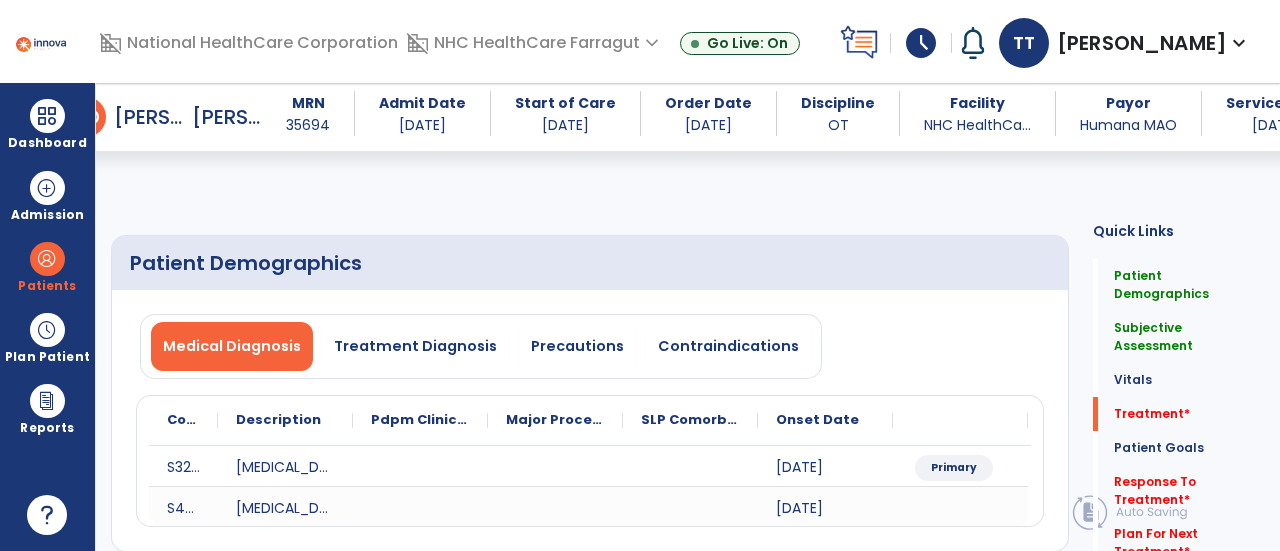 select on "*" 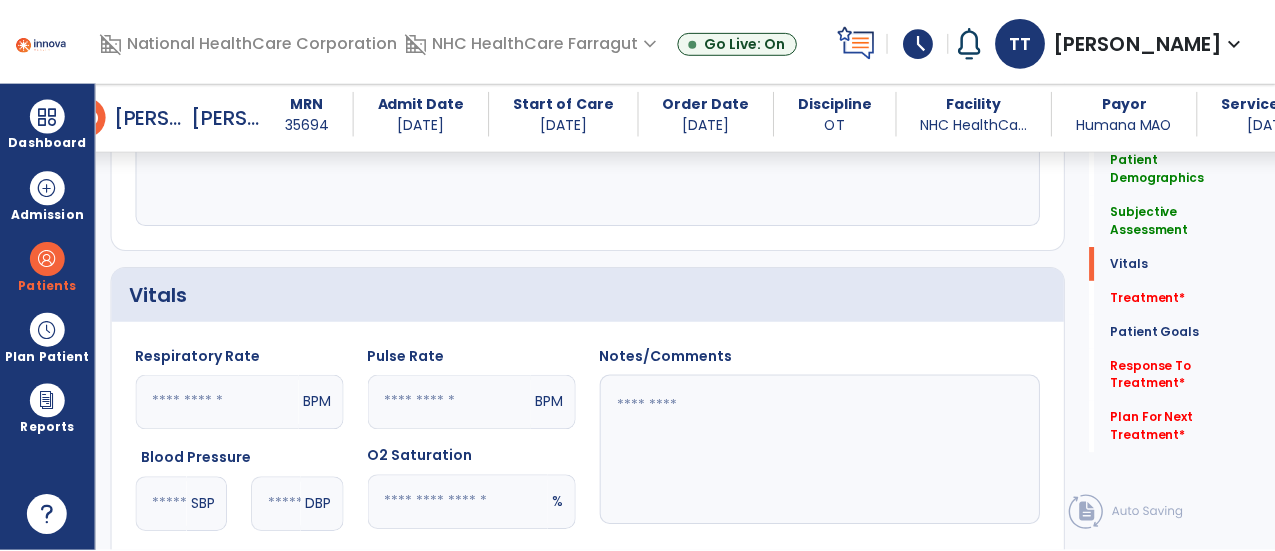 scroll, scrollTop: 1000, scrollLeft: 0, axis: vertical 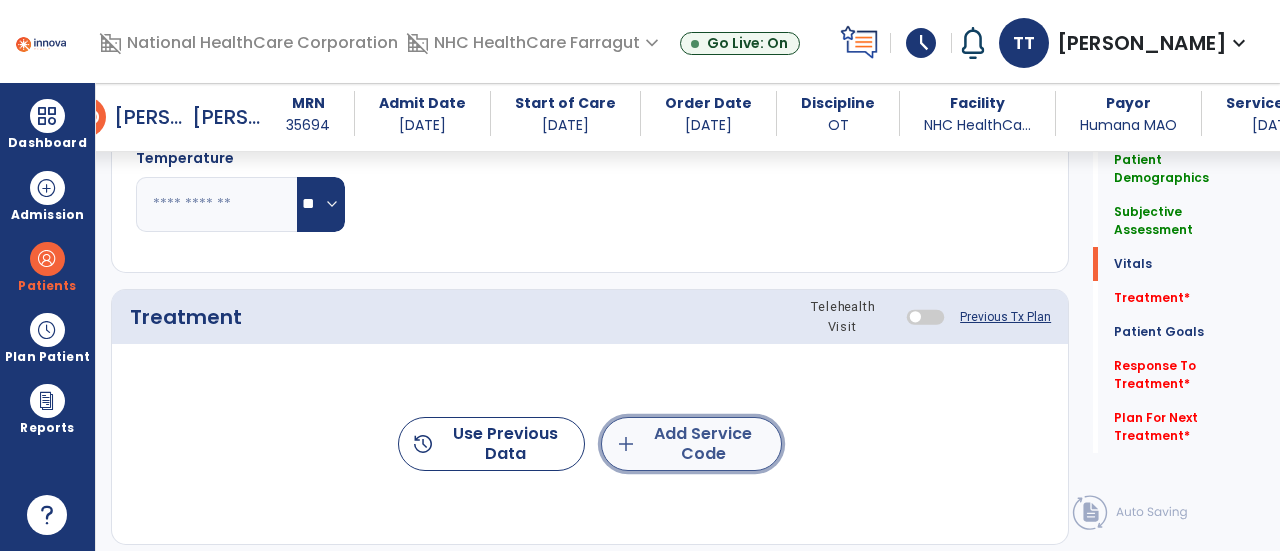 click on "add  Add Service Code" 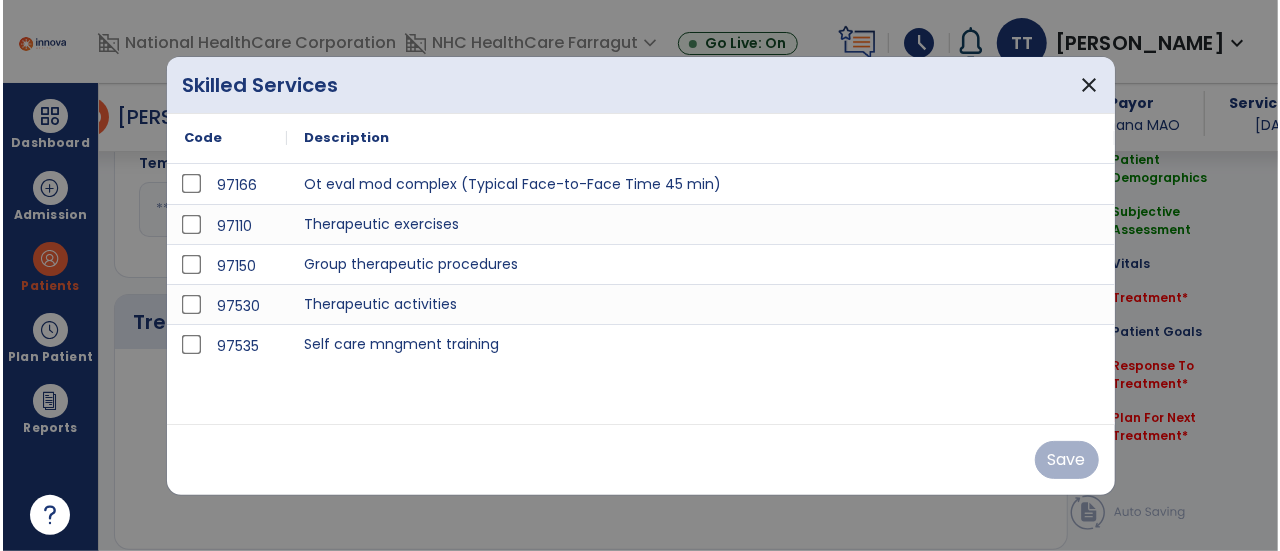 scroll, scrollTop: 1000, scrollLeft: 0, axis: vertical 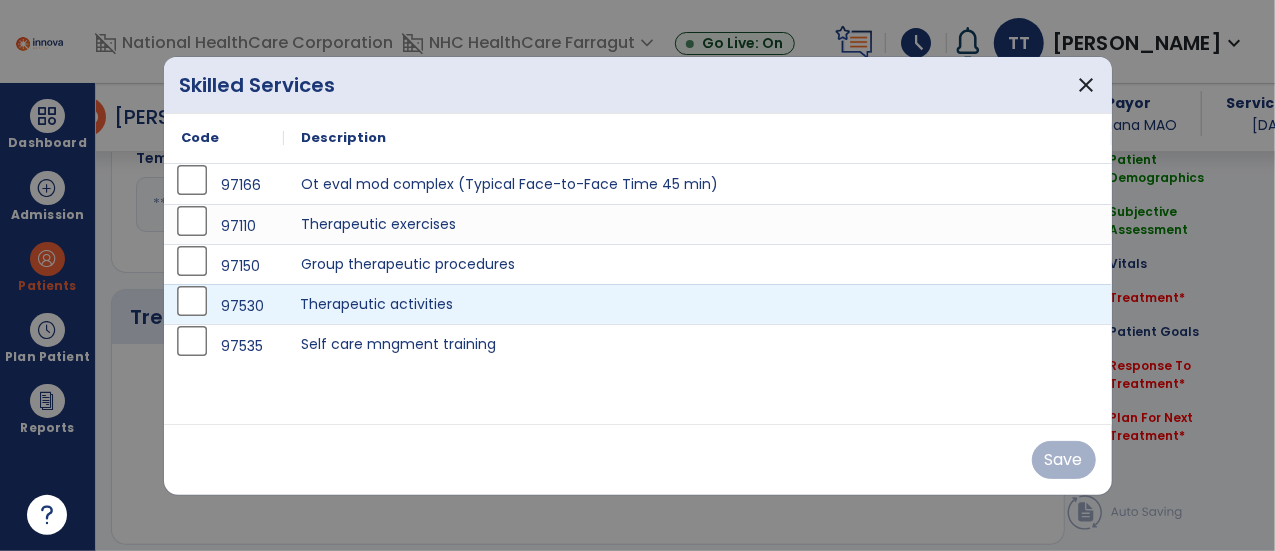 click on "Therapeutic activities" at bounding box center [698, 304] 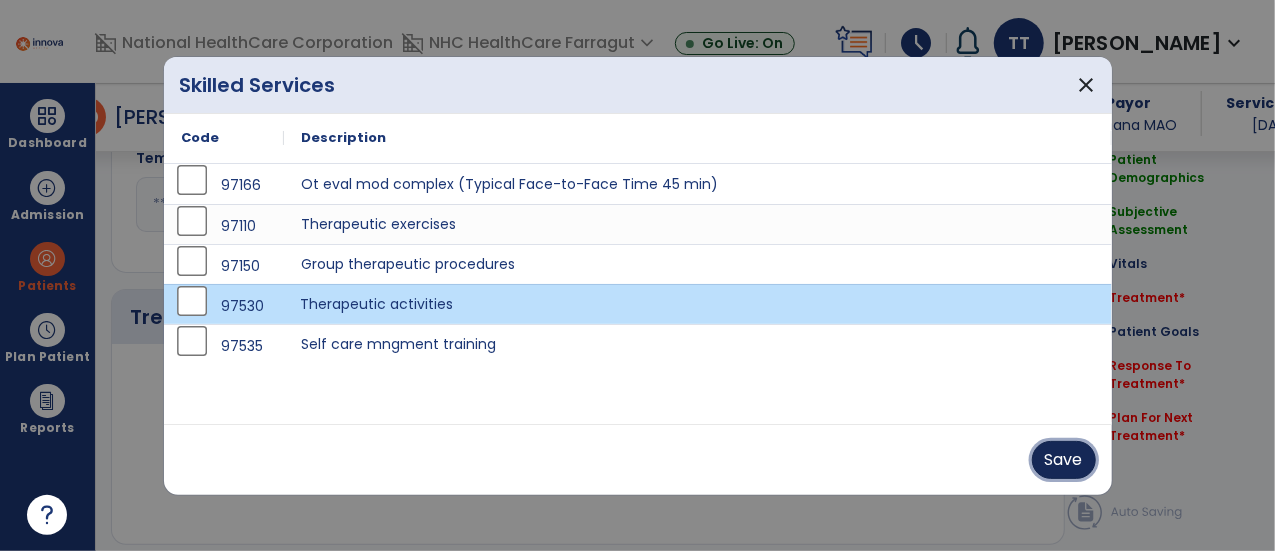 click on "Save" at bounding box center (1064, 460) 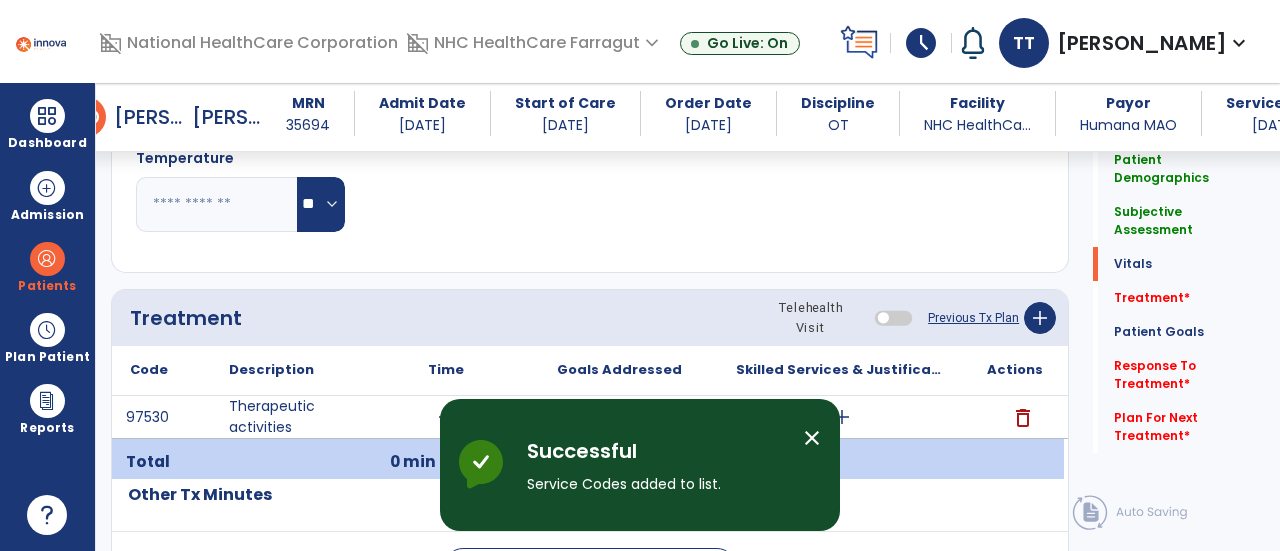 click on "Successful Service Codes added to list.  close" at bounding box center [640, 465] 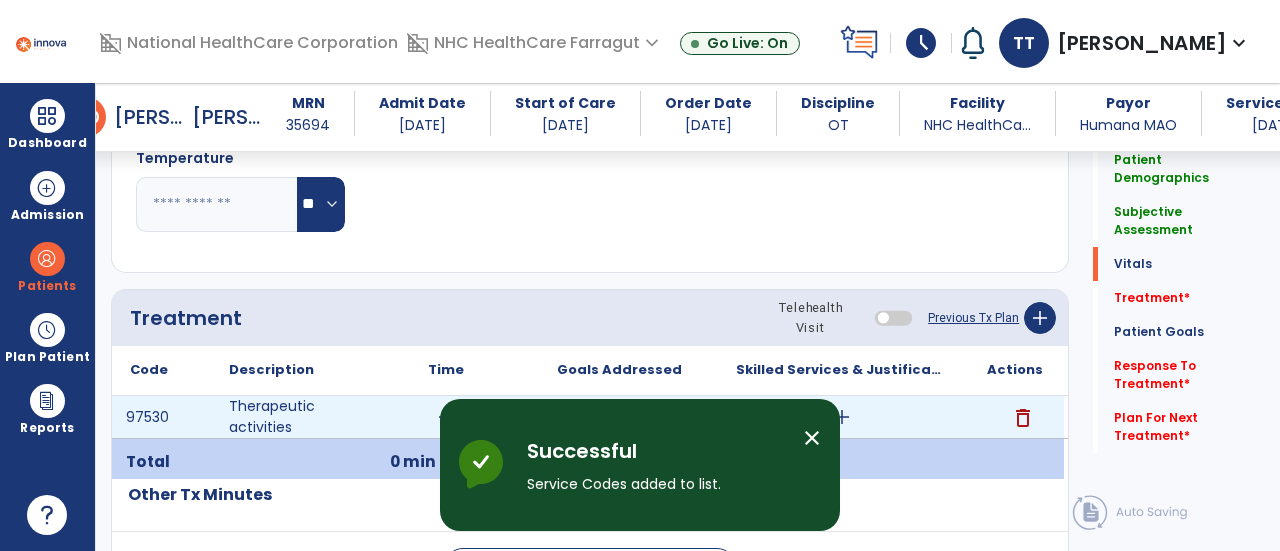click on "add" at bounding box center (446, 417) 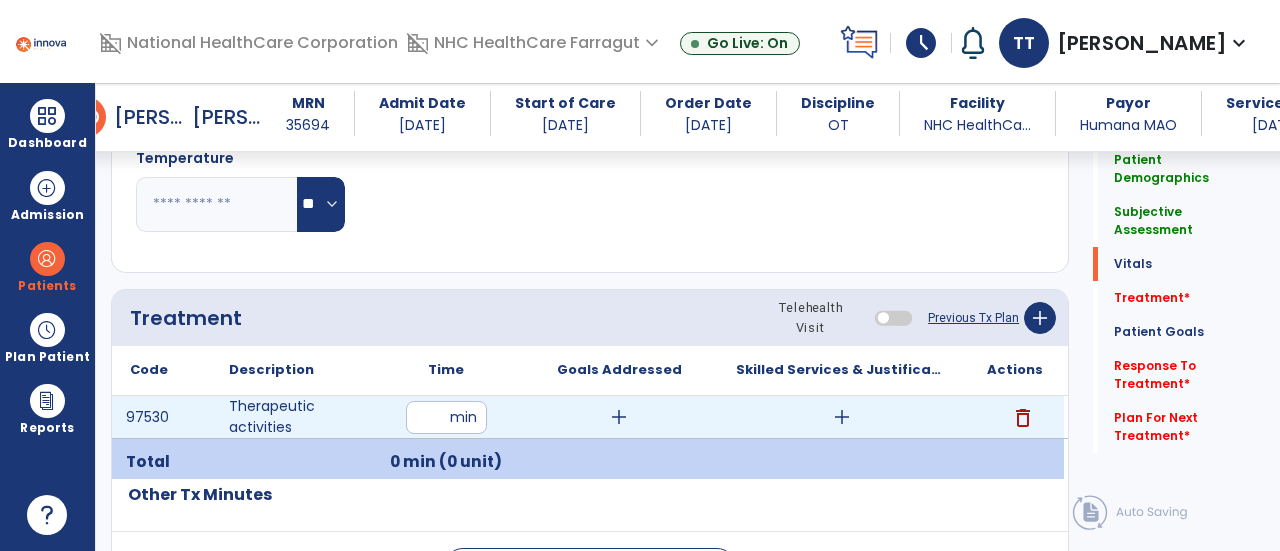 type on "**" 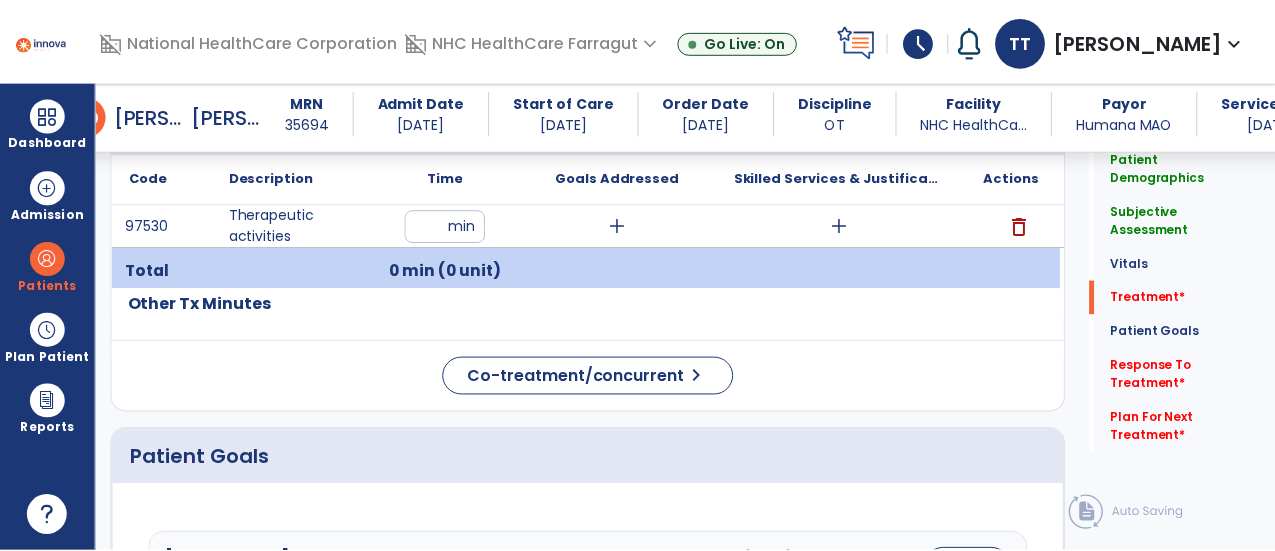 scroll, scrollTop: 1200, scrollLeft: 0, axis: vertical 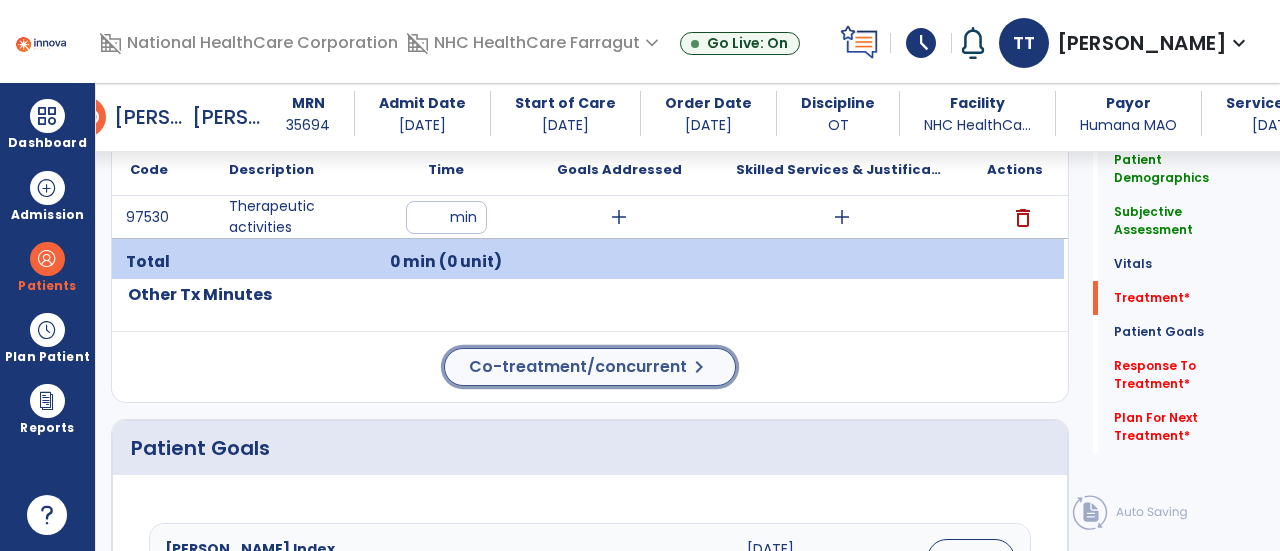 click on "Co-treatment/concurrent" 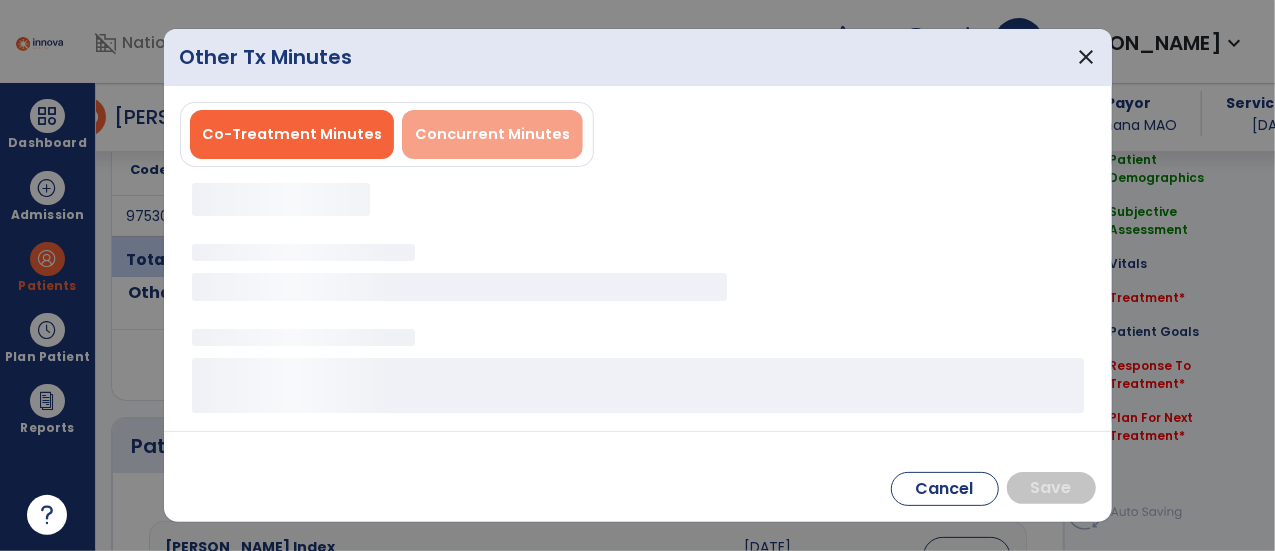 scroll, scrollTop: 1200, scrollLeft: 0, axis: vertical 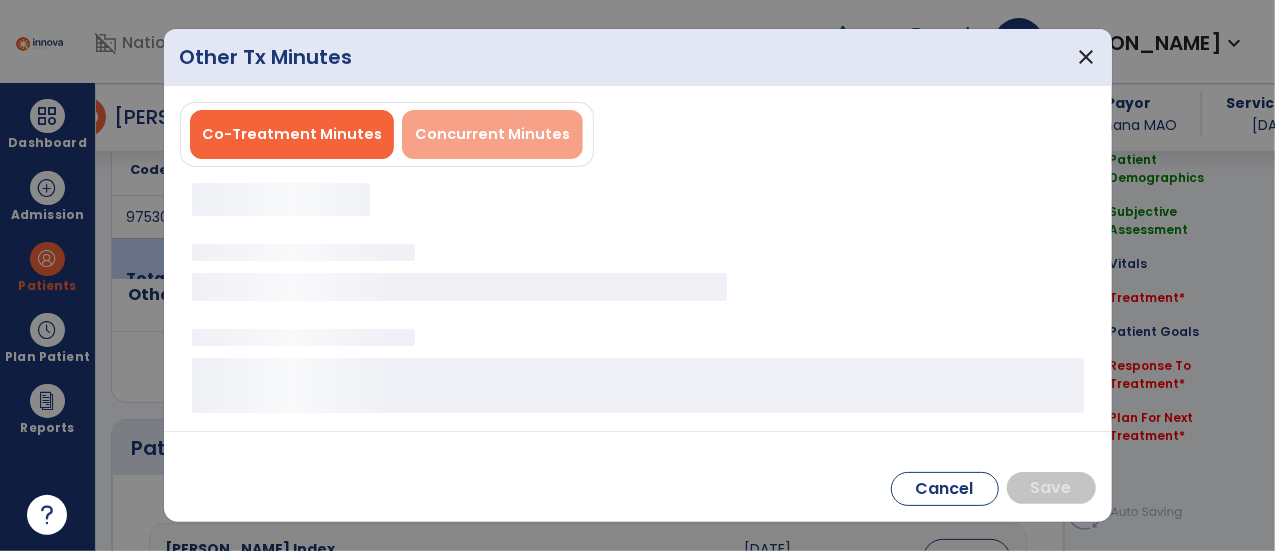 click on "Concurrent Minutes" at bounding box center (492, 134) 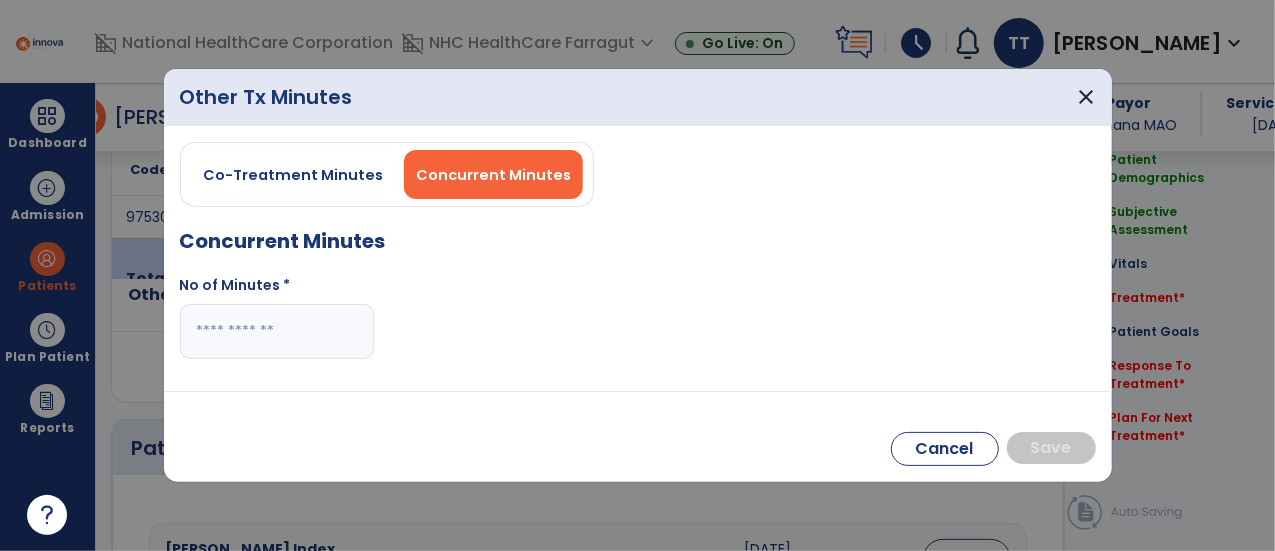 click at bounding box center (277, 331) 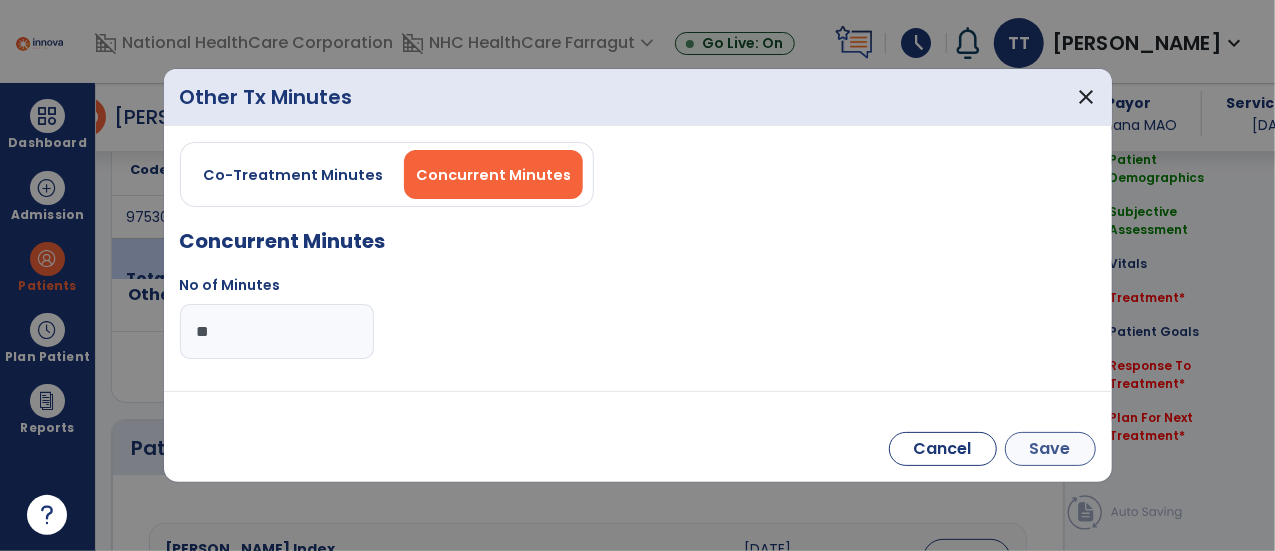type on "**" 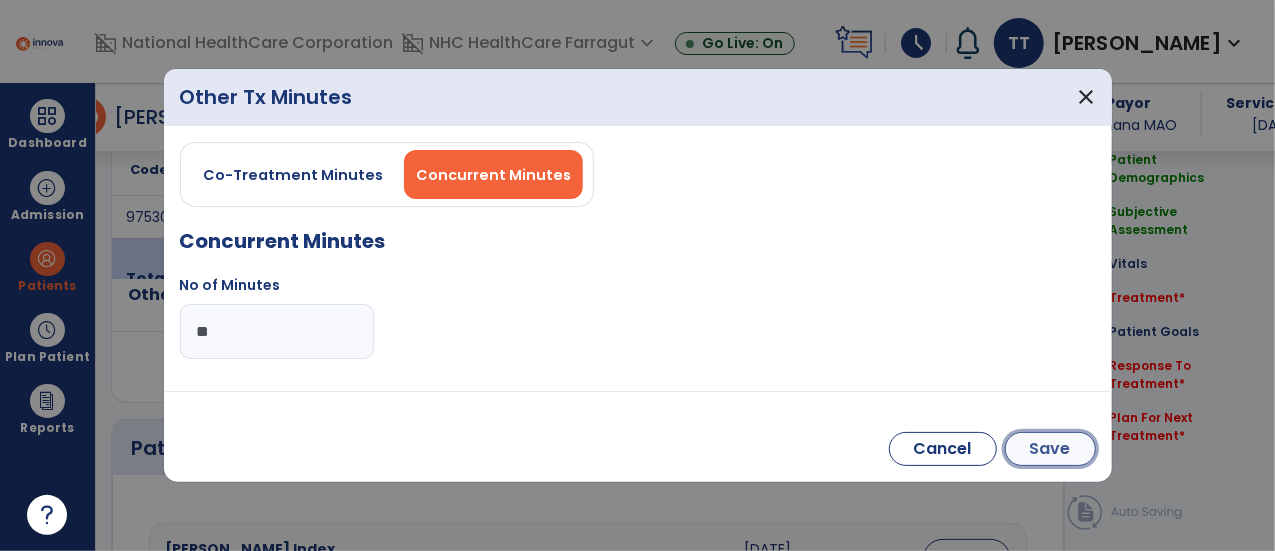 click on "Save" at bounding box center (1050, 449) 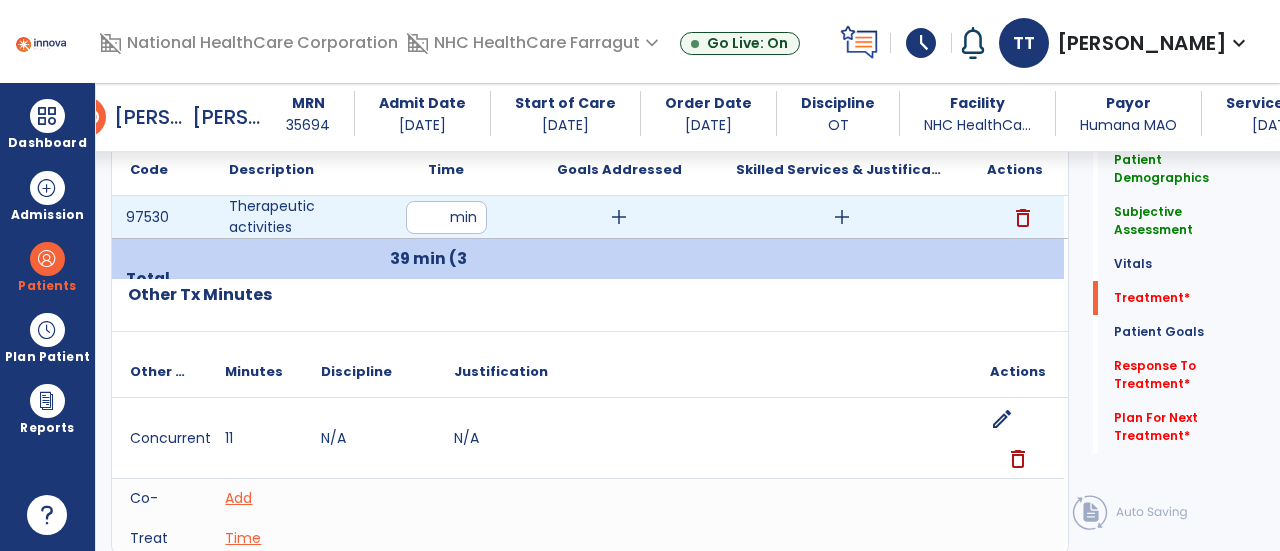 click on "add" at bounding box center (842, 217) 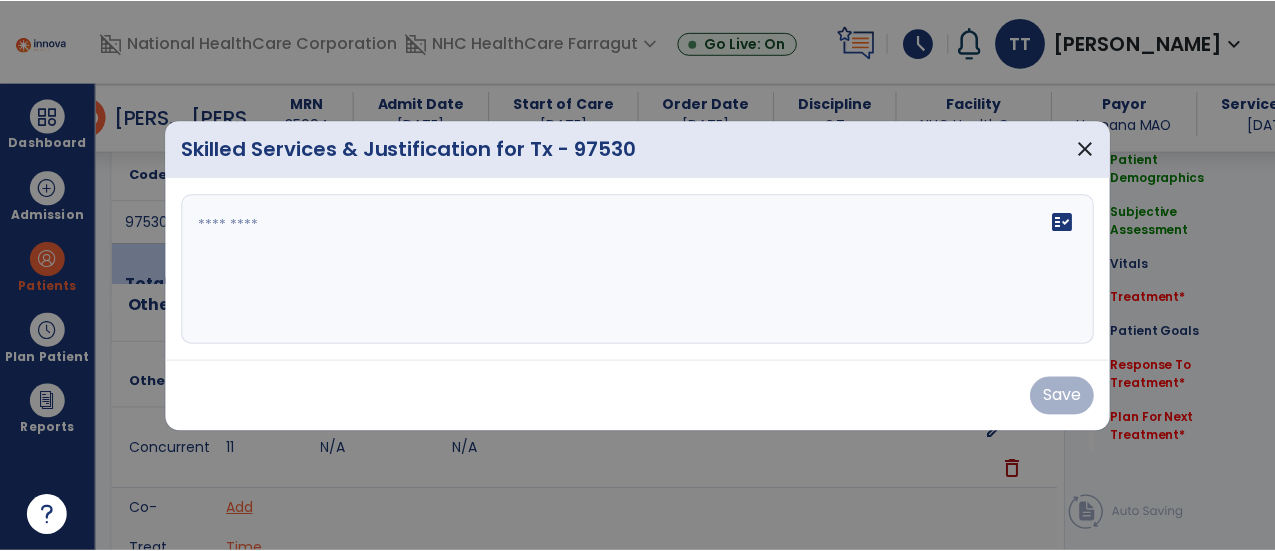 scroll, scrollTop: 1200, scrollLeft: 0, axis: vertical 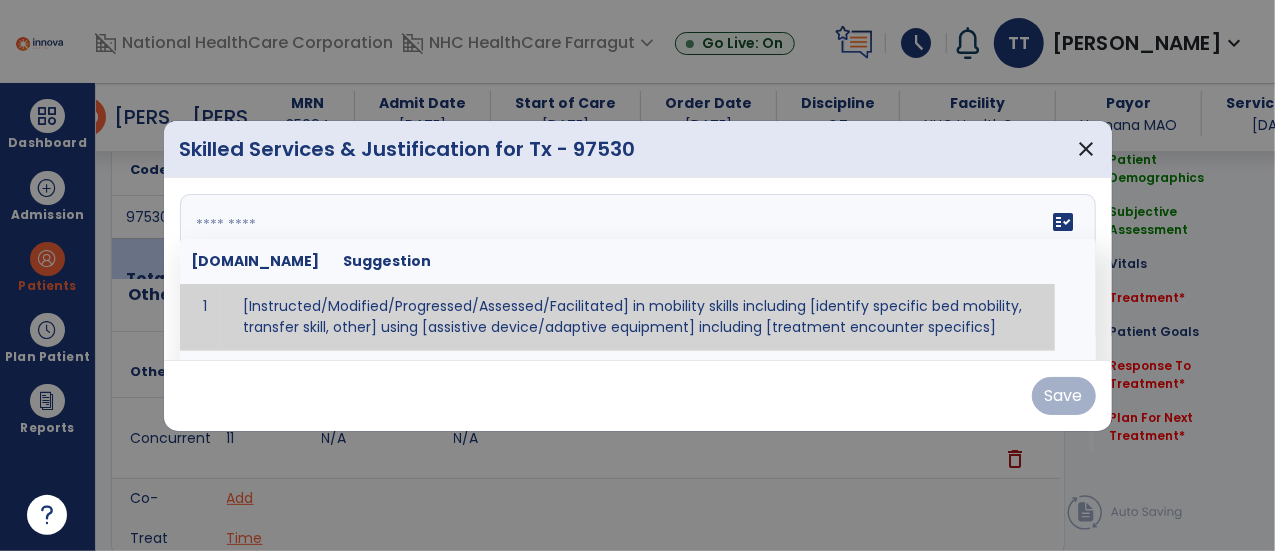 click on "fact_check  [DOMAIN_NAME] Suggestion 1 [Instructed/Modified/Progressed/Assessed/Facilitated] in mobility skills including [identify specific bed mobility, transfer skill, other] using [assistive device/adaptive equipment] including [treatment encounter specifics]" at bounding box center [638, 269] 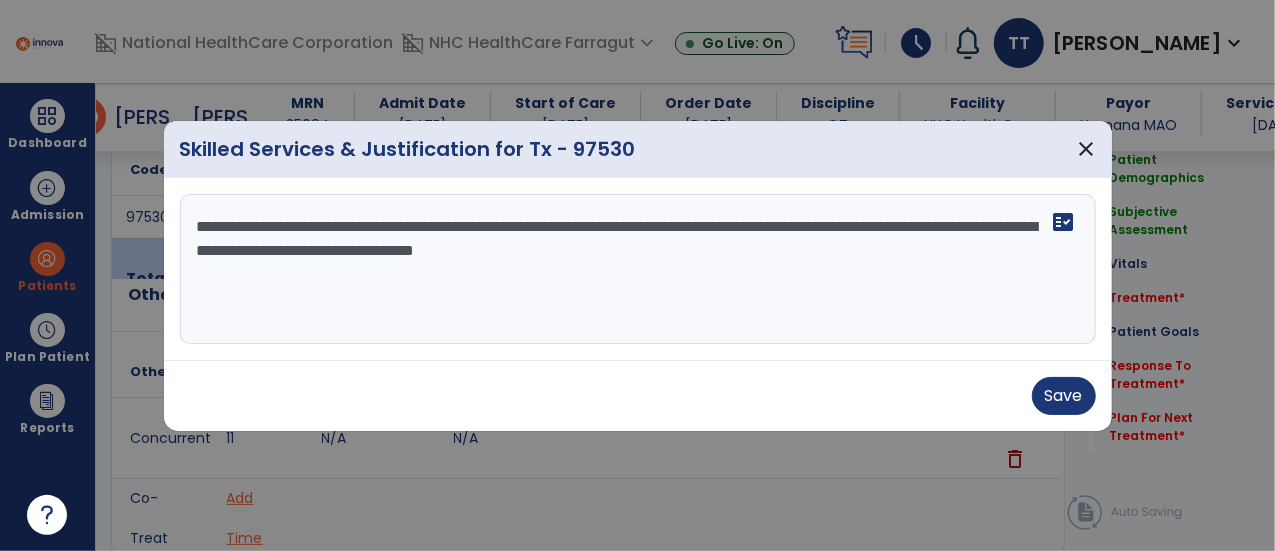 click on "**********" at bounding box center [638, 269] 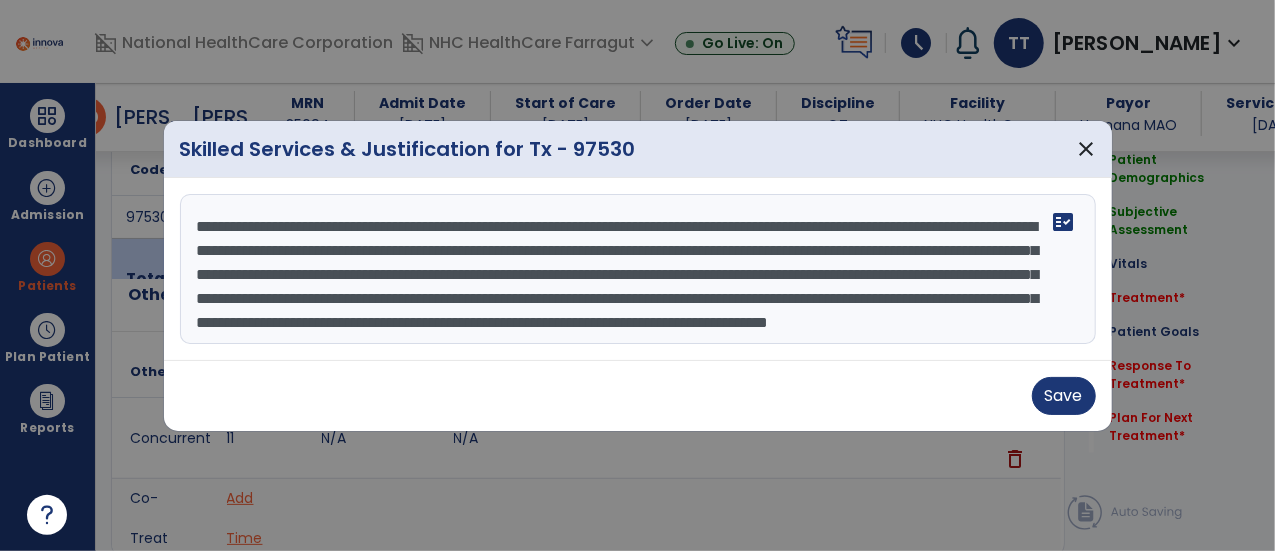 scroll, scrollTop: 38, scrollLeft: 0, axis: vertical 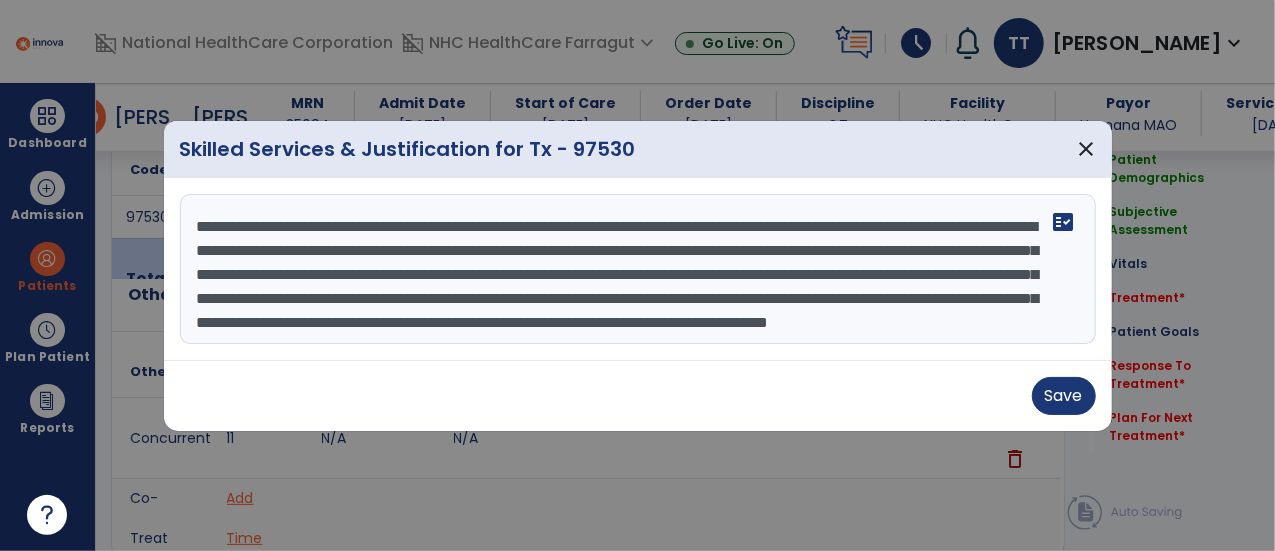click on "**********" at bounding box center [638, 269] 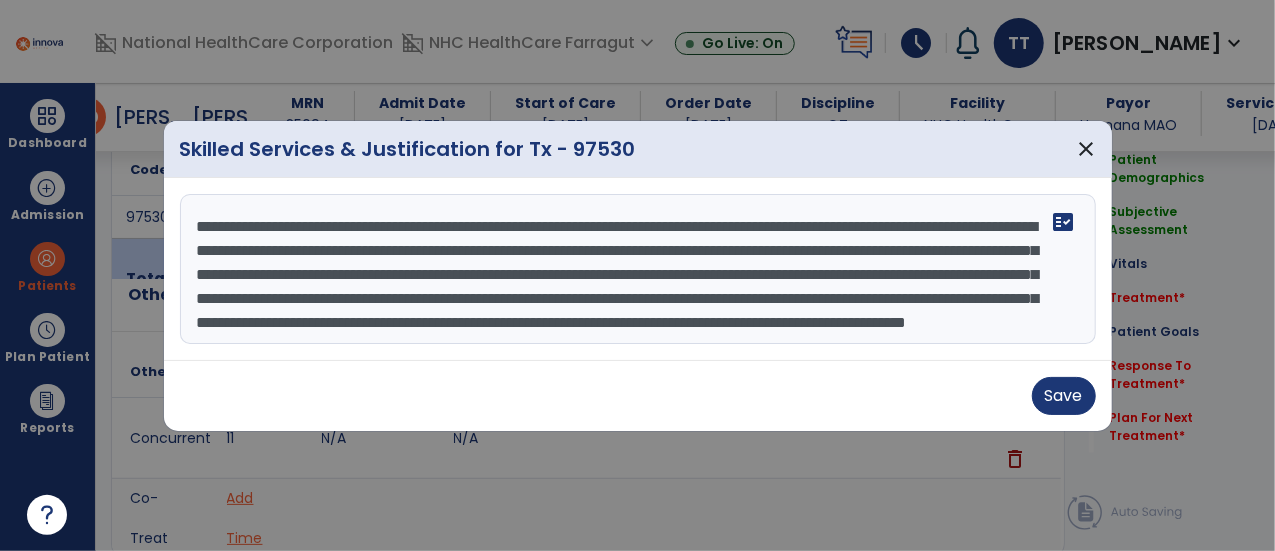 drag, startPoint x: 643, startPoint y: 295, endPoint x: 804, endPoint y: 305, distance: 161.31026 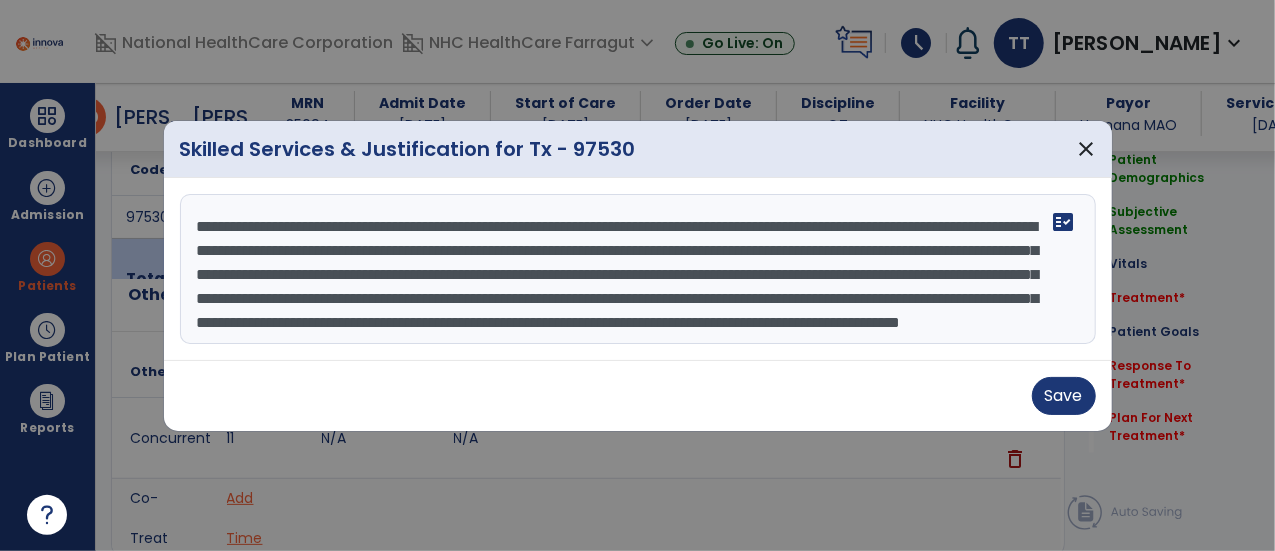 click on "**********" at bounding box center (638, 269) 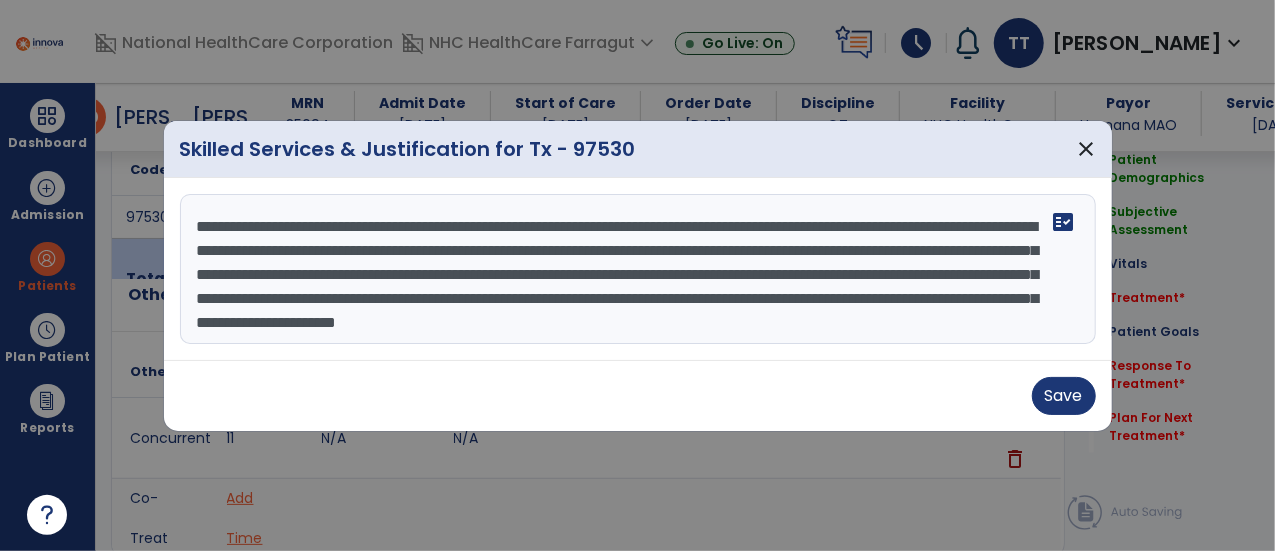 scroll, scrollTop: 24, scrollLeft: 0, axis: vertical 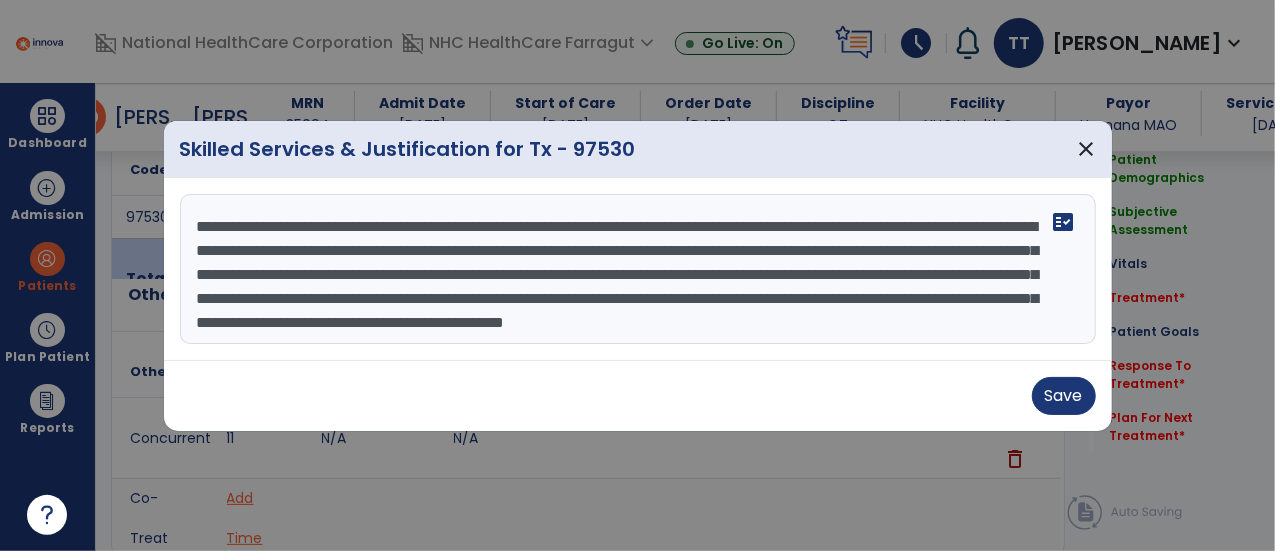 type on "**********" 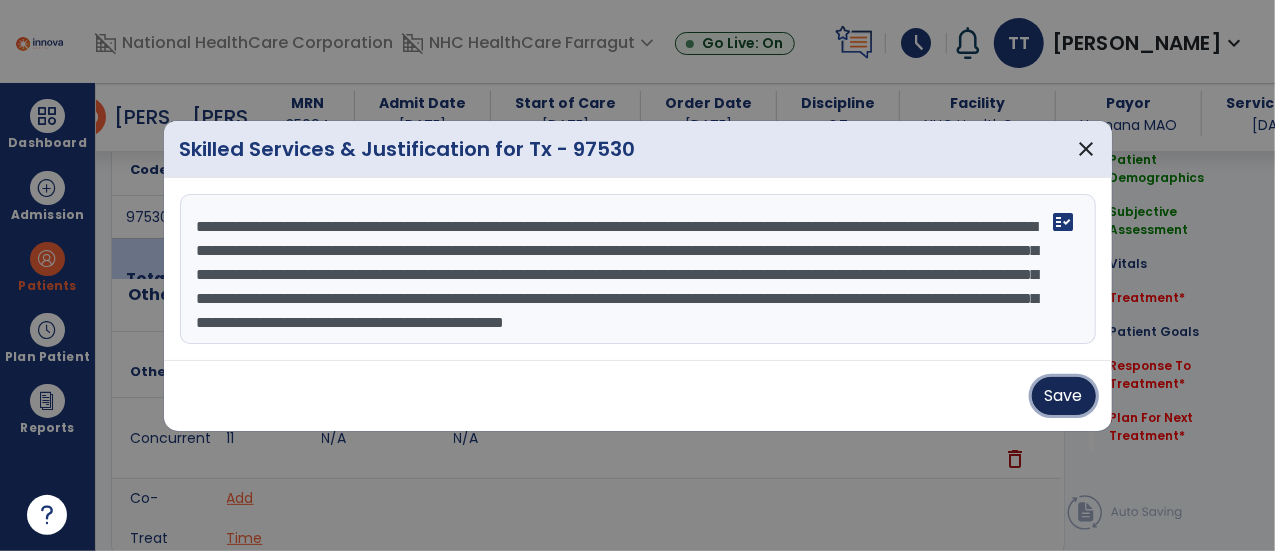 click on "Save" at bounding box center (1064, 396) 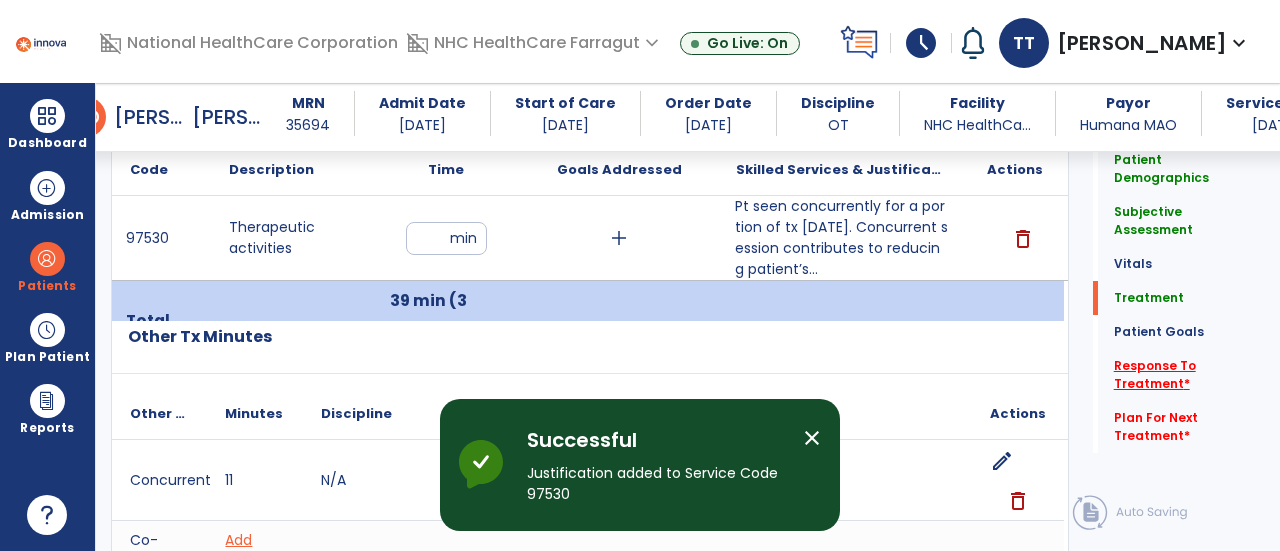click on "Response To Treatment   *" 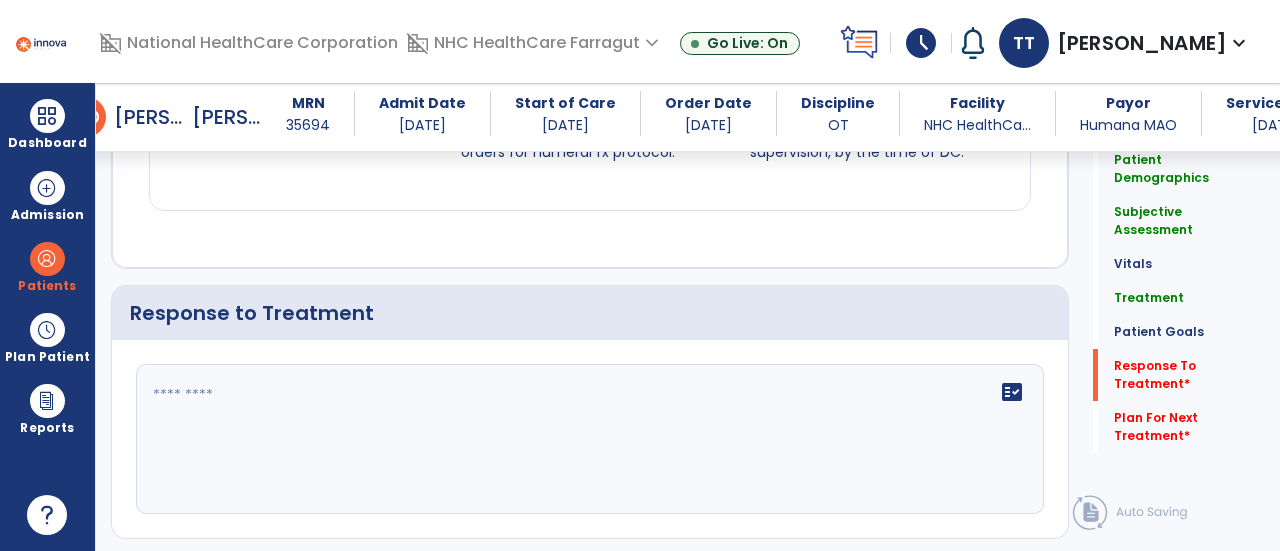 scroll, scrollTop: 2642, scrollLeft: 0, axis: vertical 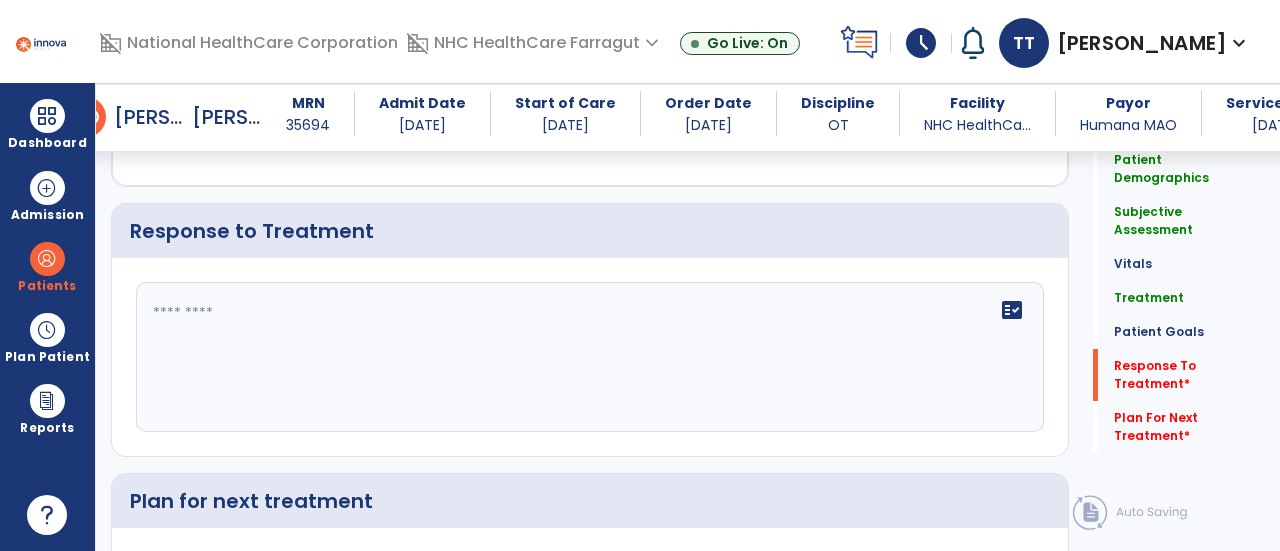 click on "fact_check" 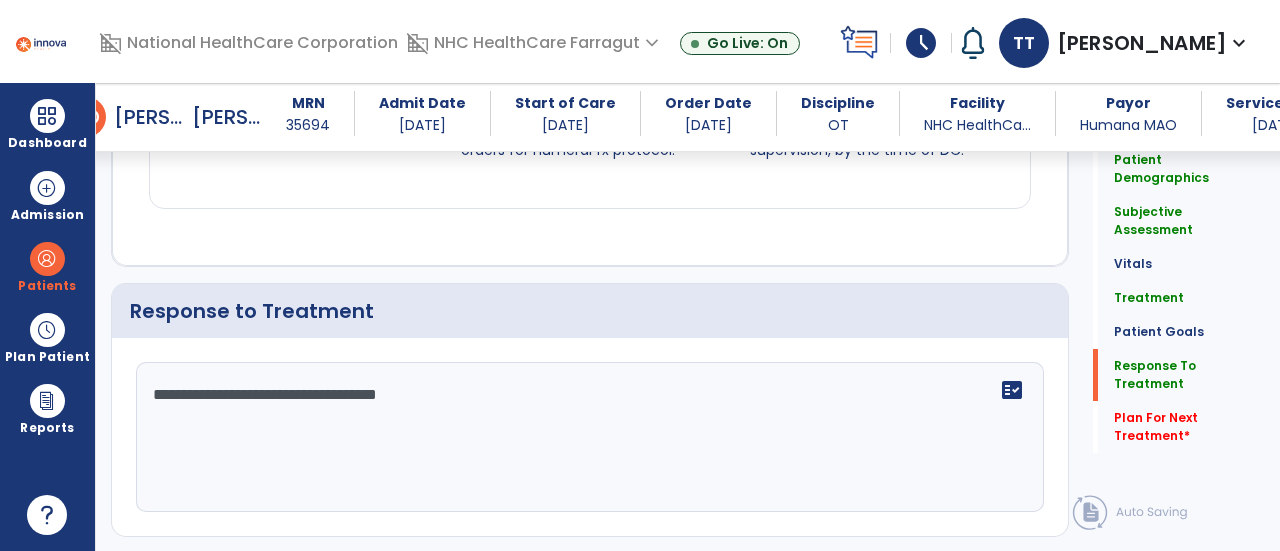scroll, scrollTop: 2642, scrollLeft: 0, axis: vertical 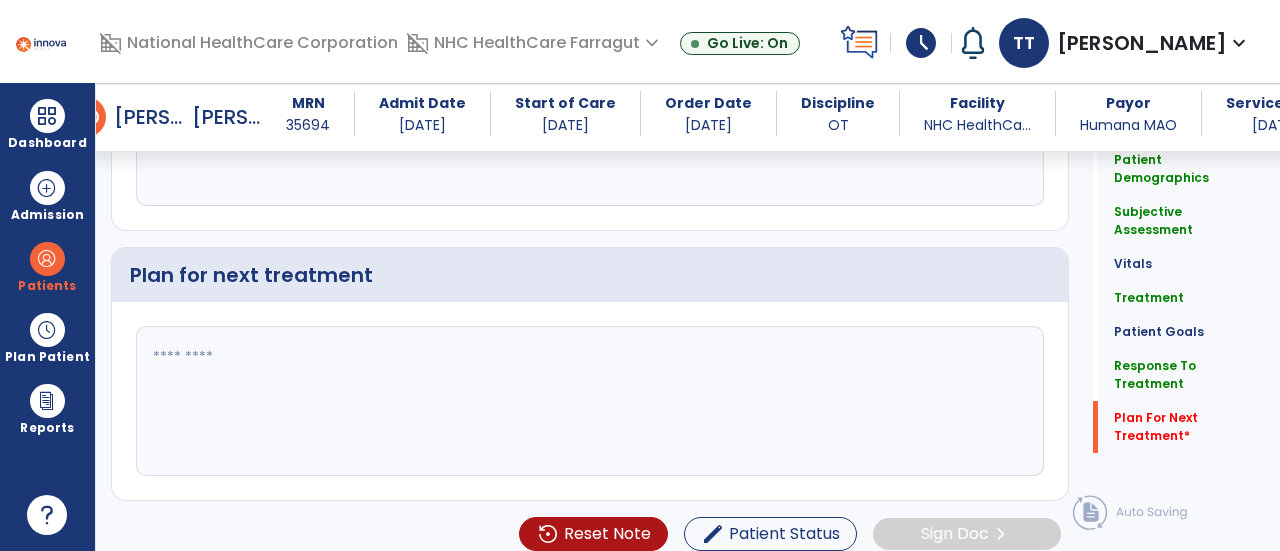 type on "**********" 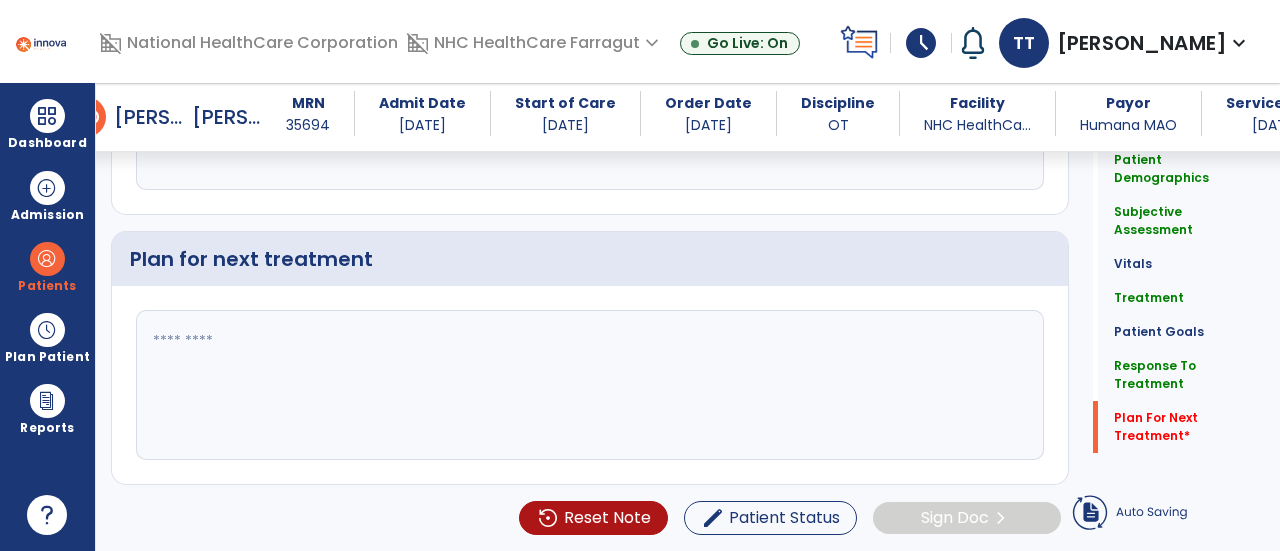 scroll, scrollTop: 2788, scrollLeft: 0, axis: vertical 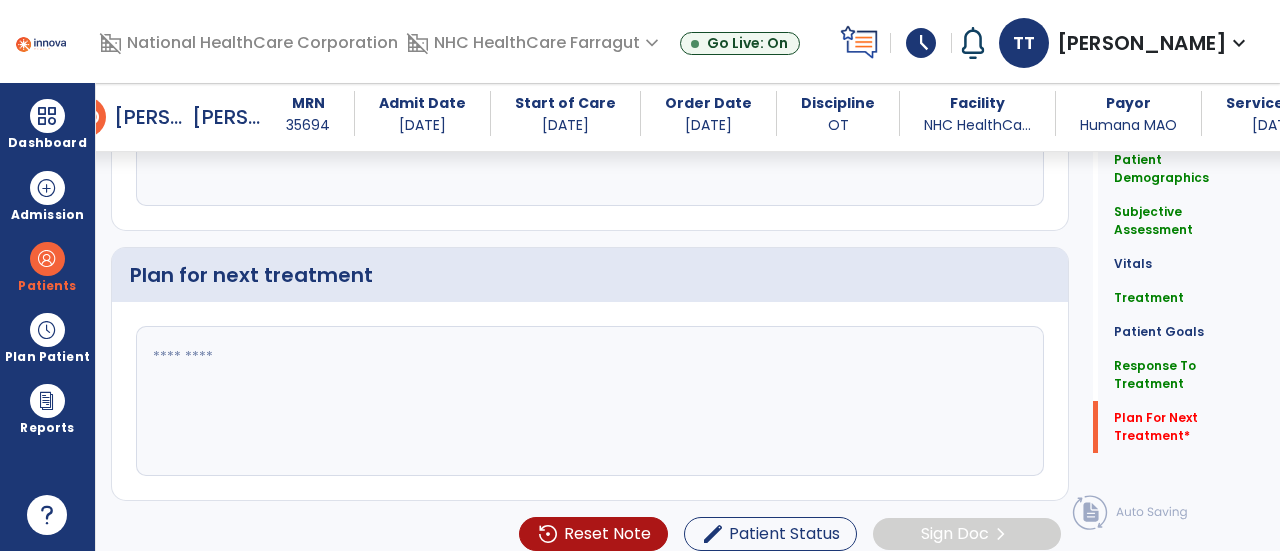 click 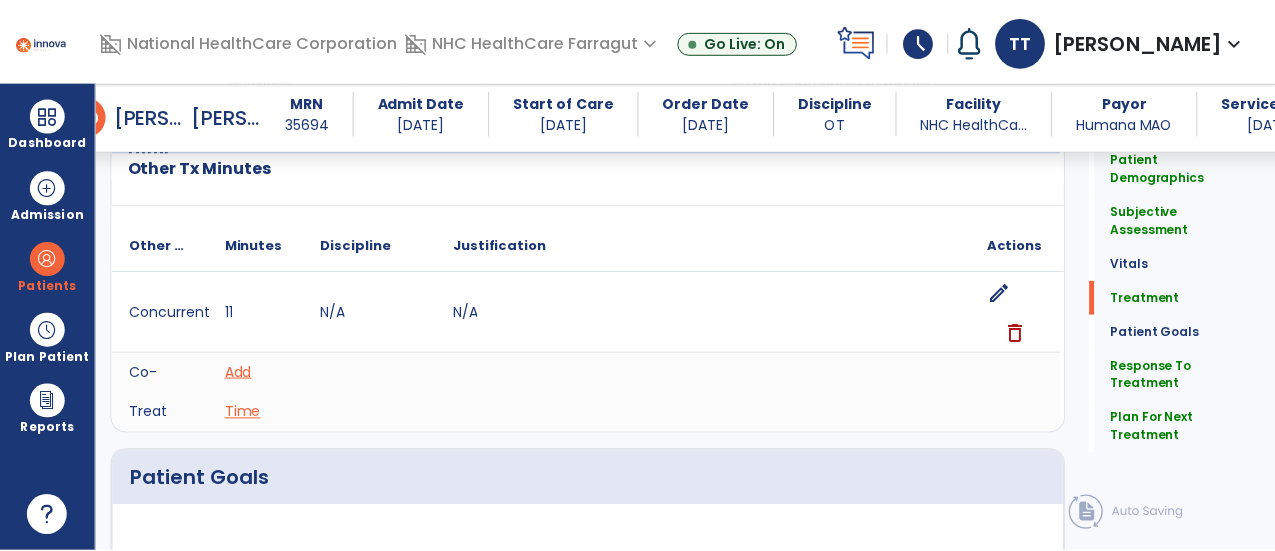 scroll, scrollTop: 1012, scrollLeft: 0, axis: vertical 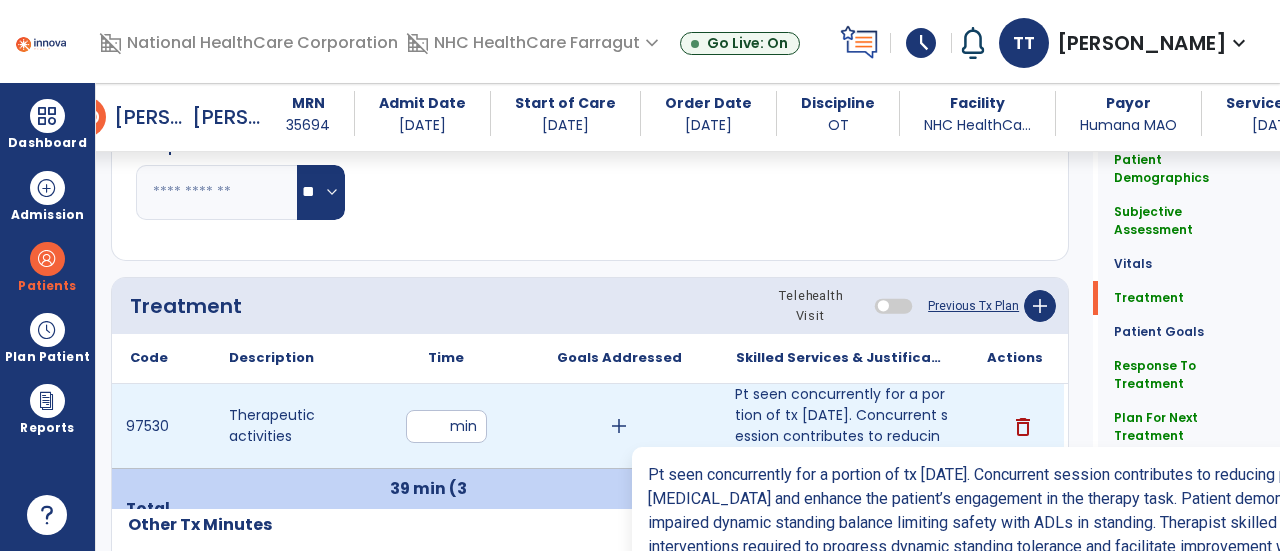 type on "**********" 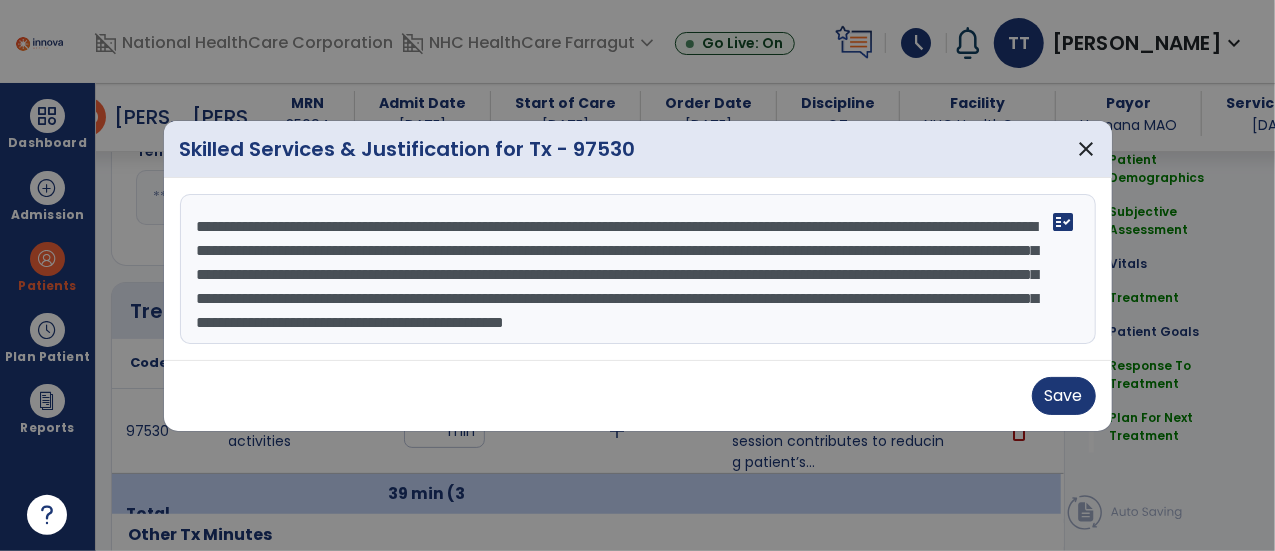 scroll, scrollTop: 1012, scrollLeft: 0, axis: vertical 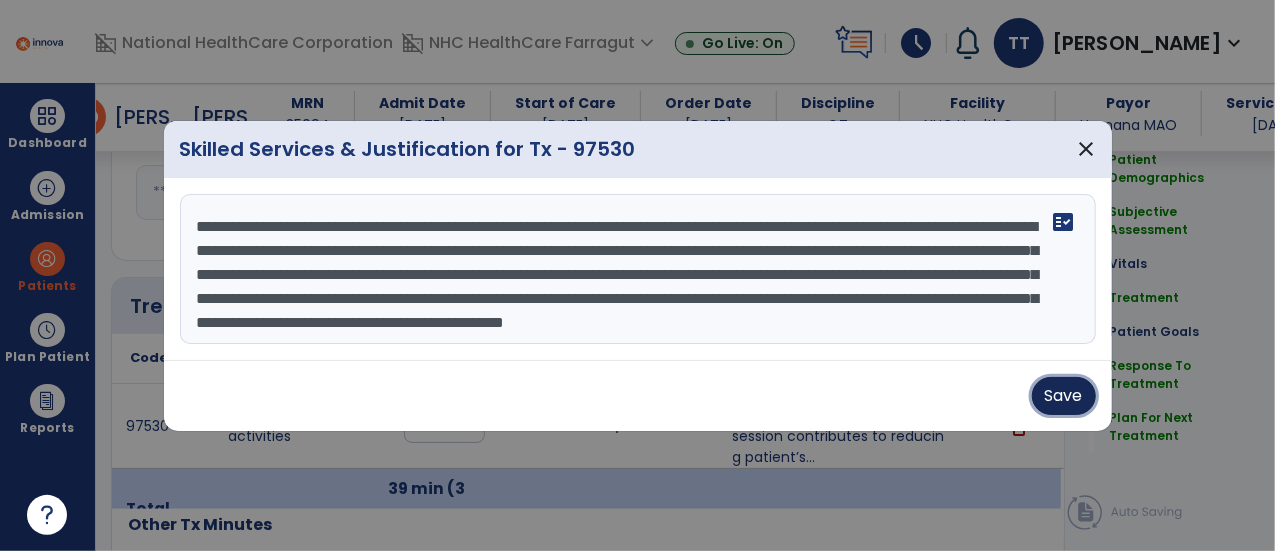 click on "Save" at bounding box center (1064, 396) 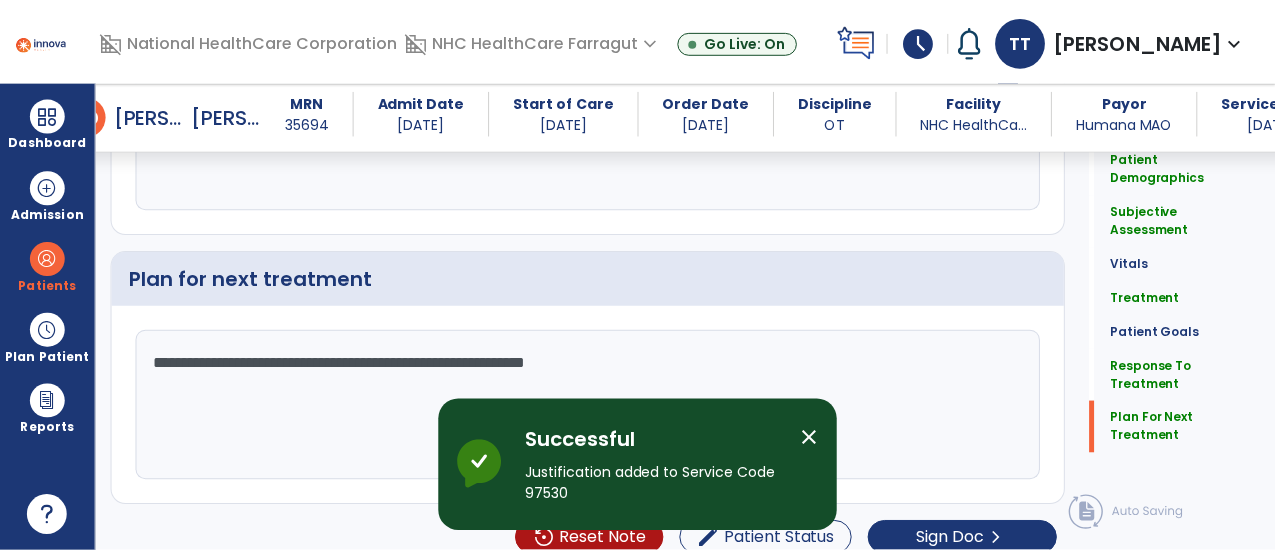 scroll, scrollTop: 2868, scrollLeft: 0, axis: vertical 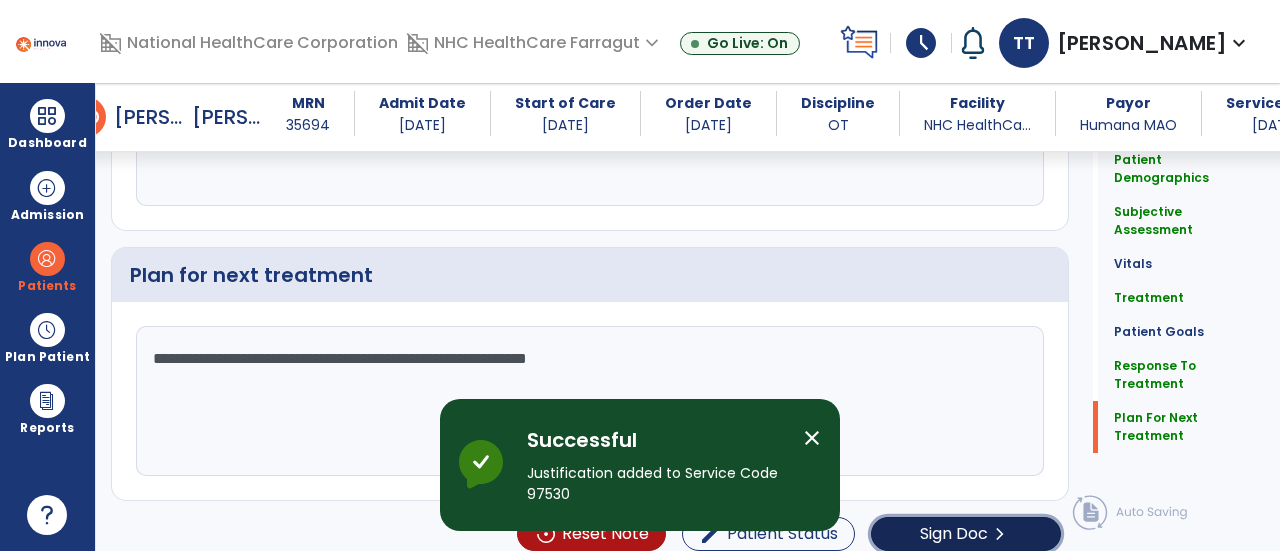 click on "Sign Doc" 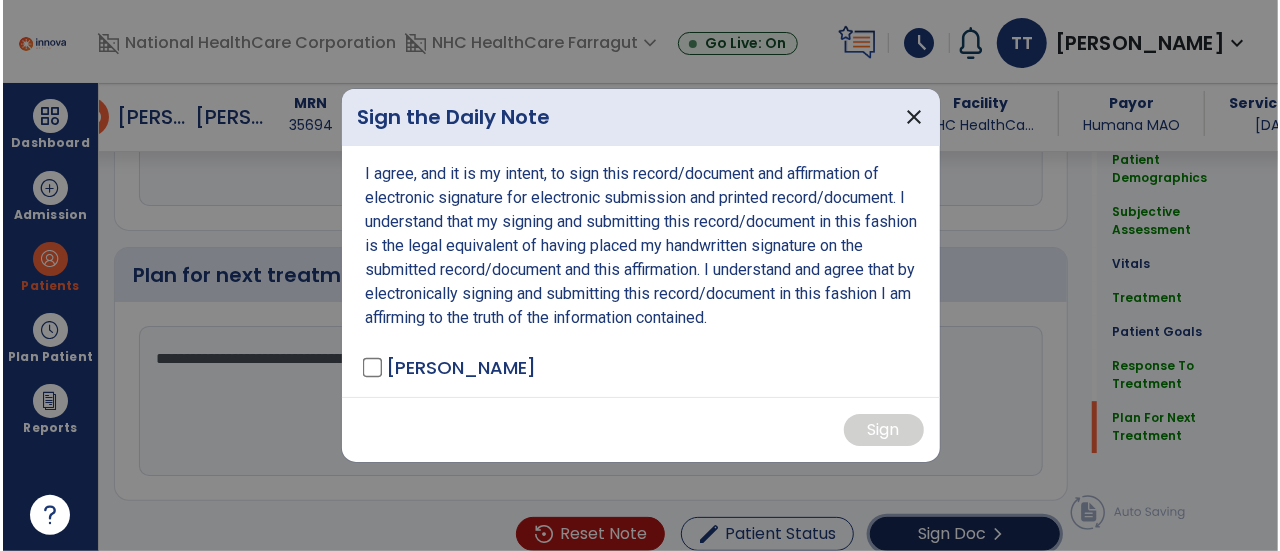 scroll, scrollTop: 2868, scrollLeft: 0, axis: vertical 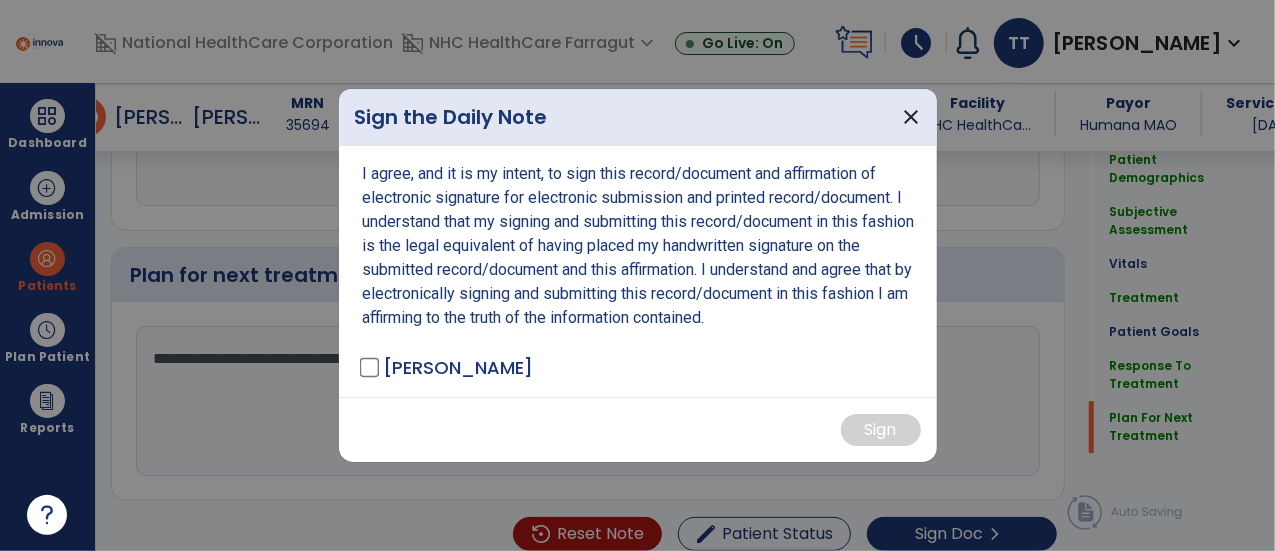 click on "[PERSON_NAME]" at bounding box center [448, 367] 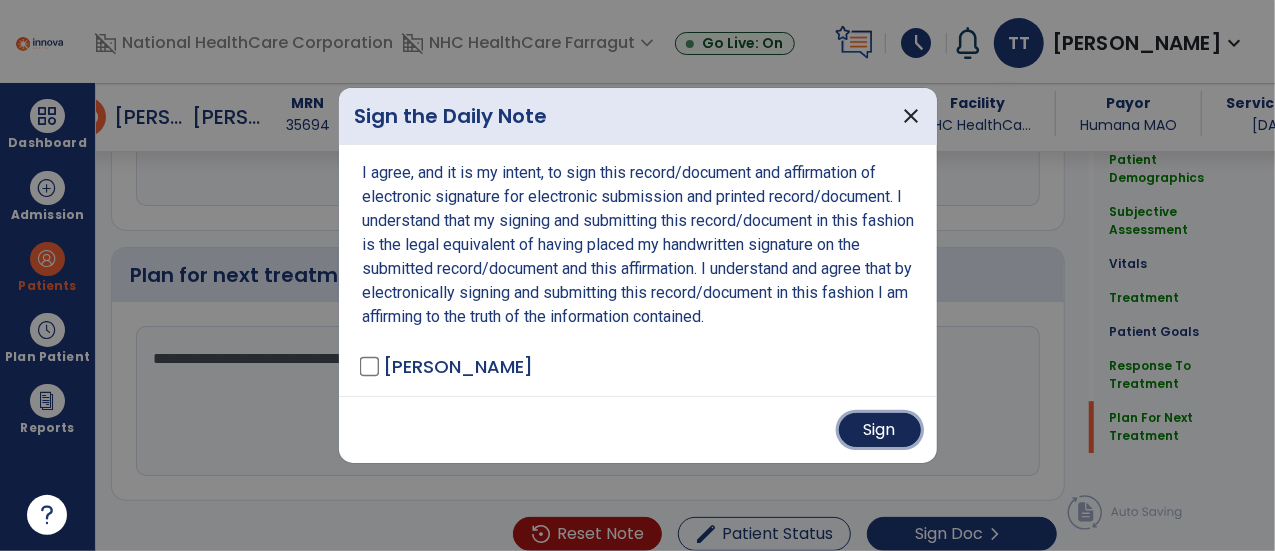 click on "Sign" at bounding box center (880, 430) 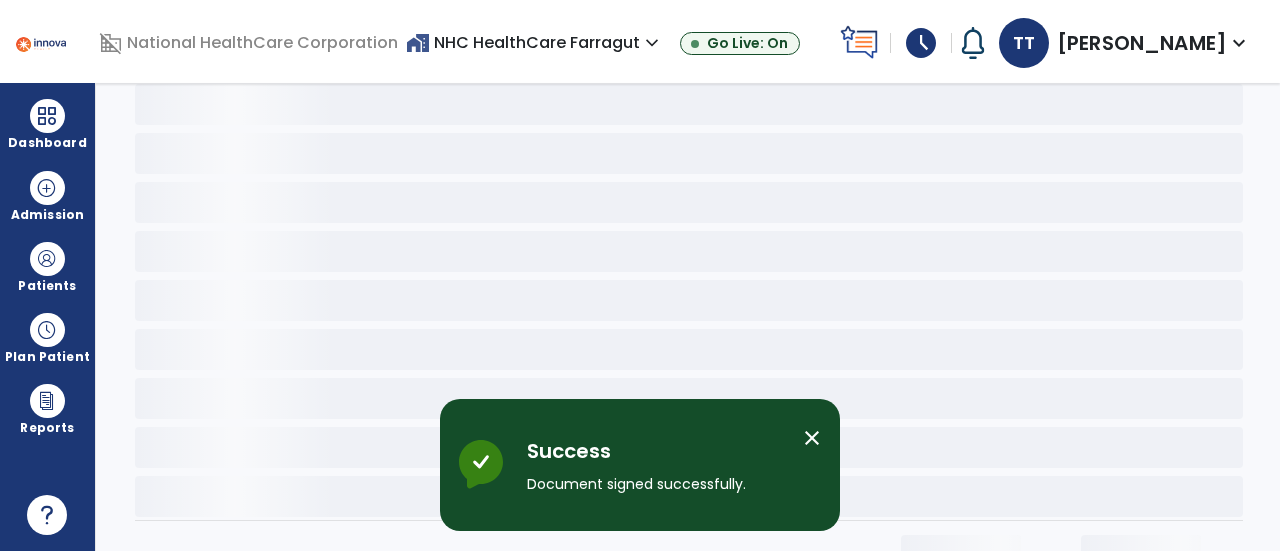scroll, scrollTop: 0, scrollLeft: 0, axis: both 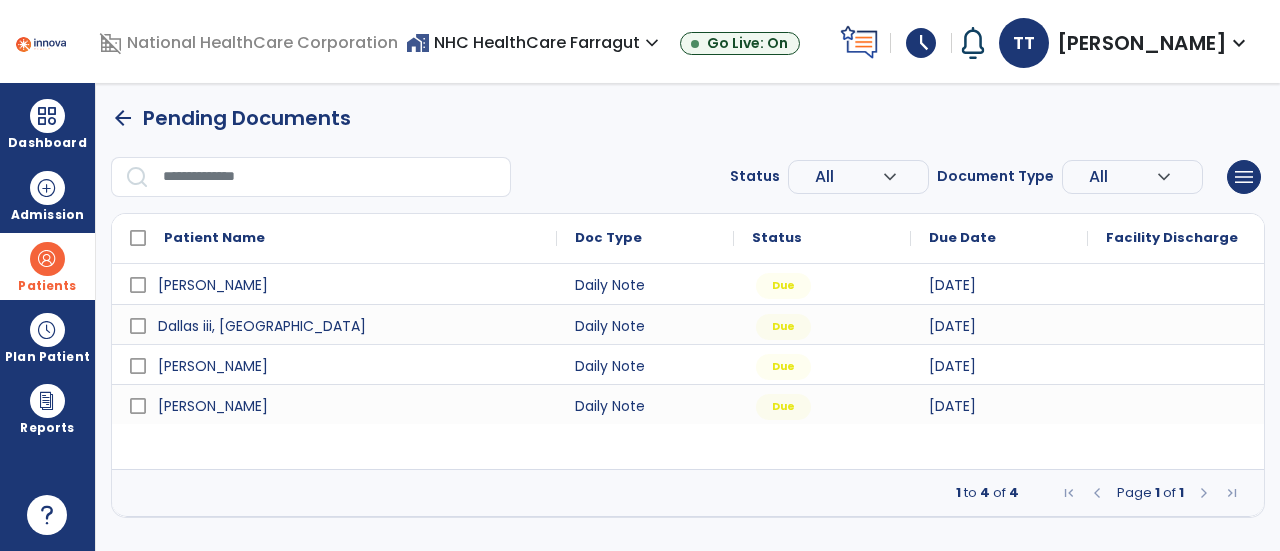 click on "Patients" at bounding box center (47, 266) 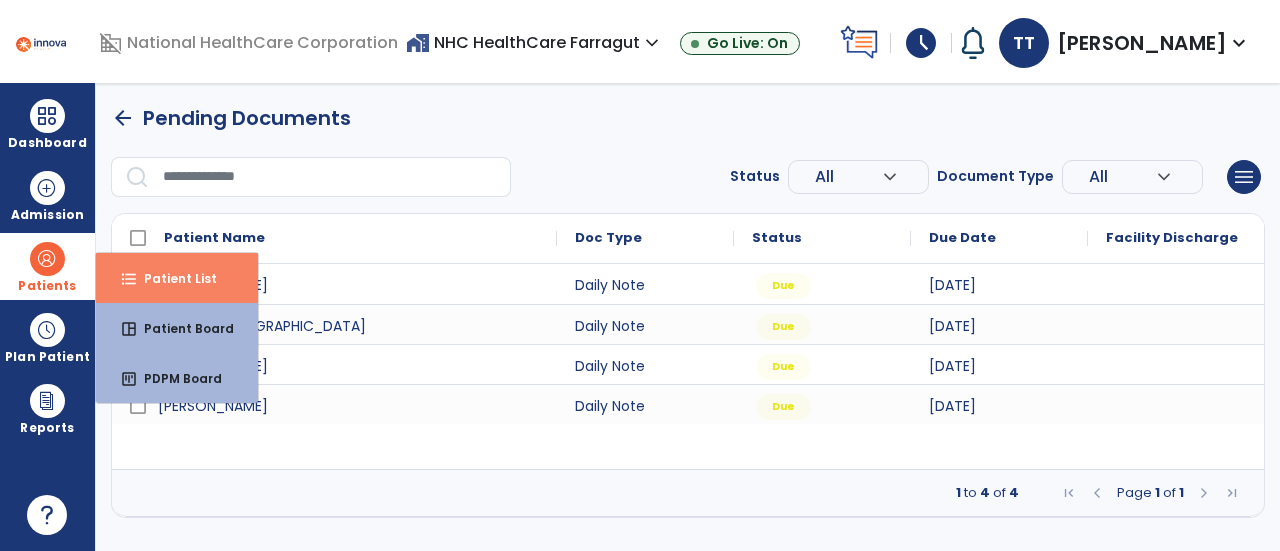 drag, startPoint x: 169, startPoint y: 273, endPoint x: 190, endPoint y: 273, distance: 21 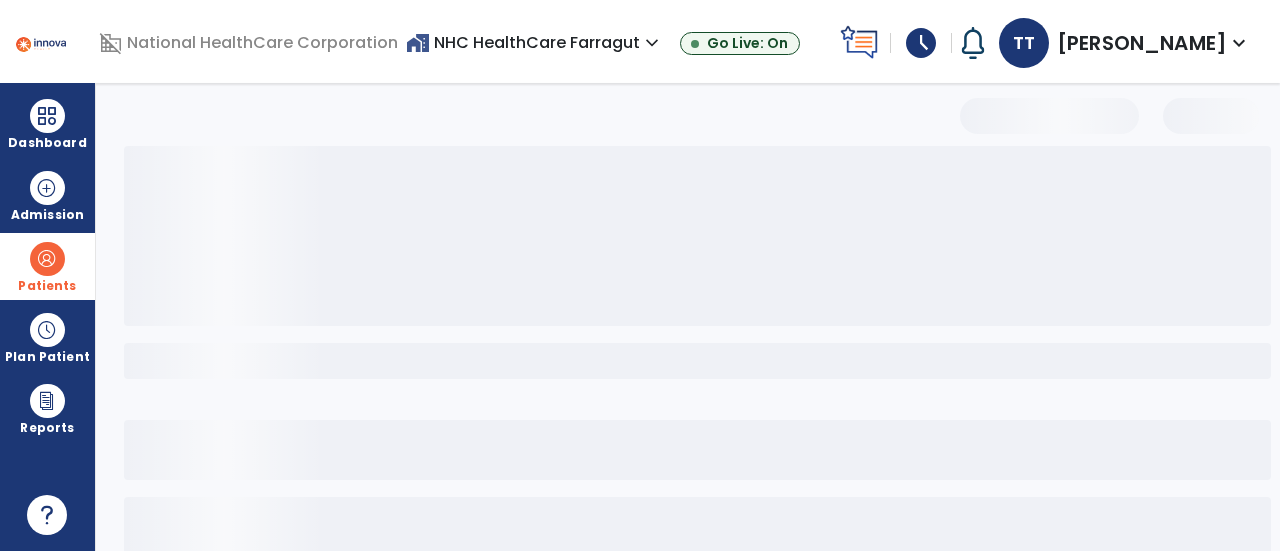 select on "***" 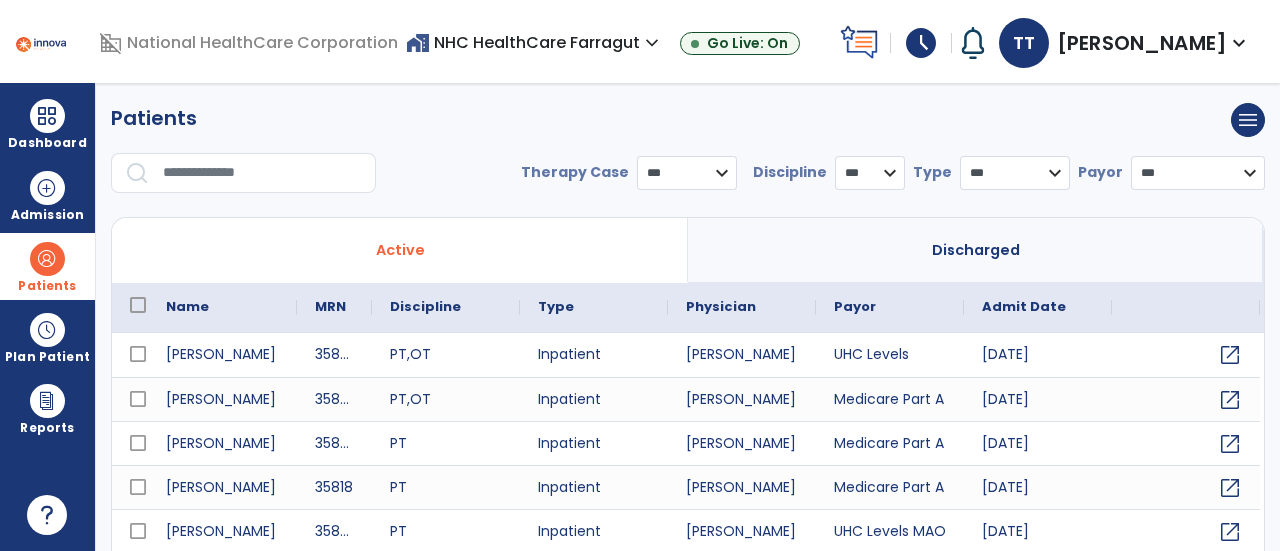 click at bounding box center [262, 173] 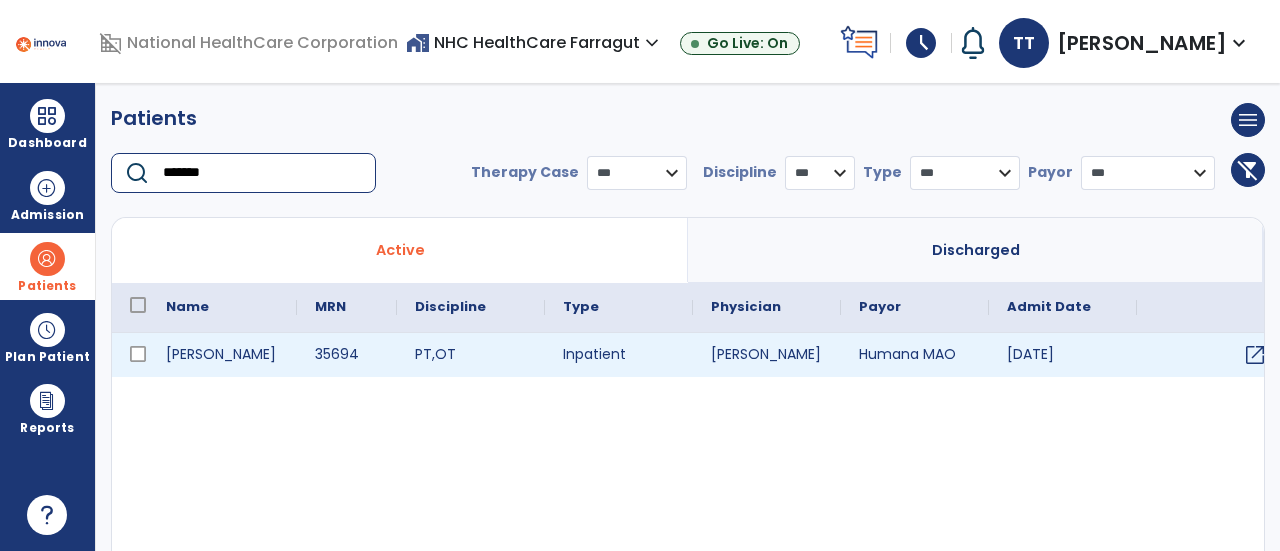 type on "*******" 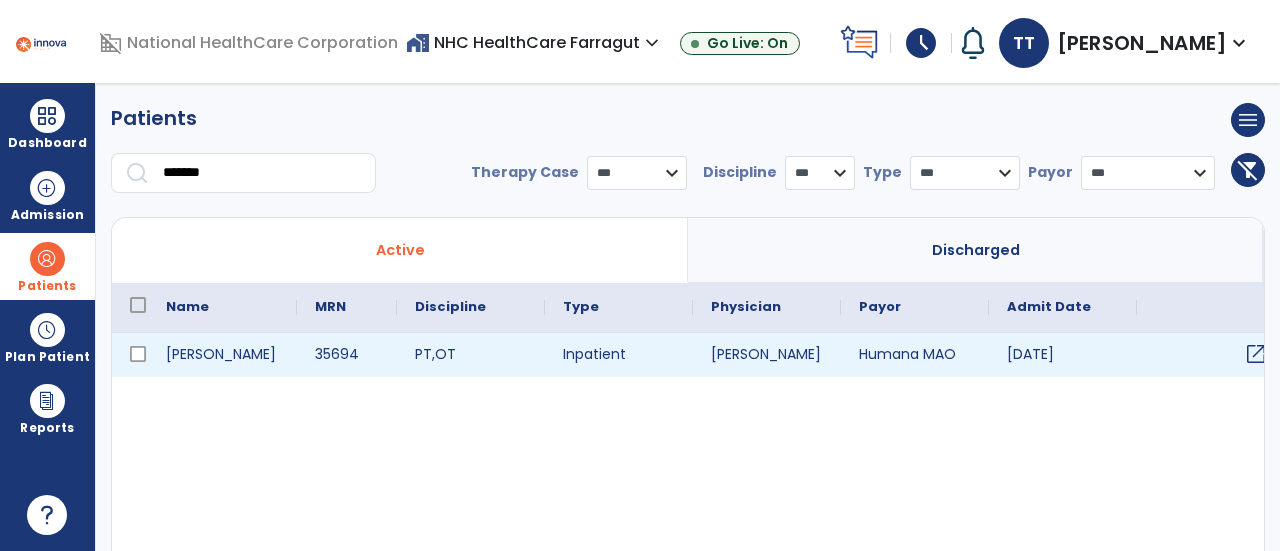 click on "open_in_new" at bounding box center [1211, 355] 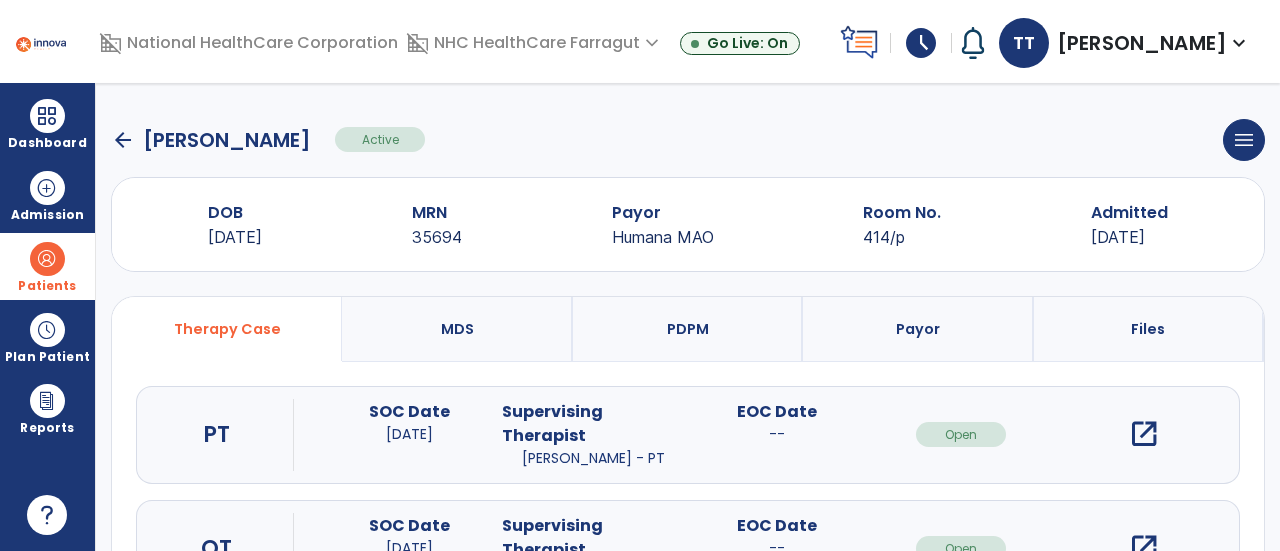 click on "open_in_new" at bounding box center (1144, 548) 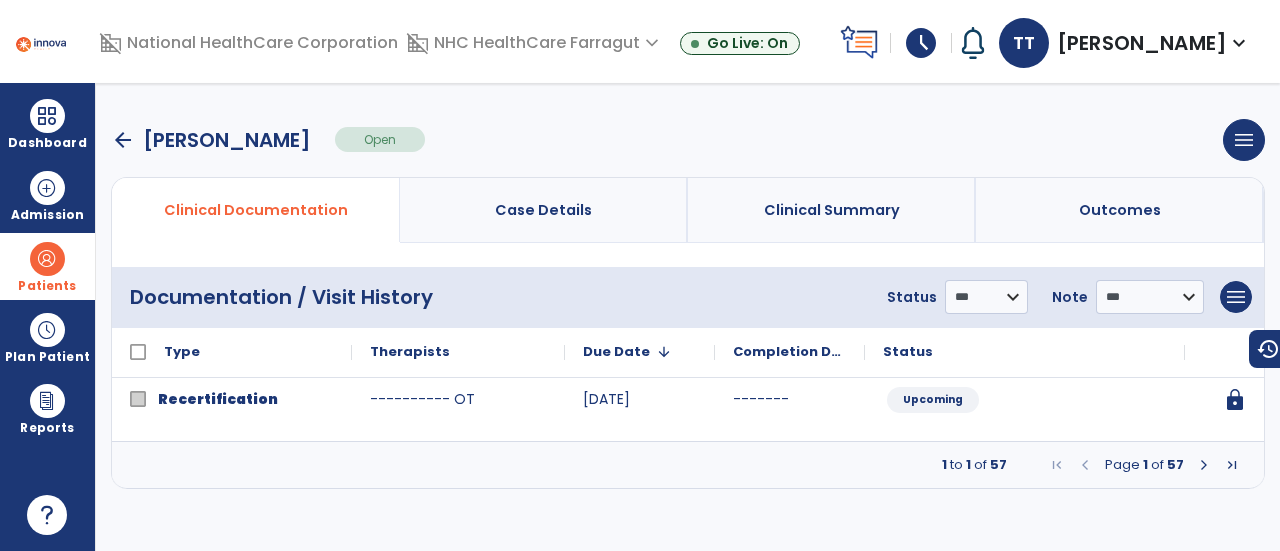 click at bounding box center (1204, 465) 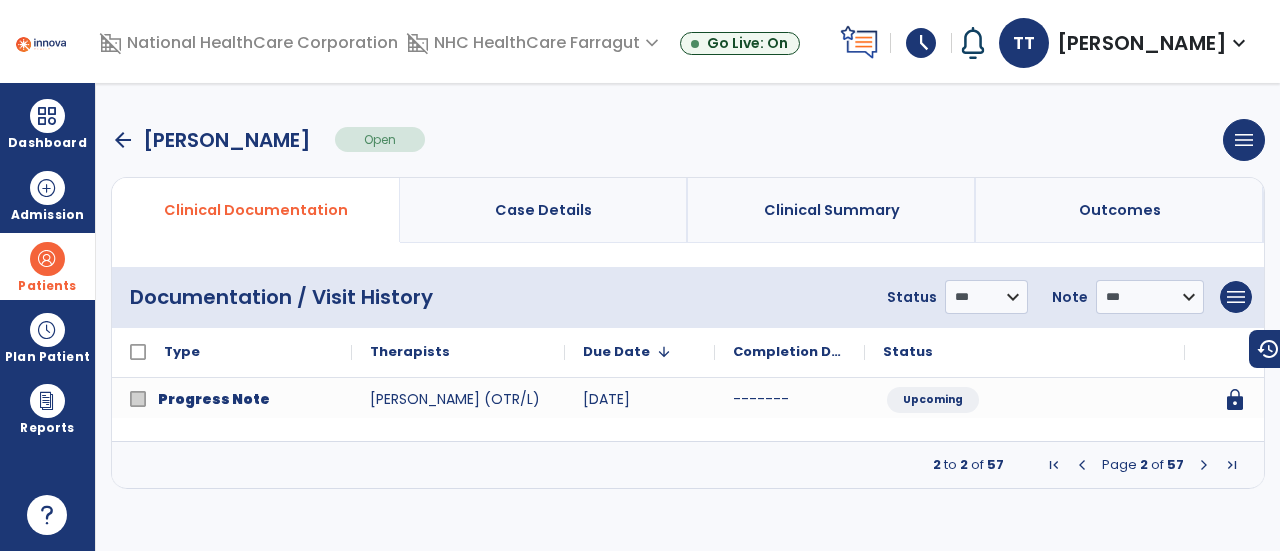 click at bounding box center [1204, 465] 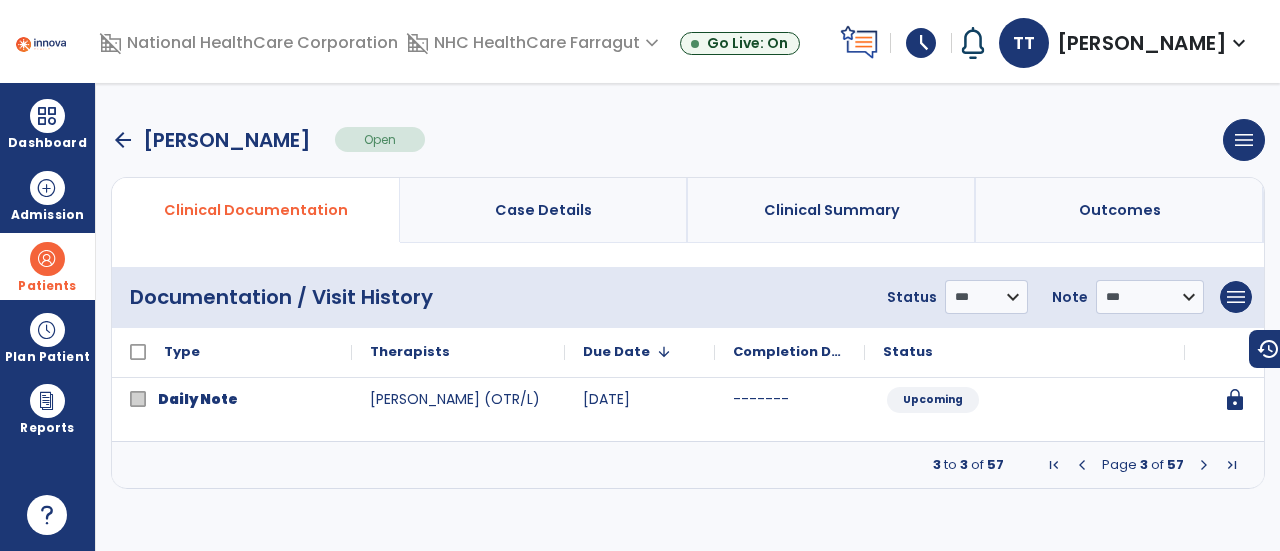 click at bounding box center (1204, 465) 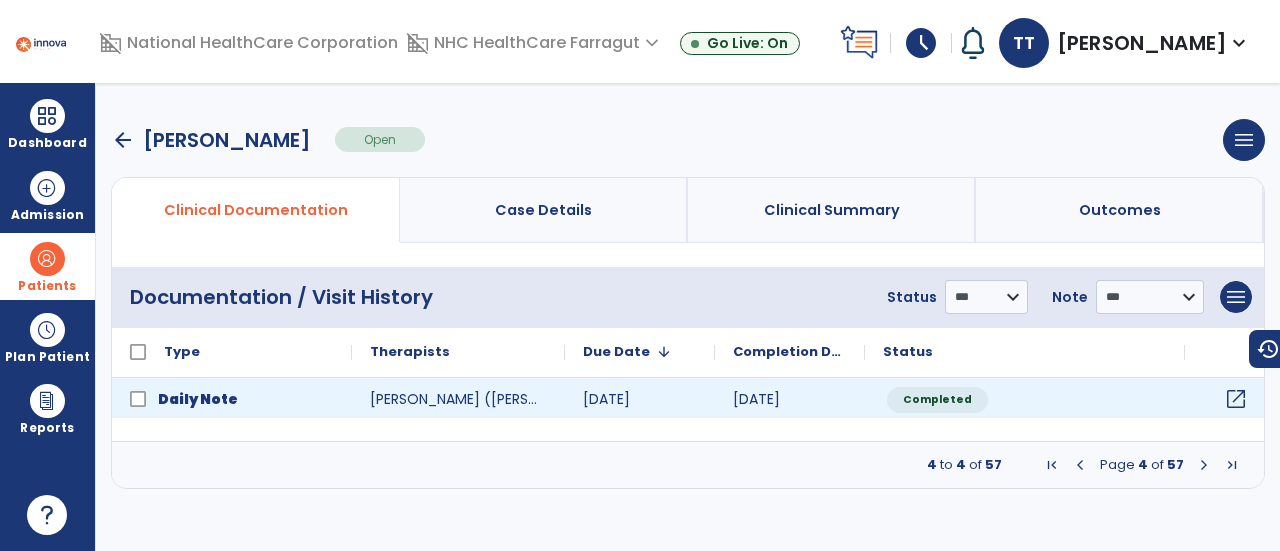 click on "open_in_new" 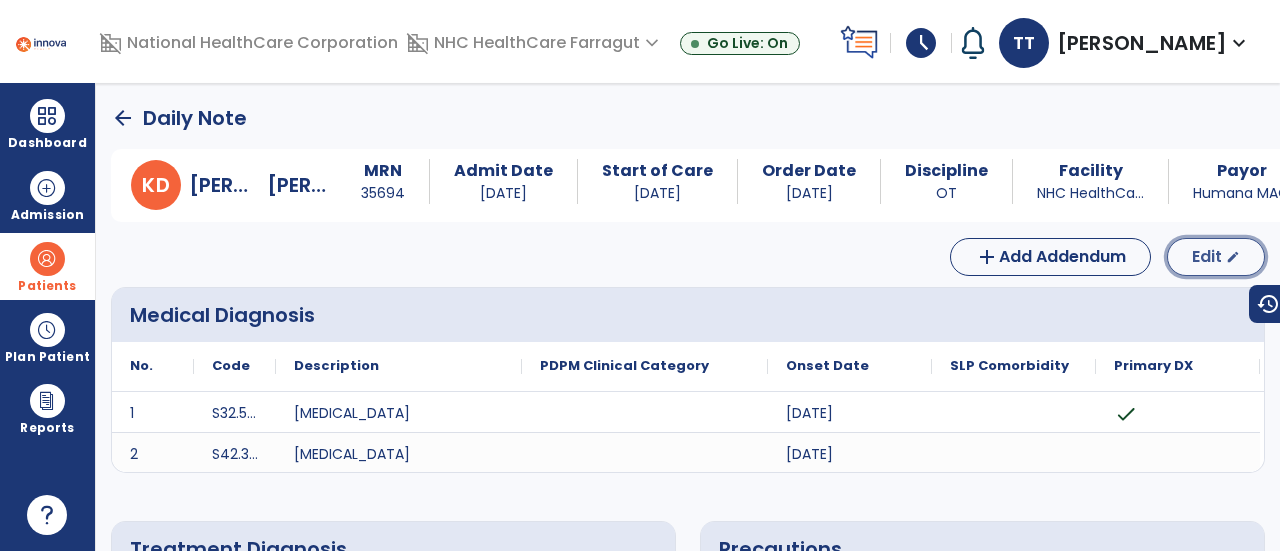 click on "Edit" 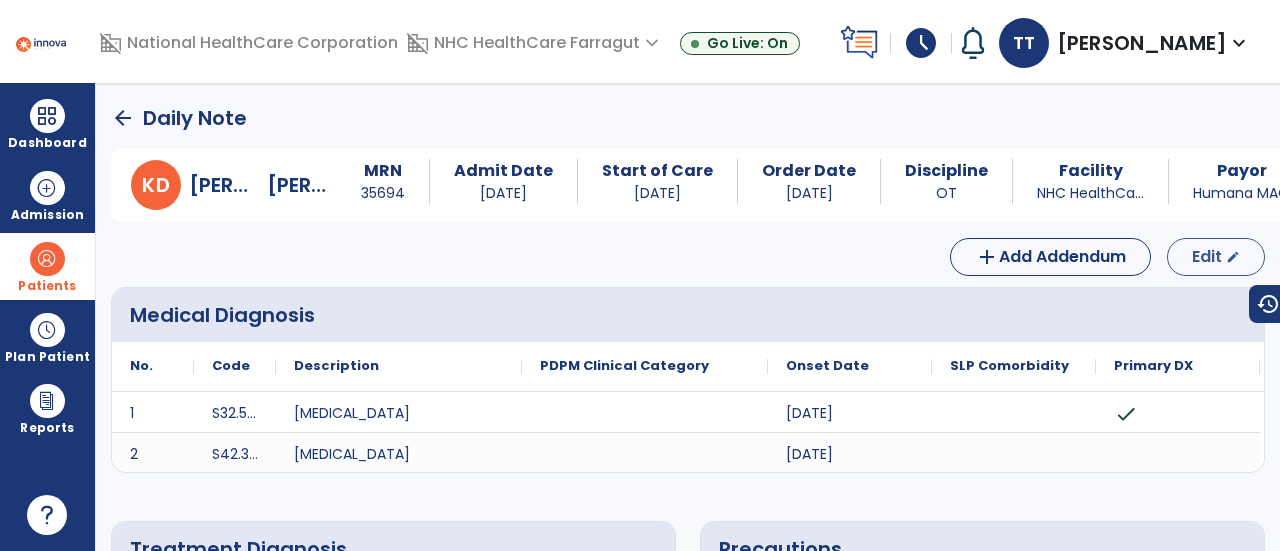 select on "*" 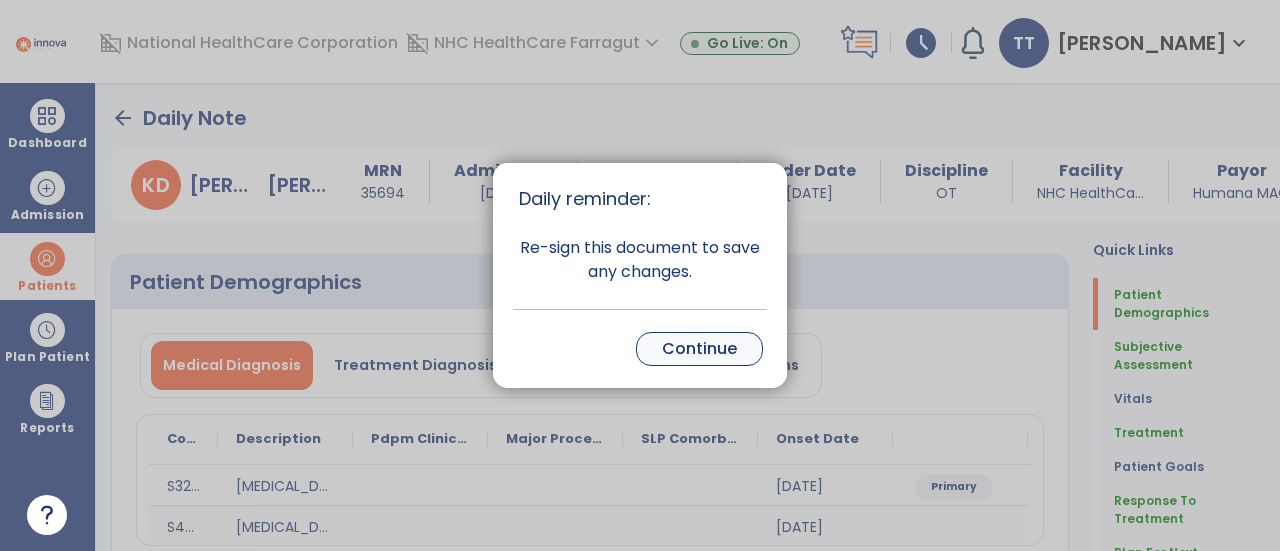 click on "Continue" at bounding box center [699, 349] 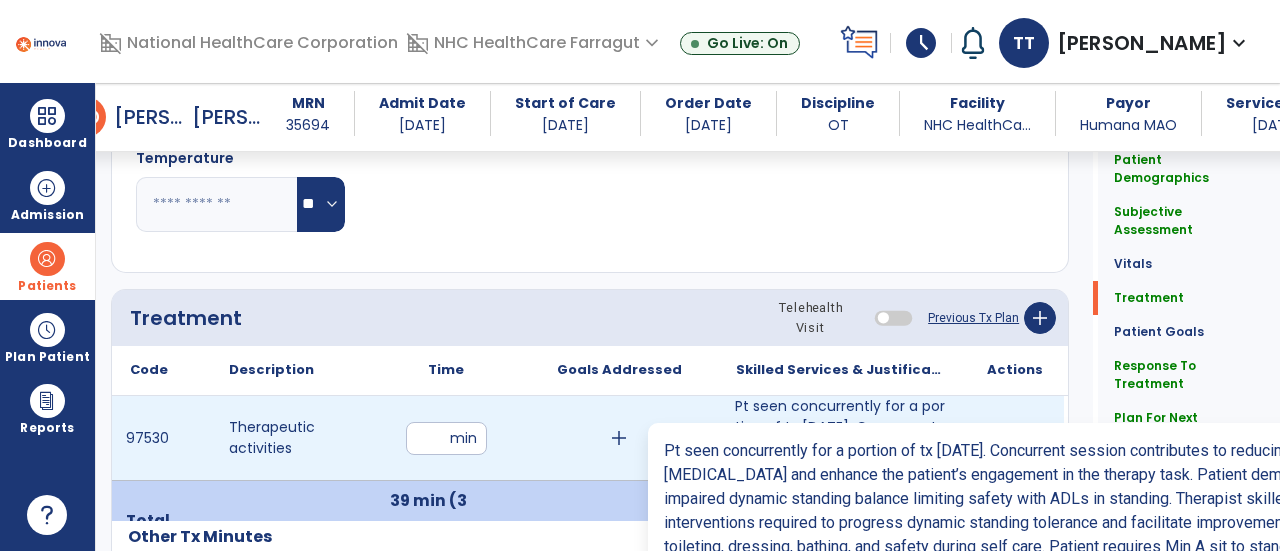 click on "Pt seen concurrently for a portion of tx [DATE]. Concurrent session contributes to reducing patient’s..." at bounding box center (841, 438) 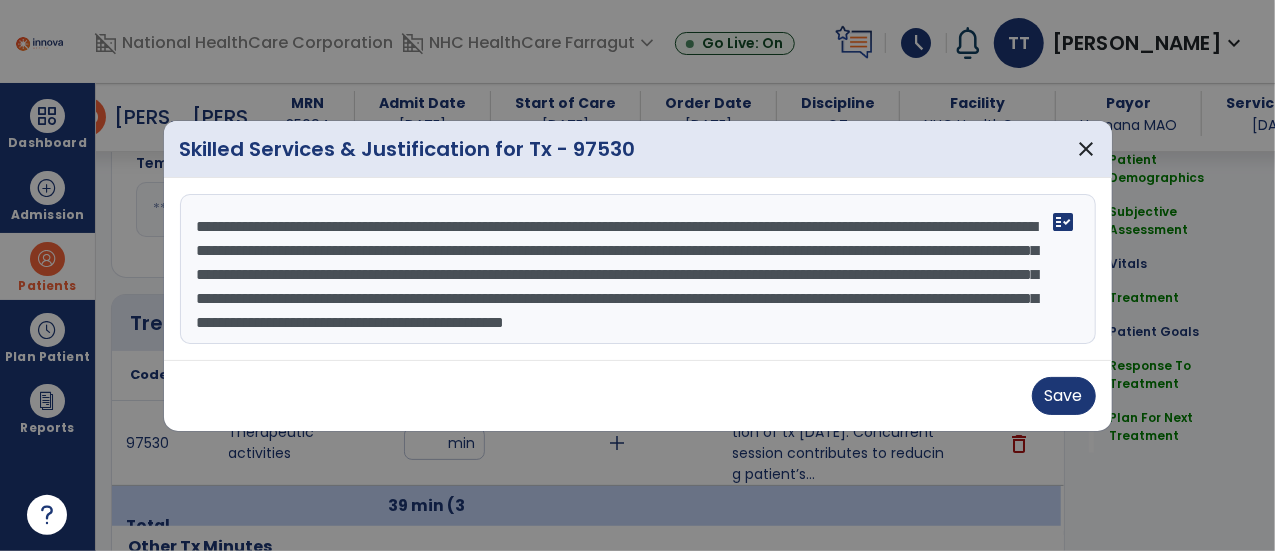 scroll, scrollTop: 1000, scrollLeft: 0, axis: vertical 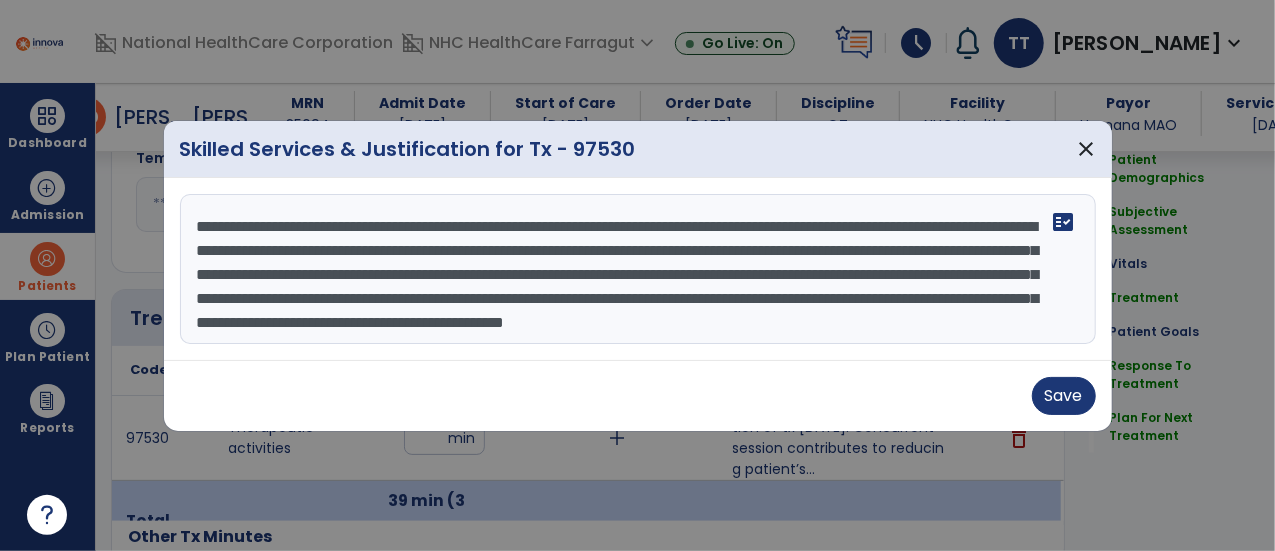 click on "**********" at bounding box center [638, 269] 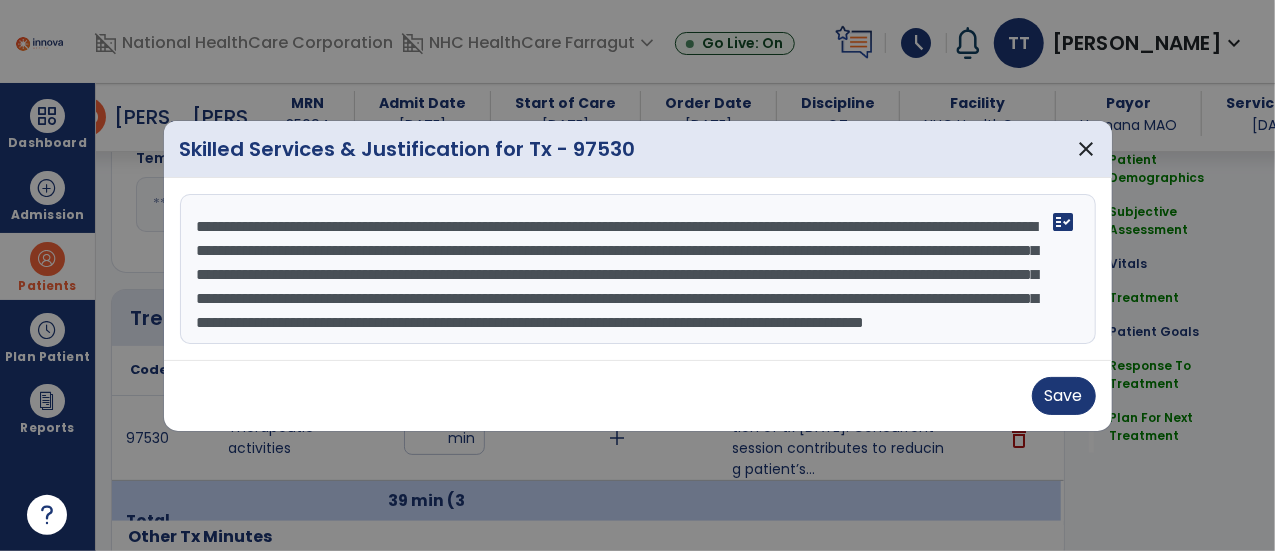click on "**********" at bounding box center [638, 269] 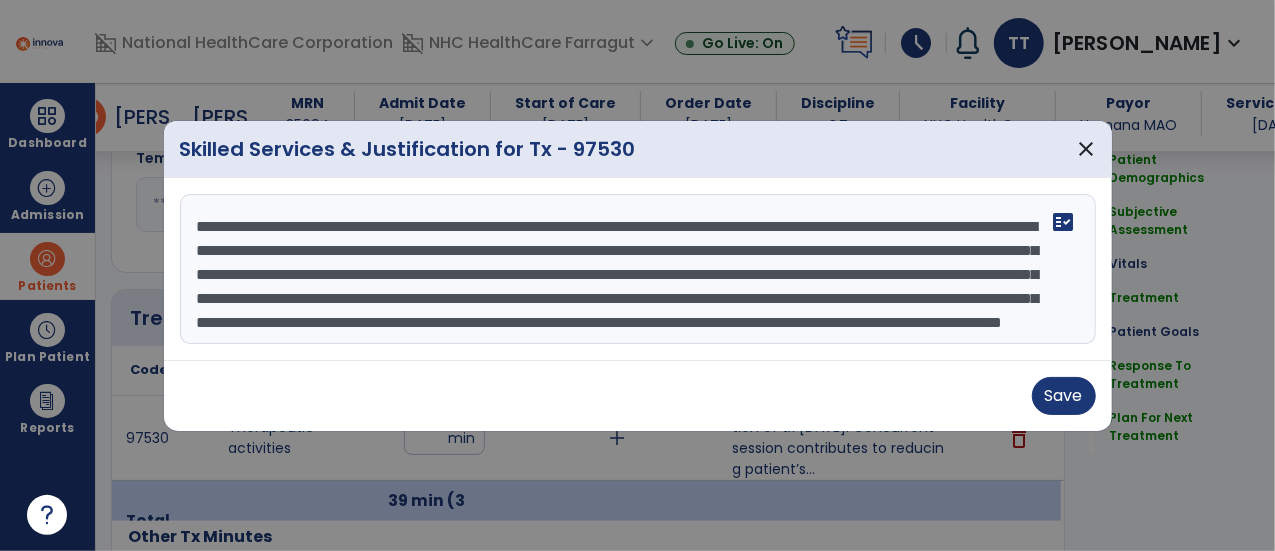 click on "**********" at bounding box center (638, 269) 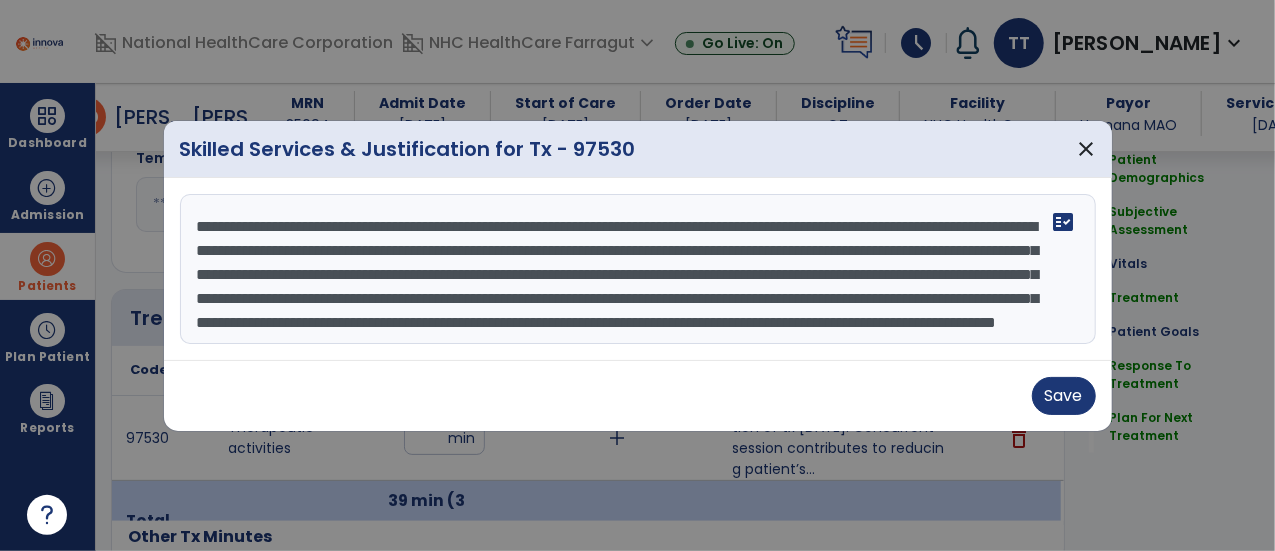 scroll, scrollTop: 48, scrollLeft: 0, axis: vertical 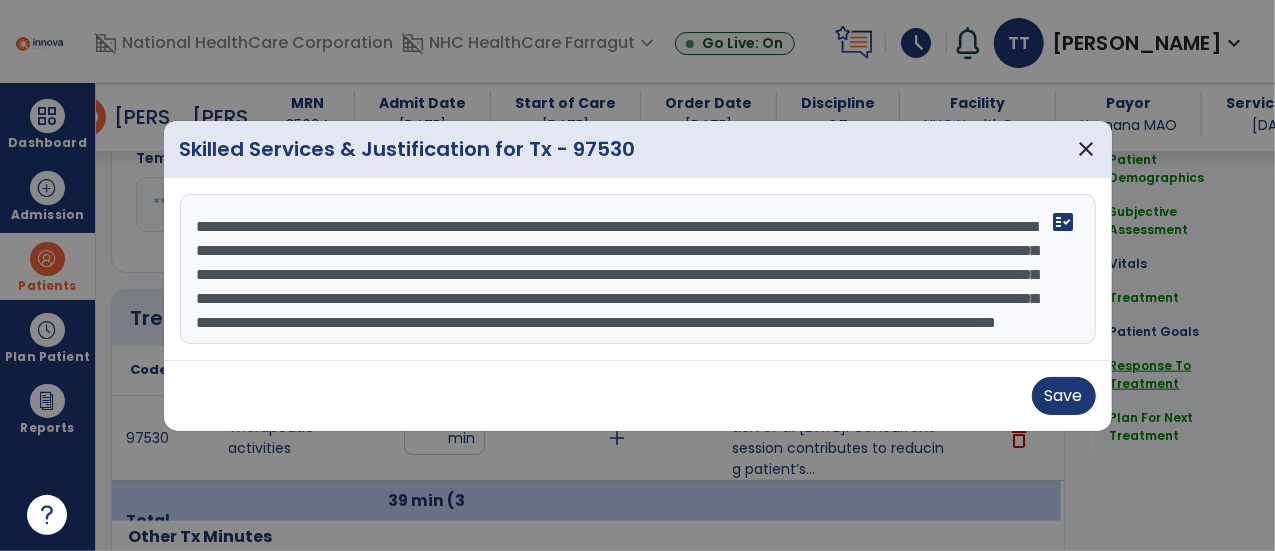 type on "**********" 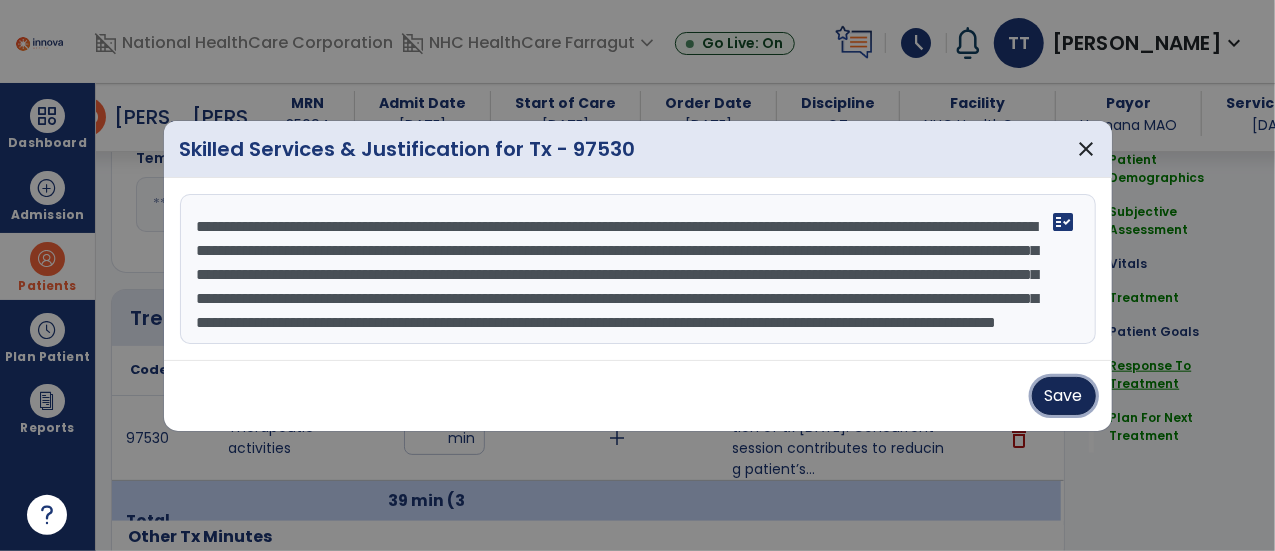 click on "Save" at bounding box center (1064, 396) 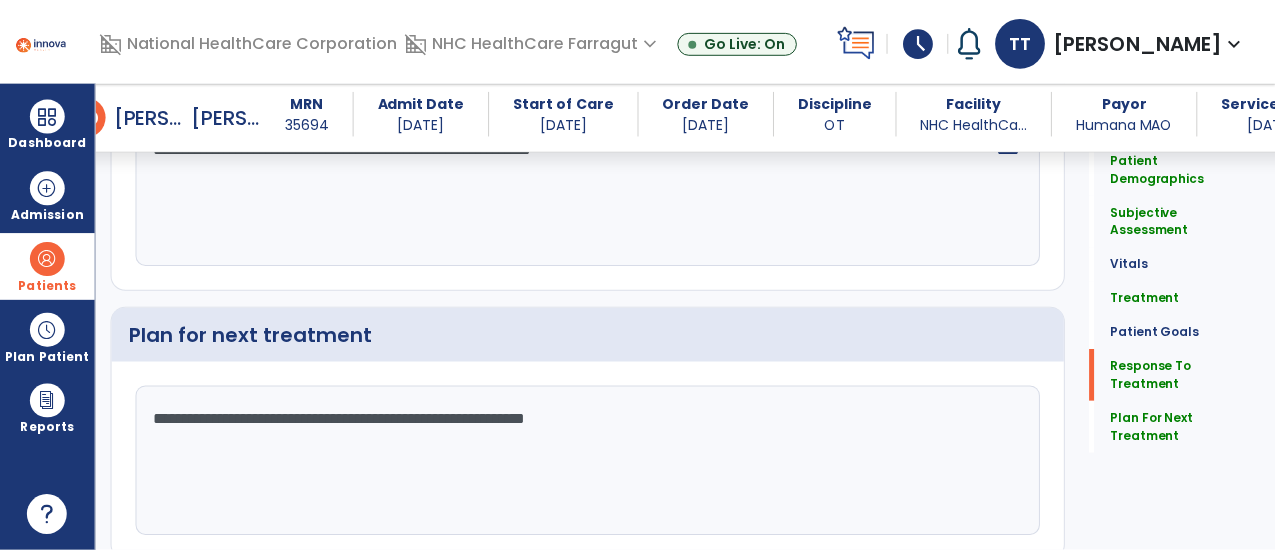 scroll, scrollTop: 2868, scrollLeft: 0, axis: vertical 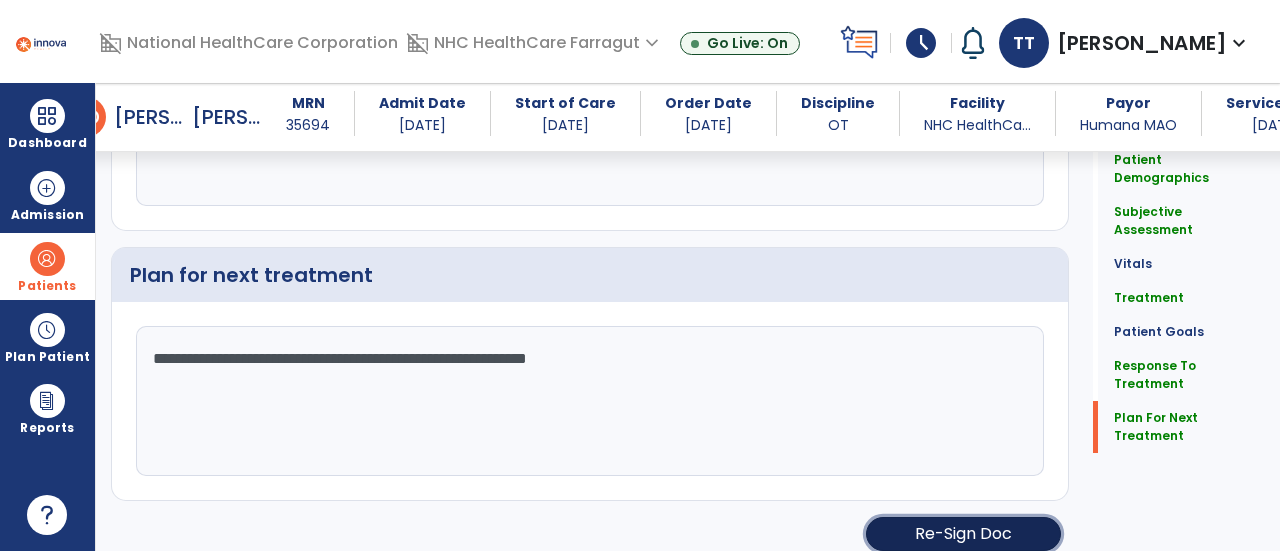 click on "Re-Sign Doc" 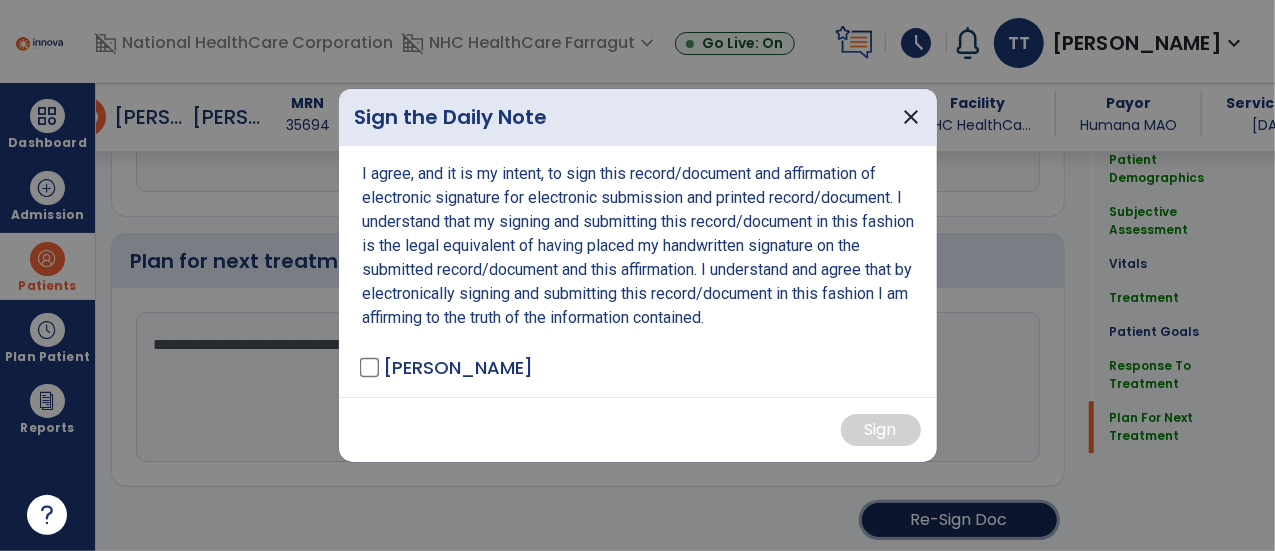 scroll, scrollTop: 2868, scrollLeft: 0, axis: vertical 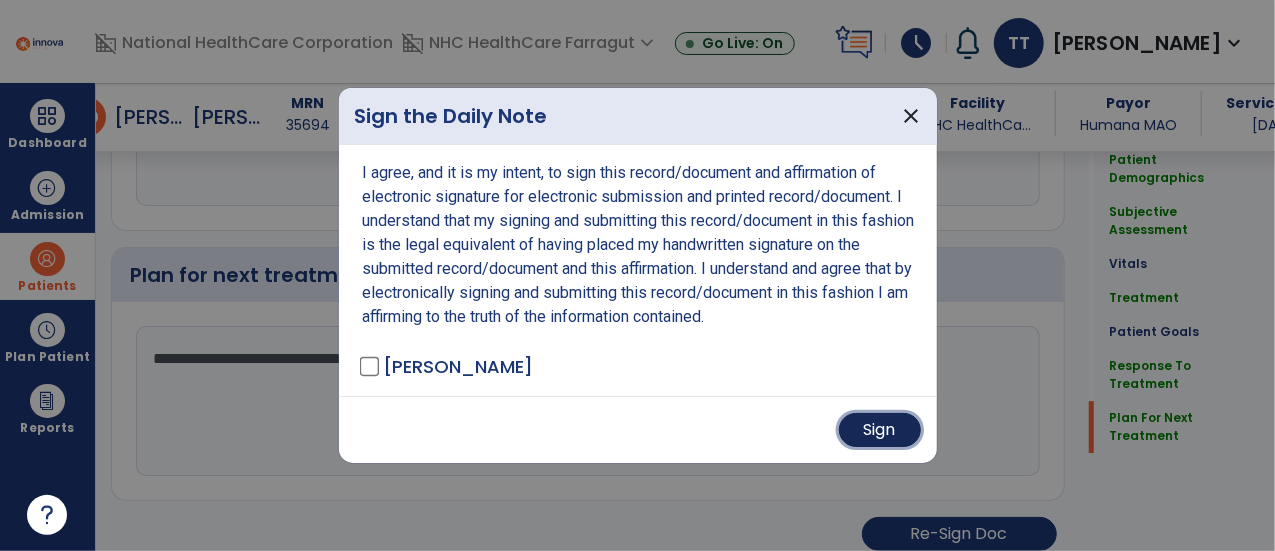 click on "Sign" at bounding box center (880, 430) 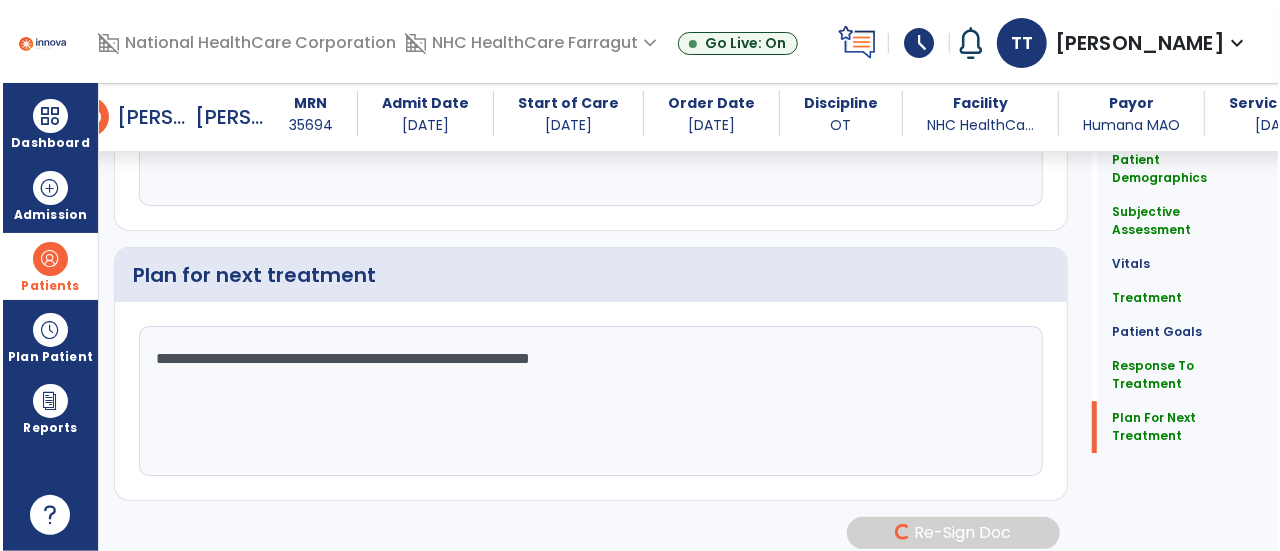 scroll, scrollTop: 2866, scrollLeft: 0, axis: vertical 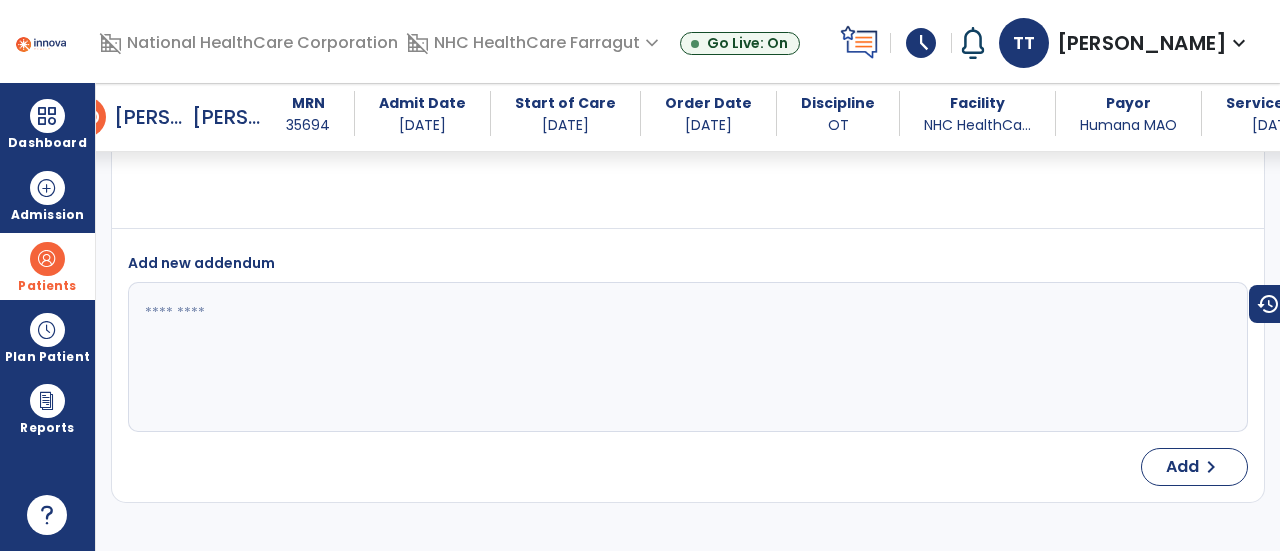 click at bounding box center (47, 259) 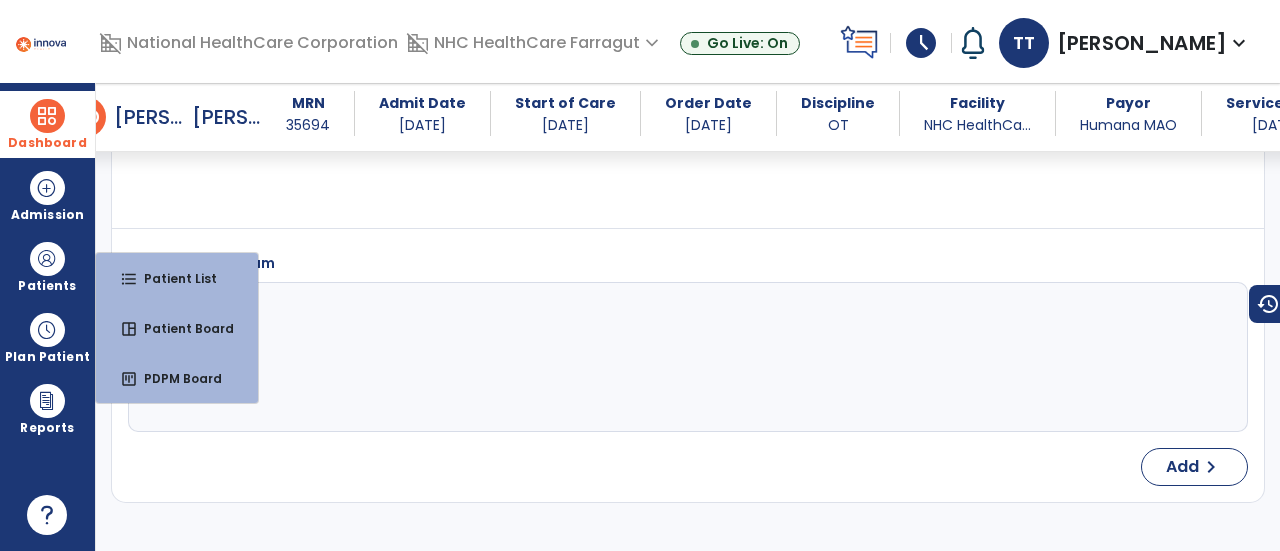 click at bounding box center [47, 116] 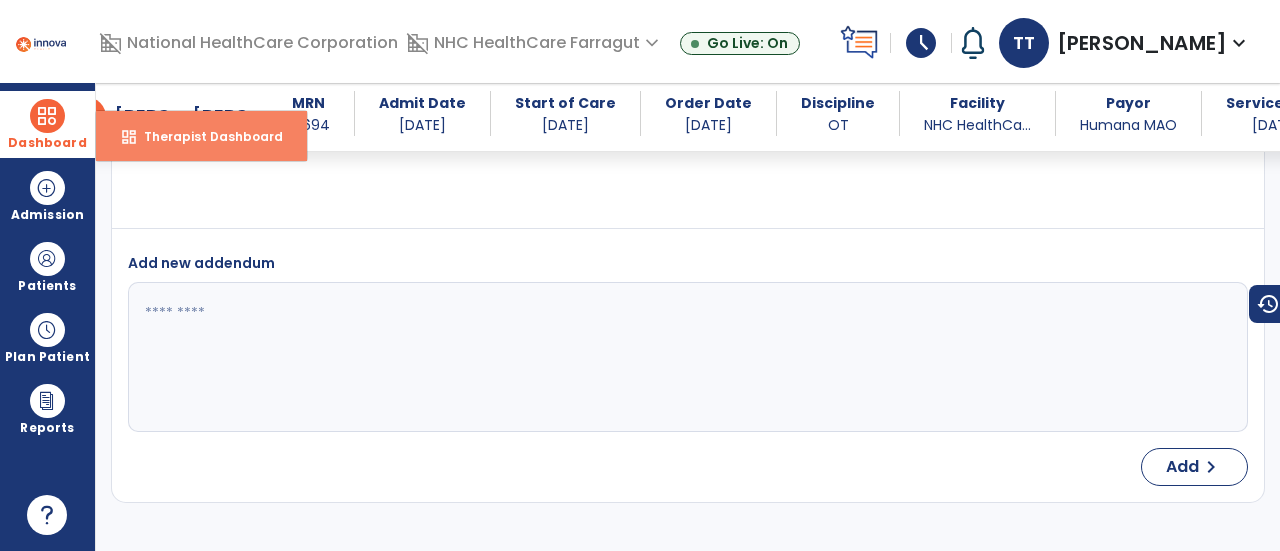 click on "dashboard  Therapist Dashboard" at bounding box center (201, 136) 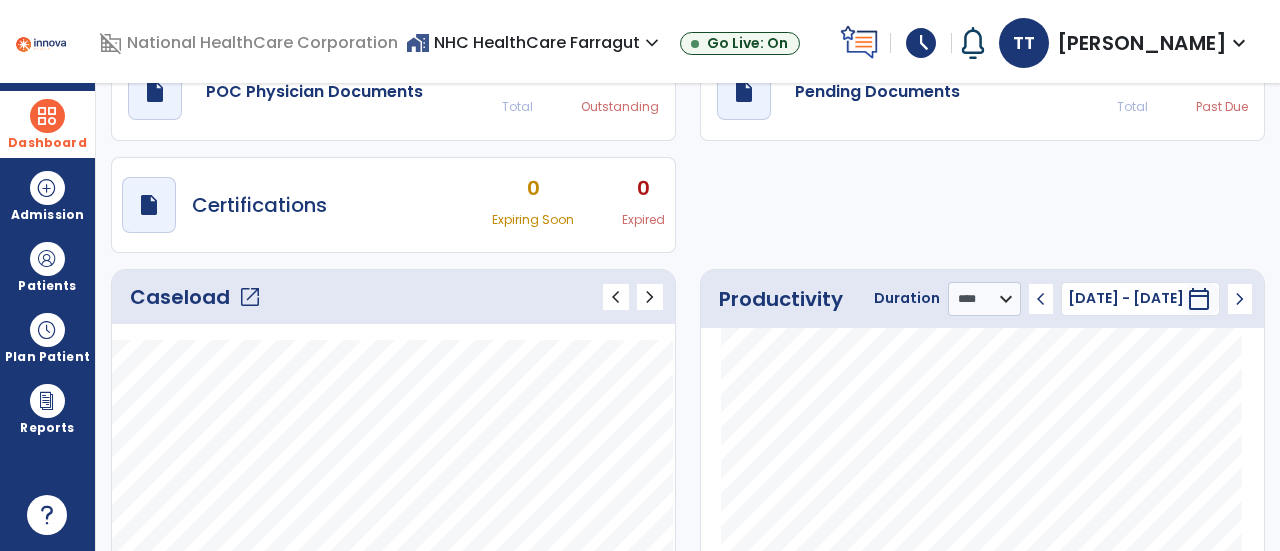 scroll, scrollTop: 0, scrollLeft: 0, axis: both 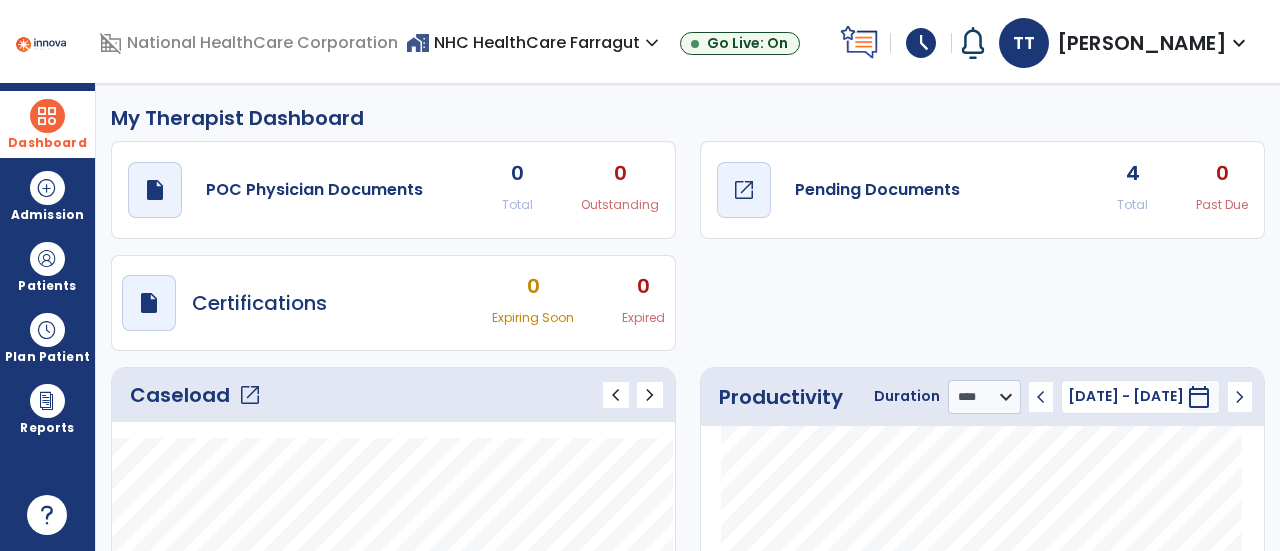 click on "Pending Documents" 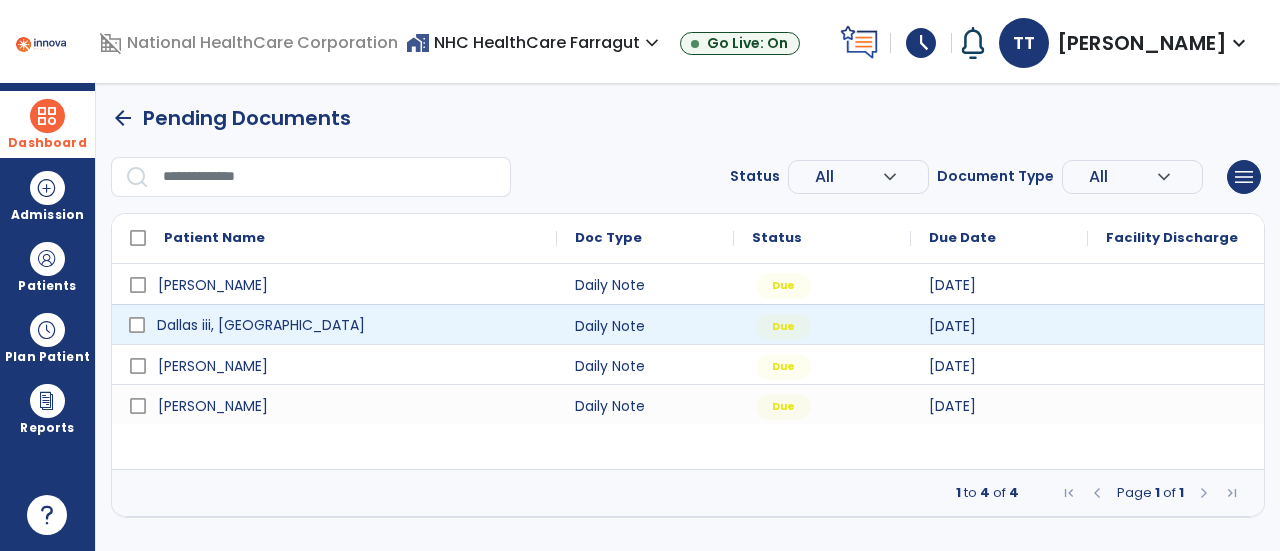 click on "Dallas iii, [GEOGRAPHIC_DATA]" at bounding box center (261, 325) 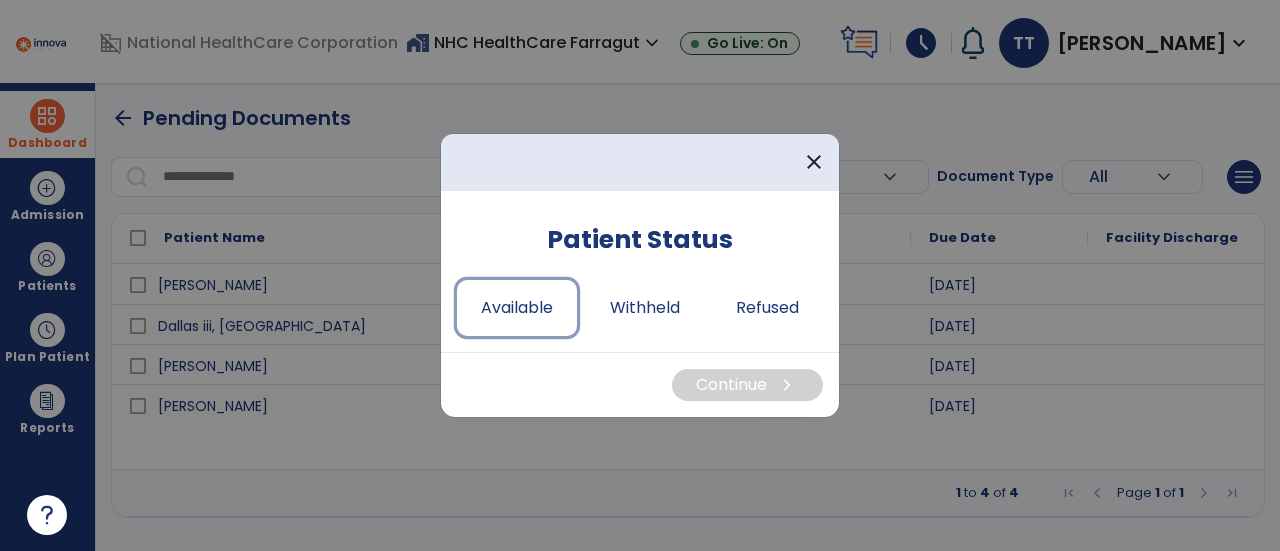 drag, startPoint x: 510, startPoint y: 311, endPoint x: 631, endPoint y: 369, distance: 134.18271 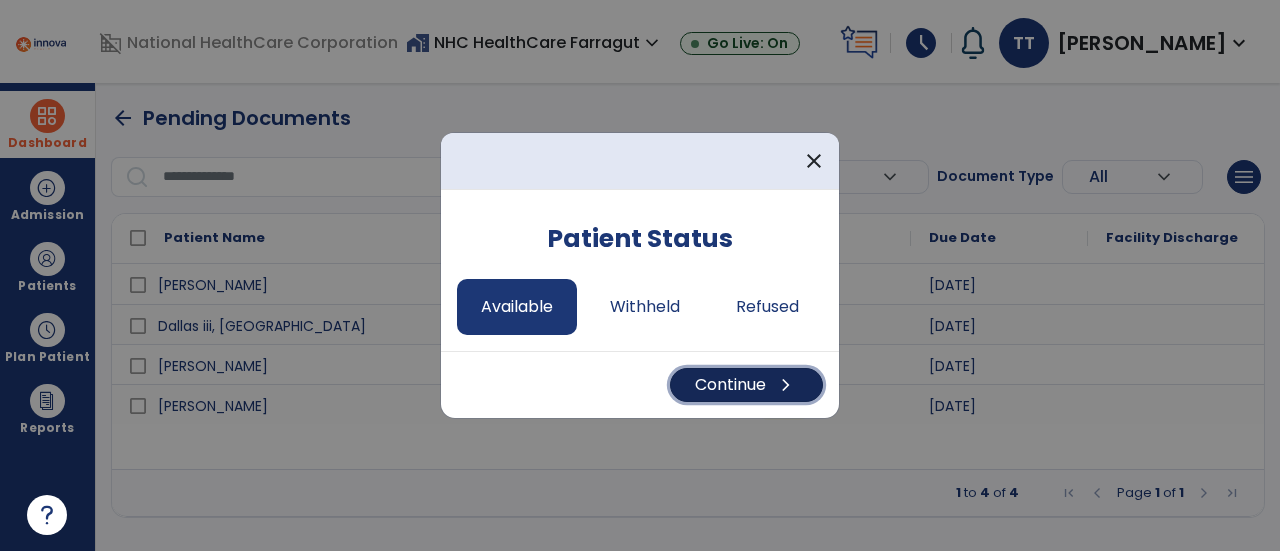 click on "Continue   chevron_right" at bounding box center [746, 385] 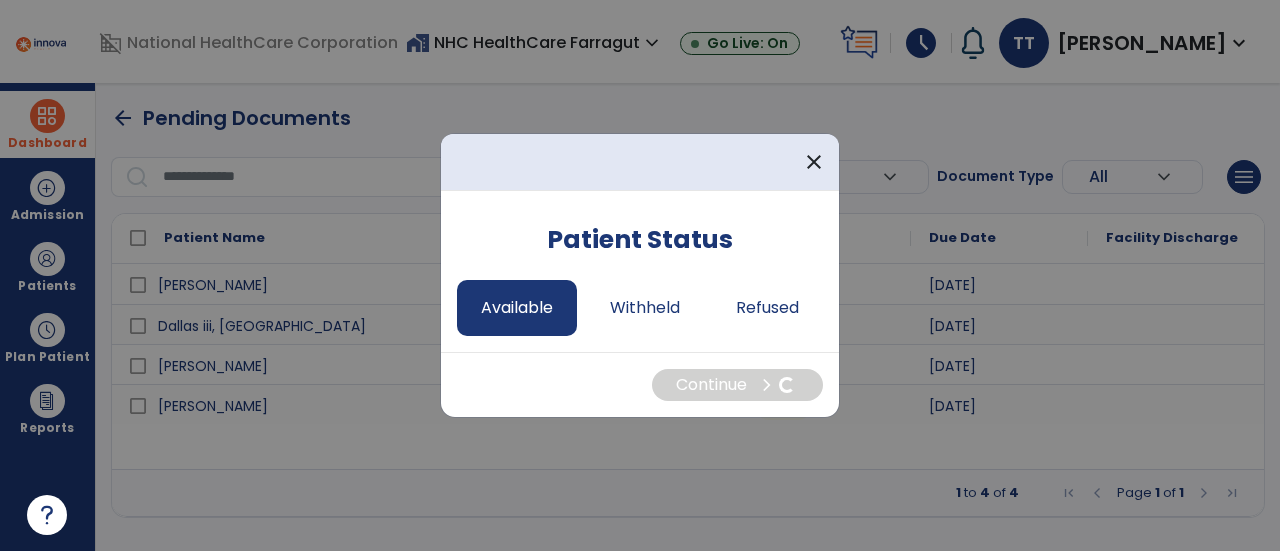 select on "*" 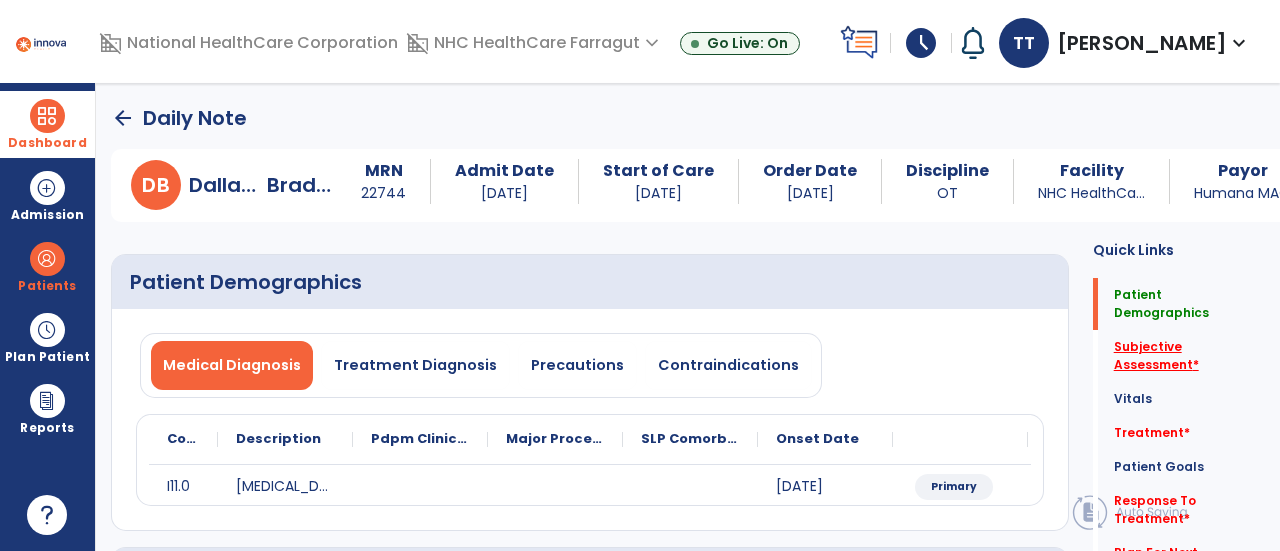 click on "Subjective Assessment   *" 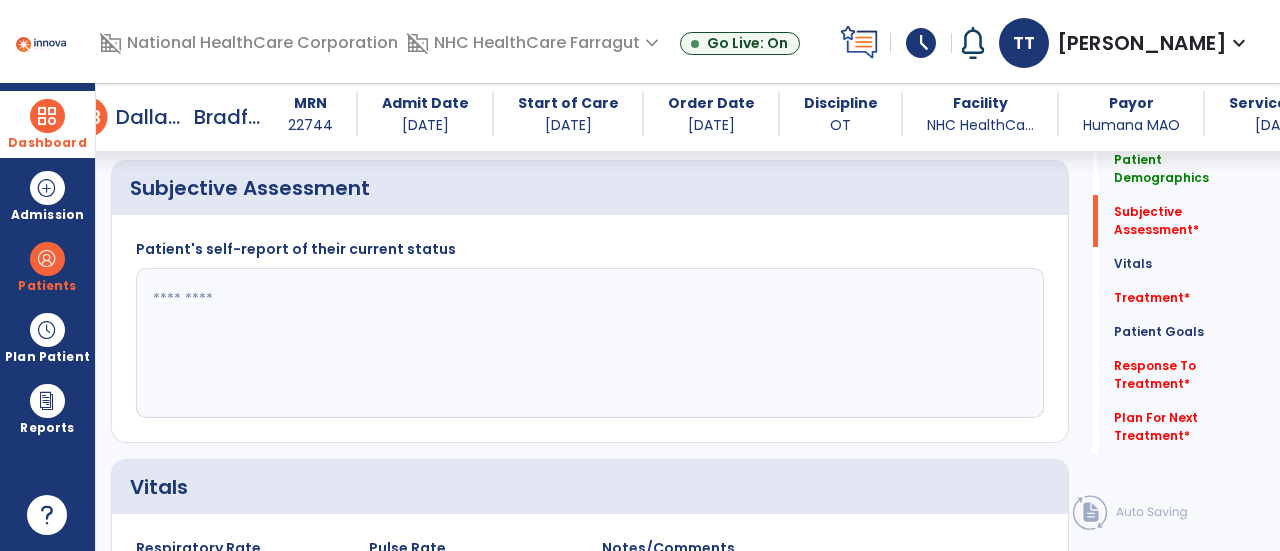 scroll, scrollTop: 369, scrollLeft: 0, axis: vertical 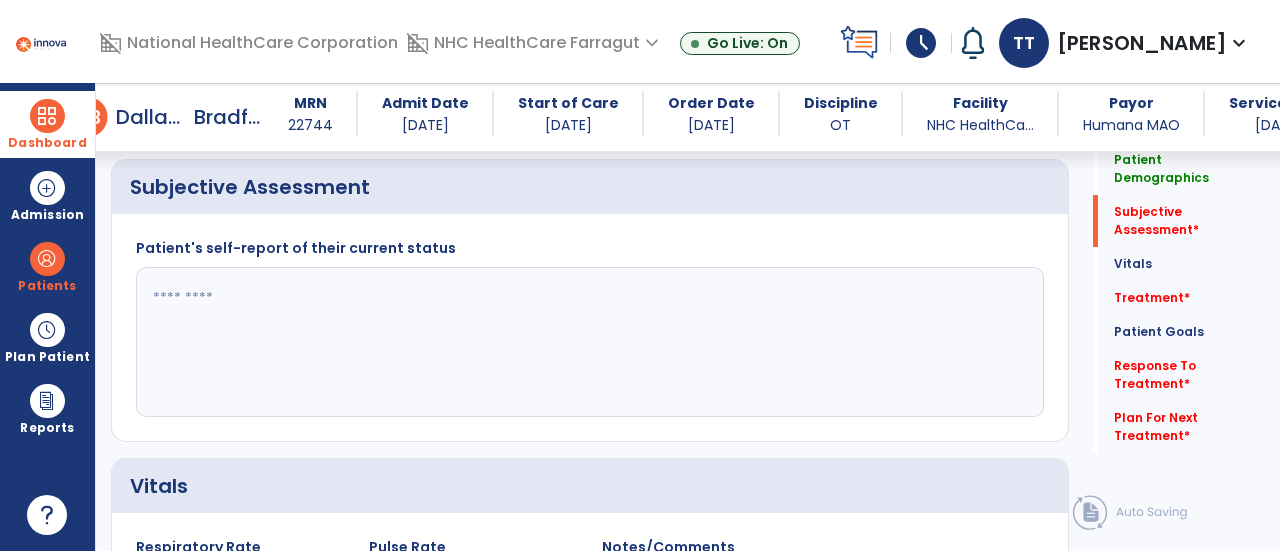 click 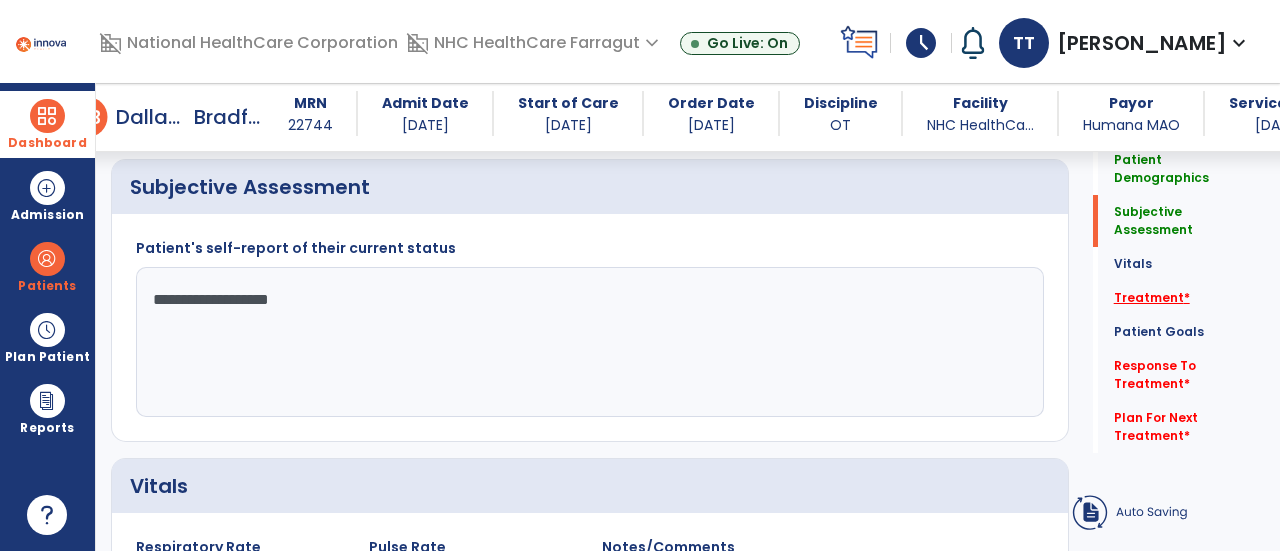 type on "**********" 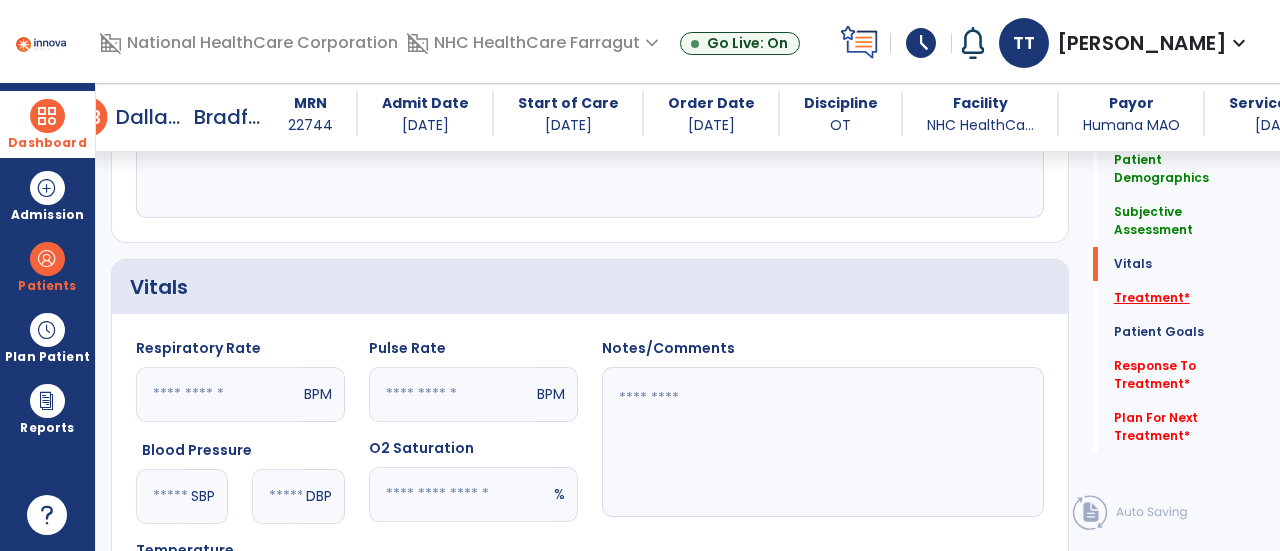 click on "Treatment   *" 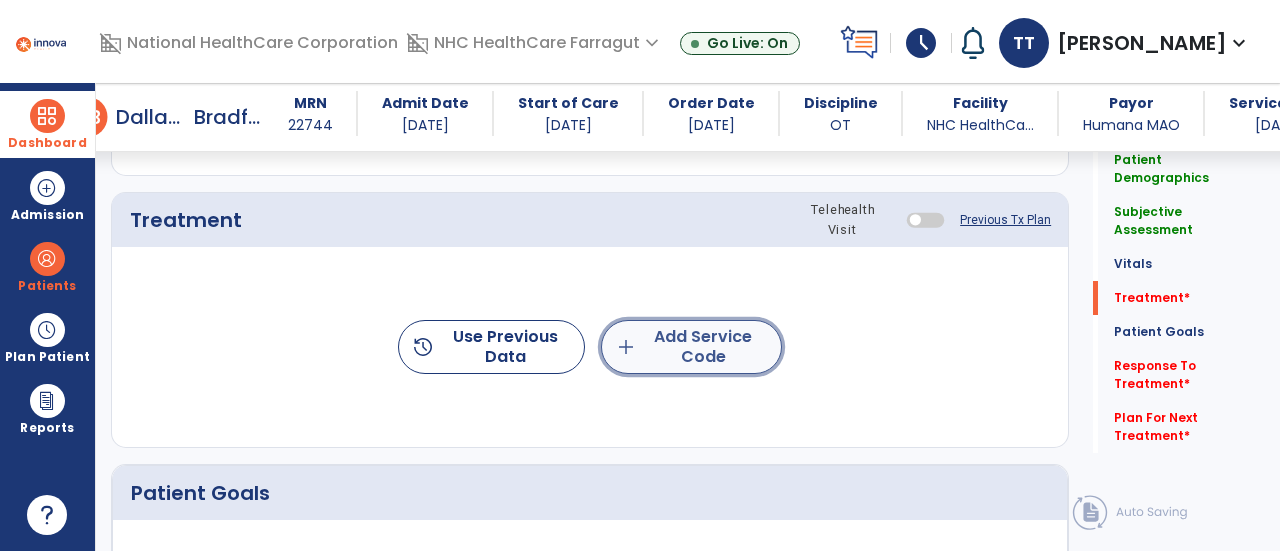 click on "add  Add Service Code" 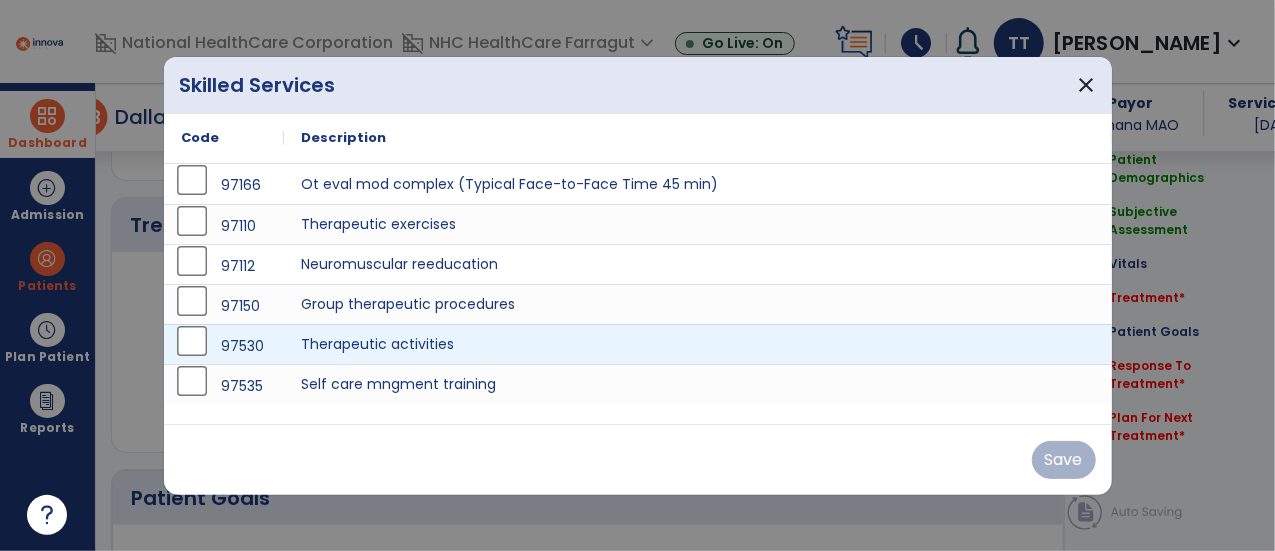 scroll, scrollTop: 1057, scrollLeft: 0, axis: vertical 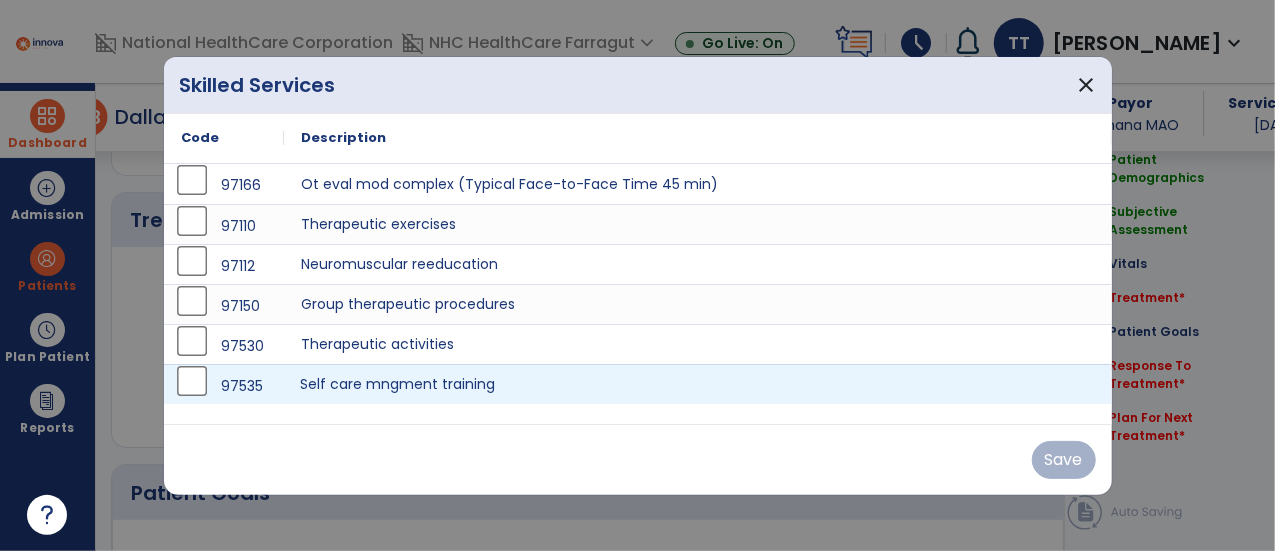 click on "Self care mngment training" at bounding box center [698, 384] 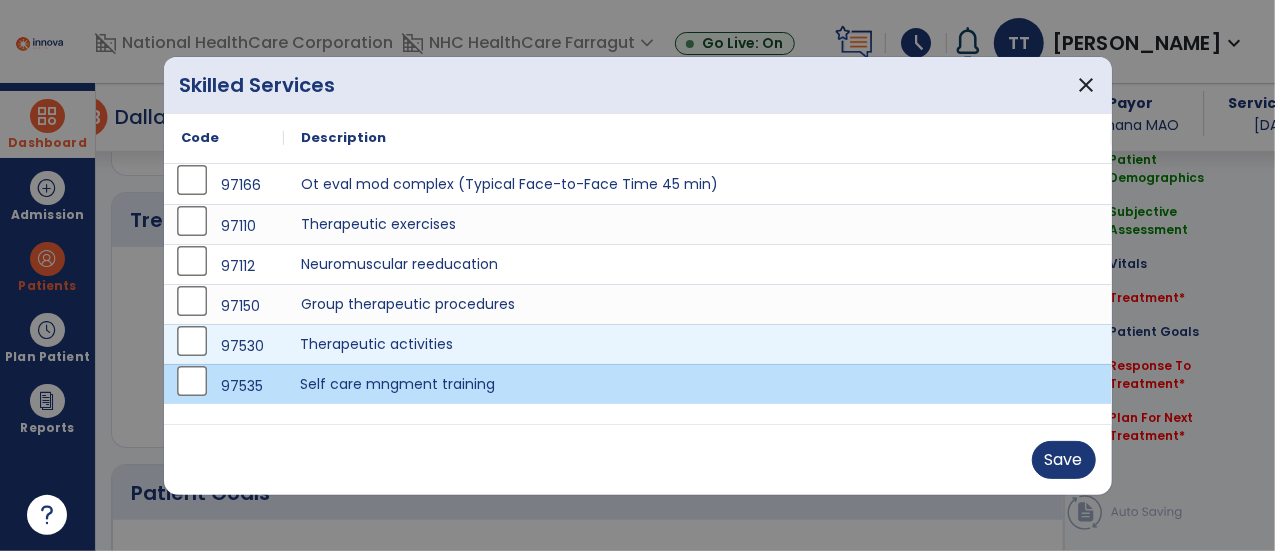 click on "Therapeutic activities" at bounding box center (698, 344) 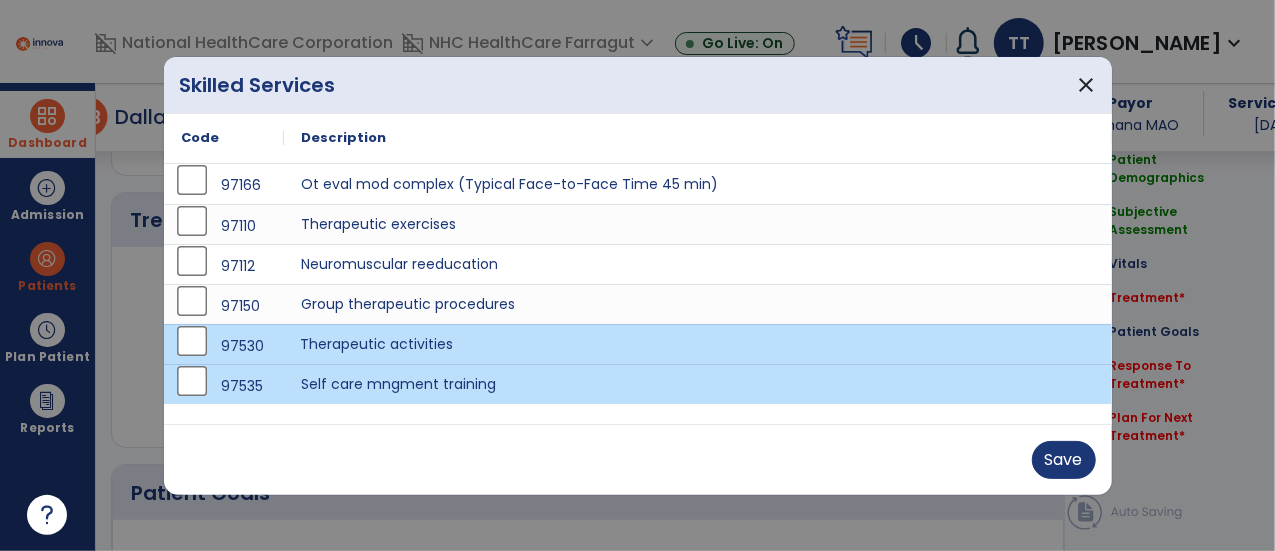 click on "Save" at bounding box center (638, 459) 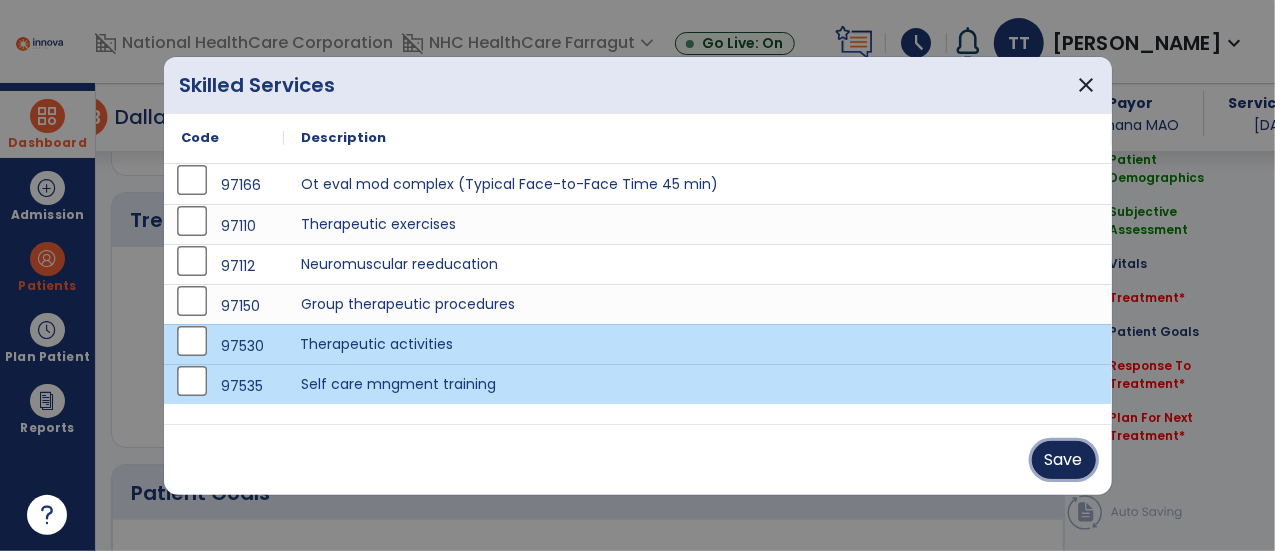 click on "Save" at bounding box center [1064, 460] 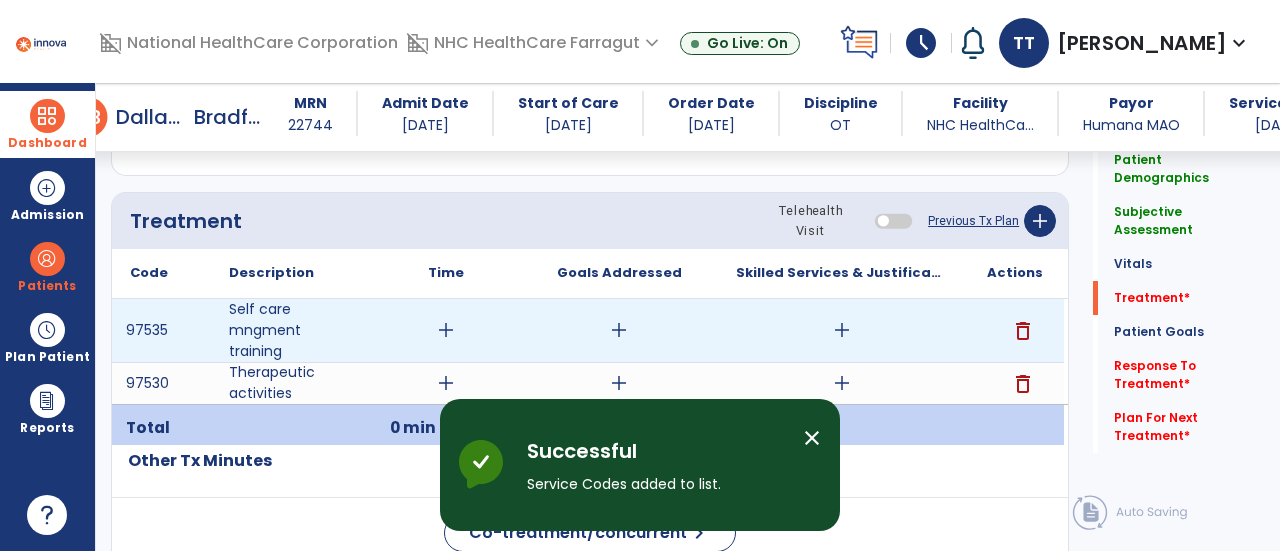 click on "add" at bounding box center [446, 330] 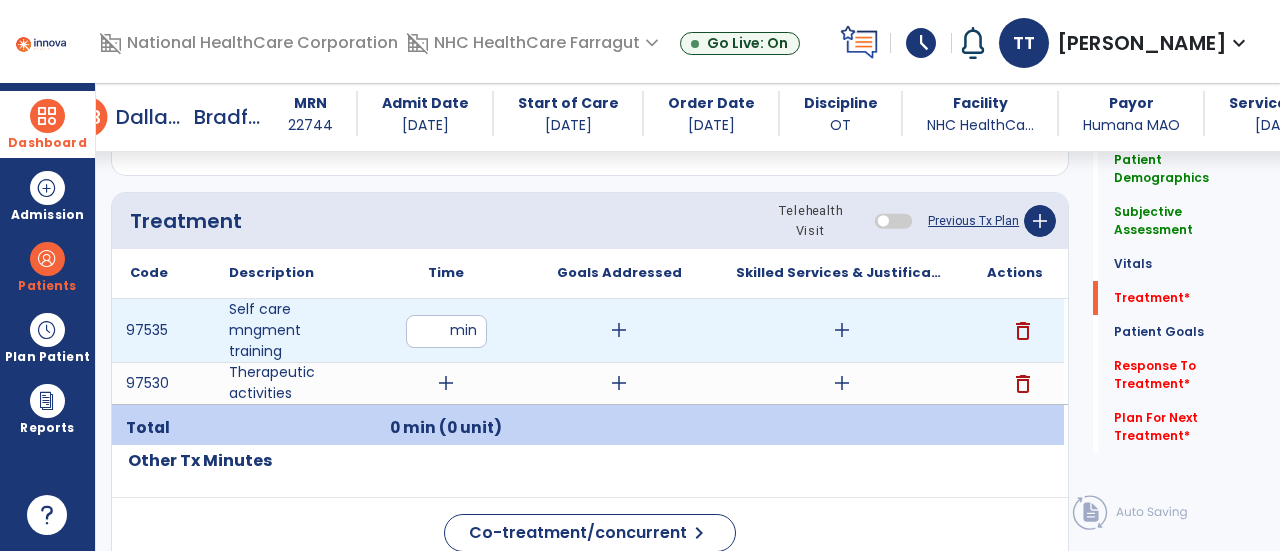 type on "**" 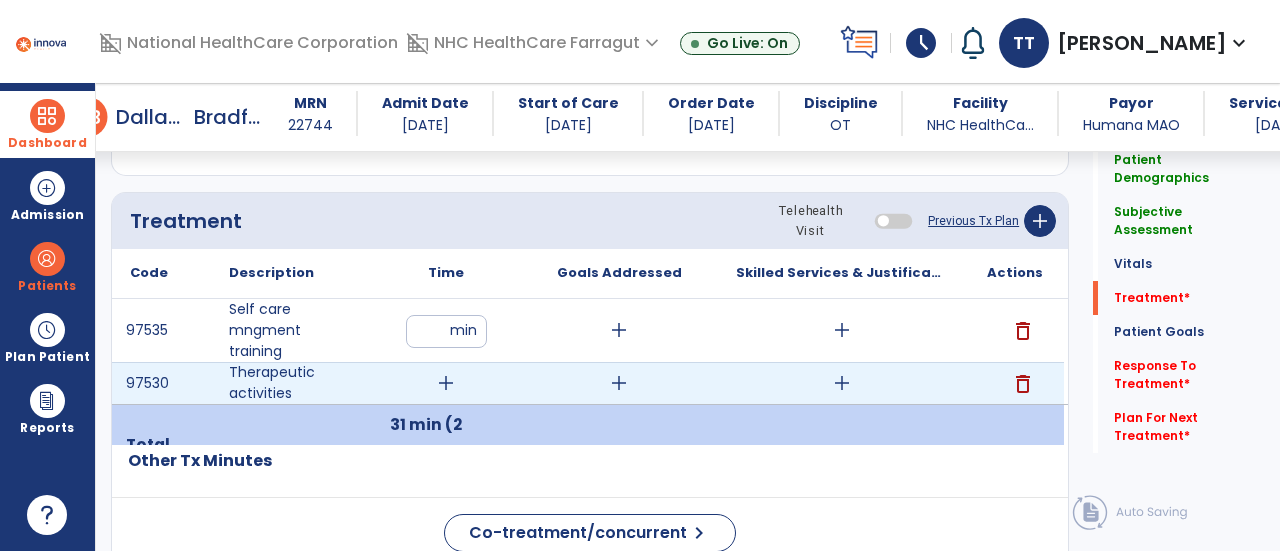 click on "add" at bounding box center (446, 383) 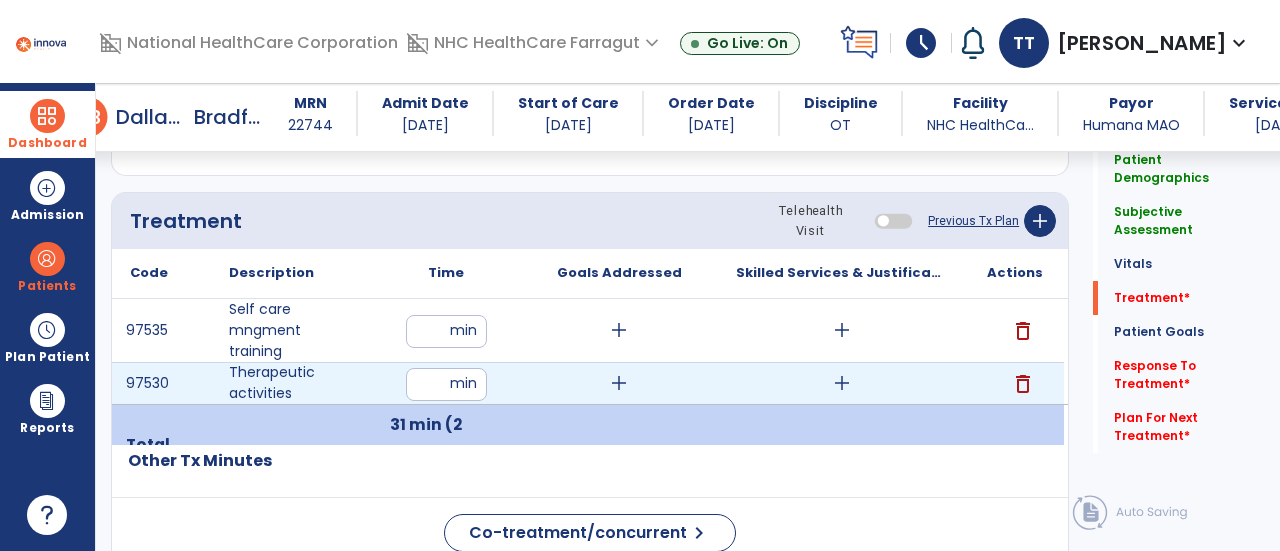 type on "**" 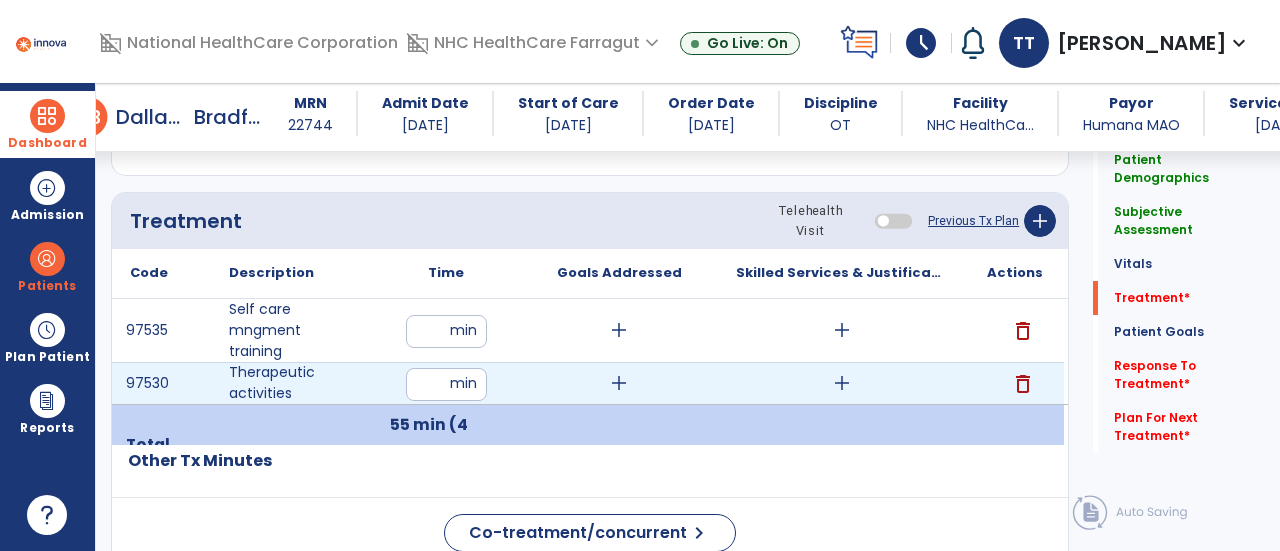 click on "**" at bounding box center [446, 384] 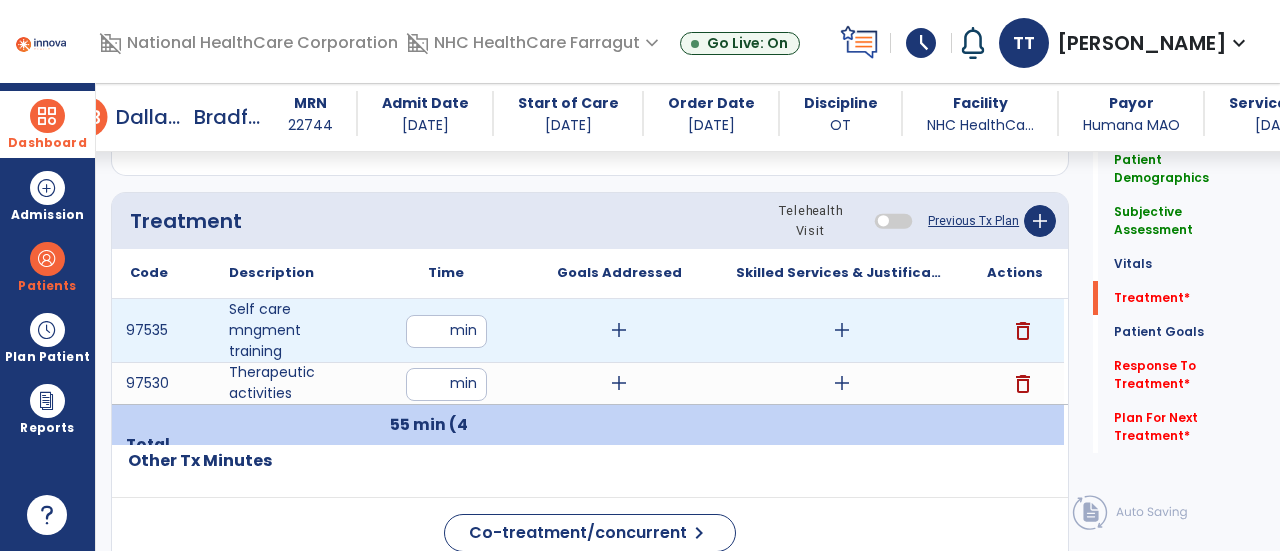 type on "**" 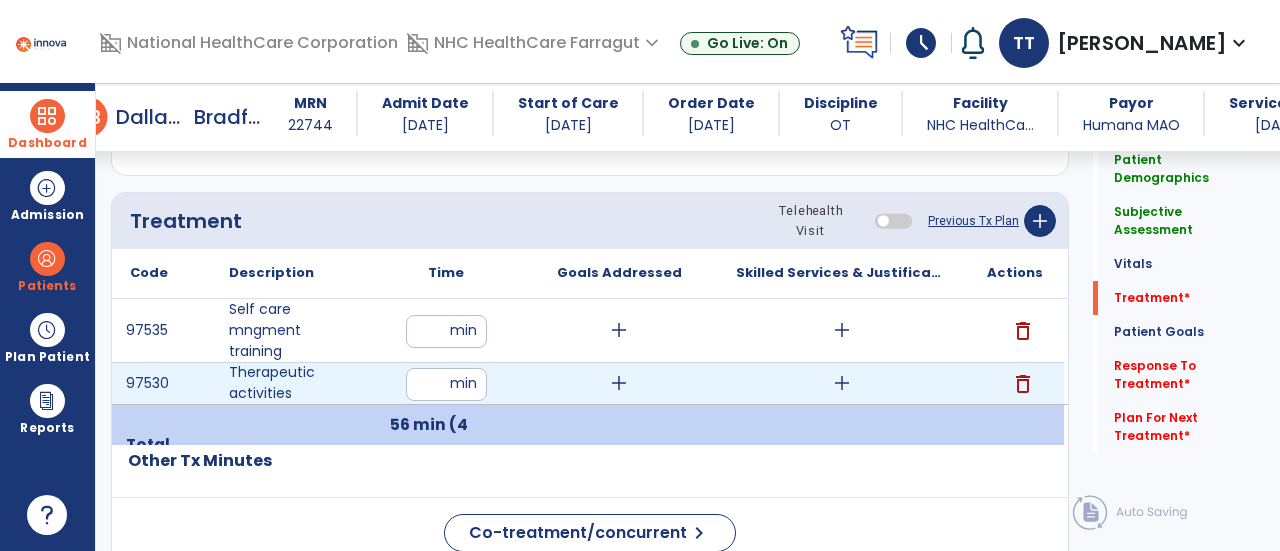 click on "add" at bounding box center [842, 383] 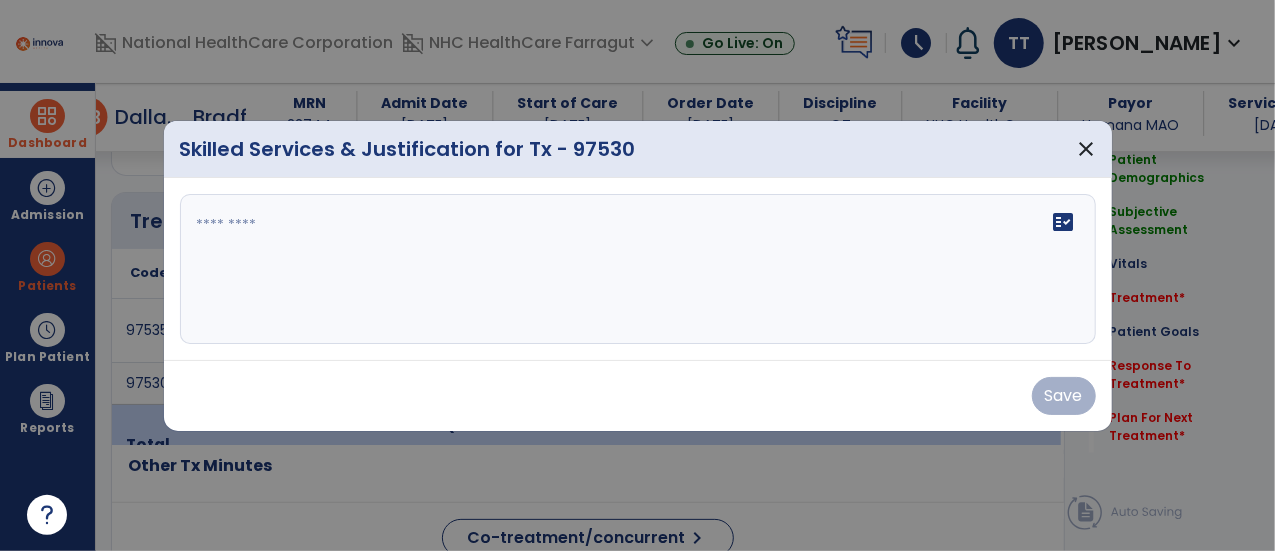 scroll, scrollTop: 1057, scrollLeft: 0, axis: vertical 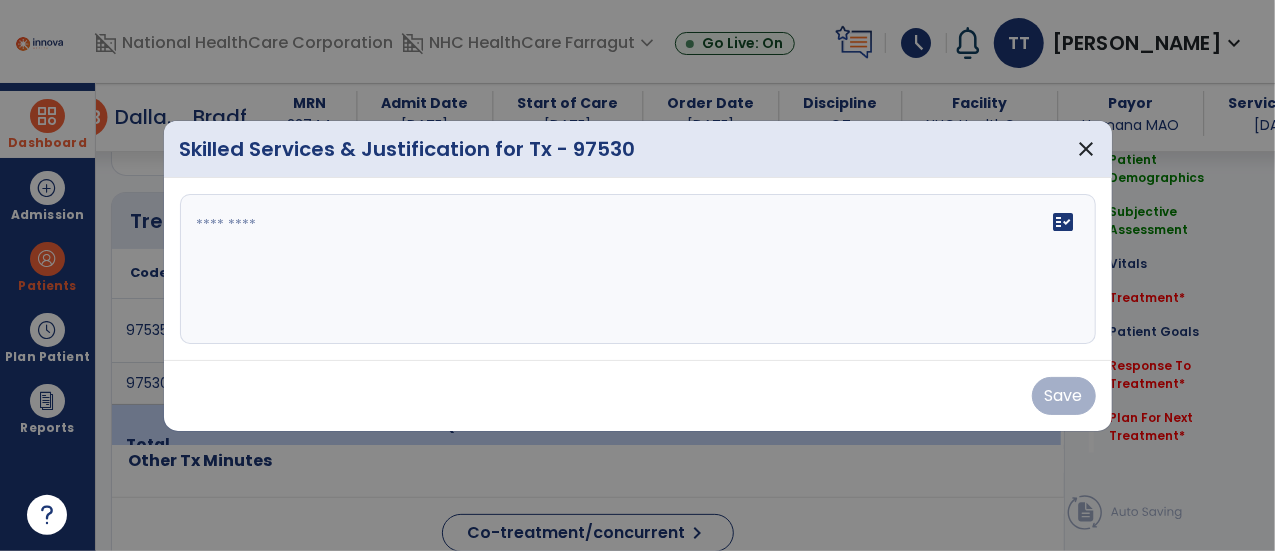 click on "fact_check" at bounding box center (638, 269) 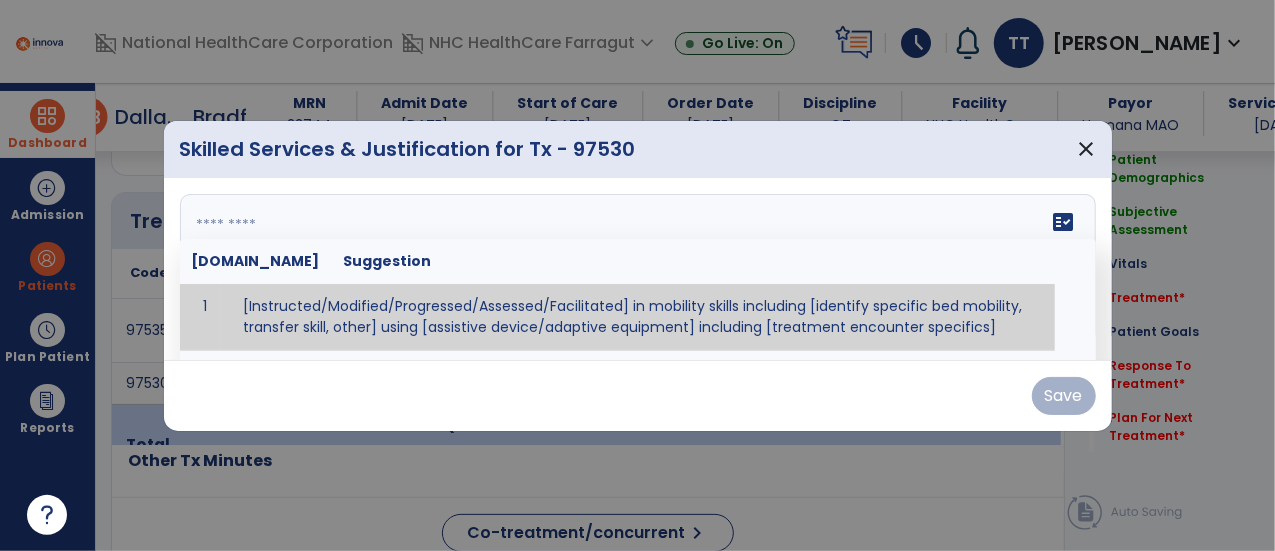 click at bounding box center [636, 269] 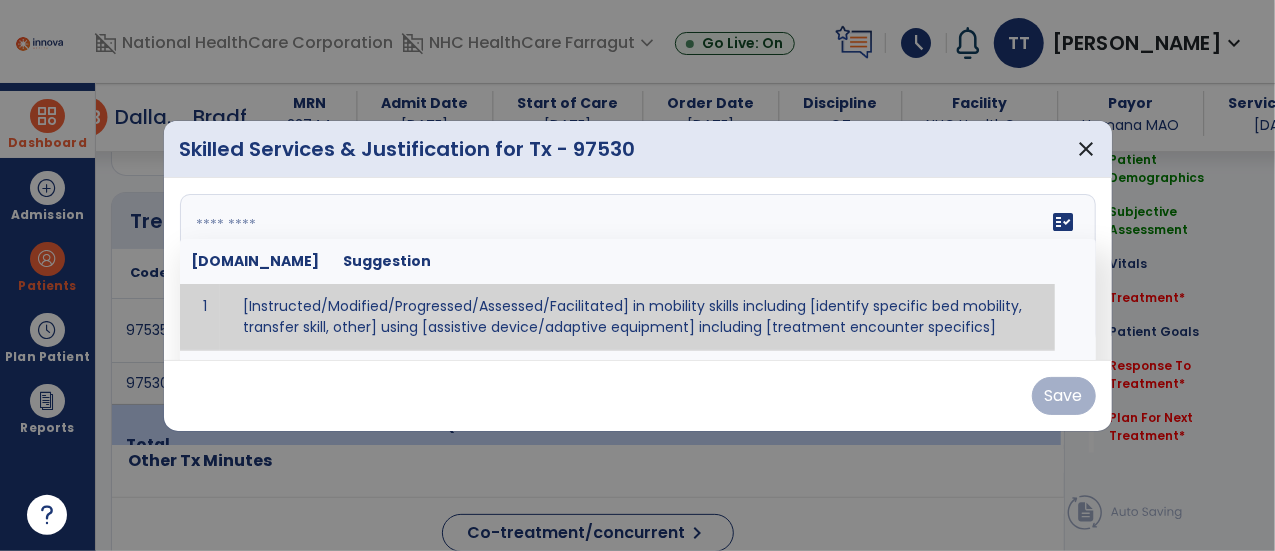 paste on "**********" 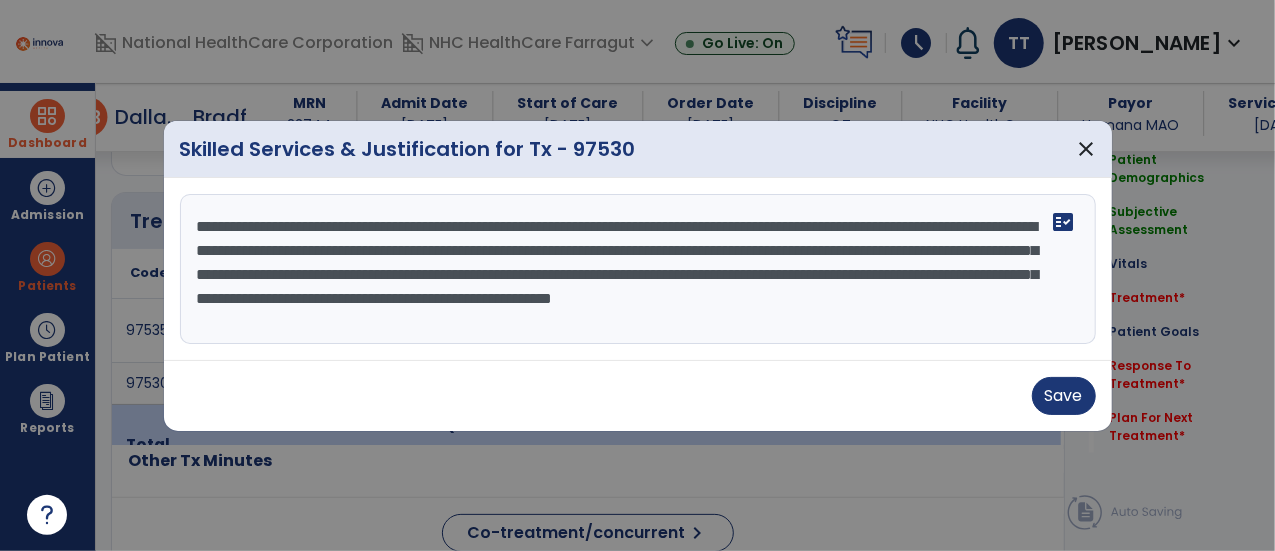 click on "**********" at bounding box center [638, 269] 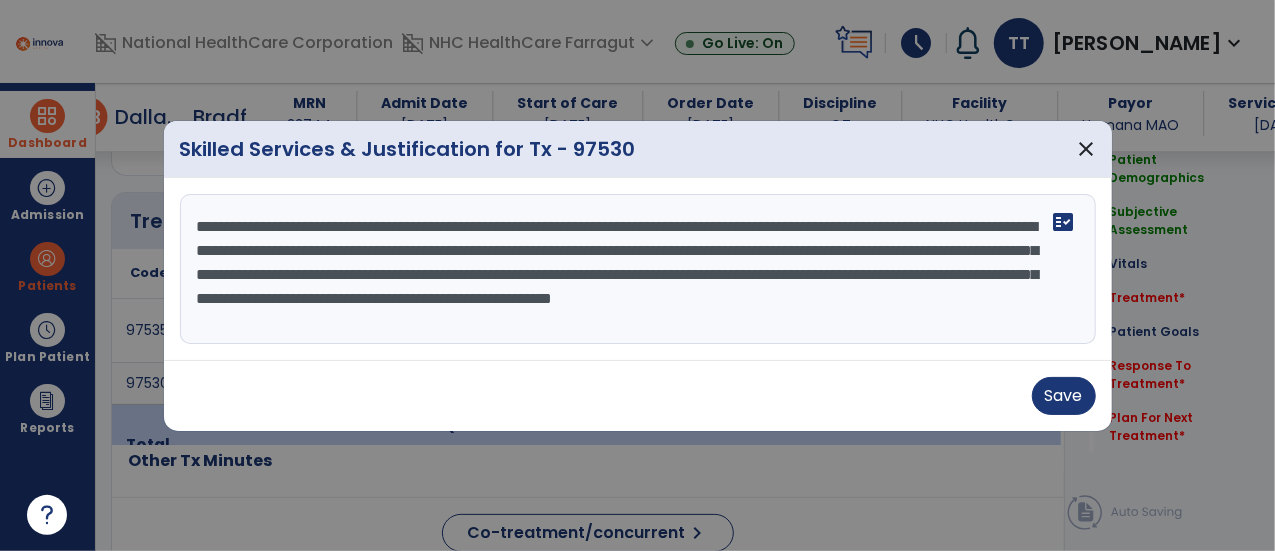 click on "**********" at bounding box center [638, 269] 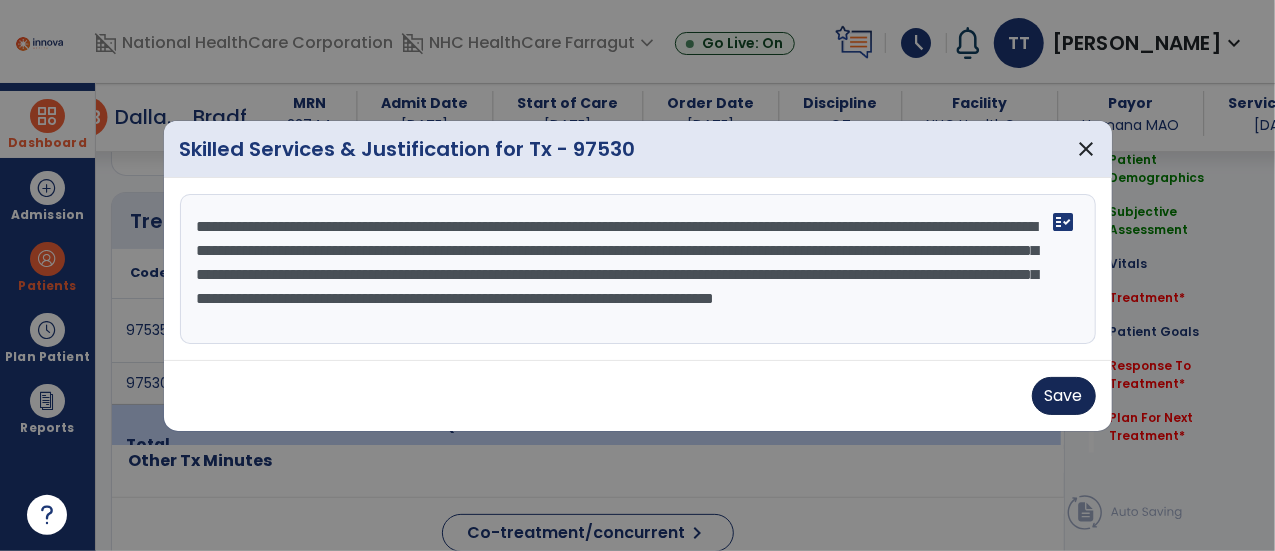 type on "**********" 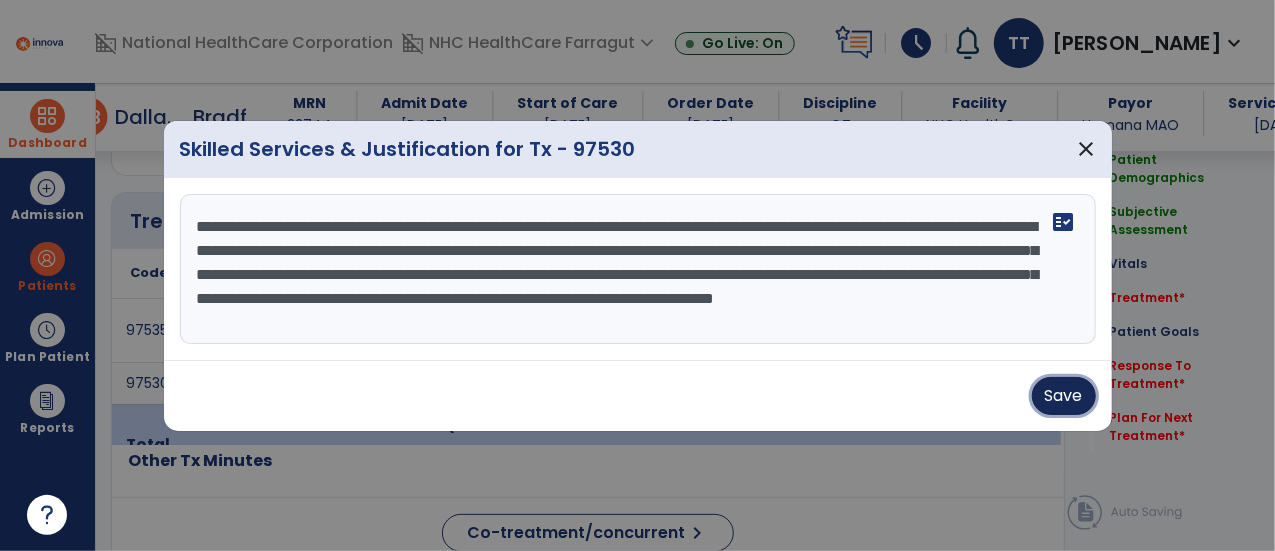 click on "Save" at bounding box center [1064, 396] 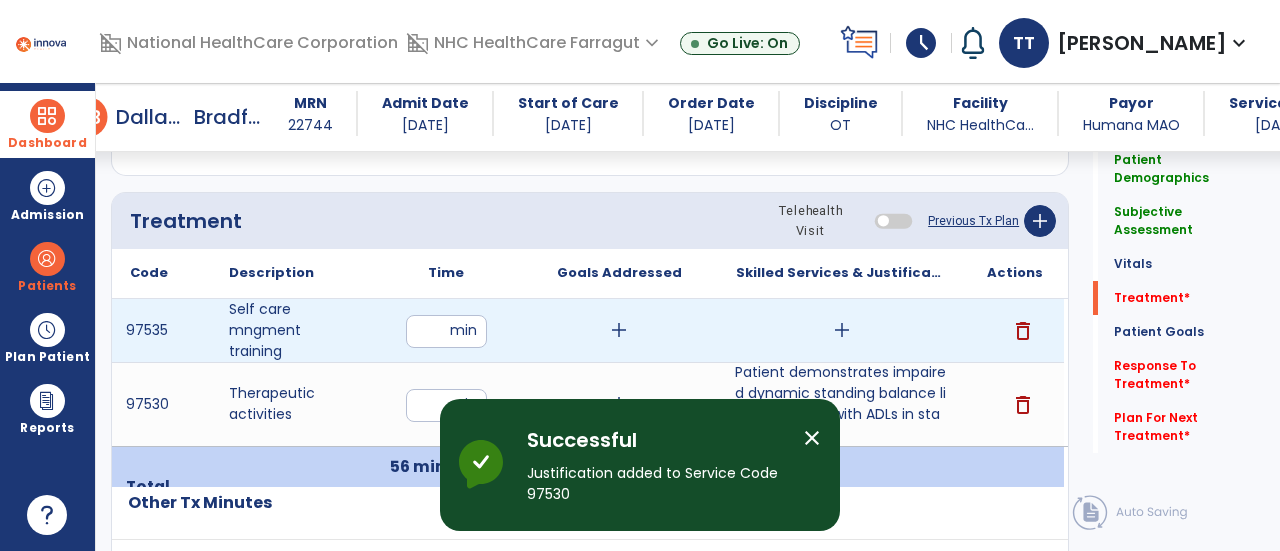 click on "add" at bounding box center [842, 330] 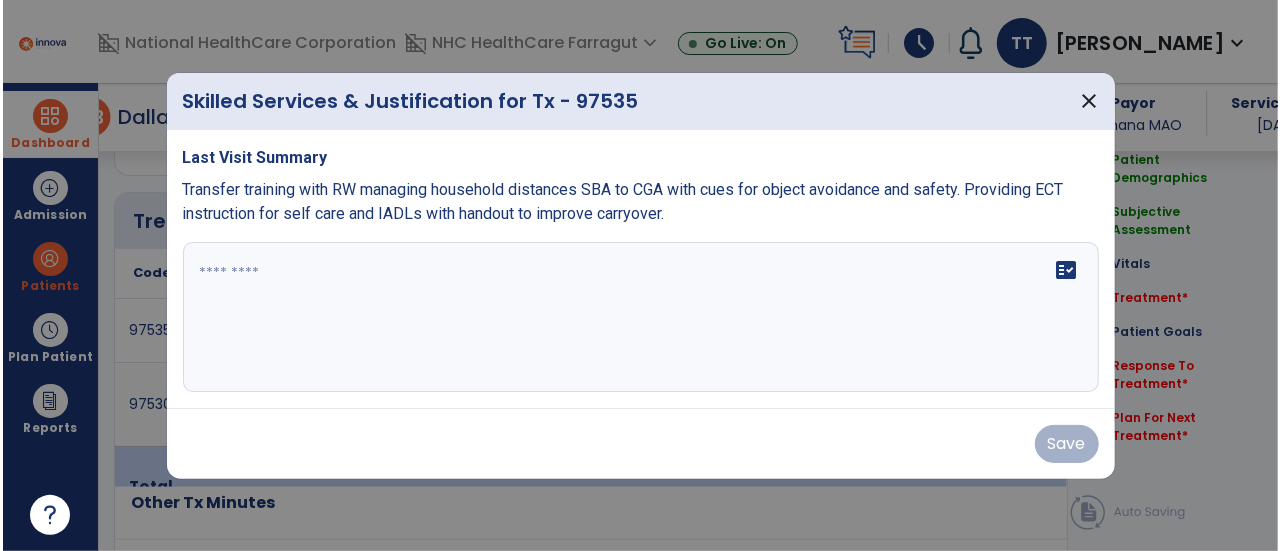 scroll, scrollTop: 1057, scrollLeft: 0, axis: vertical 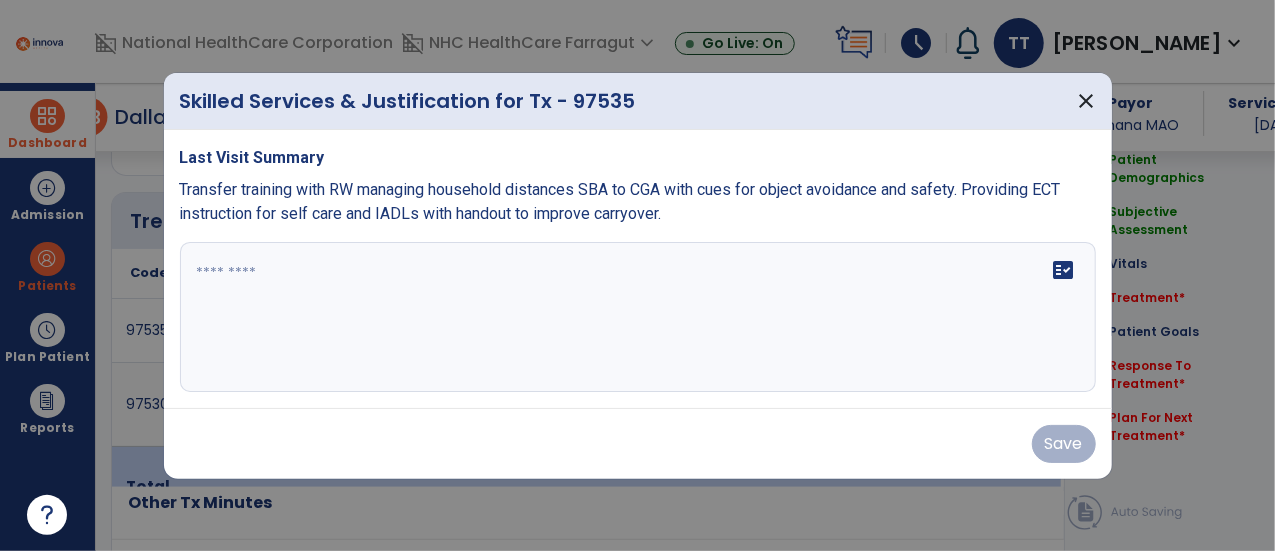 click on "fact_check" at bounding box center (638, 317) 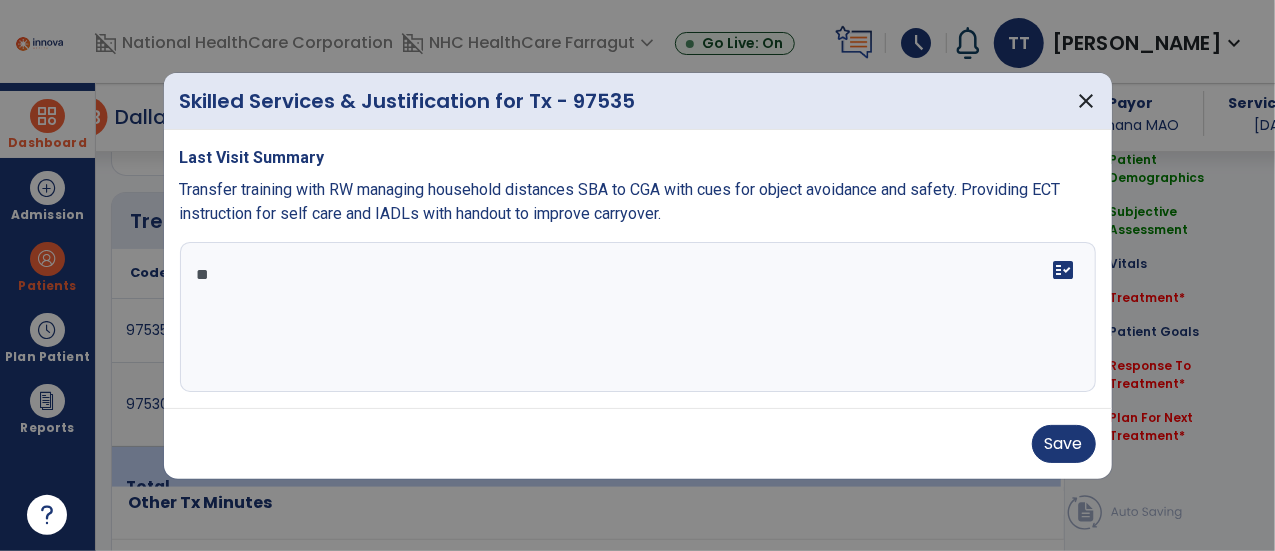 type on "*" 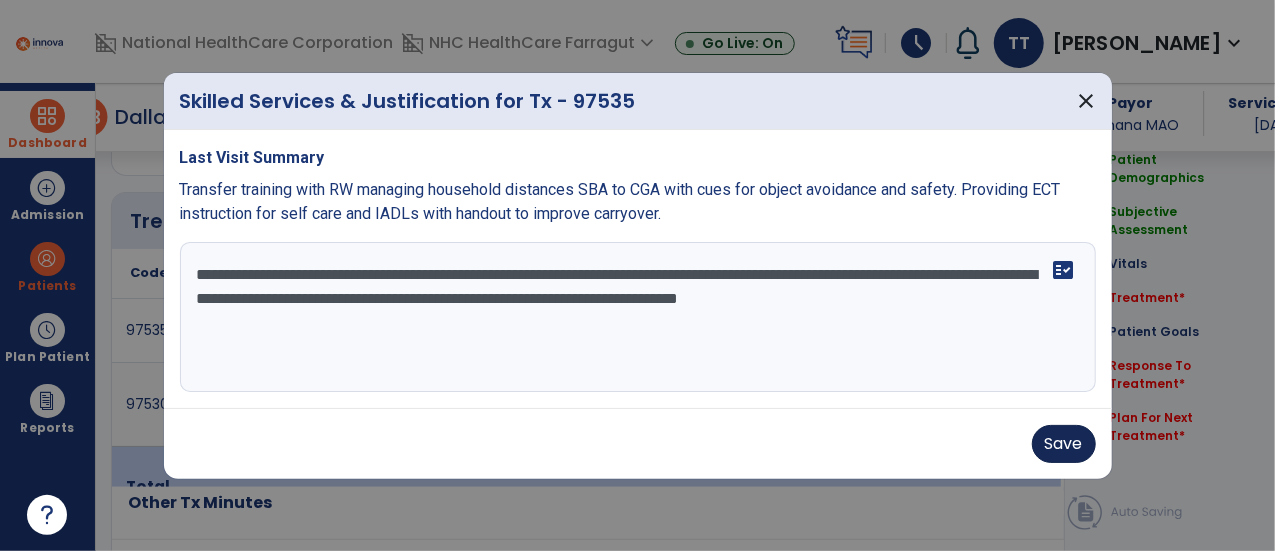 type on "**********" 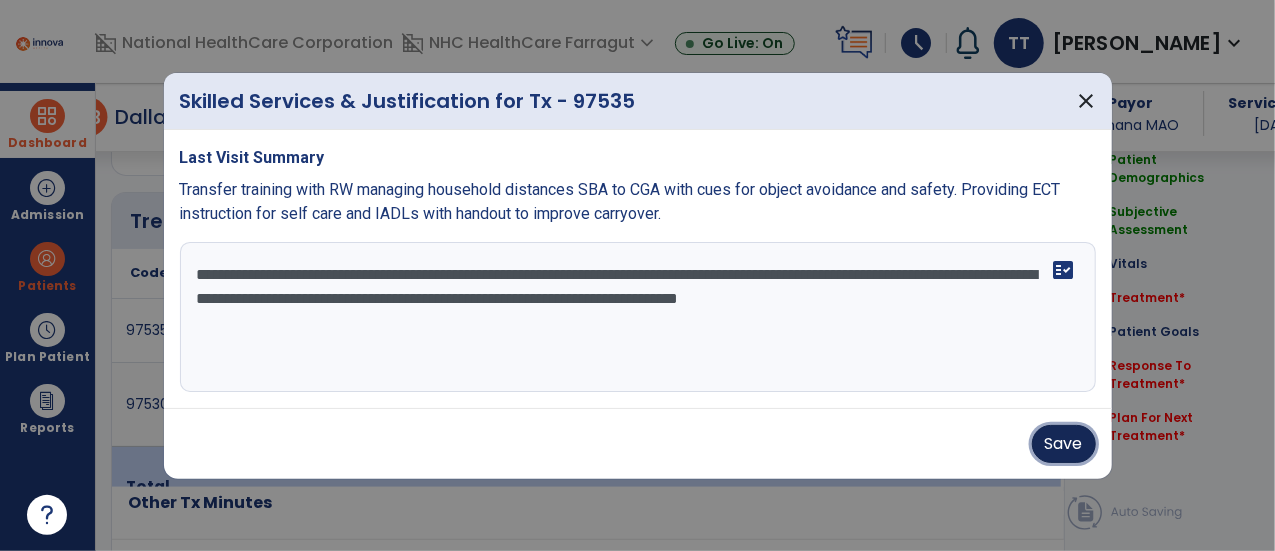 click on "Save" at bounding box center (1064, 444) 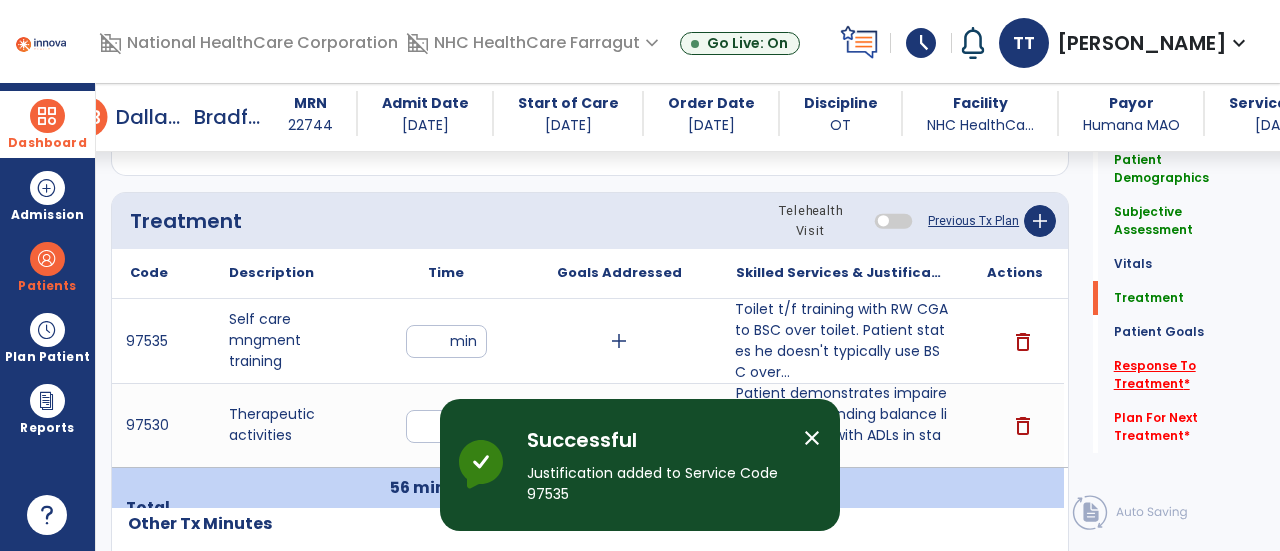 click on "Response To Treatment   *" 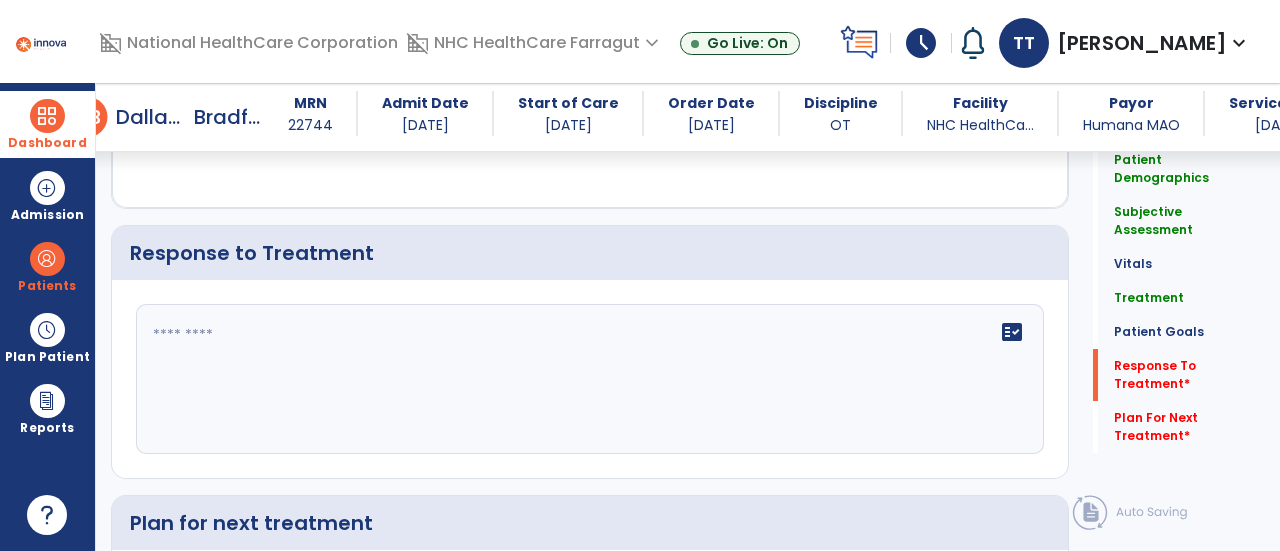 scroll, scrollTop: 2573, scrollLeft: 0, axis: vertical 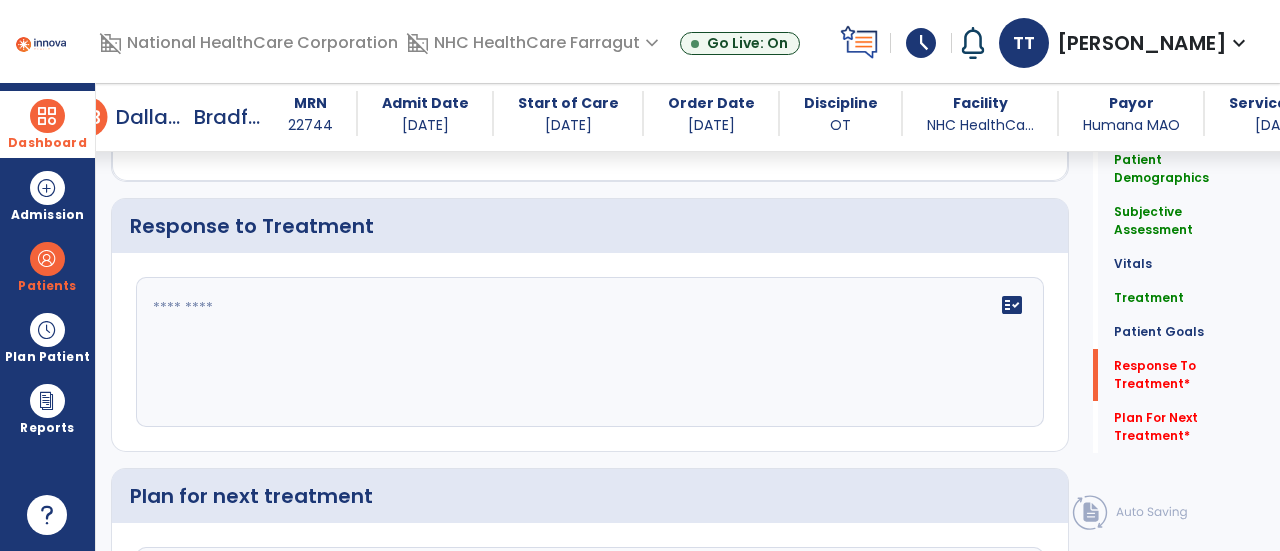 click on "fact_check" 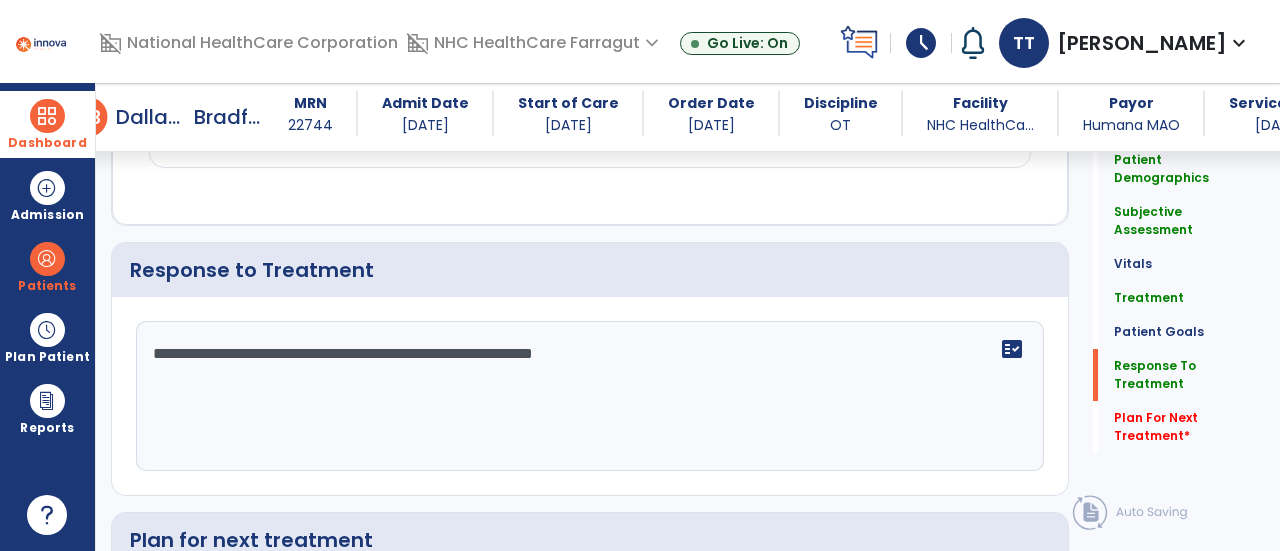 scroll, scrollTop: 2573, scrollLeft: 0, axis: vertical 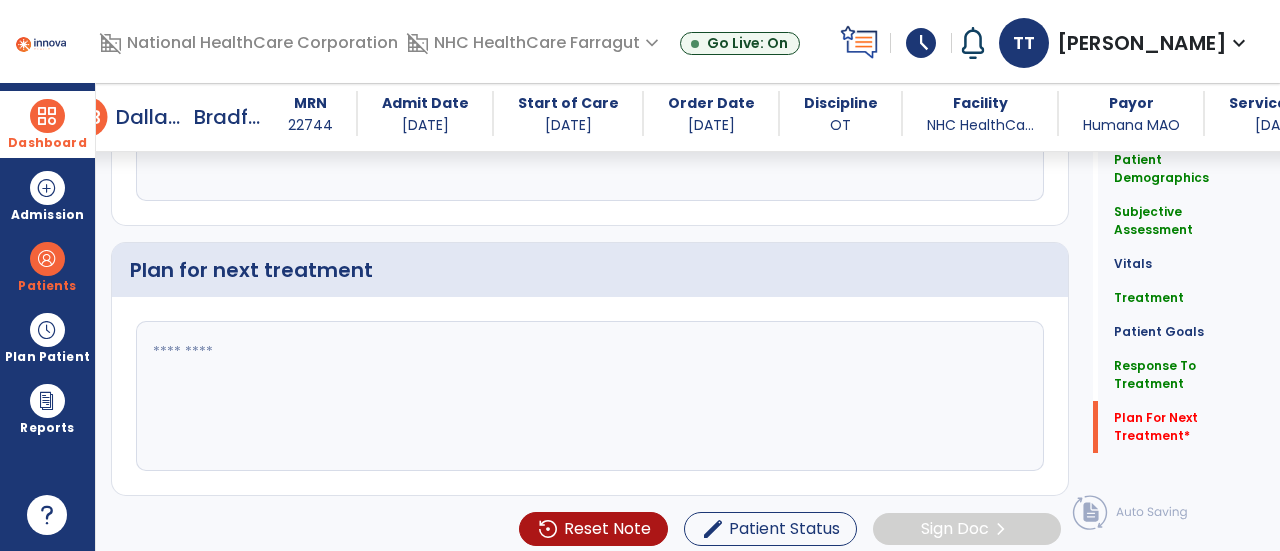 type on "**********" 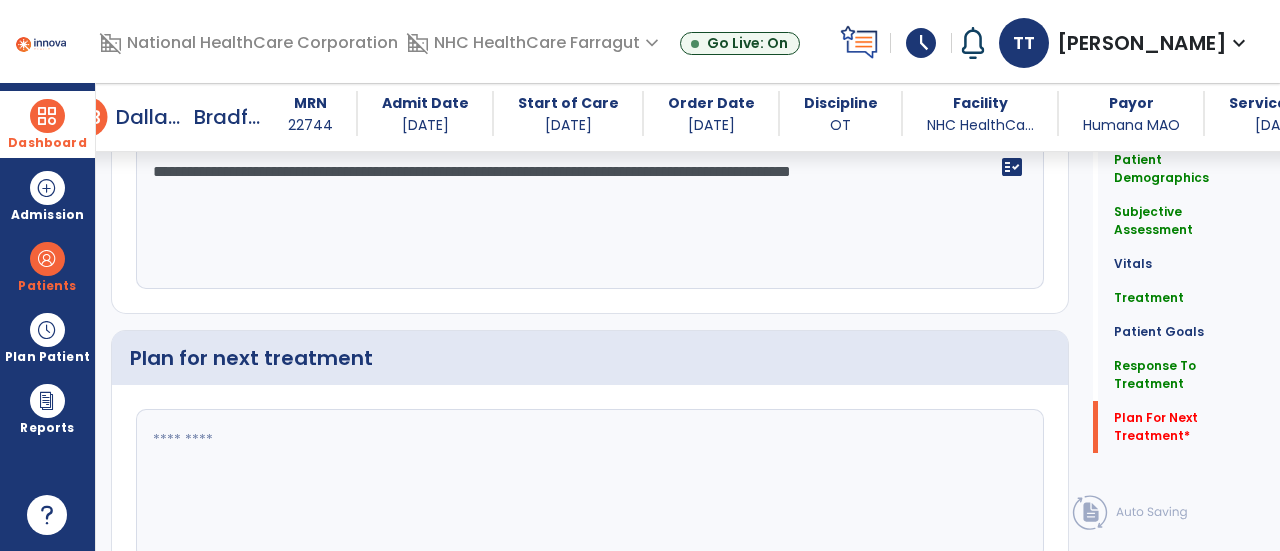 scroll, scrollTop: 2799, scrollLeft: 0, axis: vertical 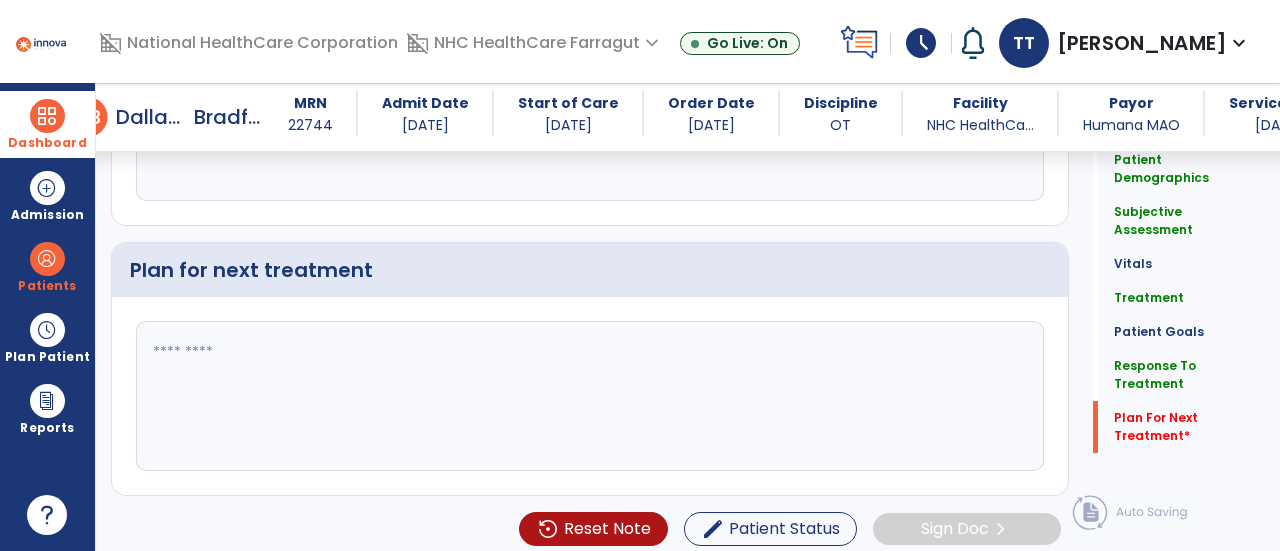 click 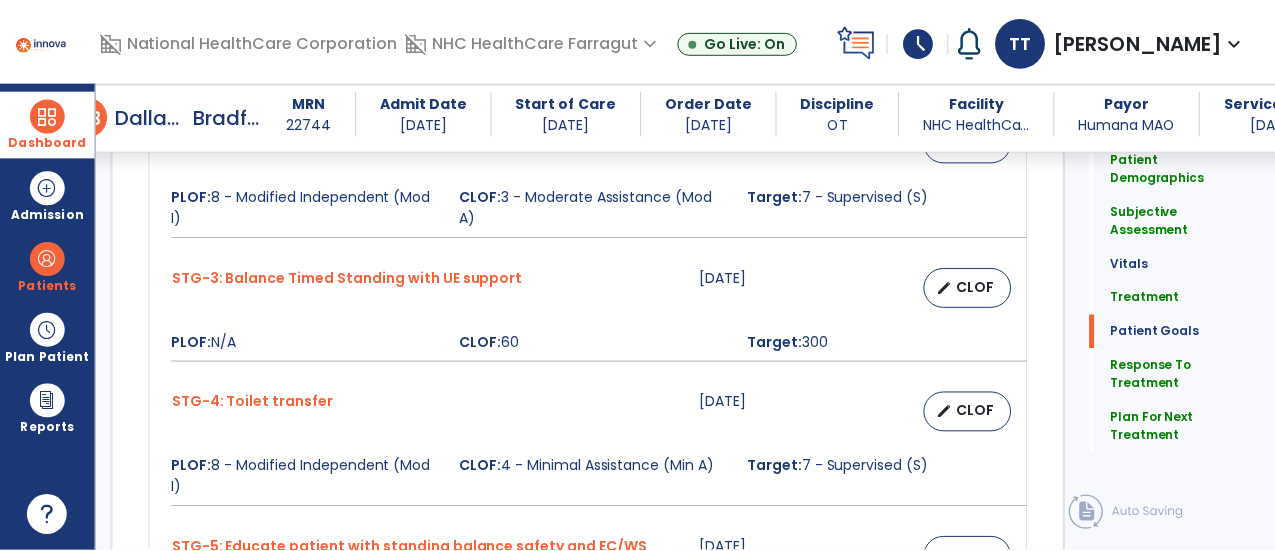 scroll, scrollTop: 1999, scrollLeft: 0, axis: vertical 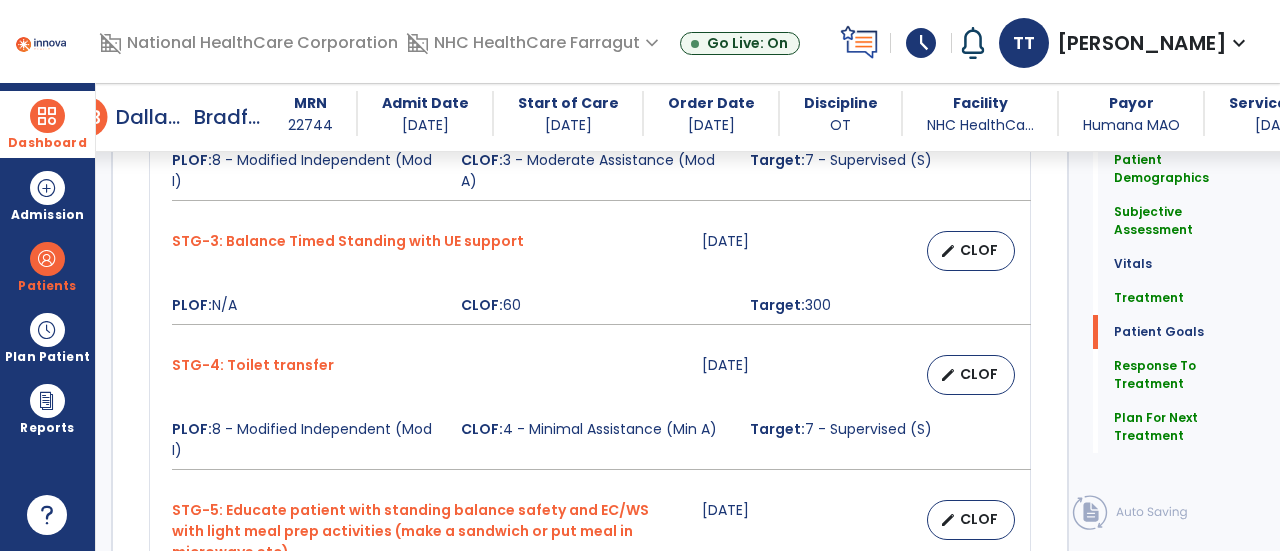 type on "**********" 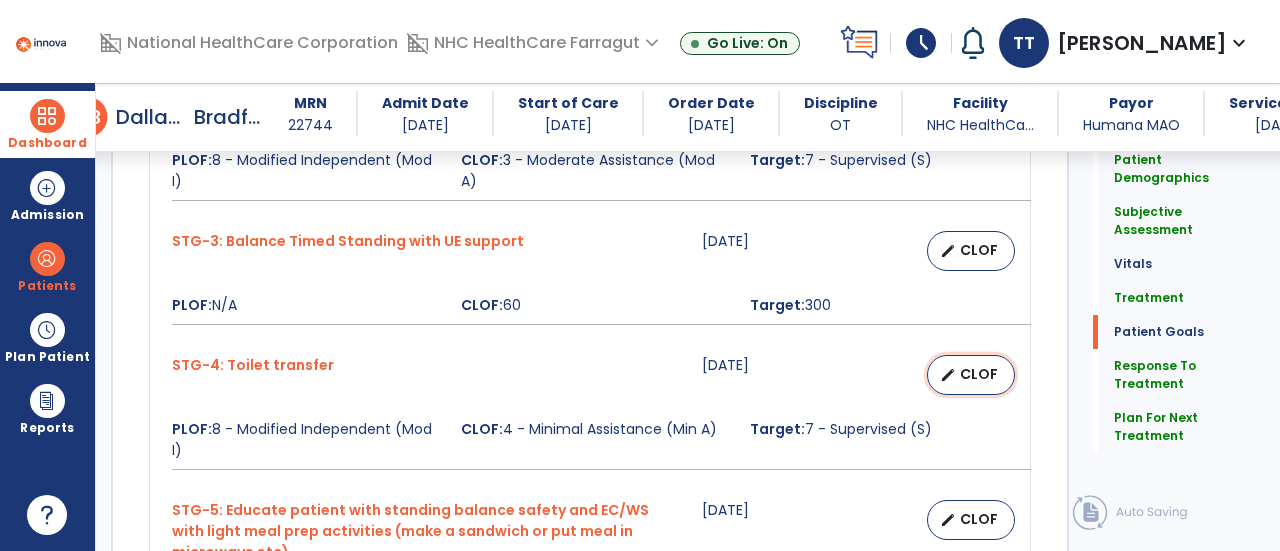 click on "edit   CLOF" at bounding box center [971, 375] 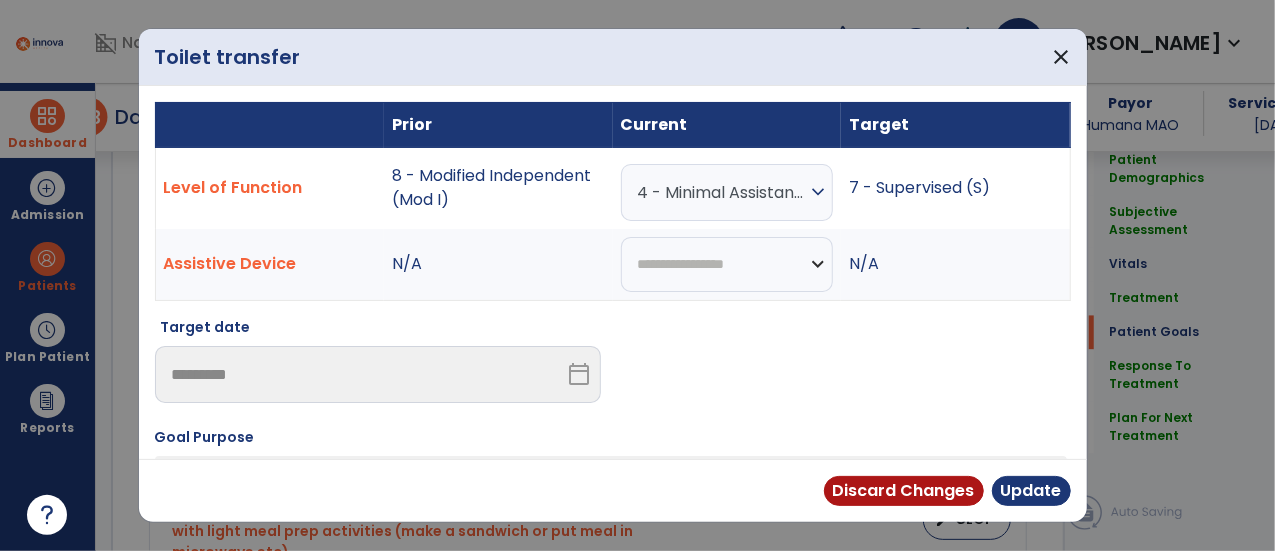 scroll, scrollTop: 1999, scrollLeft: 0, axis: vertical 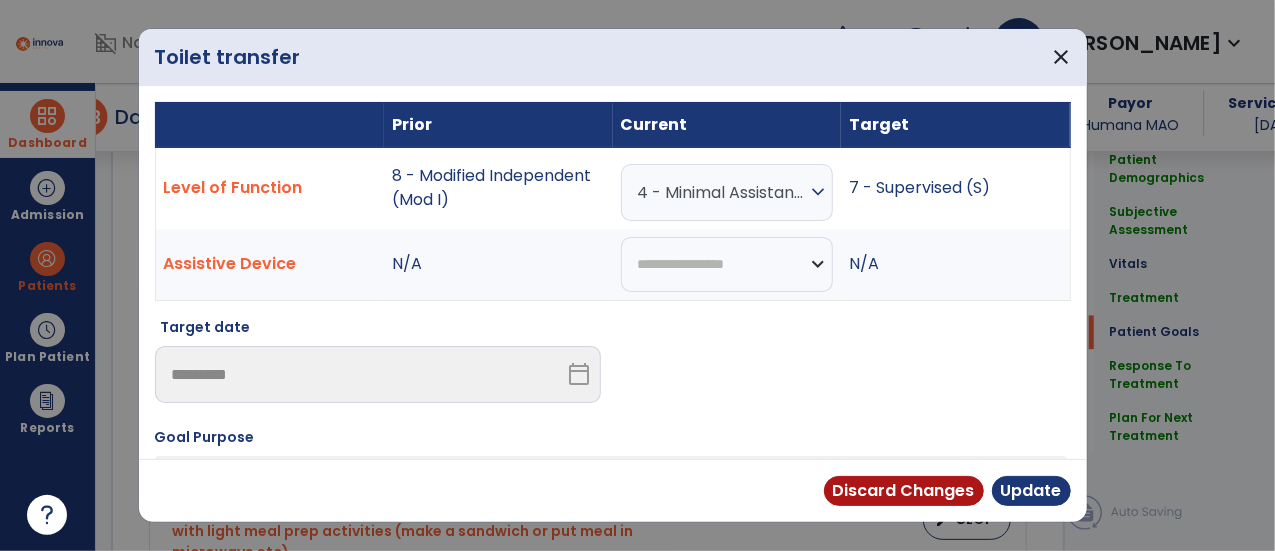 click on "4 - Minimal Assistance (Min A)" at bounding box center (722, 192) 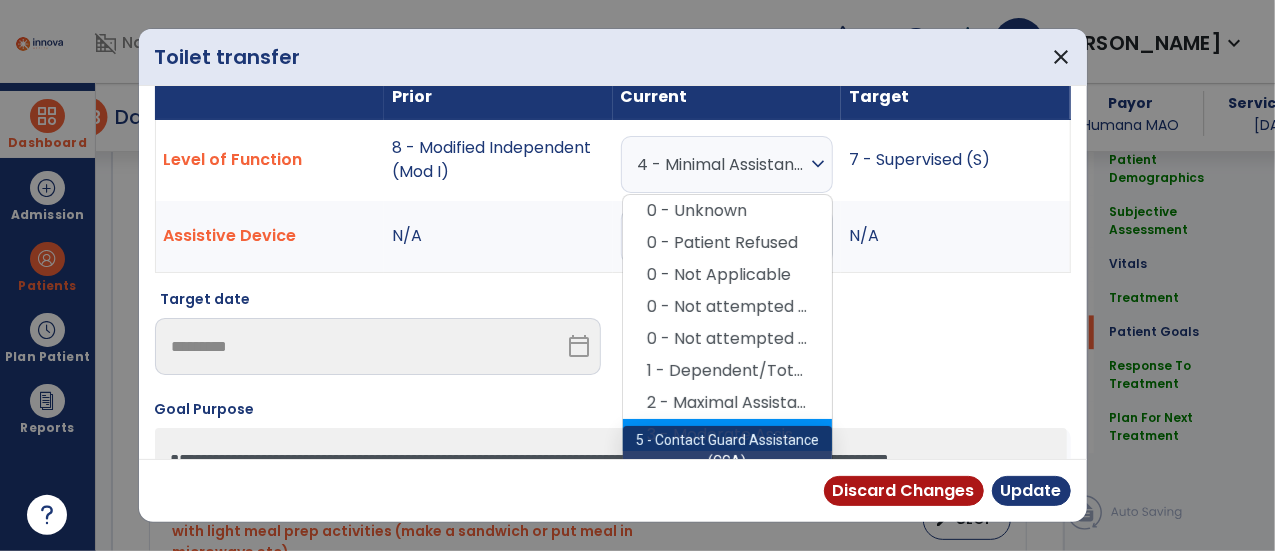 scroll, scrollTop: 200, scrollLeft: 0, axis: vertical 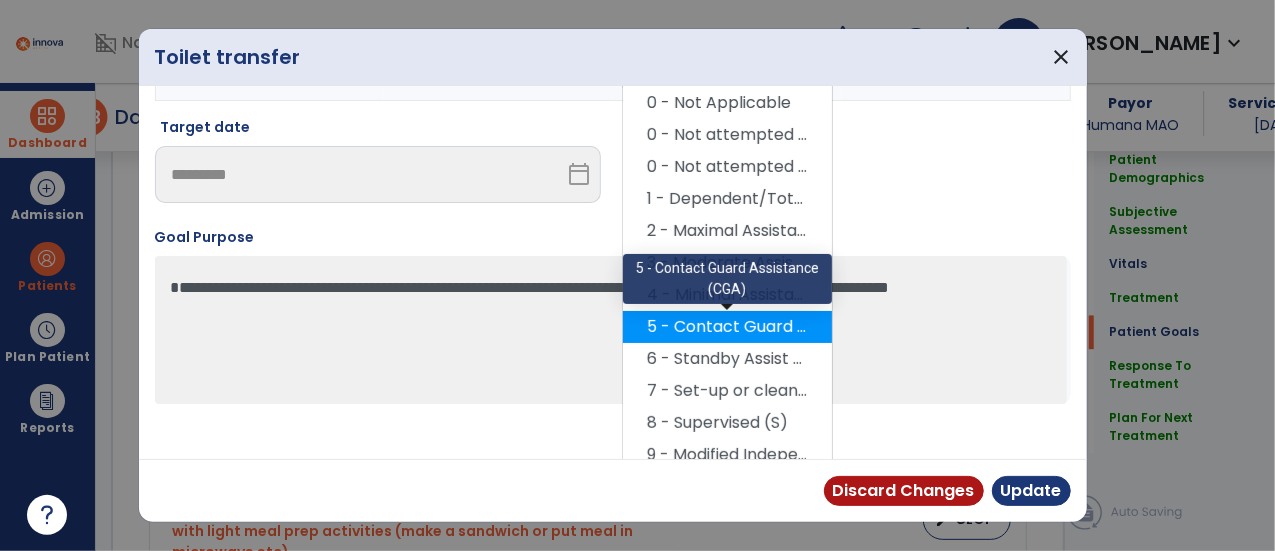 click on "5 - Contact Guard Assistance (CGA)" at bounding box center (727, 327) 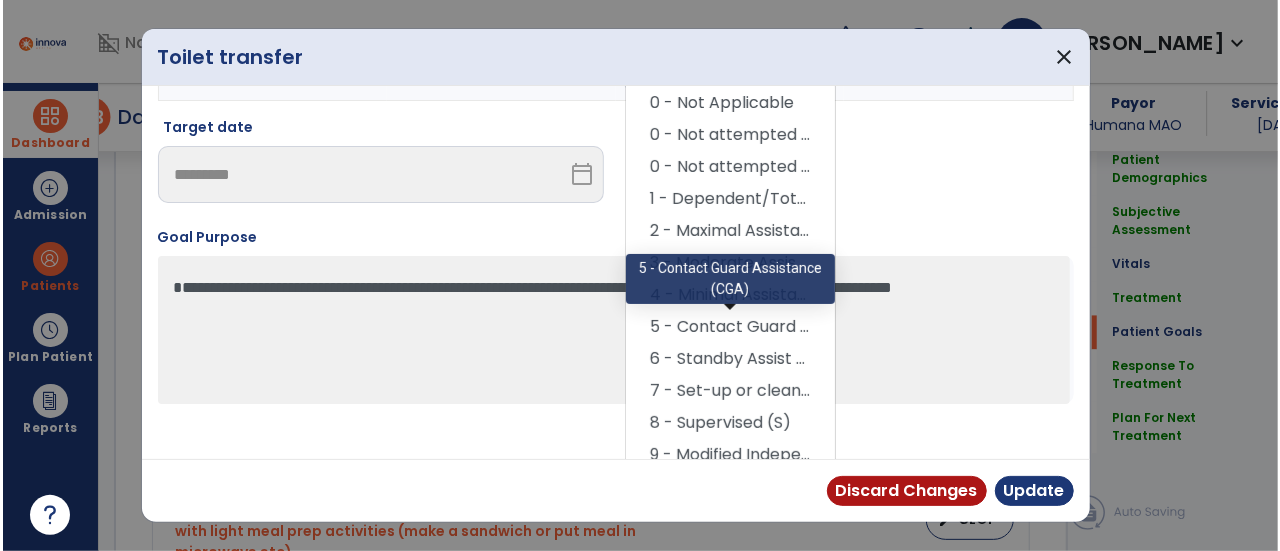 scroll, scrollTop: 156, scrollLeft: 0, axis: vertical 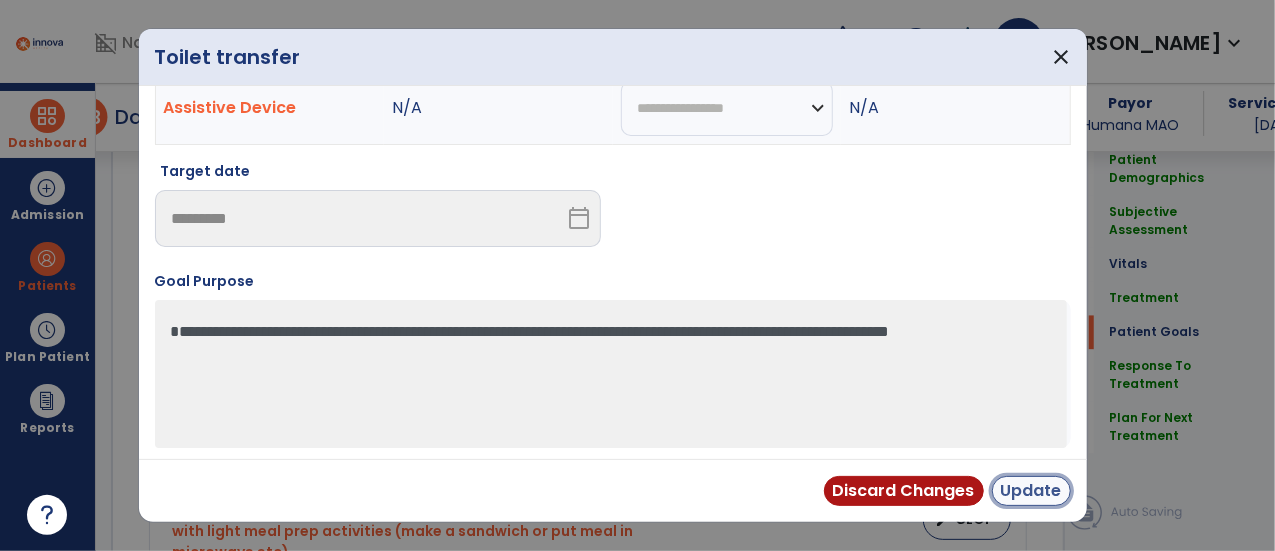 click on "Update" at bounding box center [1031, 491] 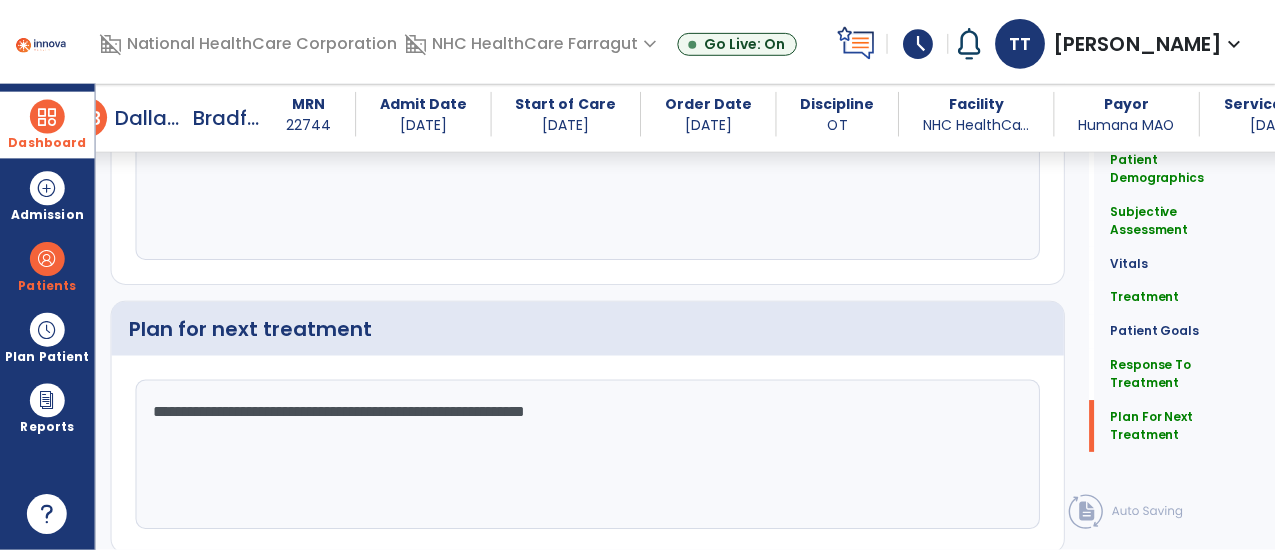 scroll, scrollTop: 2799, scrollLeft: 0, axis: vertical 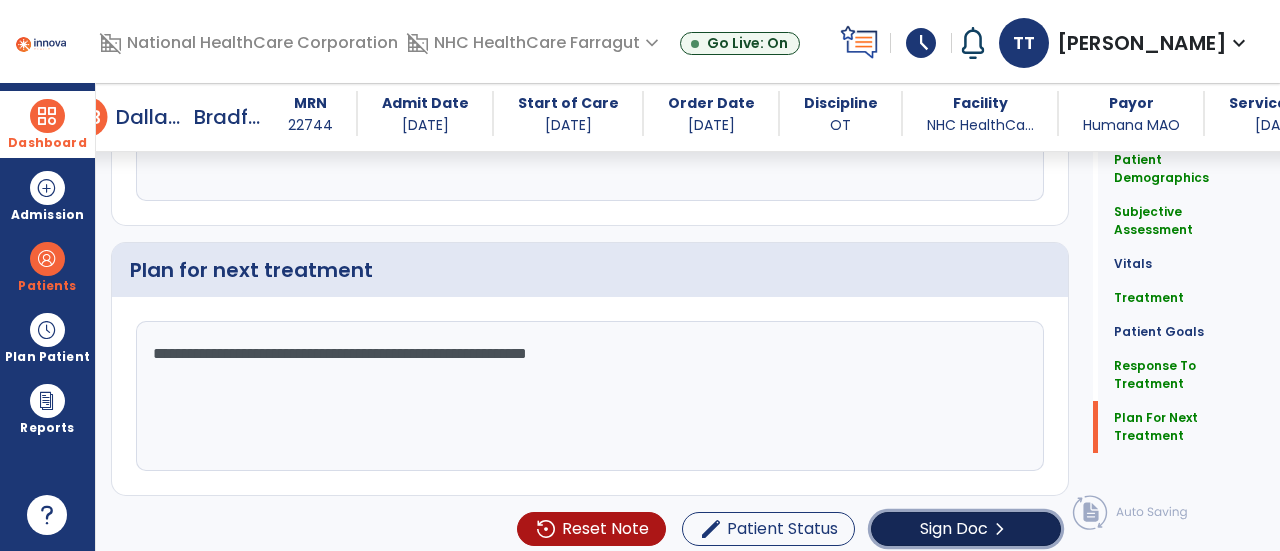 click on "Sign Doc" 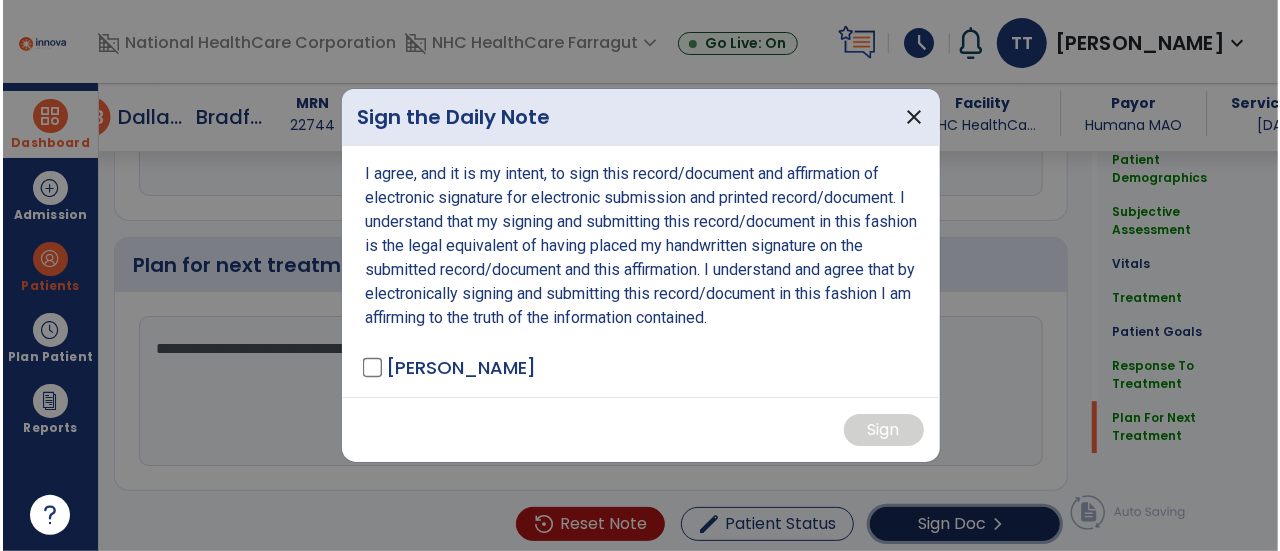 scroll, scrollTop: 2799, scrollLeft: 0, axis: vertical 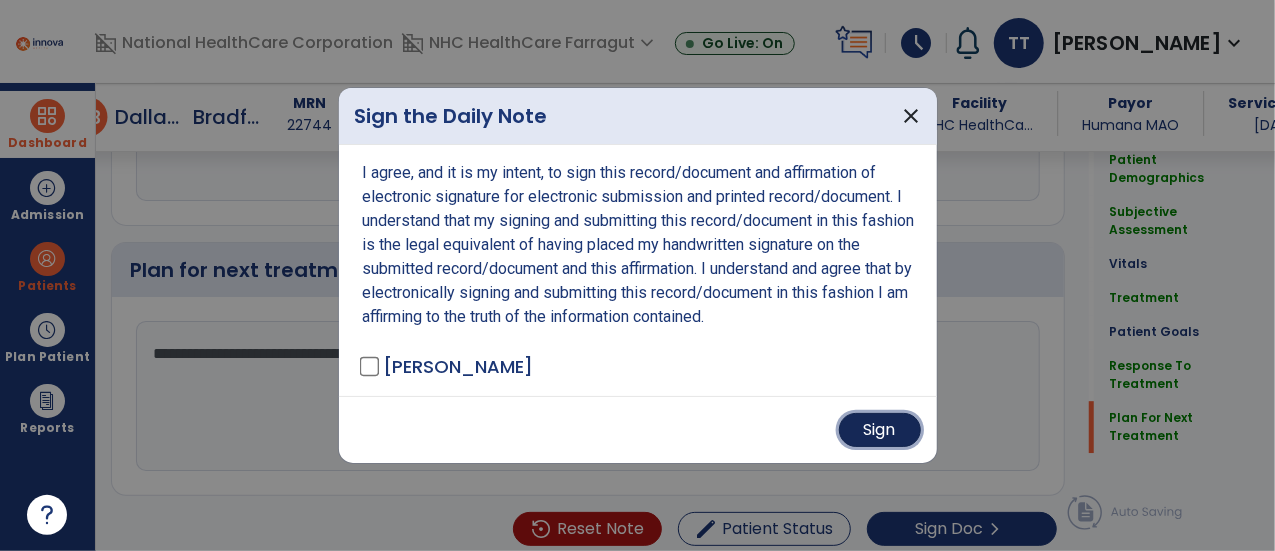 drag, startPoint x: 852, startPoint y: 427, endPoint x: 865, endPoint y: 421, distance: 14.3178215 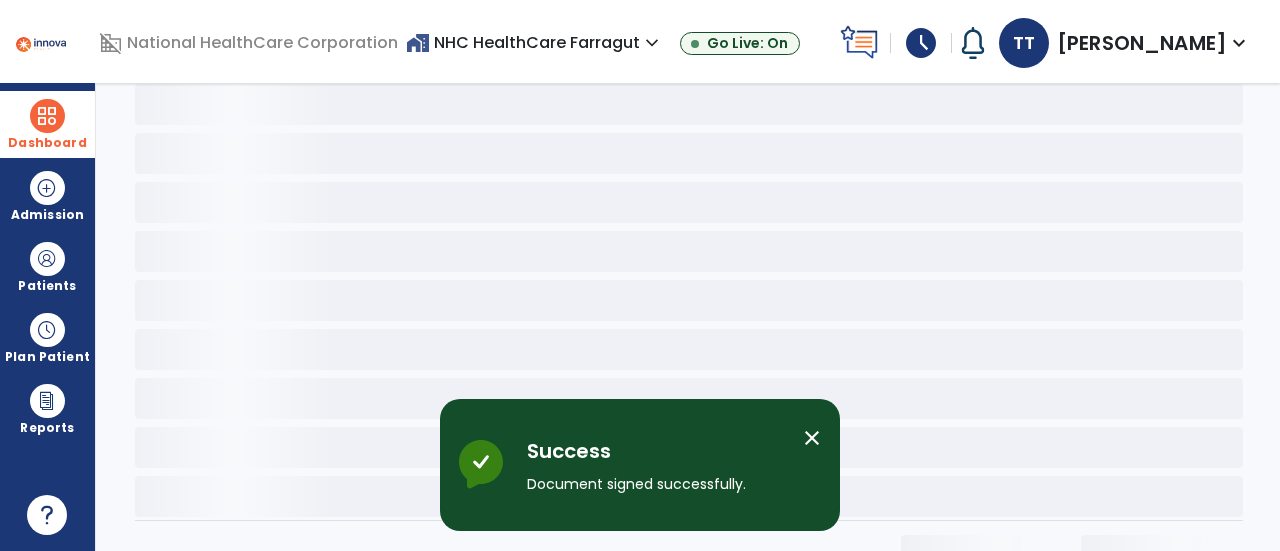 scroll, scrollTop: 0, scrollLeft: 0, axis: both 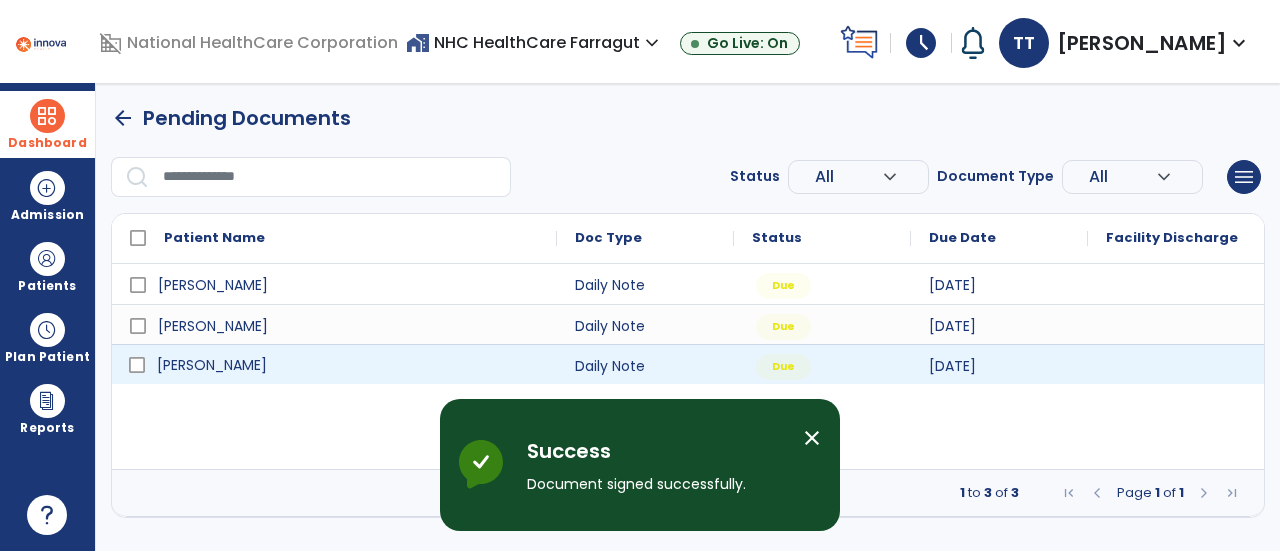 click on "[PERSON_NAME]" at bounding box center [212, 365] 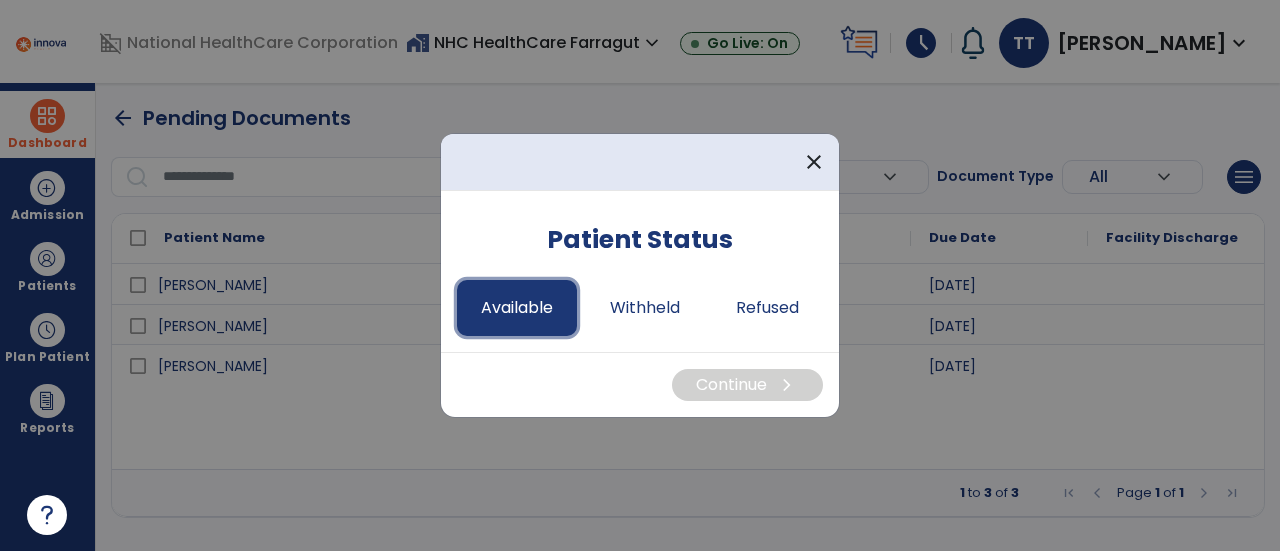 click on "Available" at bounding box center [517, 308] 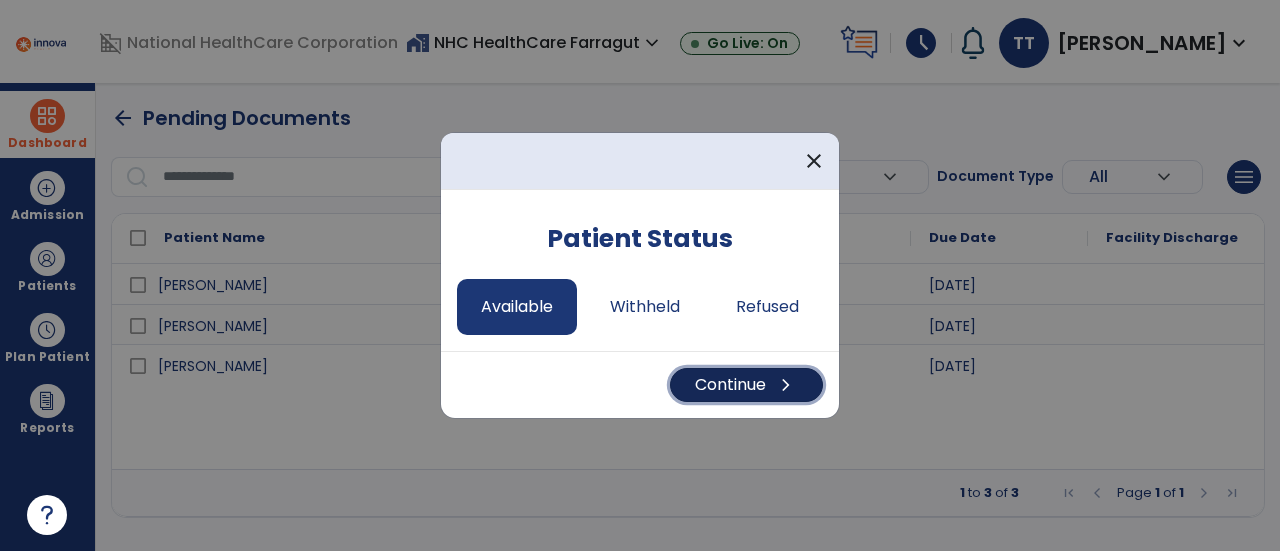 click on "Continue   chevron_right" at bounding box center [746, 385] 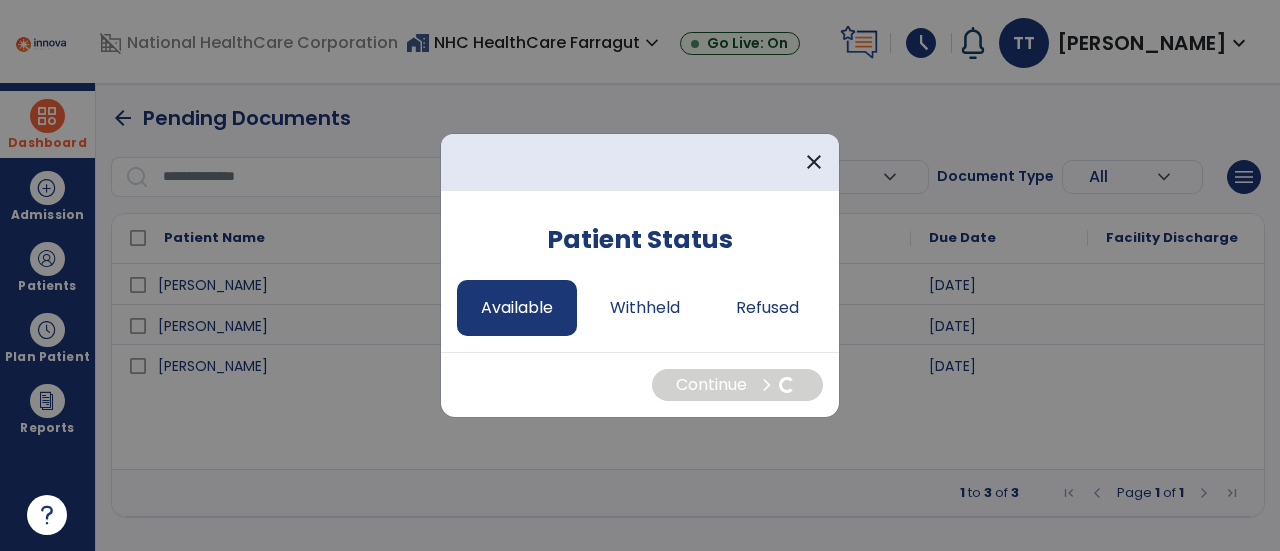select on "*" 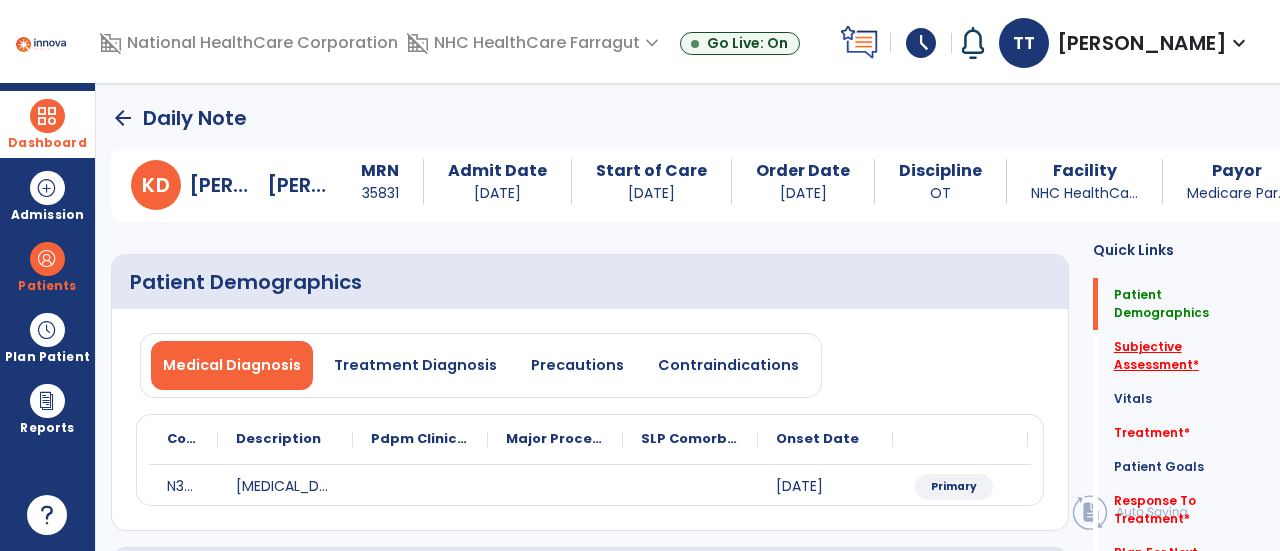 click on "Subjective Assessment   *" 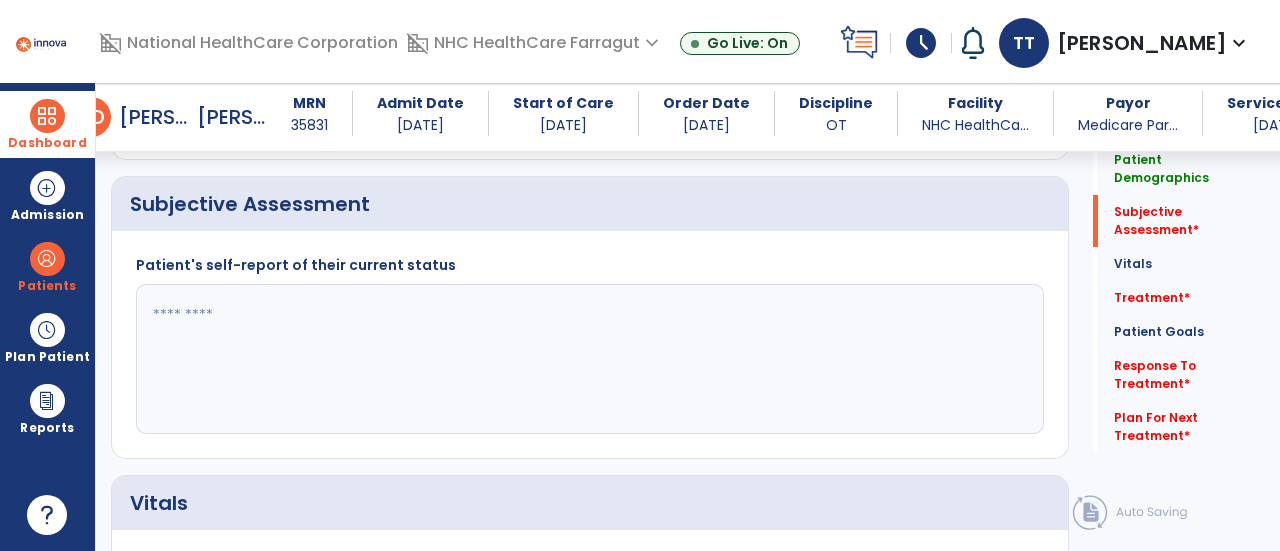 scroll, scrollTop: 369, scrollLeft: 0, axis: vertical 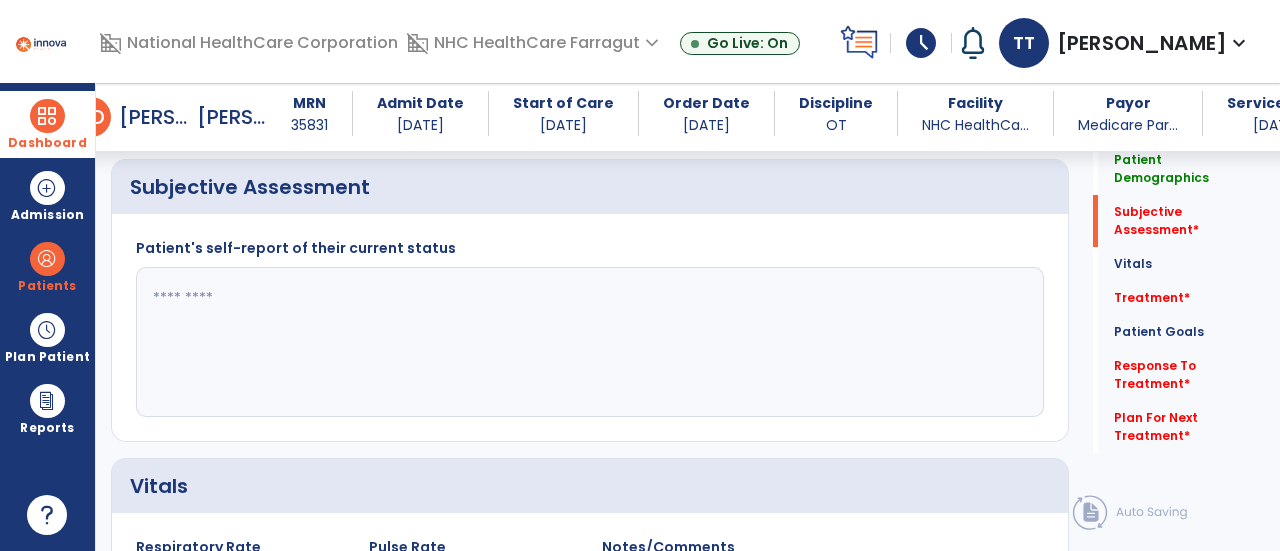 drag, startPoint x: 284, startPoint y: 339, endPoint x: 300, endPoint y: 323, distance: 22.627417 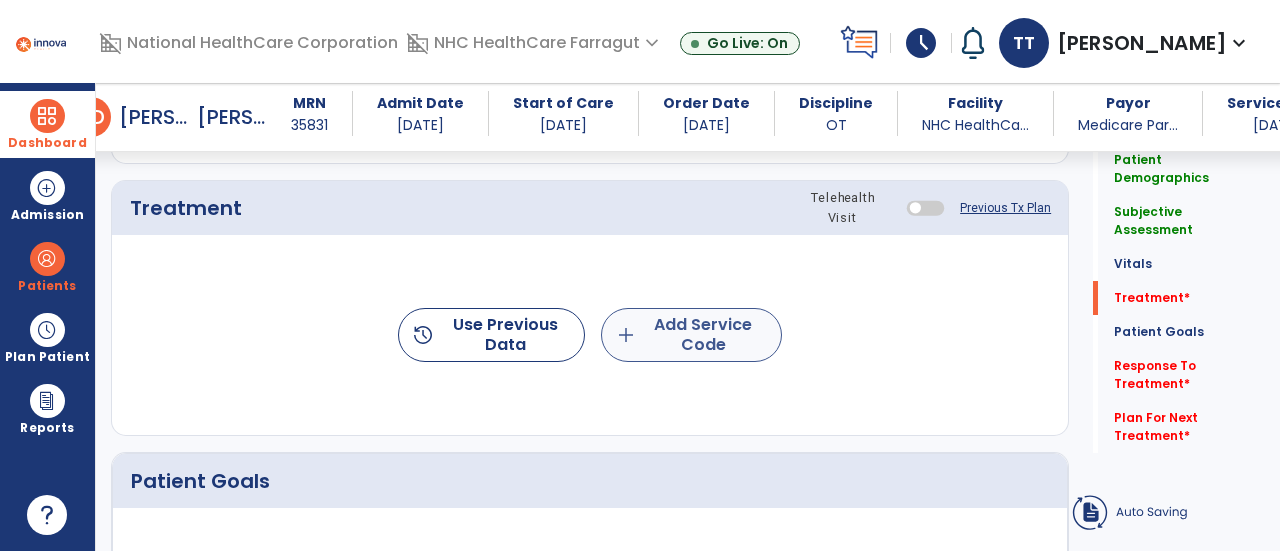 type on "**********" 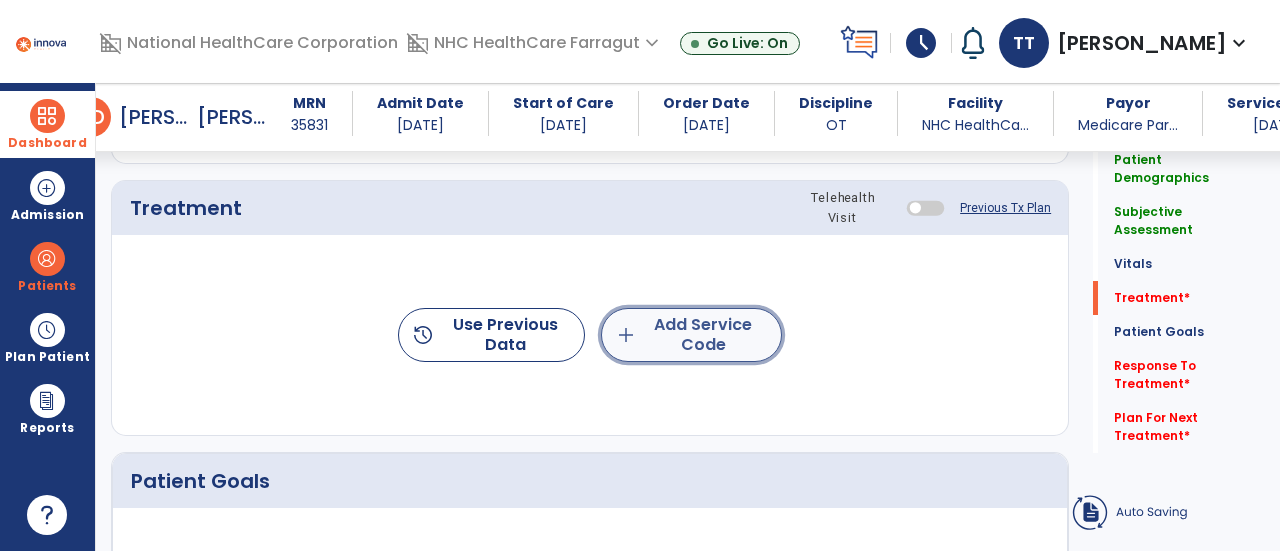 click on "add  Add Service Code" 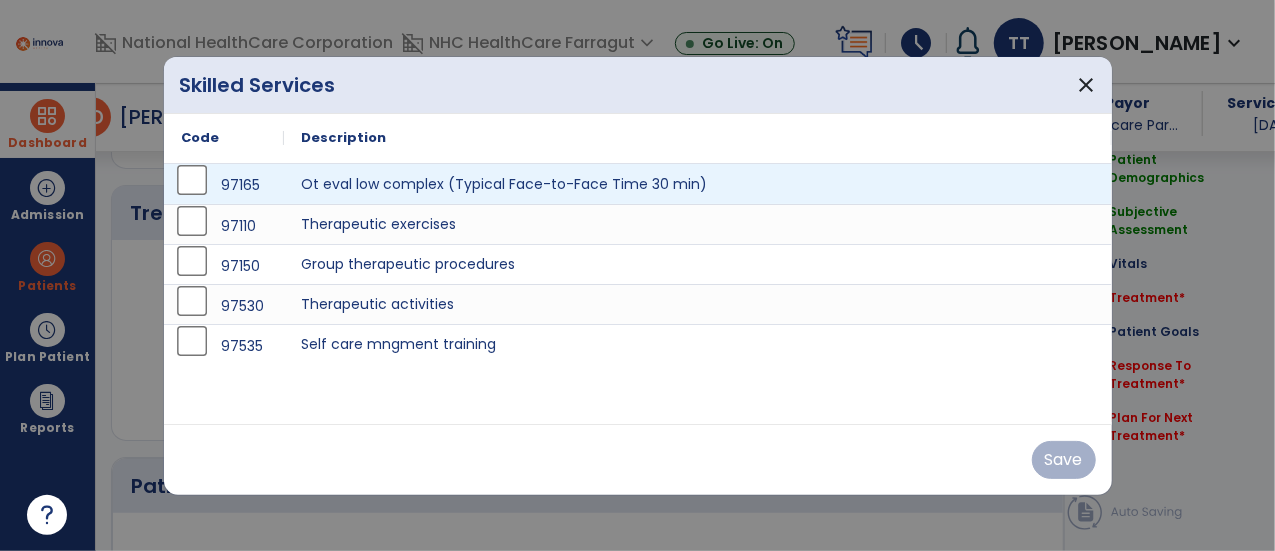 scroll, scrollTop: 1069, scrollLeft: 0, axis: vertical 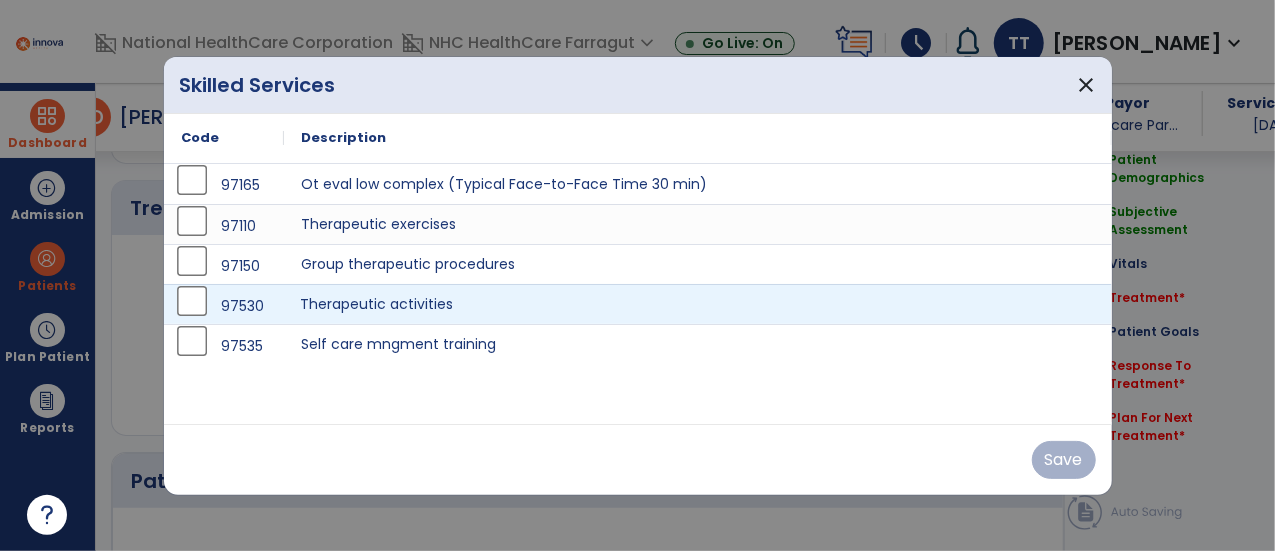 click on "Therapeutic activities" at bounding box center (698, 304) 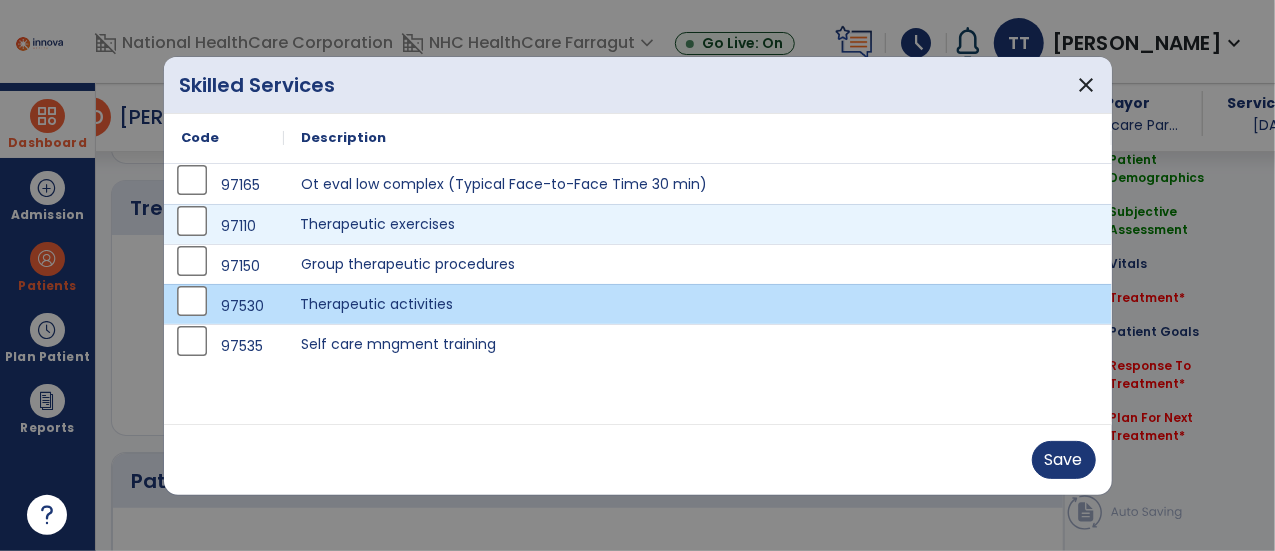 click on "Therapeutic exercises" at bounding box center (698, 224) 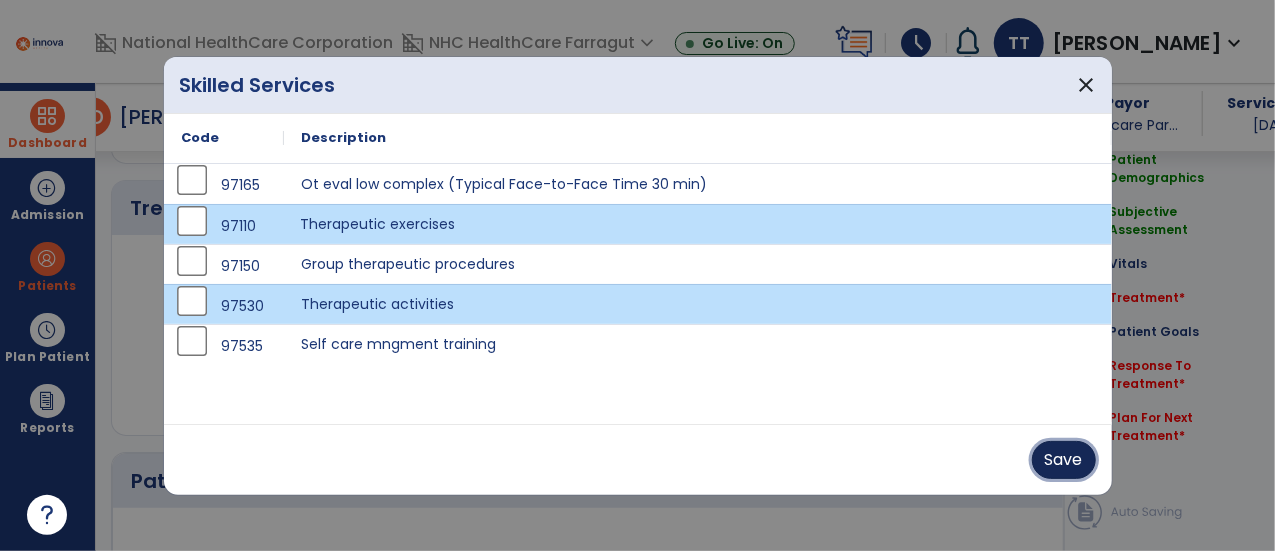 click on "Save" at bounding box center [1064, 460] 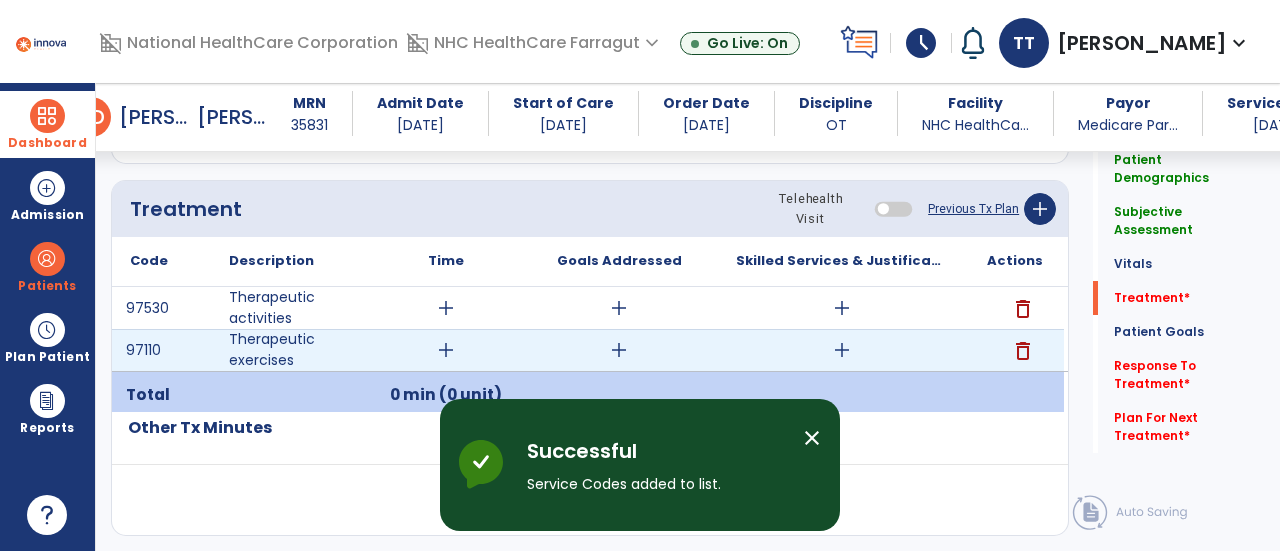 click on "add" at bounding box center (446, 350) 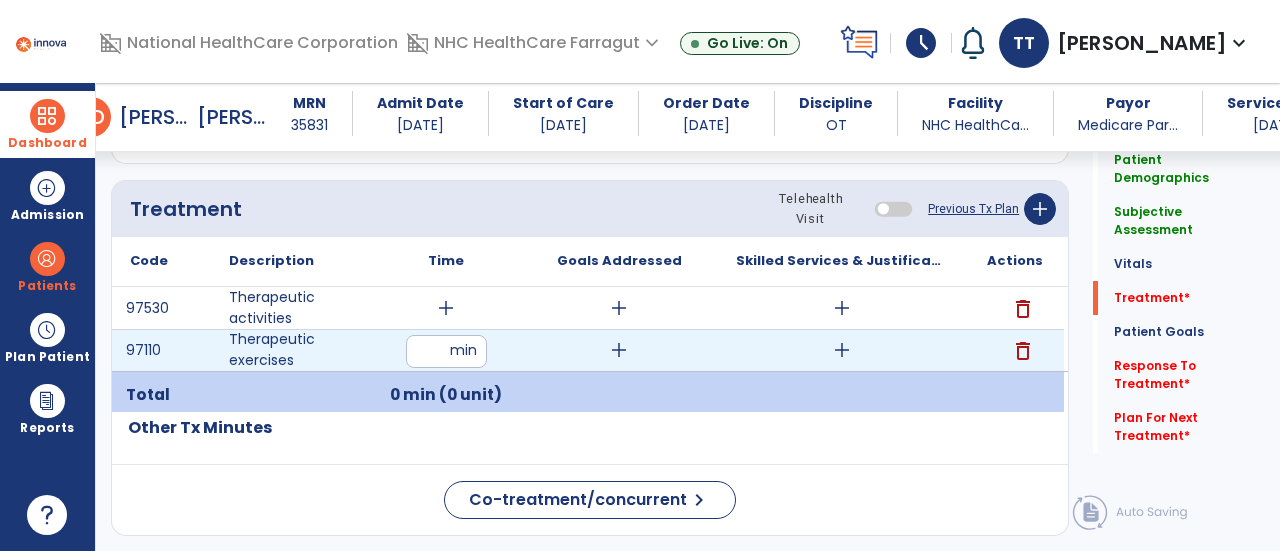 type on "**" 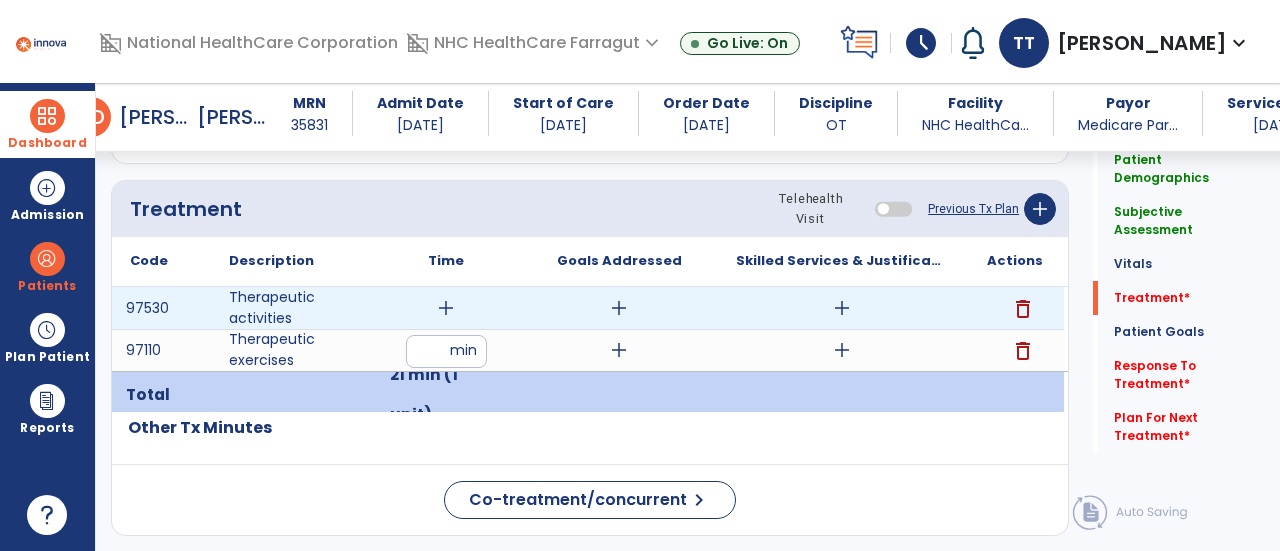 click on "add" at bounding box center (446, 308) 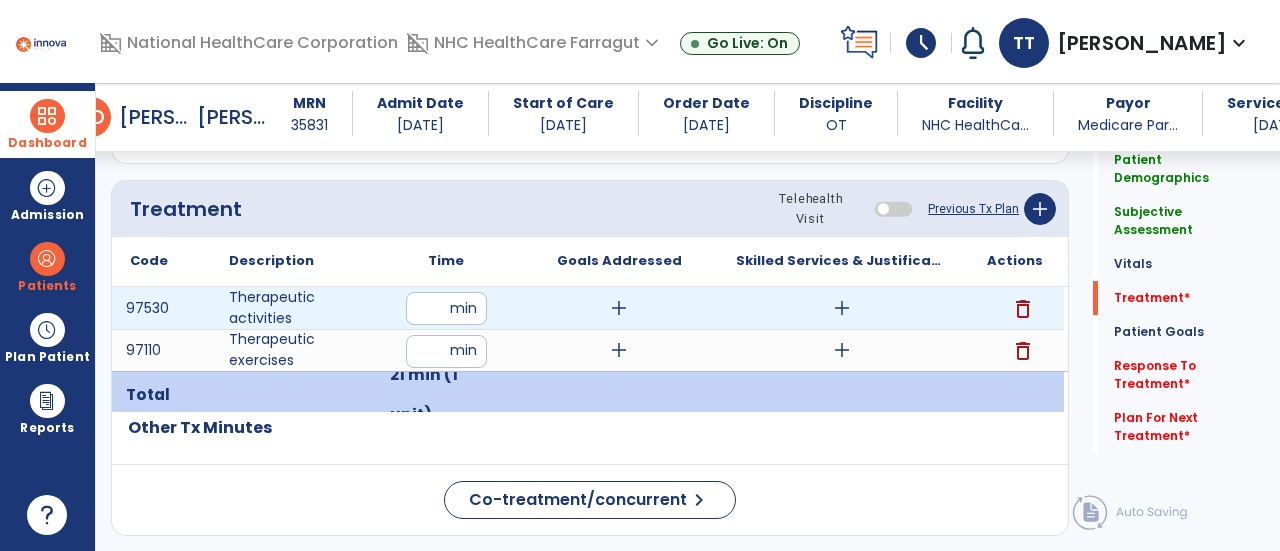 type on "**" 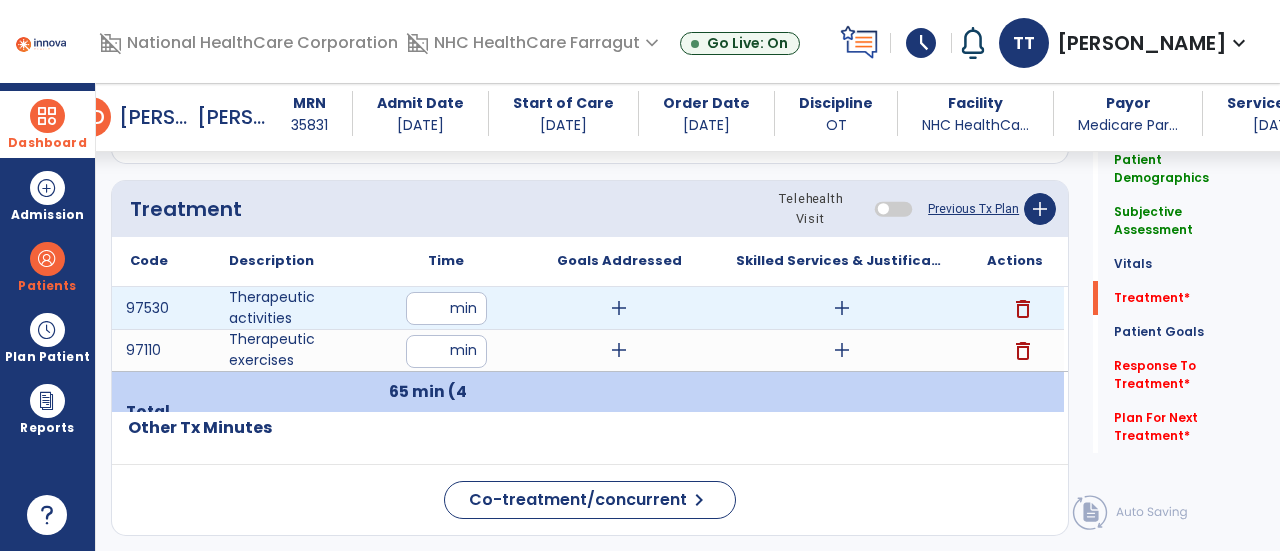 click on "add" at bounding box center [841, 308] 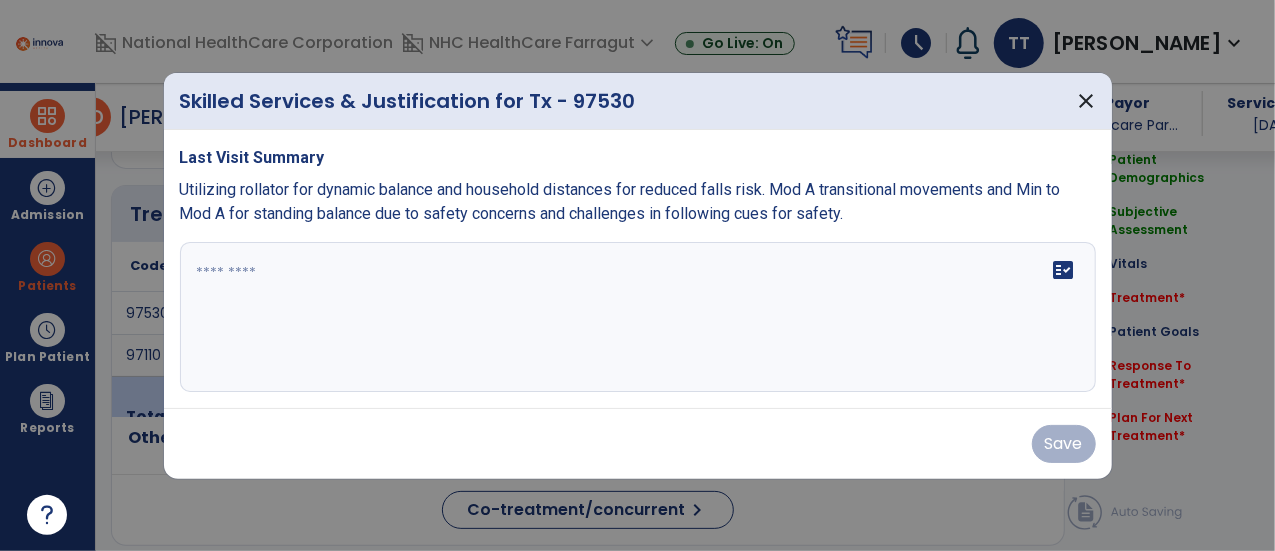 scroll, scrollTop: 1069, scrollLeft: 0, axis: vertical 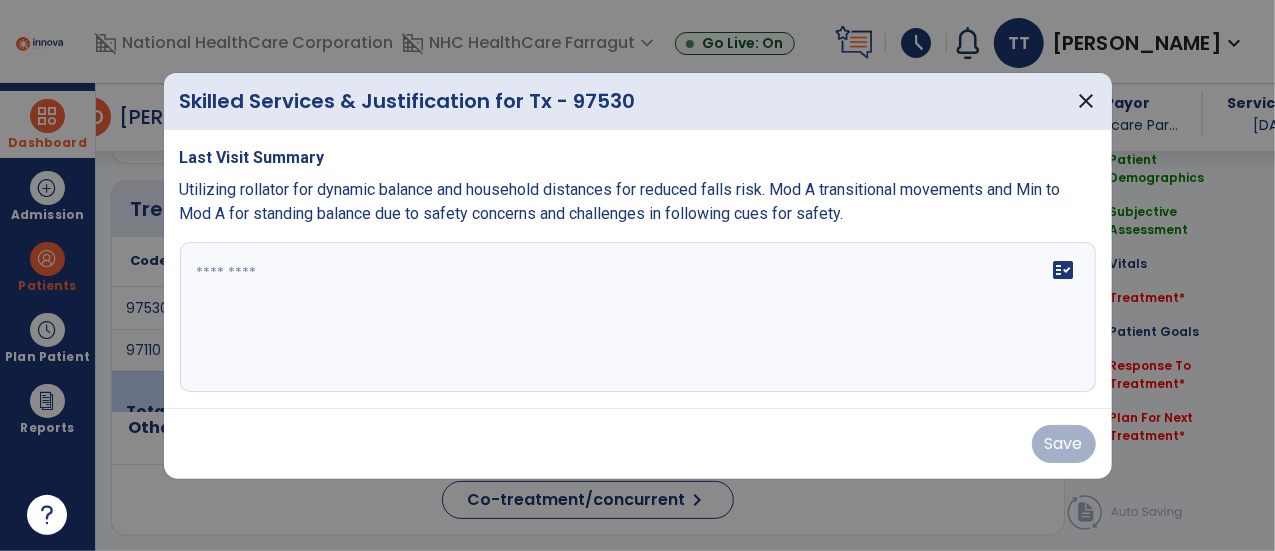 click at bounding box center (638, 317) 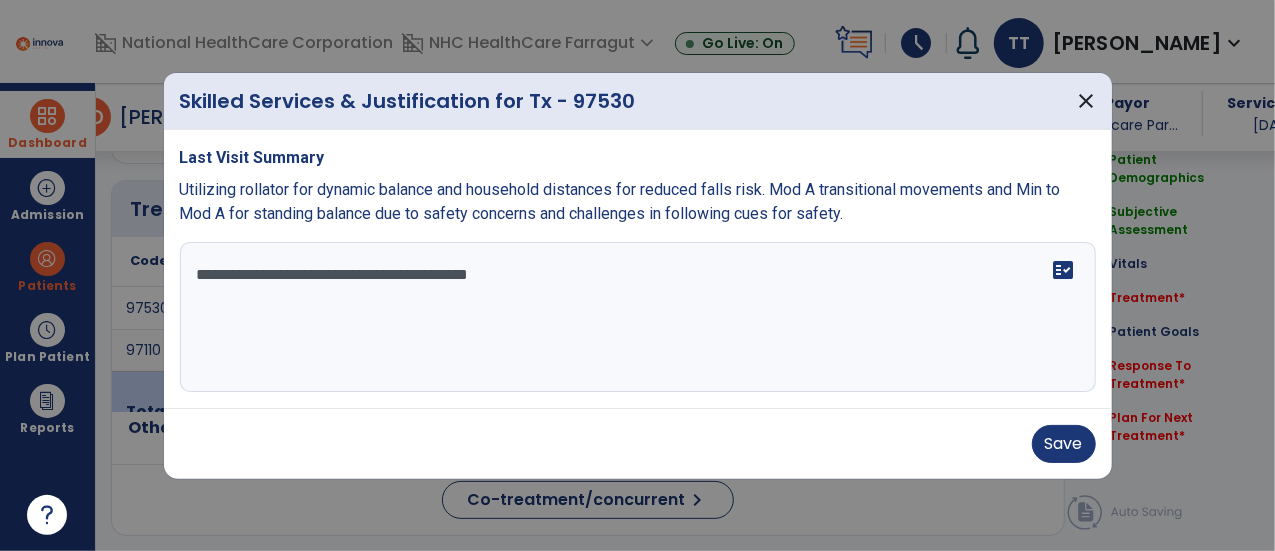 drag, startPoint x: 500, startPoint y: 273, endPoint x: 774, endPoint y: 207, distance: 281.83682 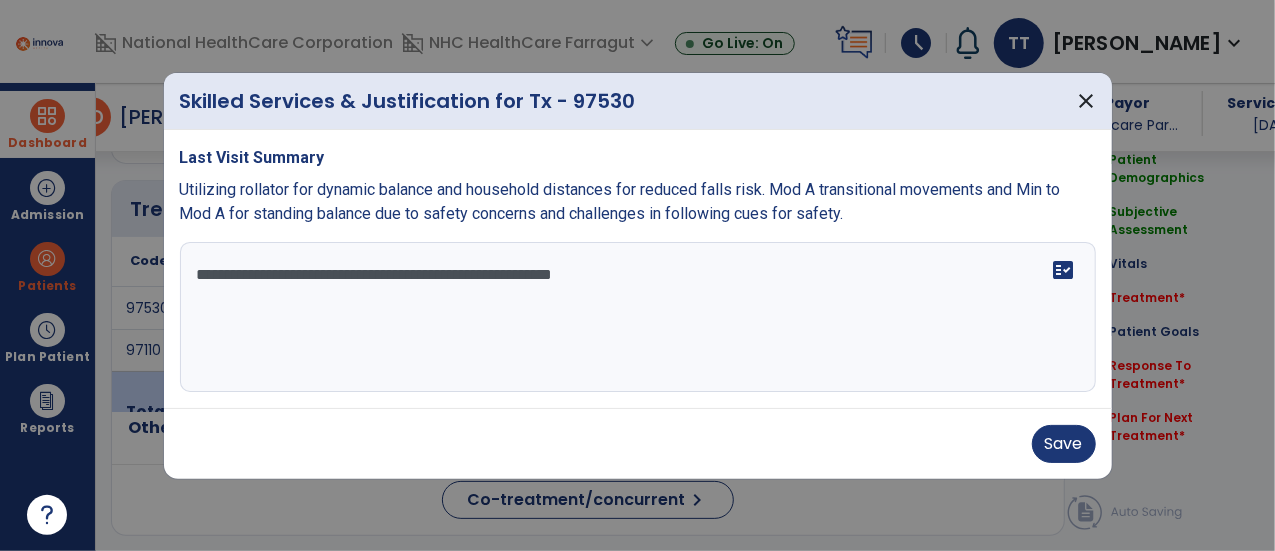 click on "**********" at bounding box center [638, 317] 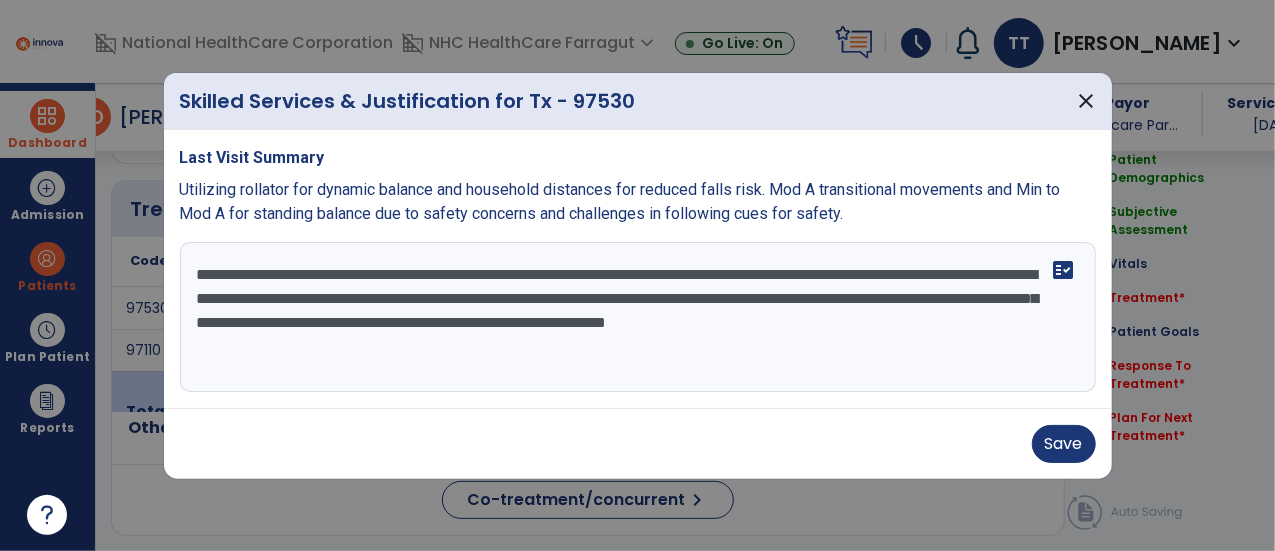 type on "**********" 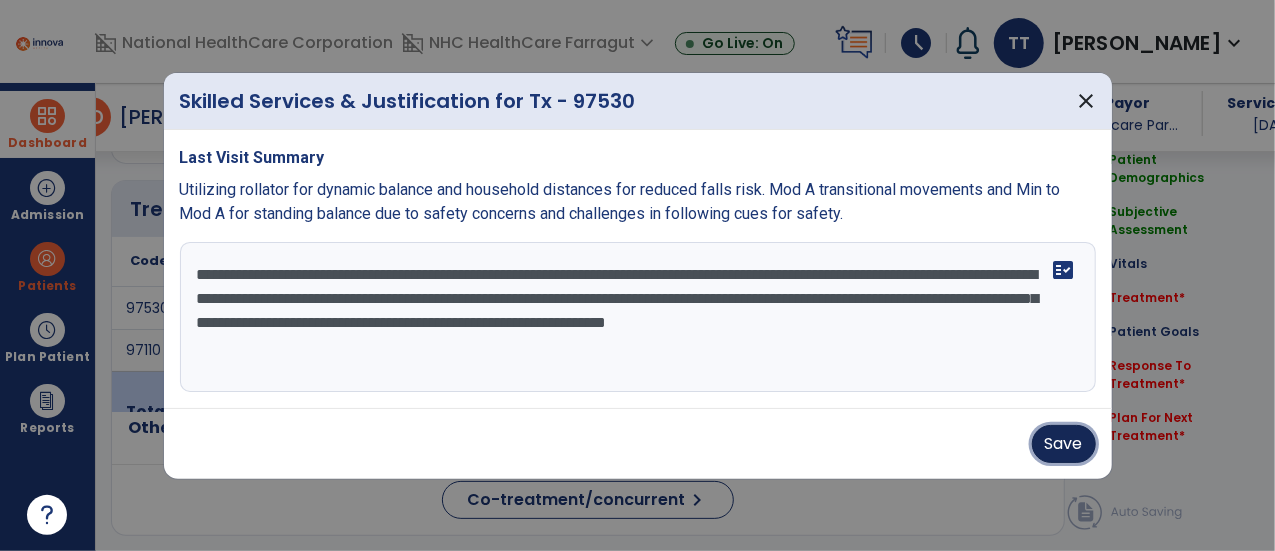 click on "Save" at bounding box center (1064, 444) 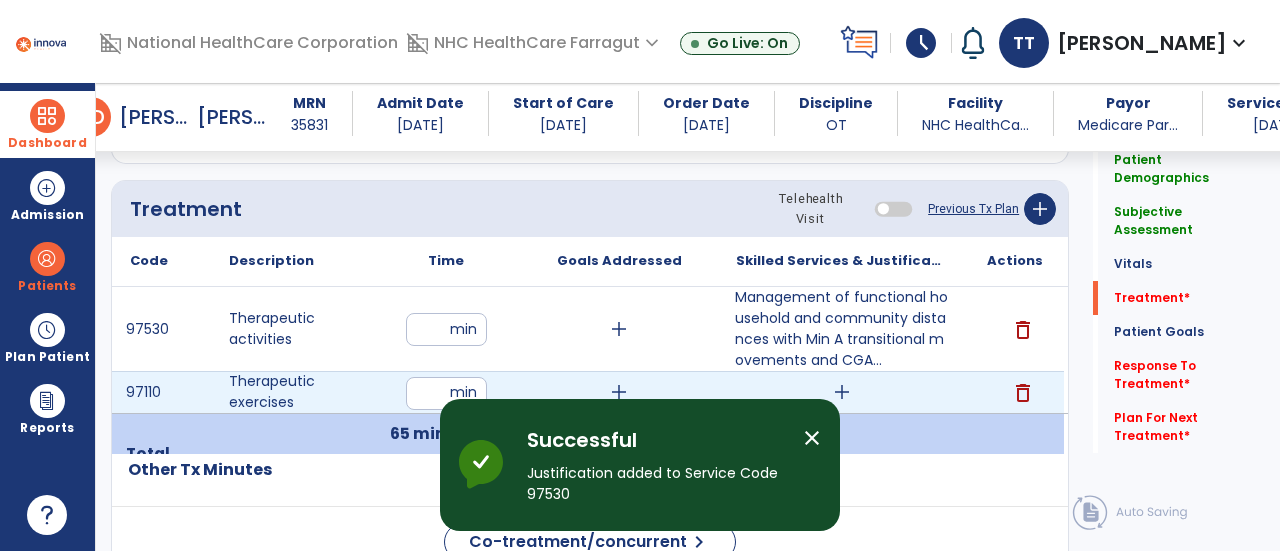 click on "add" at bounding box center (841, 392) 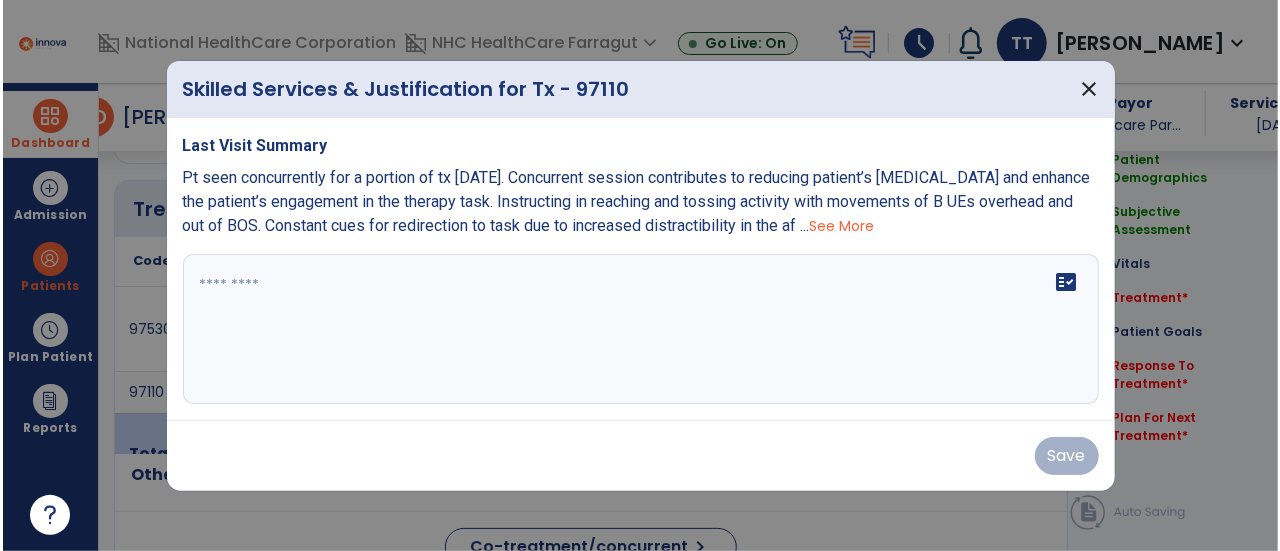 scroll, scrollTop: 1069, scrollLeft: 0, axis: vertical 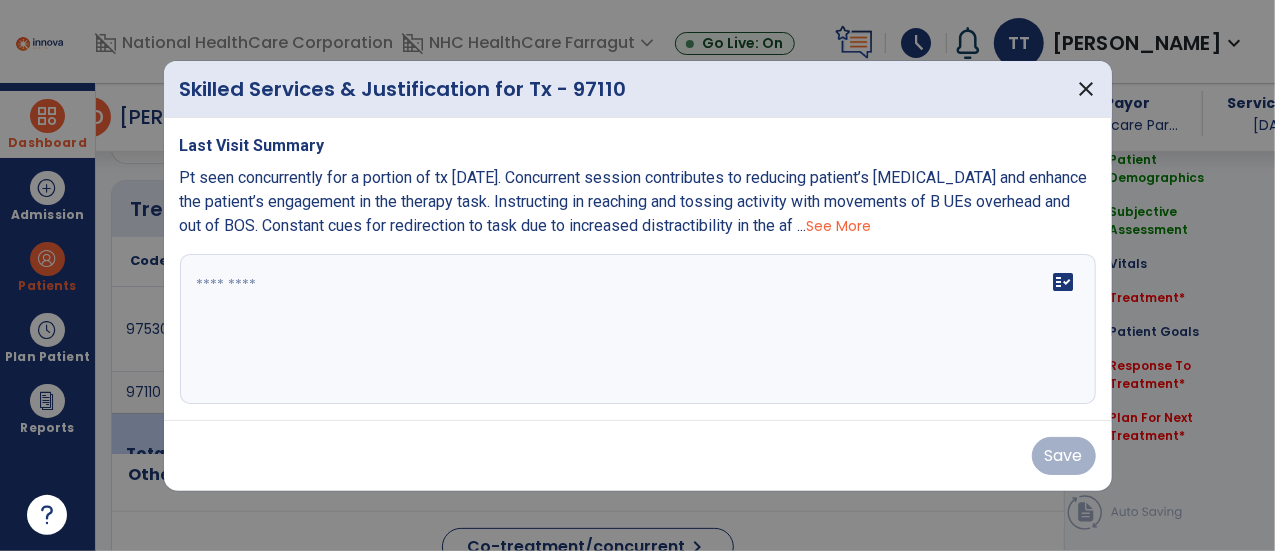 click on "fact_check" at bounding box center (638, 329) 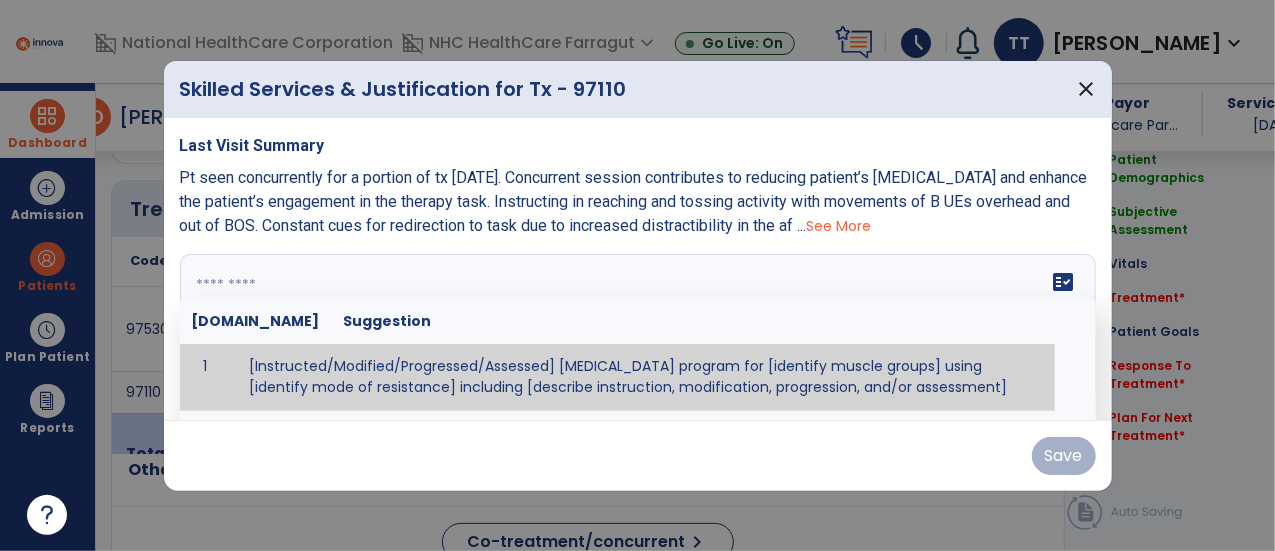click at bounding box center (636, 329) 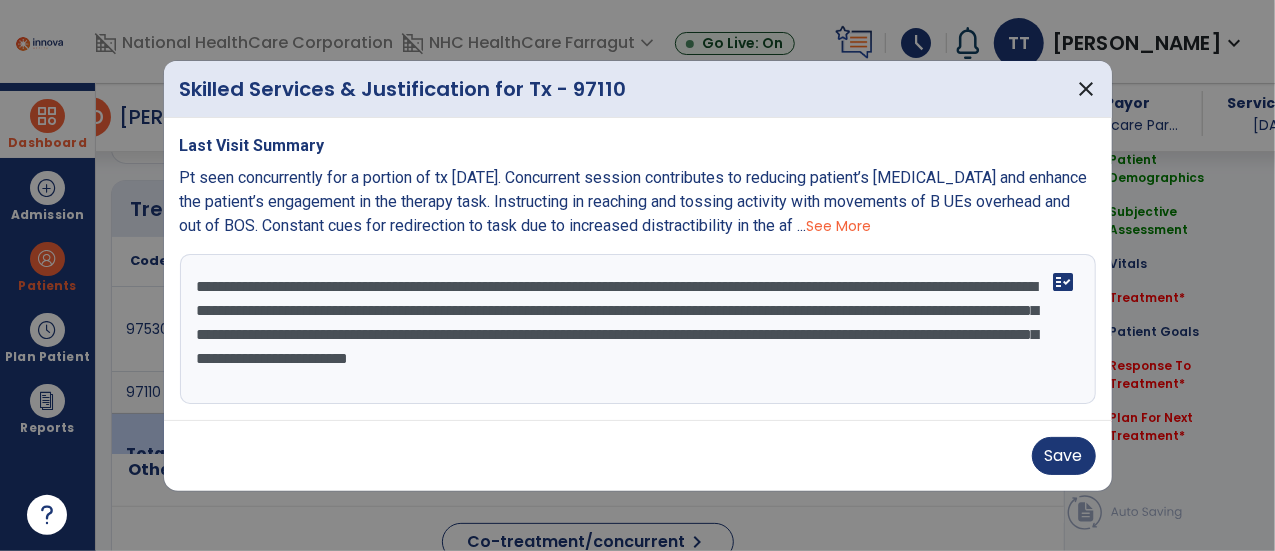 click on "**********" at bounding box center (638, 329) 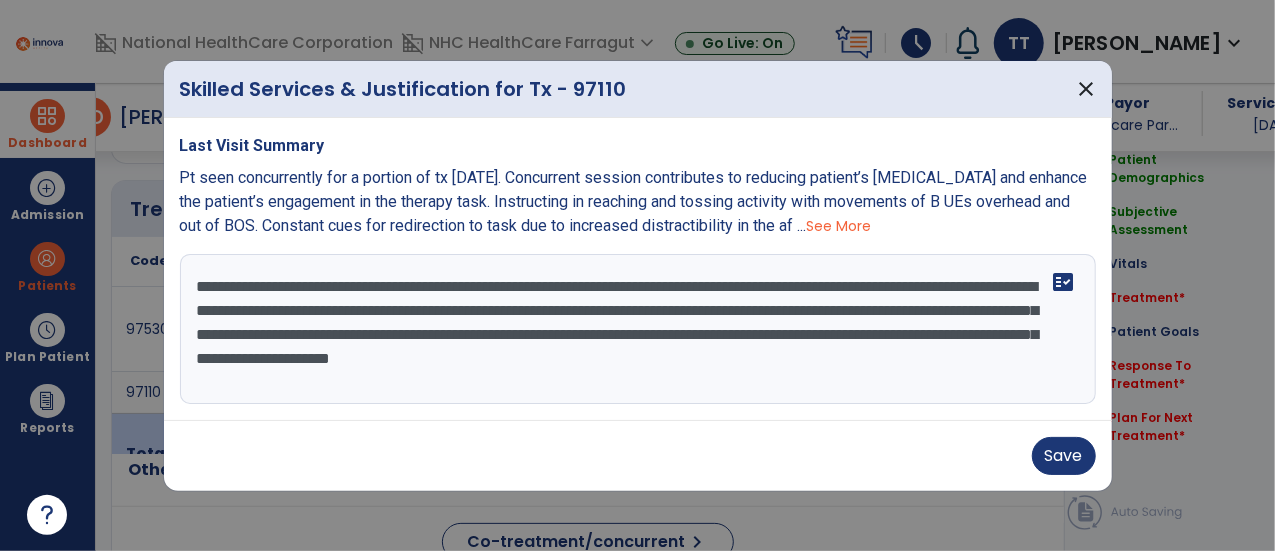 click on "**********" at bounding box center (638, 329) 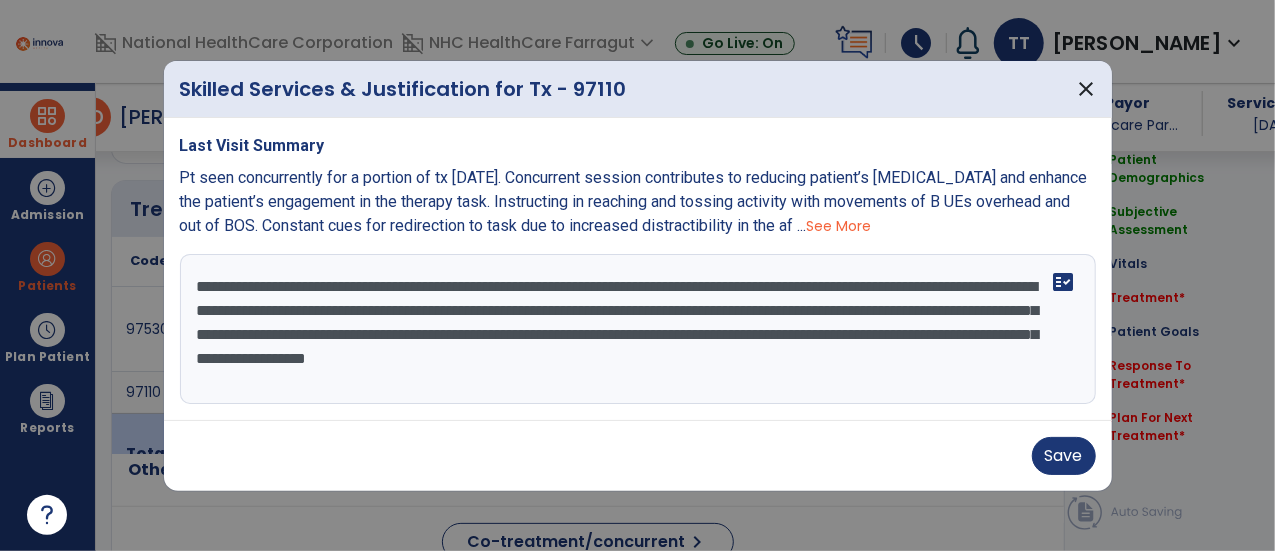 click on "**********" at bounding box center (638, 329) 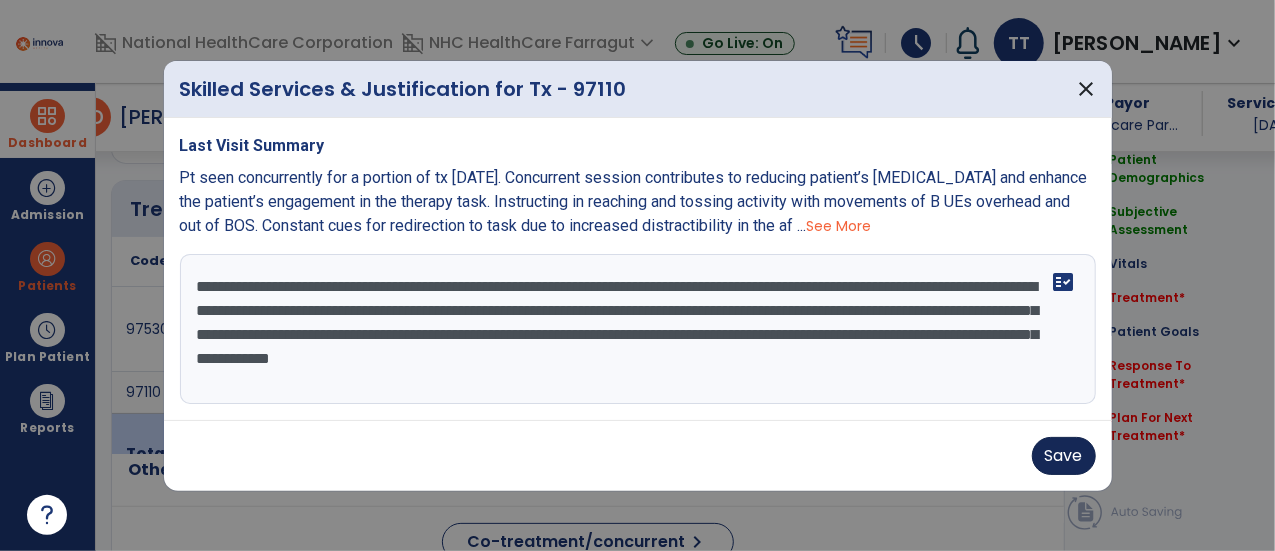 type on "**********" 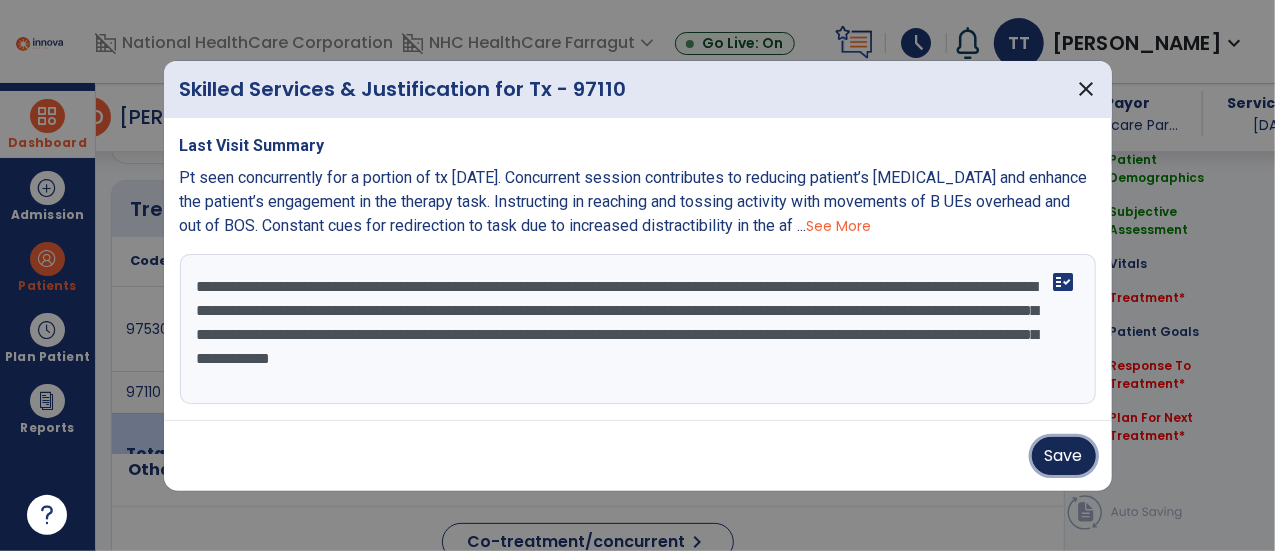 click on "Save" at bounding box center [1064, 456] 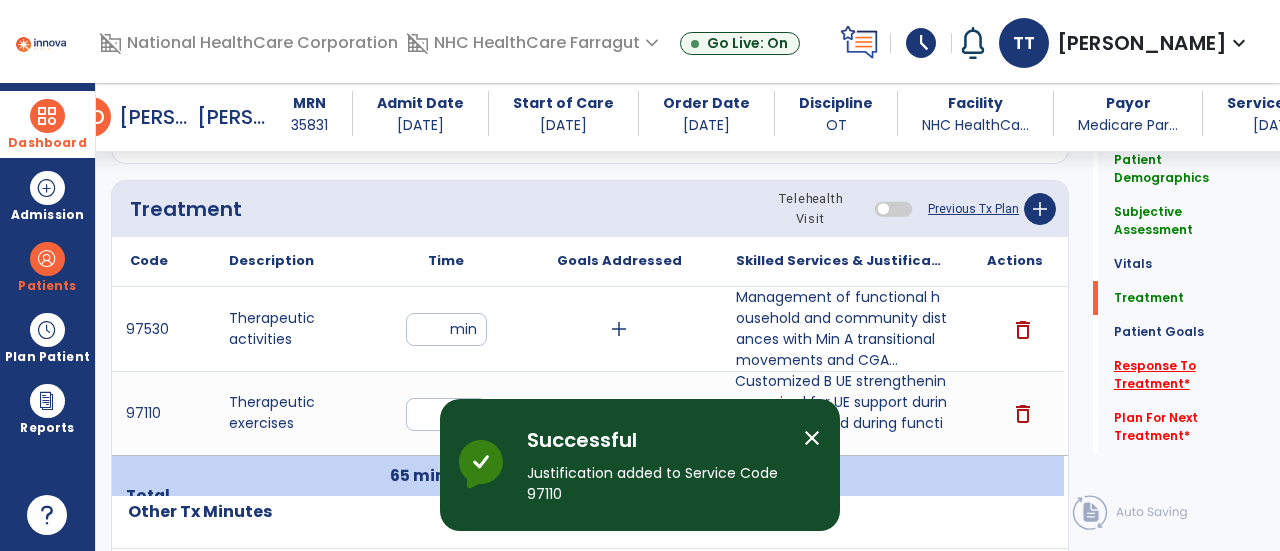 click on "Response To Treatment   *" 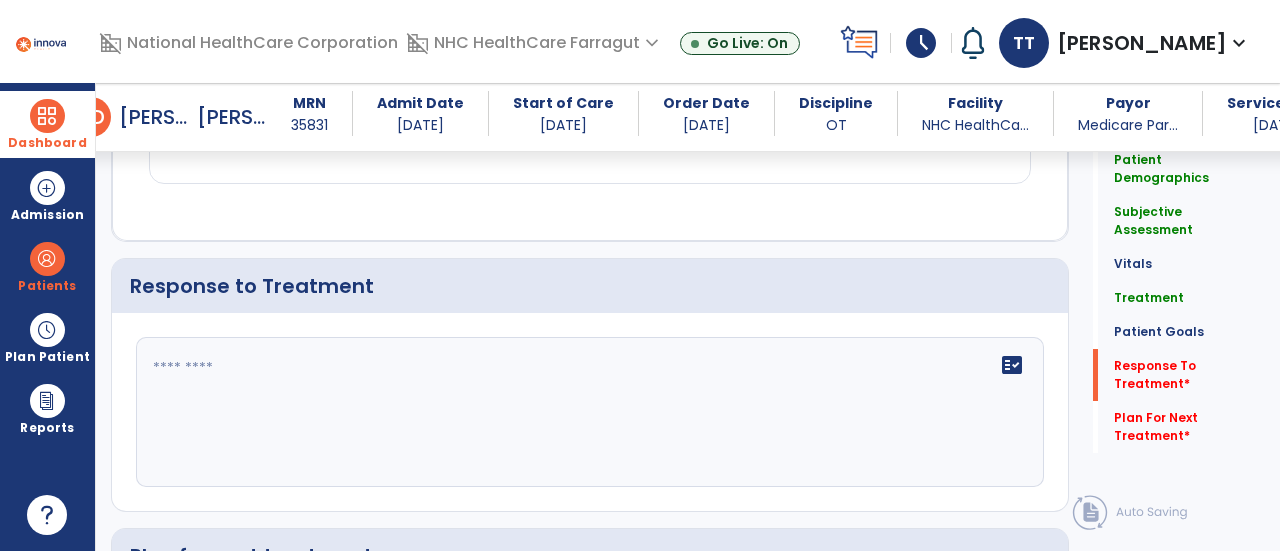 scroll, scrollTop: 2365, scrollLeft: 0, axis: vertical 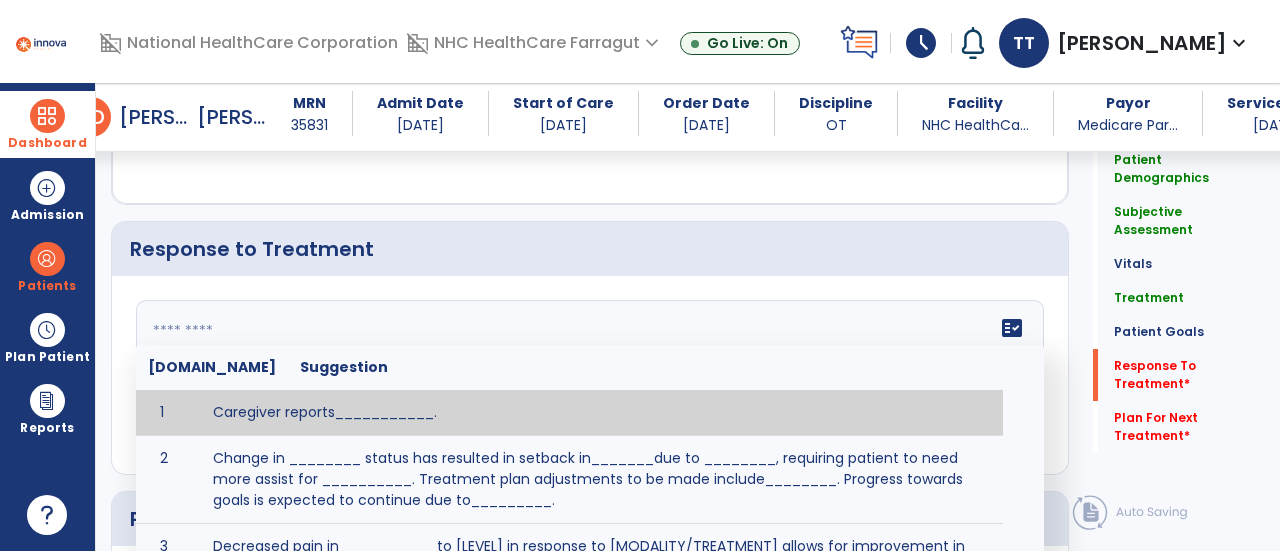 drag, startPoint x: 354, startPoint y: 384, endPoint x: 368, endPoint y: 379, distance: 14.866069 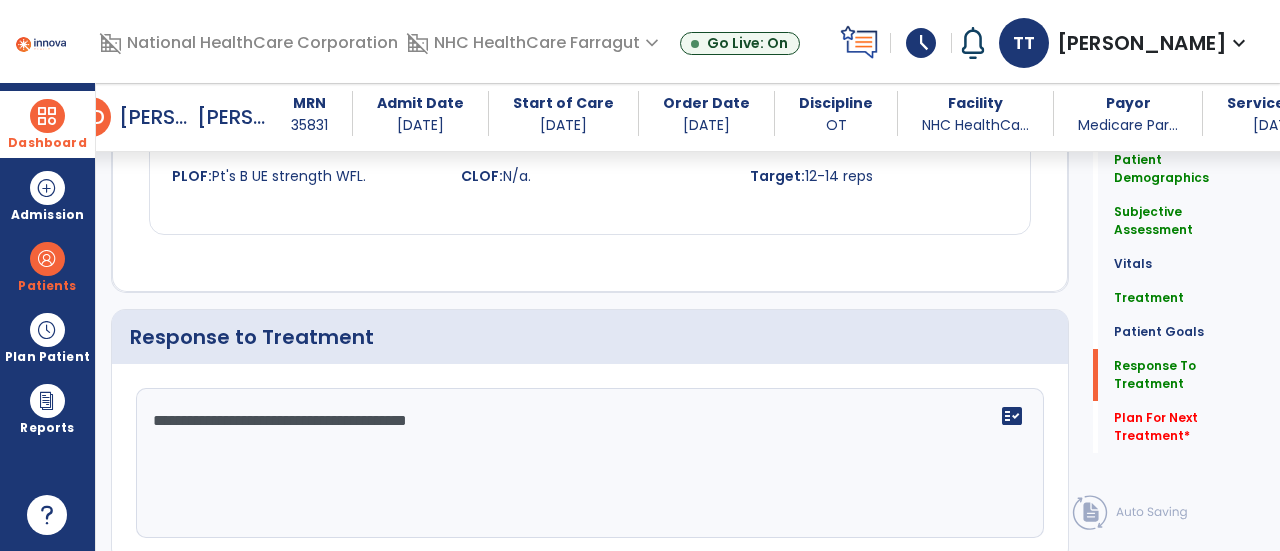 scroll, scrollTop: 2566, scrollLeft: 0, axis: vertical 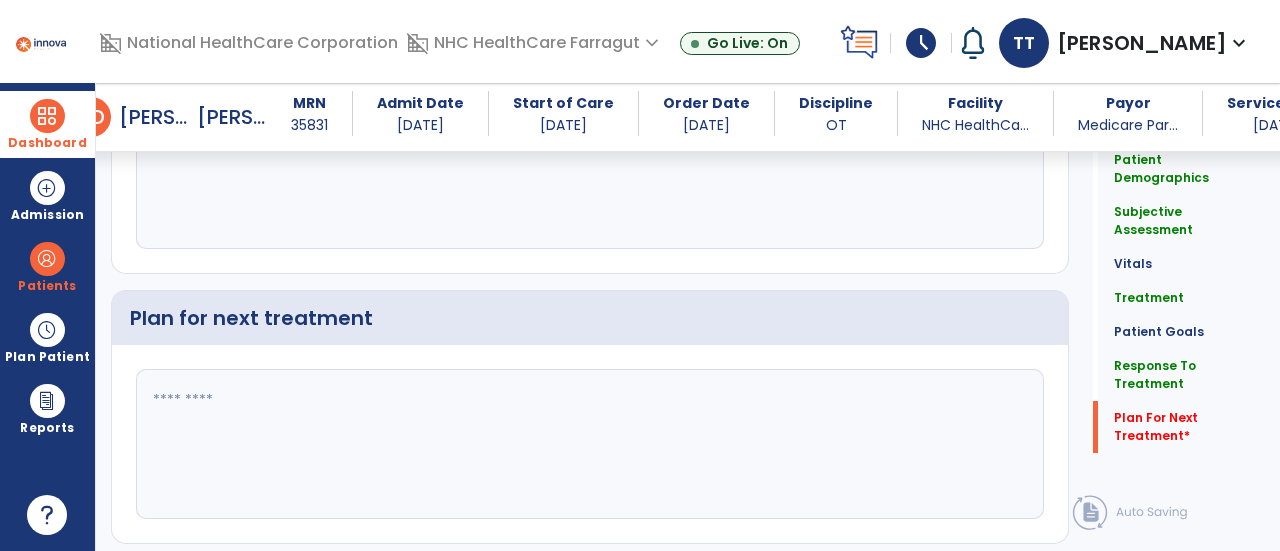 type on "**********" 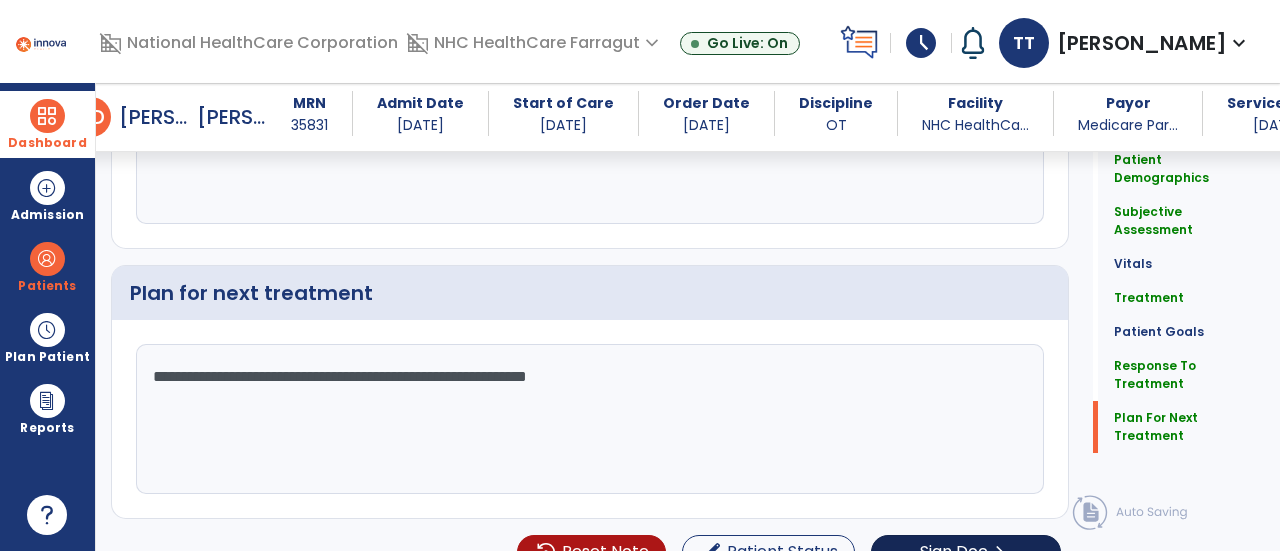 type on "**********" 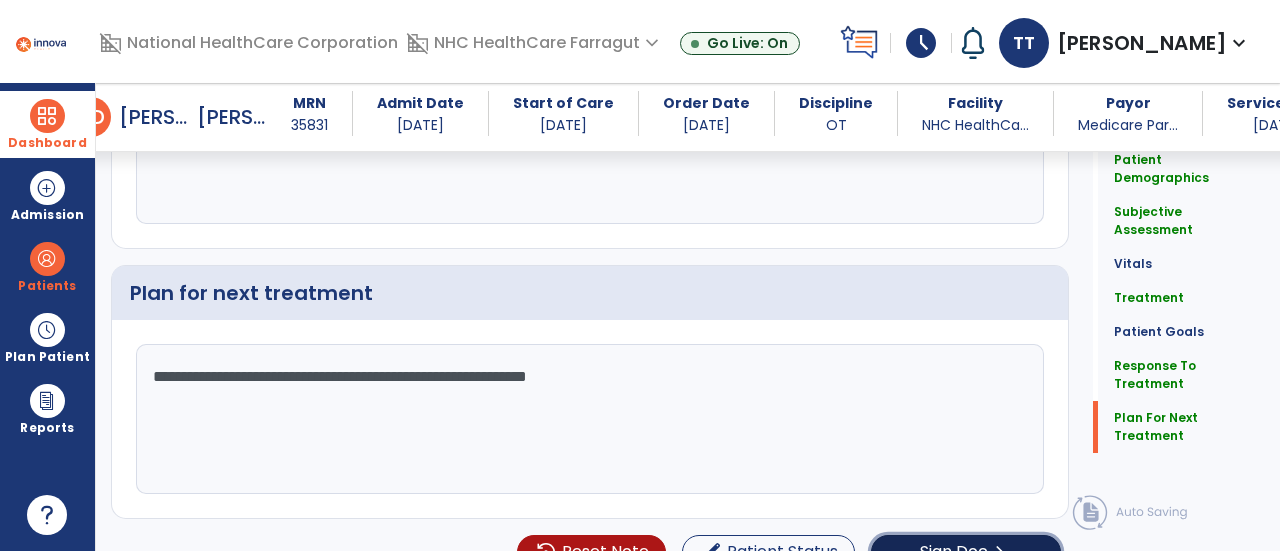 click on "Sign Doc" 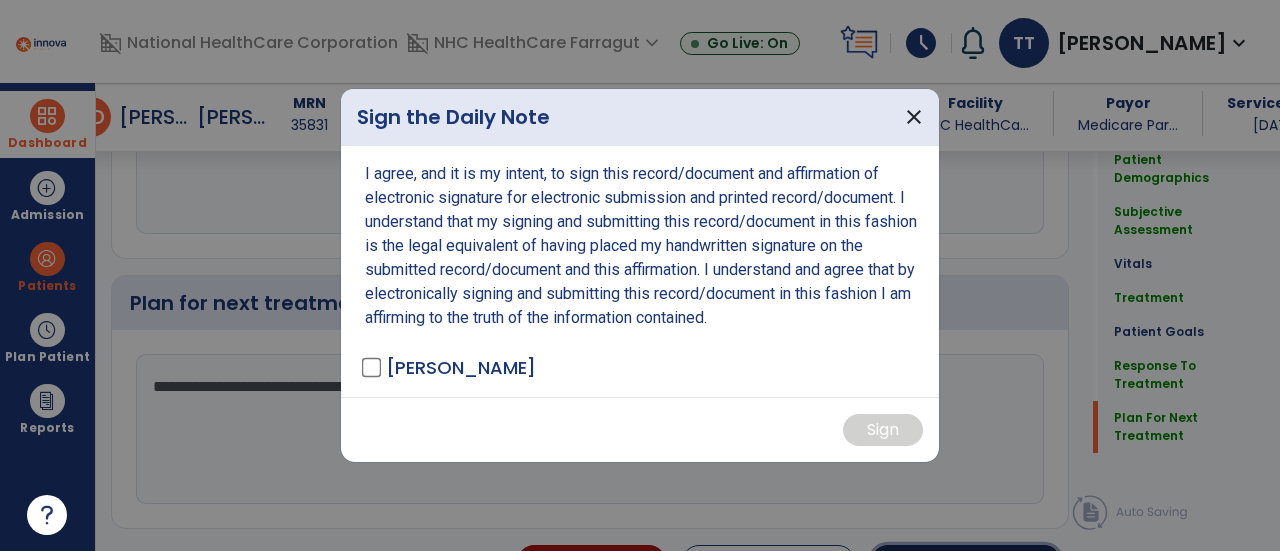 scroll, scrollTop: 2591, scrollLeft: 0, axis: vertical 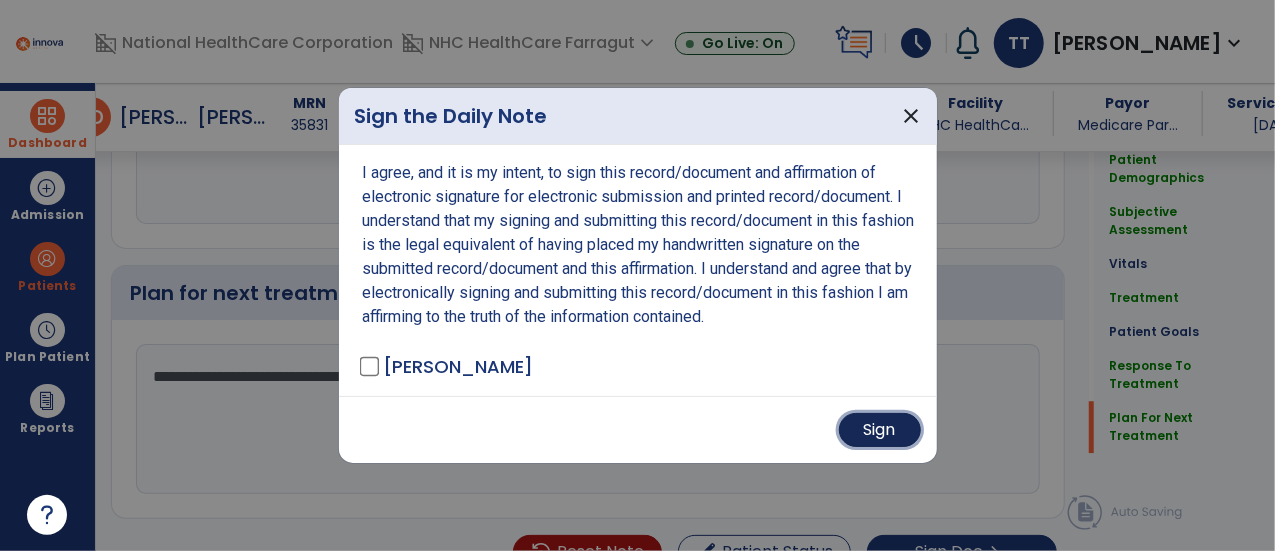 drag, startPoint x: 879, startPoint y: 437, endPoint x: 882, endPoint y: 393, distance: 44.102154 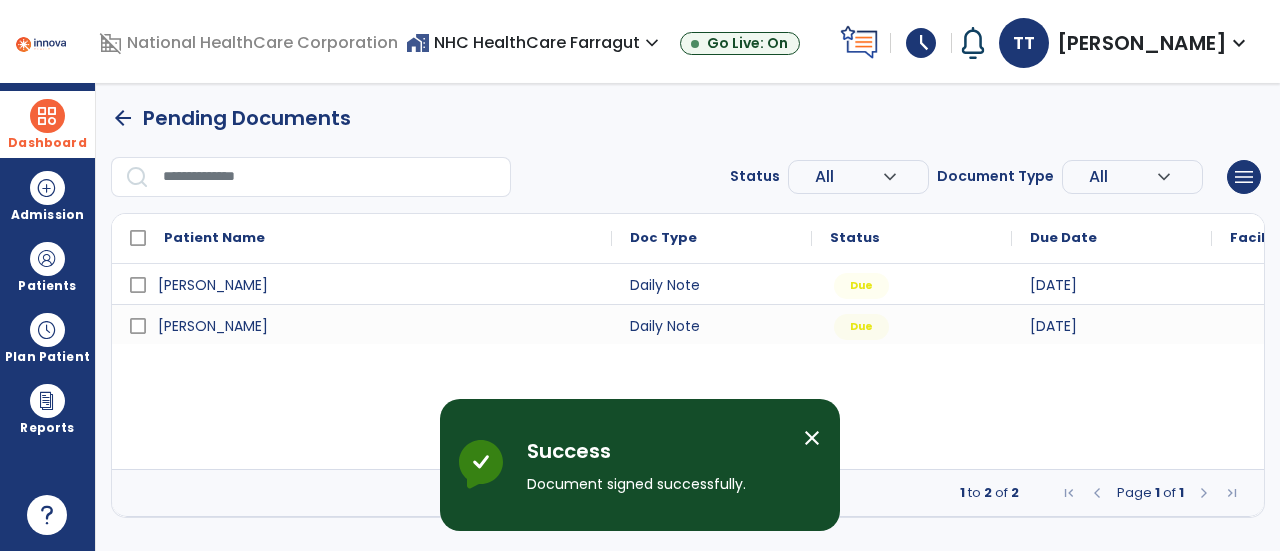 scroll, scrollTop: 0, scrollLeft: 0, axis: both 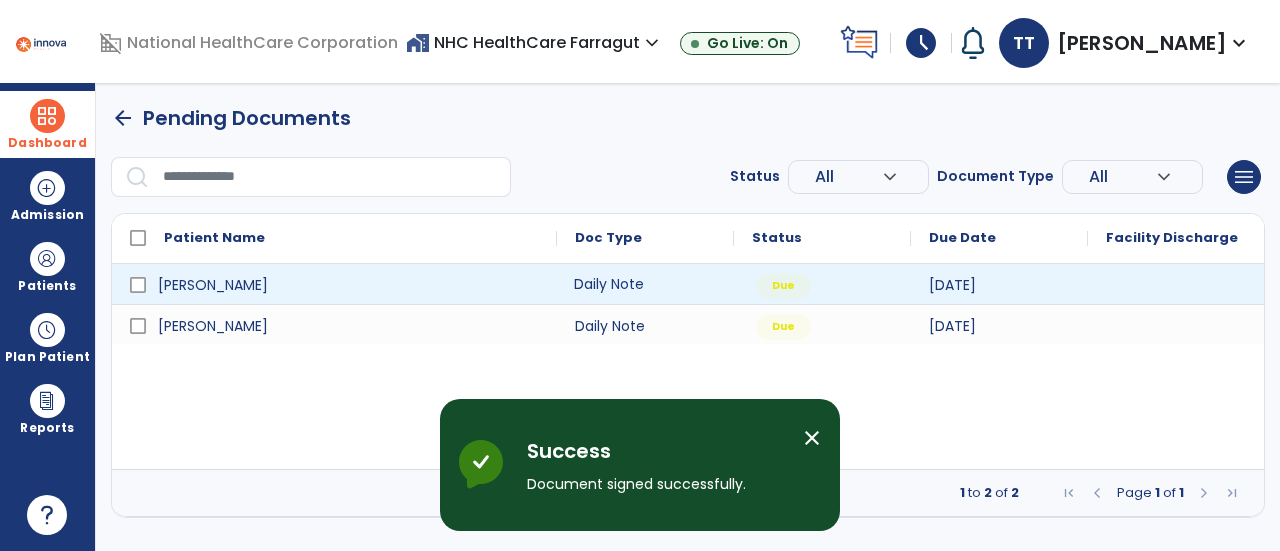 click on "Daily Note" at bounding box center [645, 284] 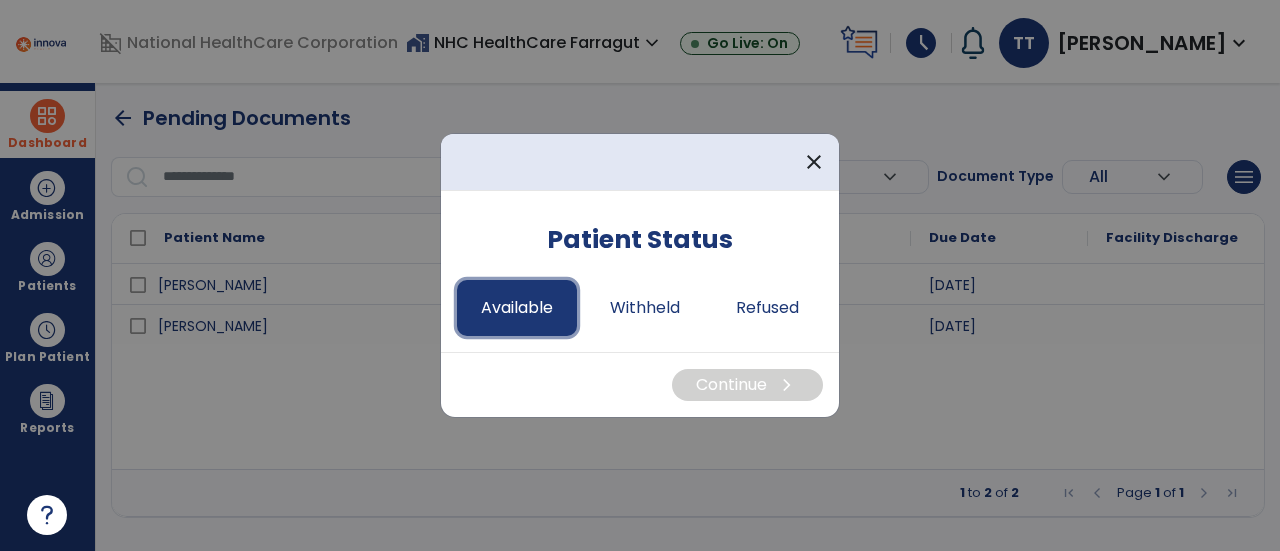 click on "Available" at bounding box center [517, 308] 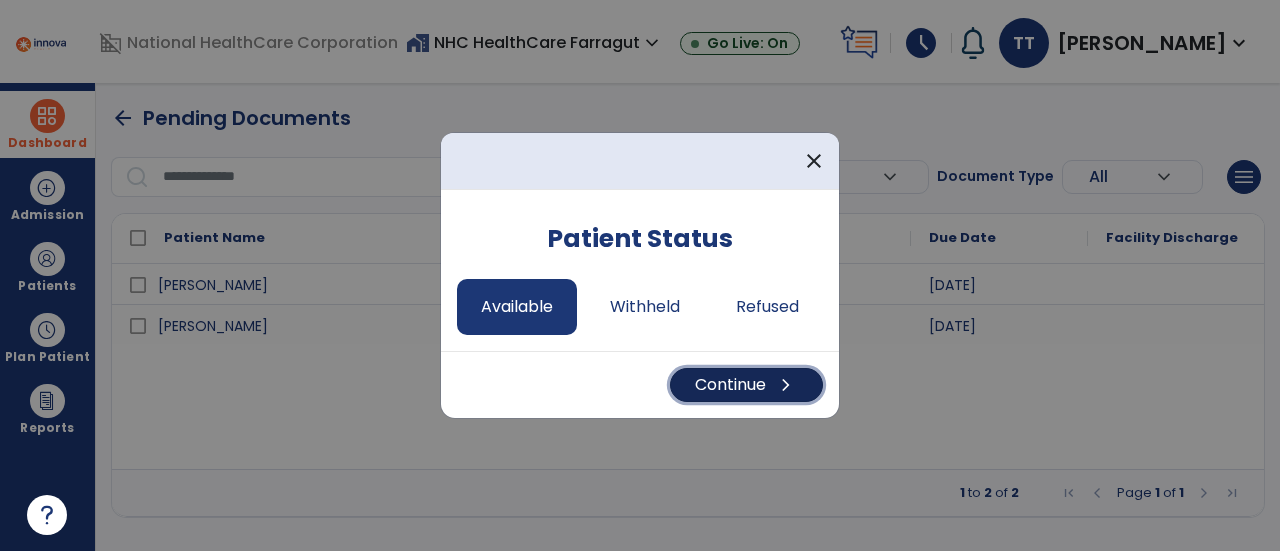 click on "Continue   chevron_right" at bounding box center [746, 385] 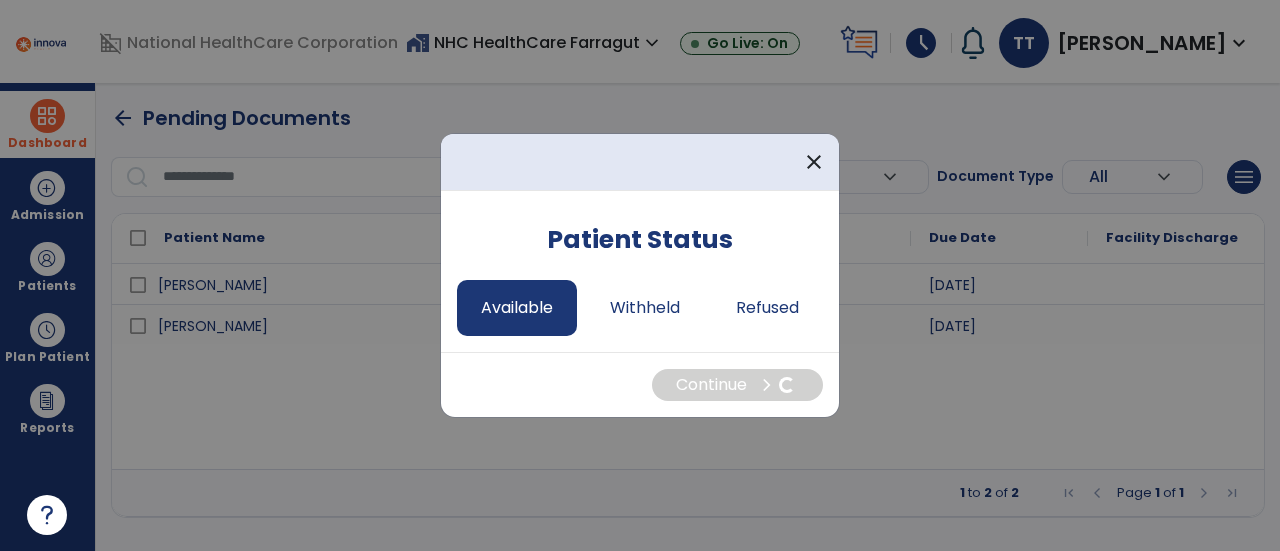 select on "*" 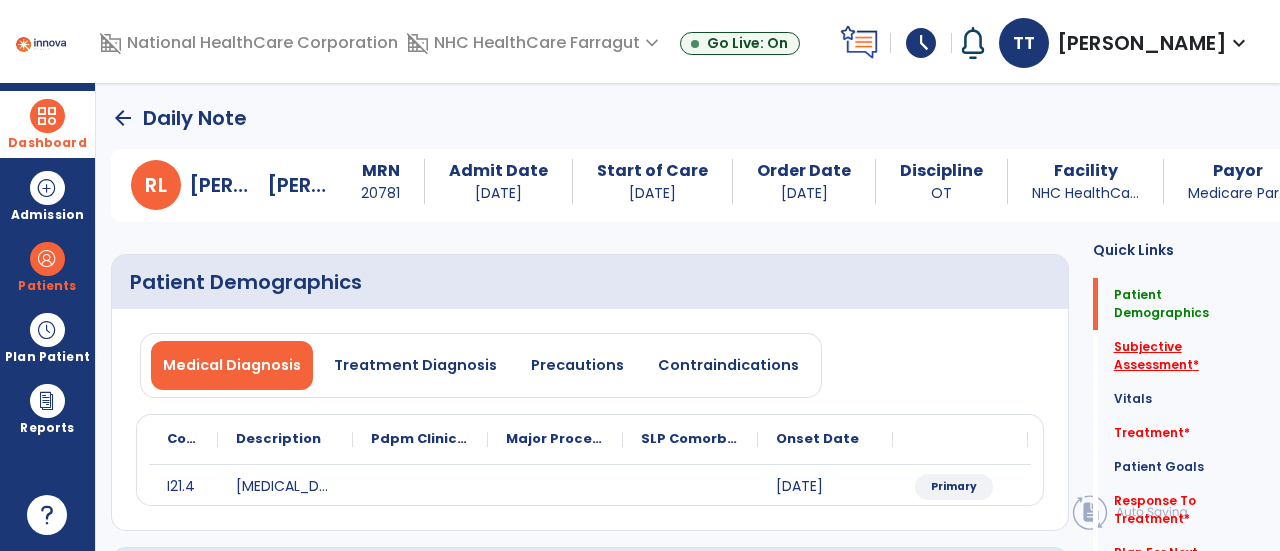 click on "Subjective Assessment   *" 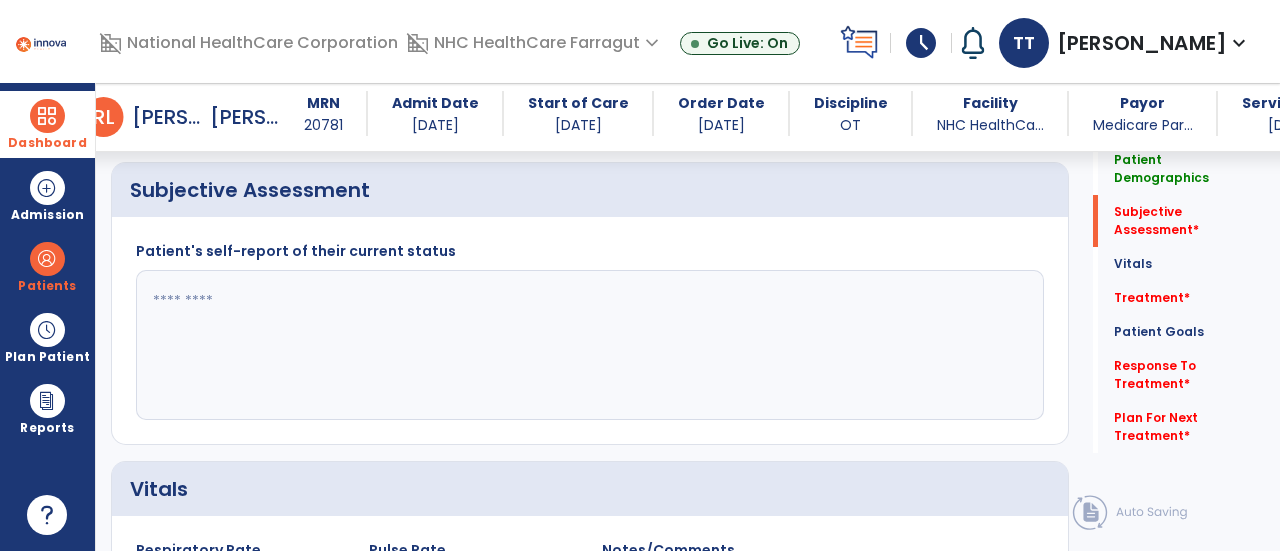 scroll, scrollTop: 369, scrollLeft: 0, axis: vertical 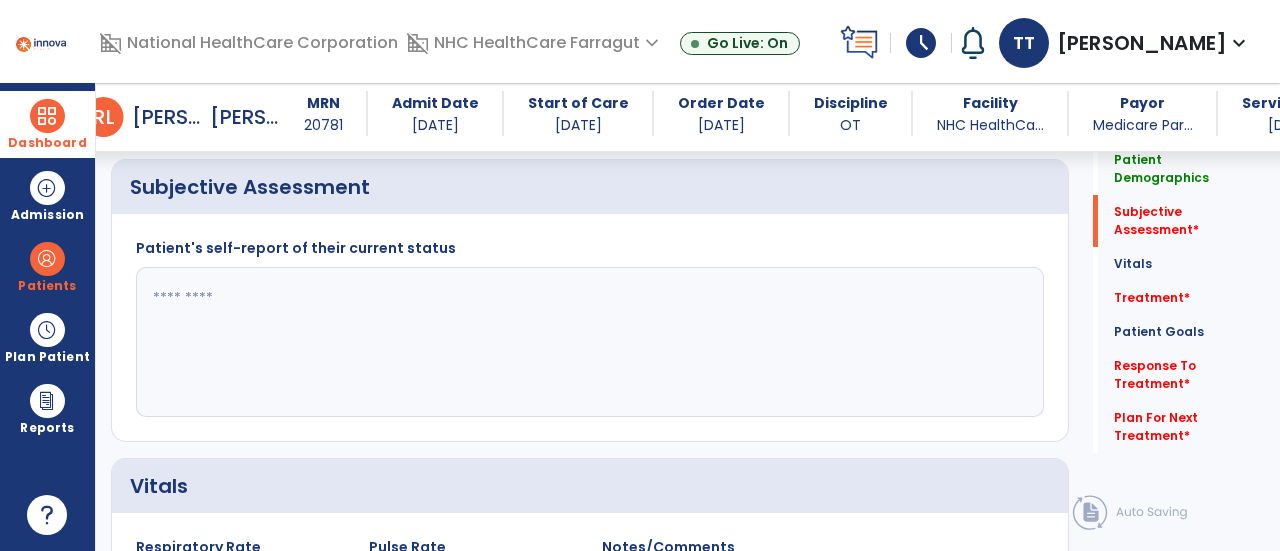 click 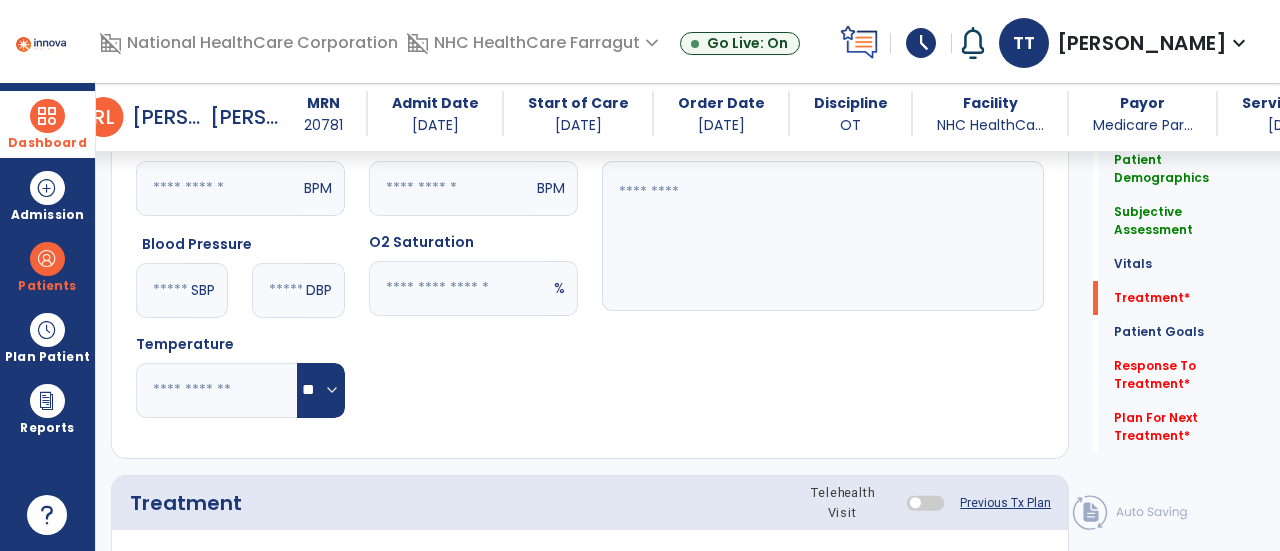 scroll, scrollTop: 669, scrollLeft: 0, axis: vertical 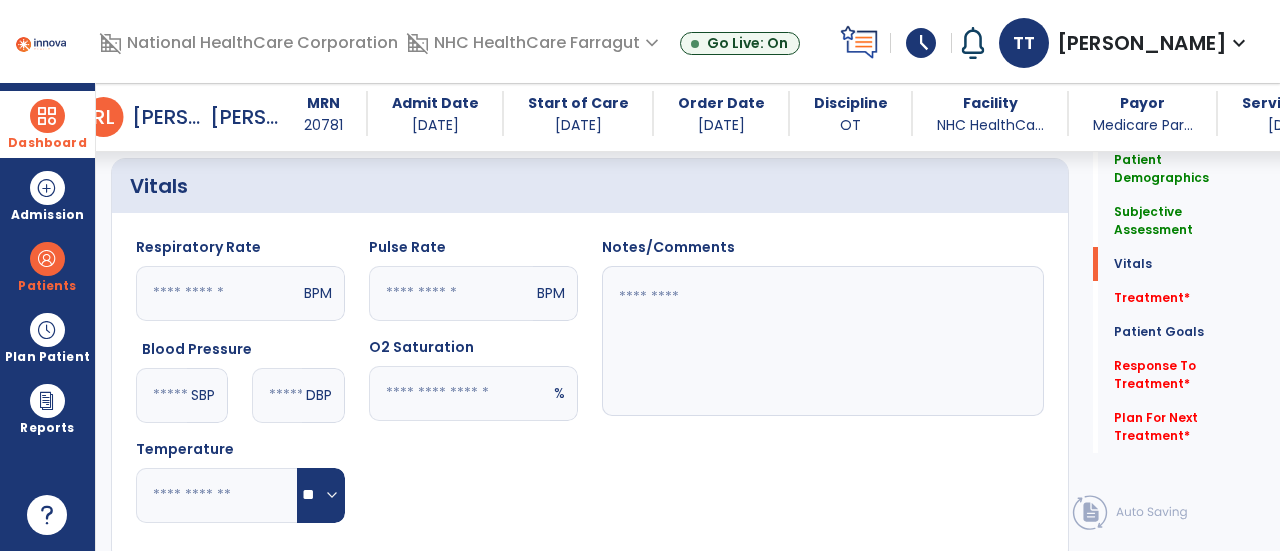 type on "**********" 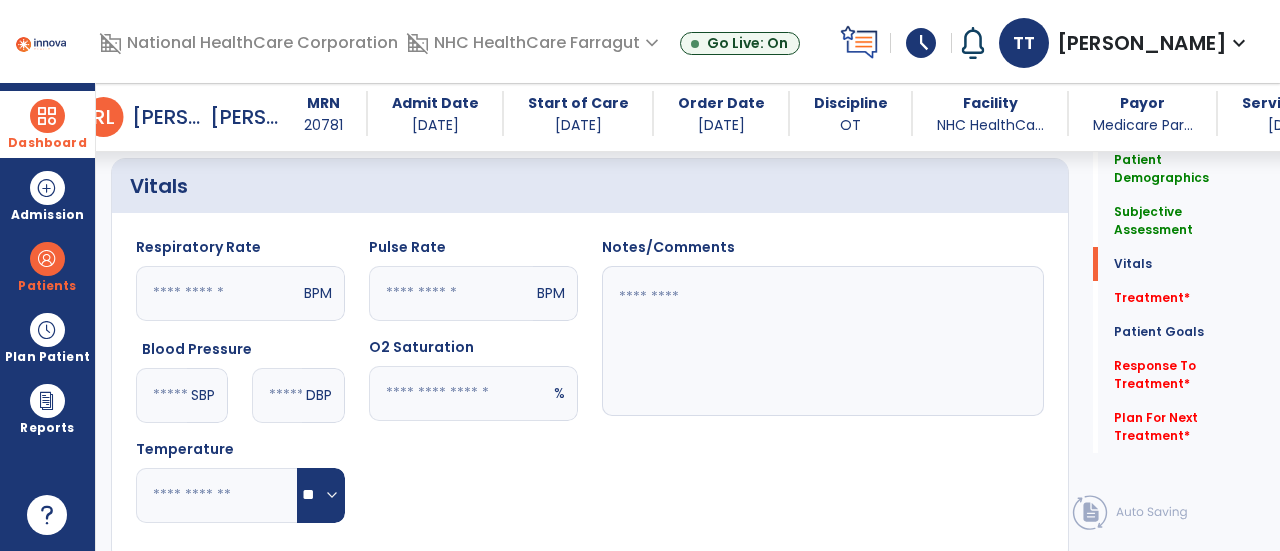 click 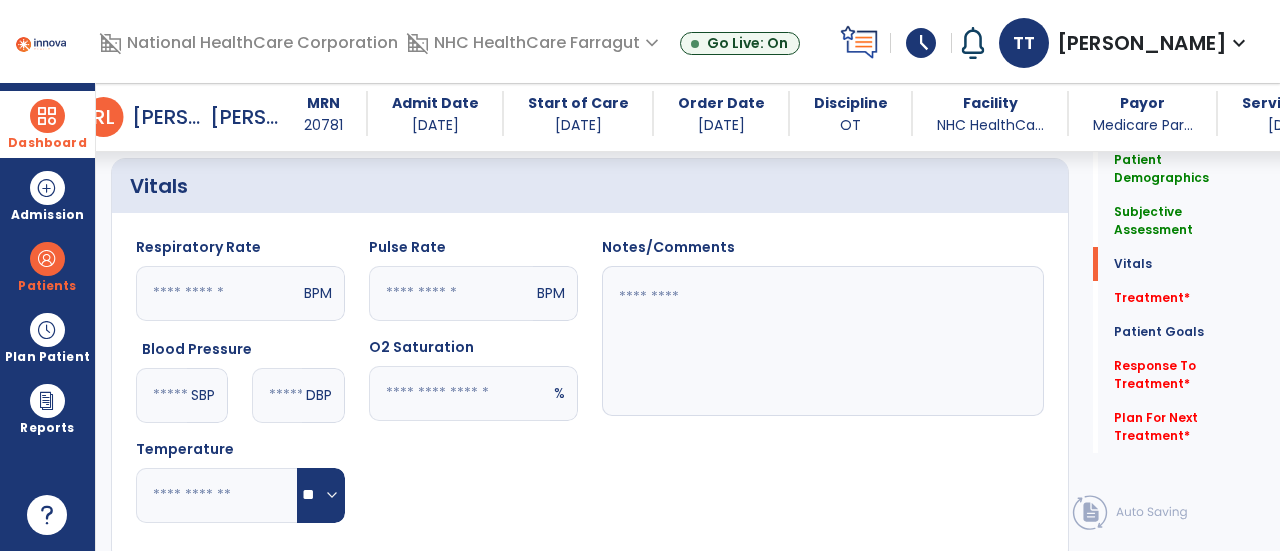 type on "**" 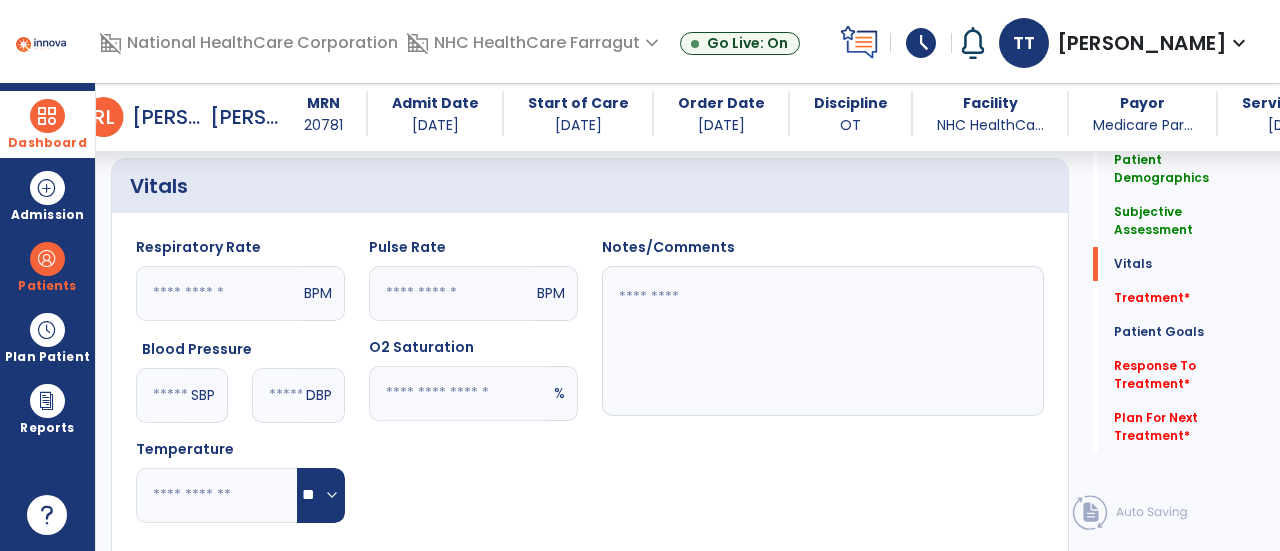 click 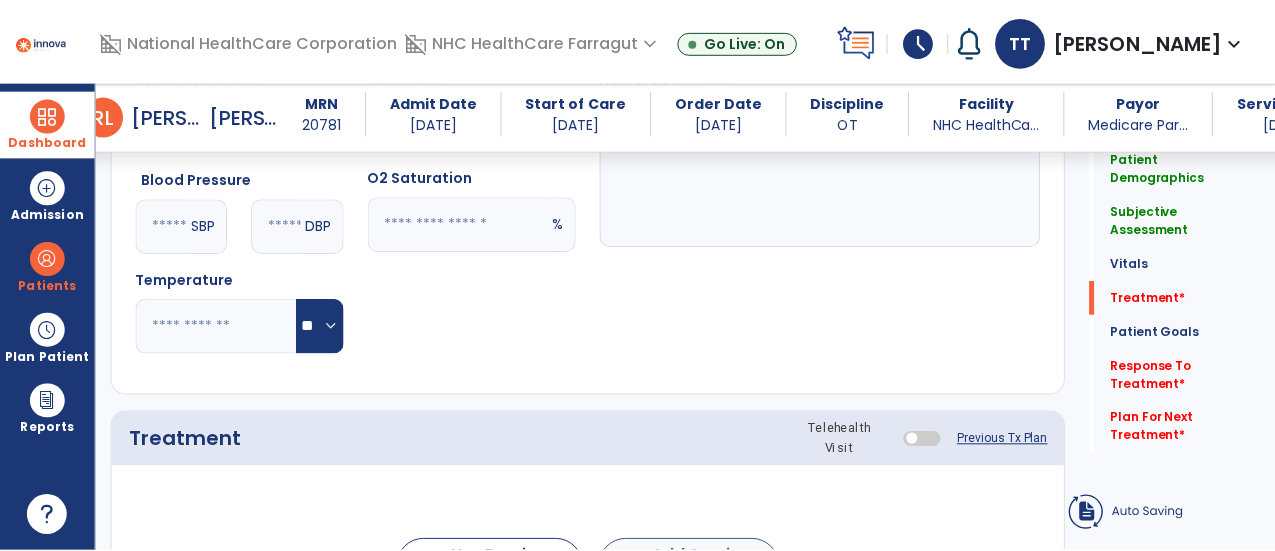 scroll, scrollTop: 1069, scrollLeft: 0, axis: vertical 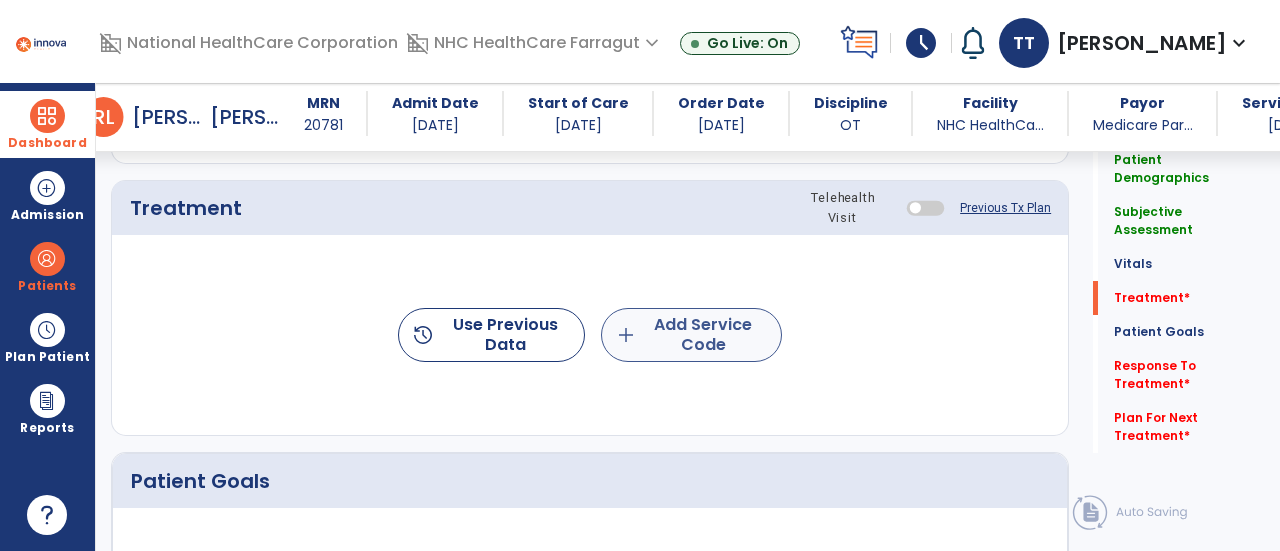type on "********" 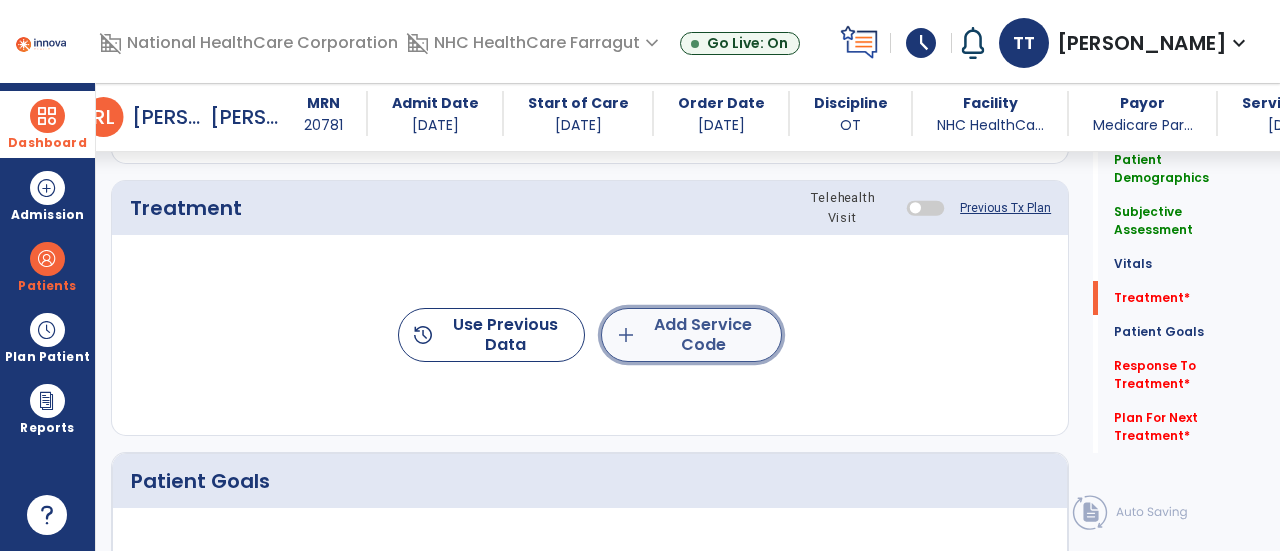 click on "add  Add Service Code" 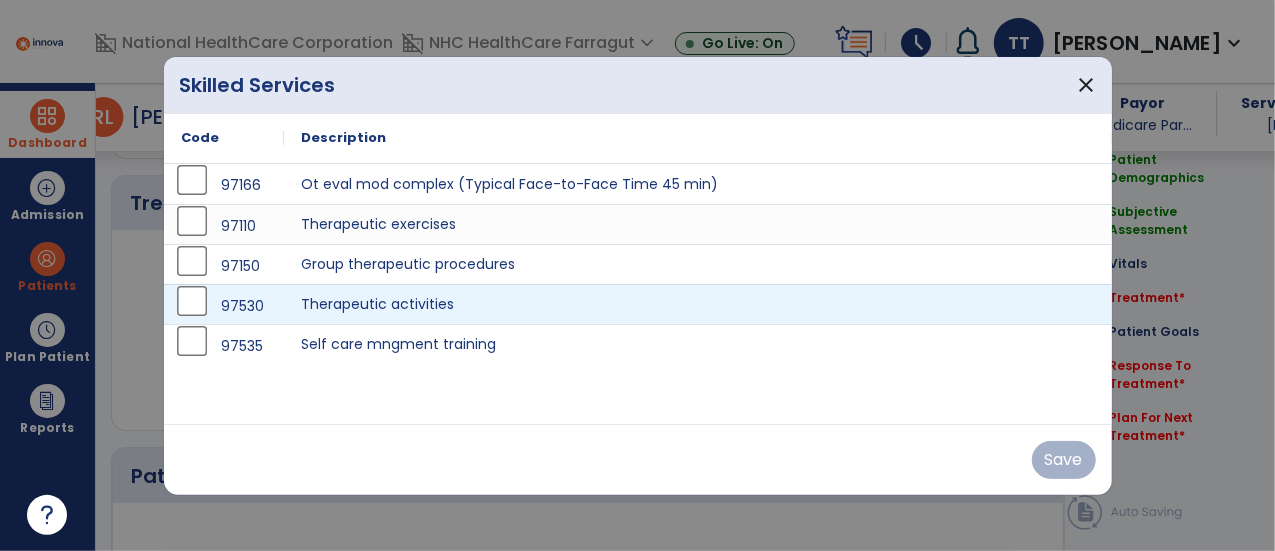 scroll, scrollTop: 1069, scrollLeft: 0, axis: vertical 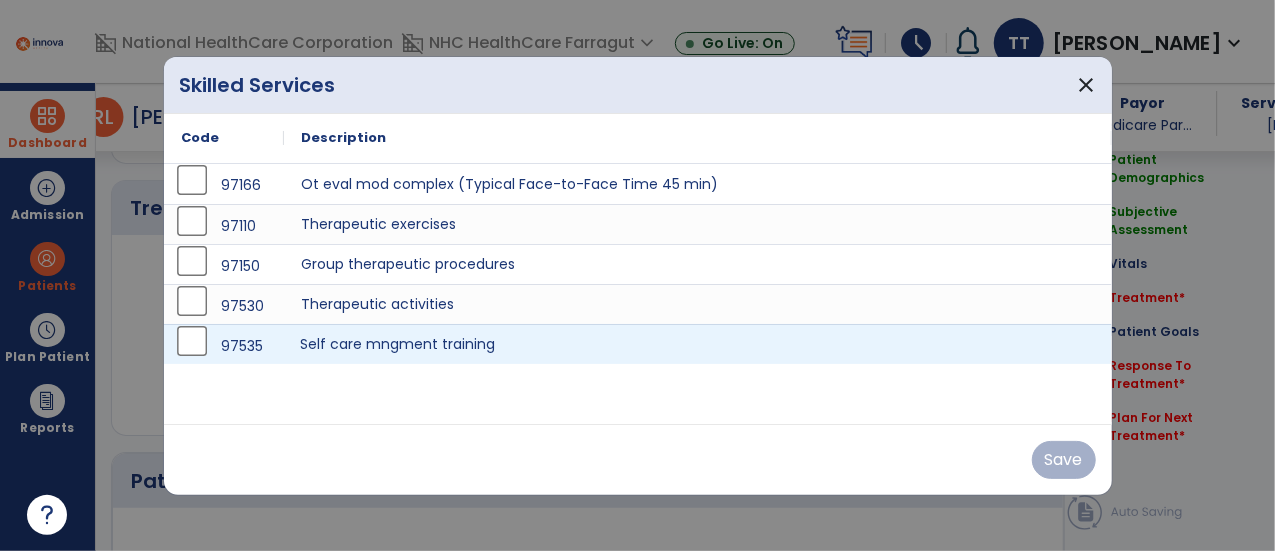 click on "Self care mngment training" at bounding box center (698, 344) 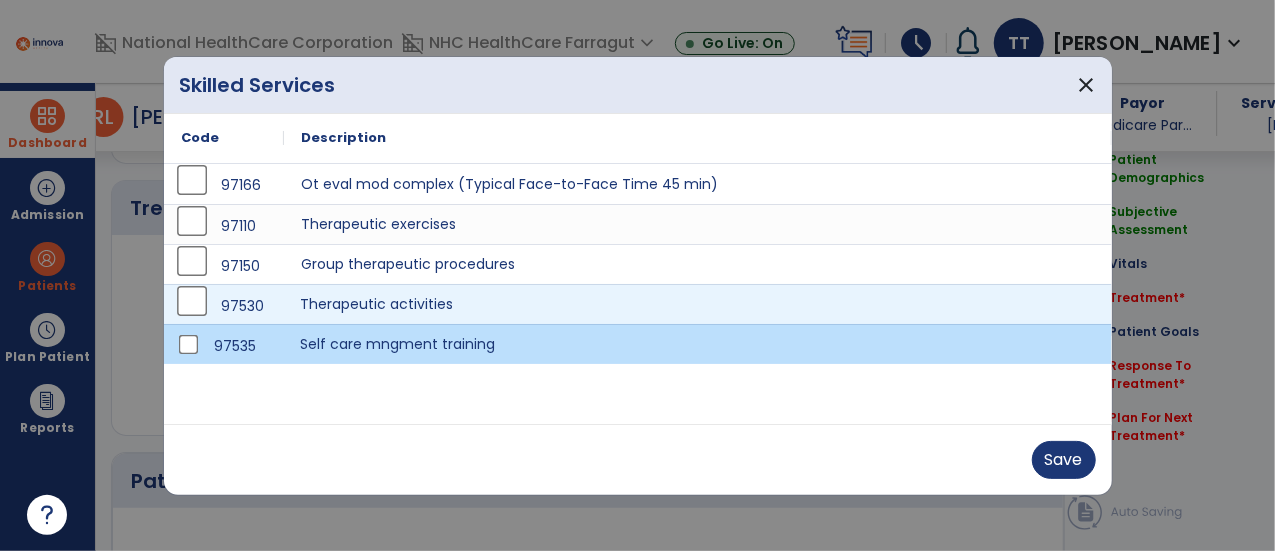 drag, startPoint x: 382, startPoint y: 307, endPoint x: 400, endPoint y: 310, distance: 18.248287 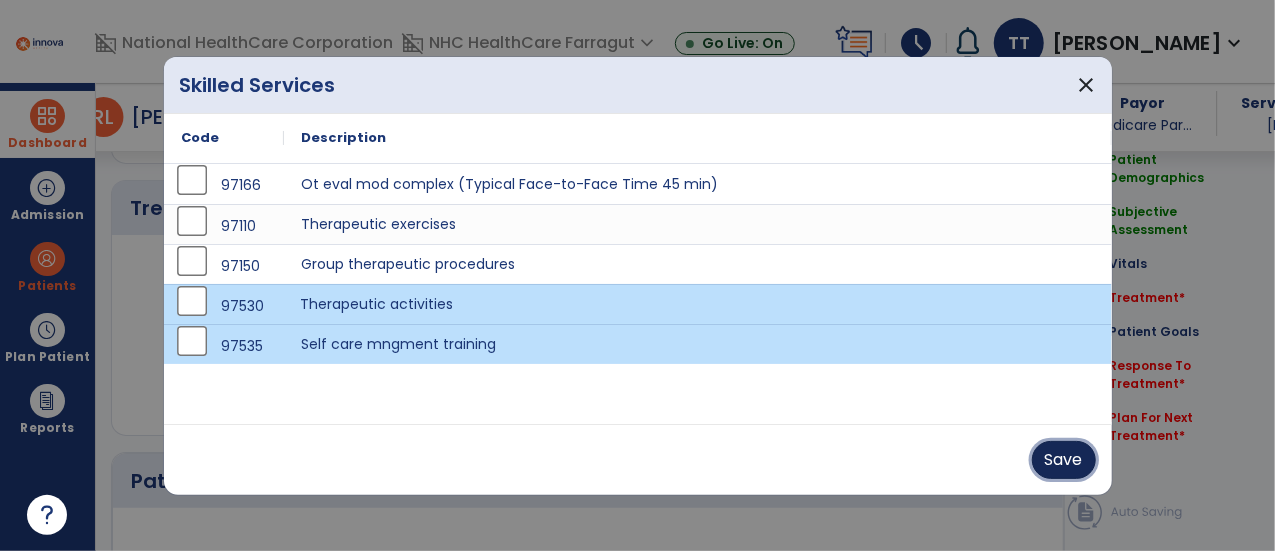 click on "Save" at bounding box center [1064, 460] 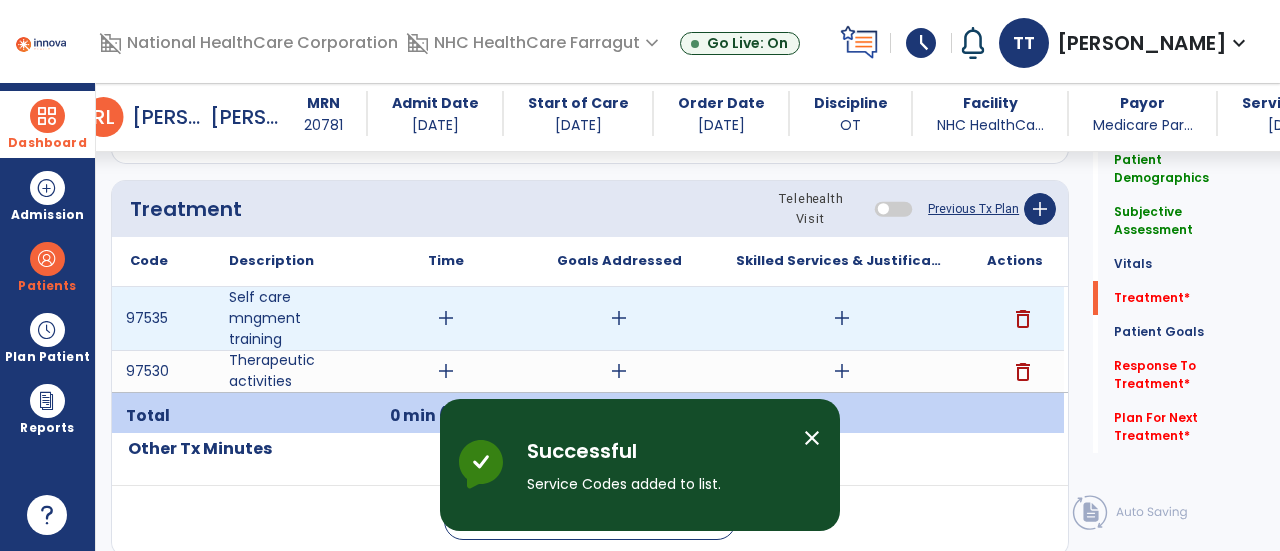 click on "add" at bounding box center [446, 318] 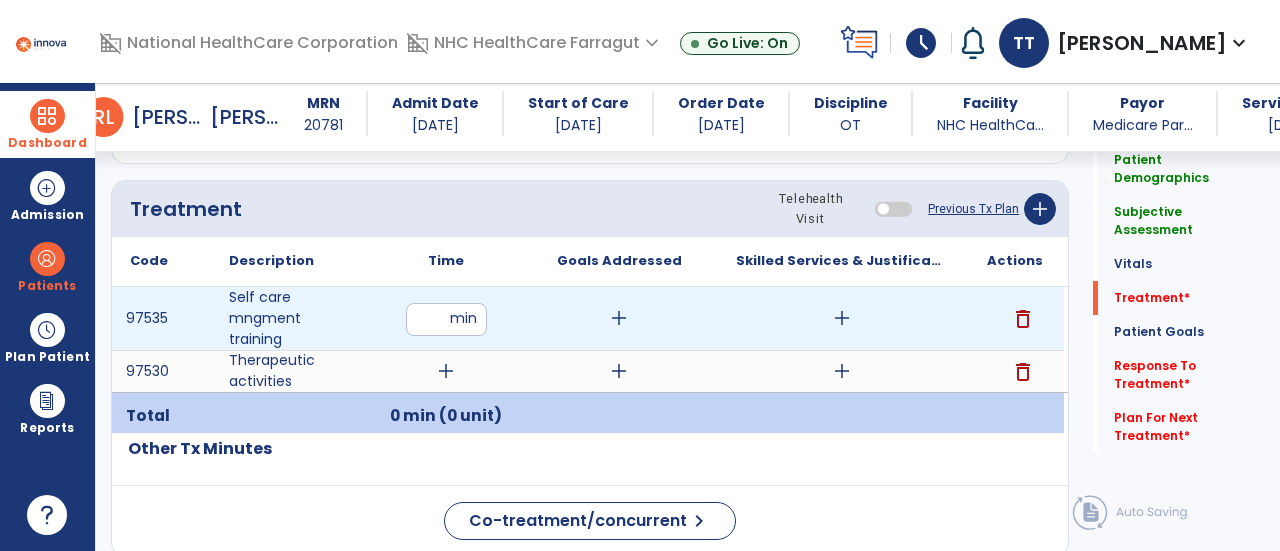 type on "**" 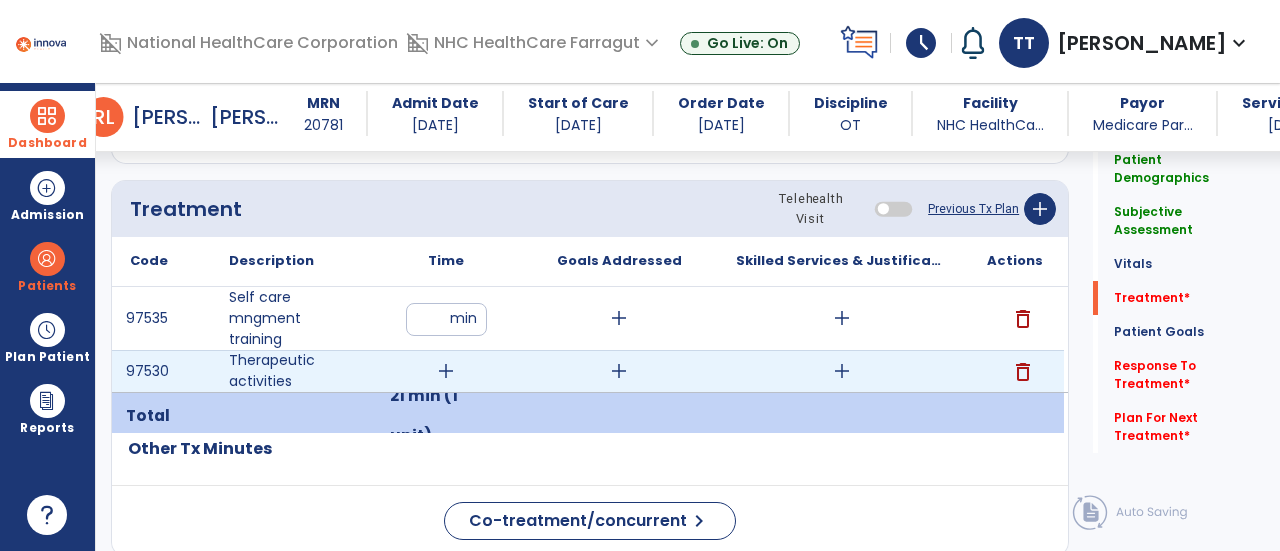 click on "add" at bounding box center (446, 371) 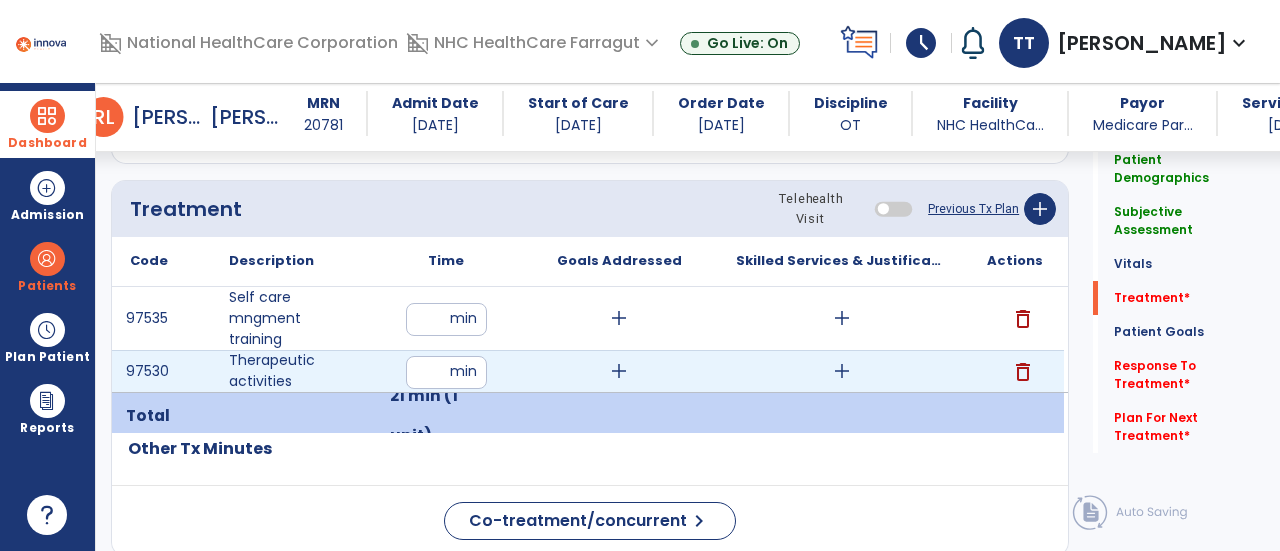 type on "**" 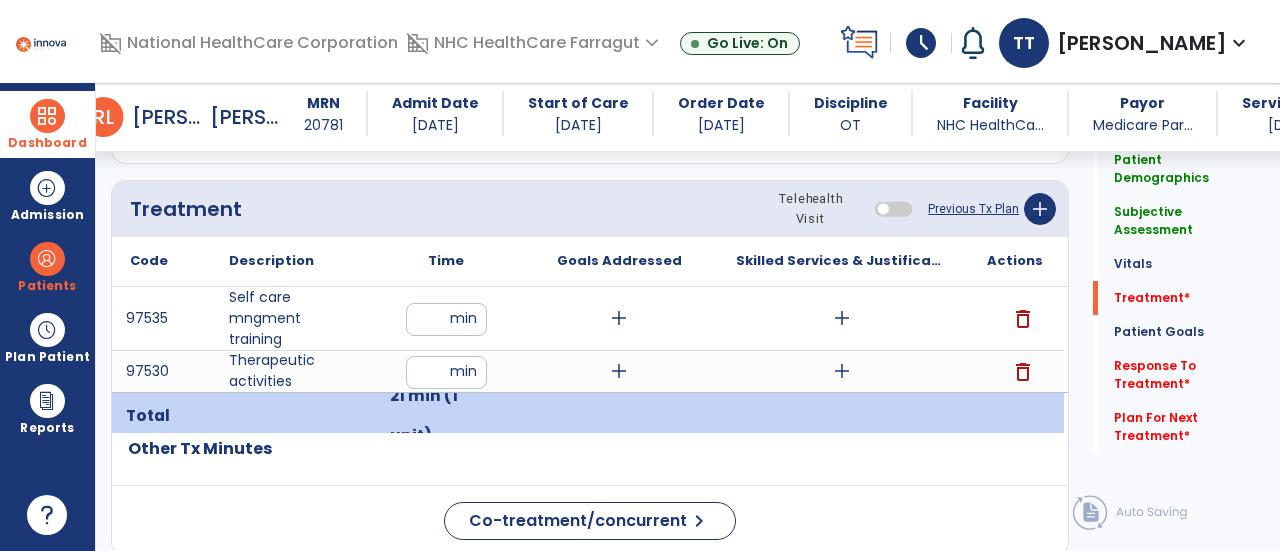 click on "Code
Description
Time" 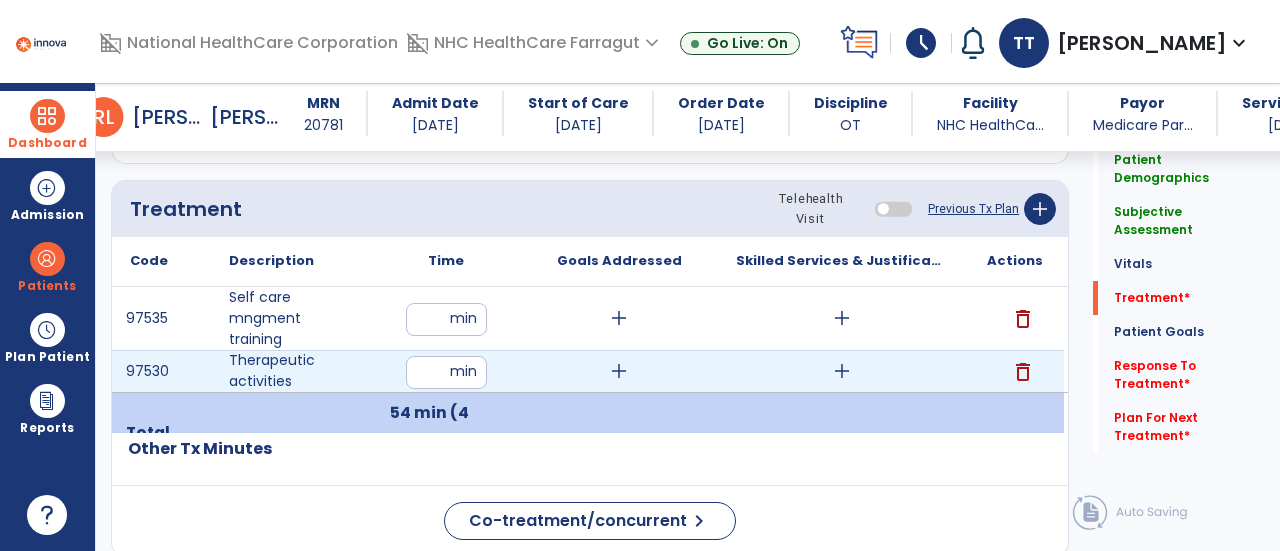 click on "**" at bounding box center (446, 372) 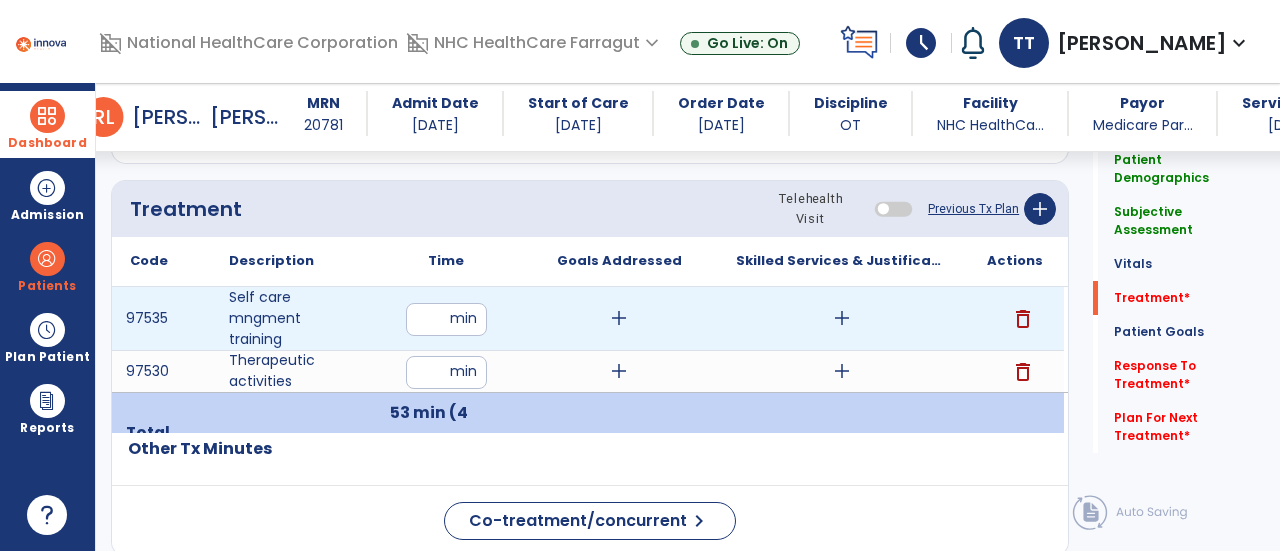 click on "add" at bounding box center [841, 318] 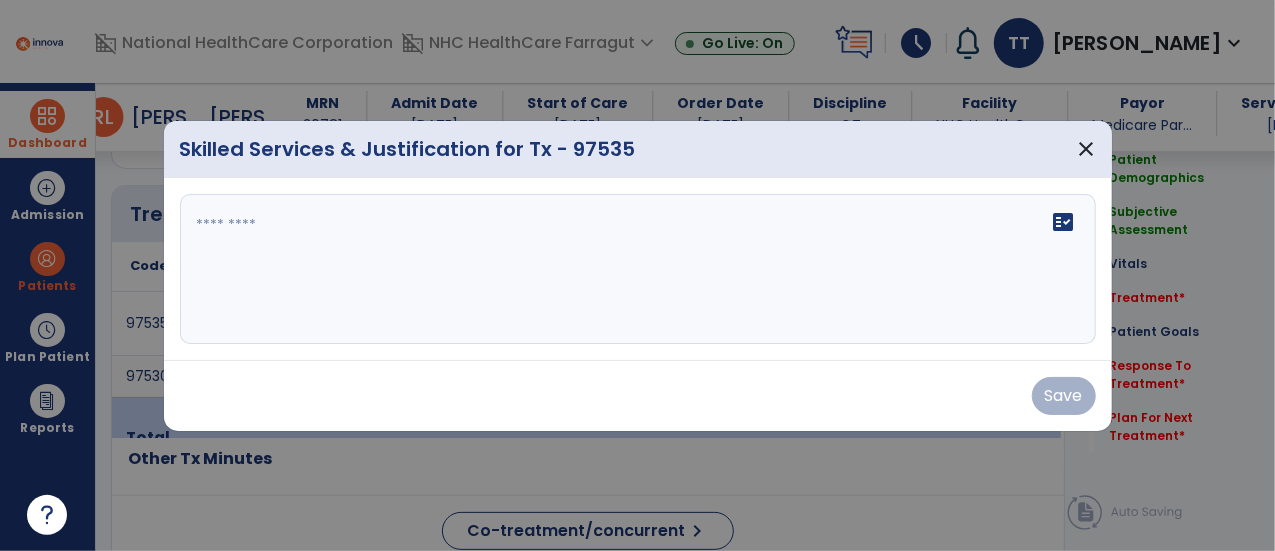 scroll, scrollTop: 1069, scrollLeft: 0, axis: vertical 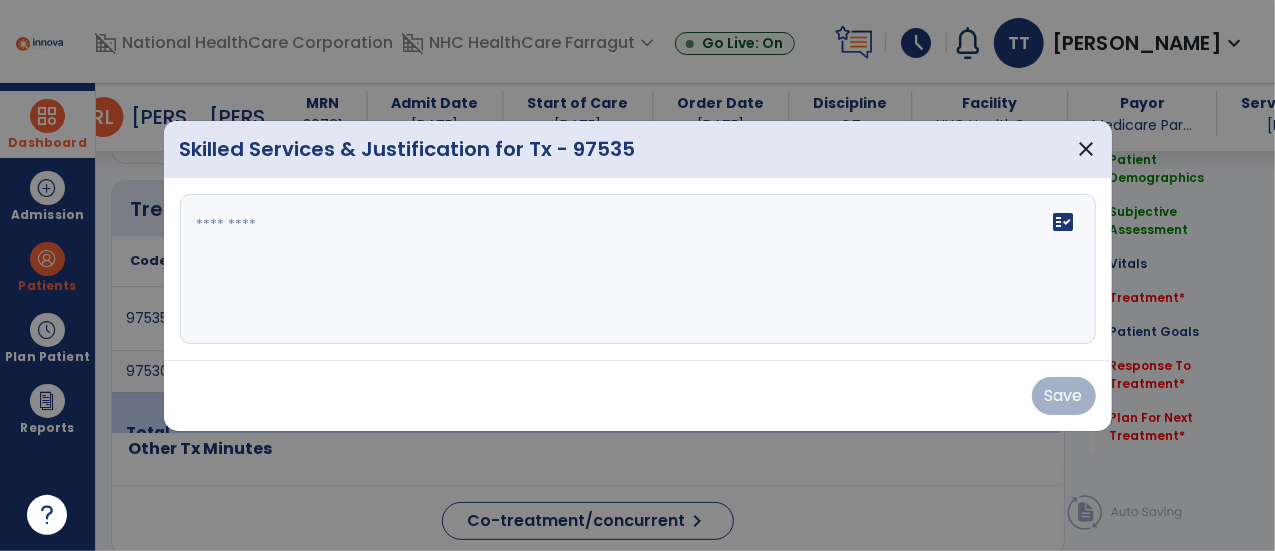 click on "fact_check" at bounding box center (638, 269) 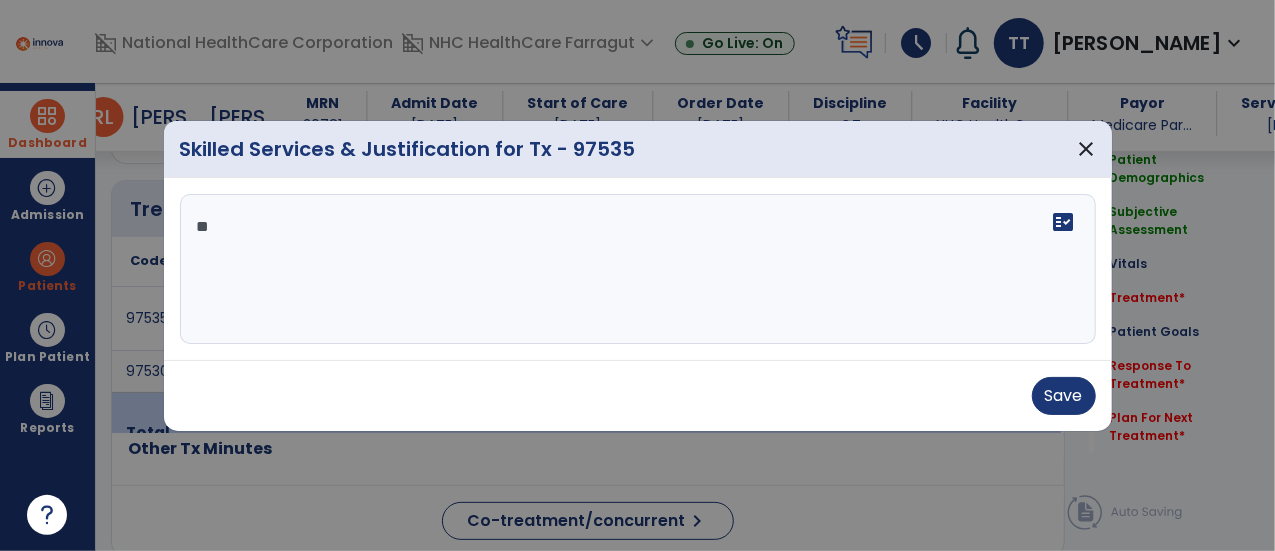 type on "*" 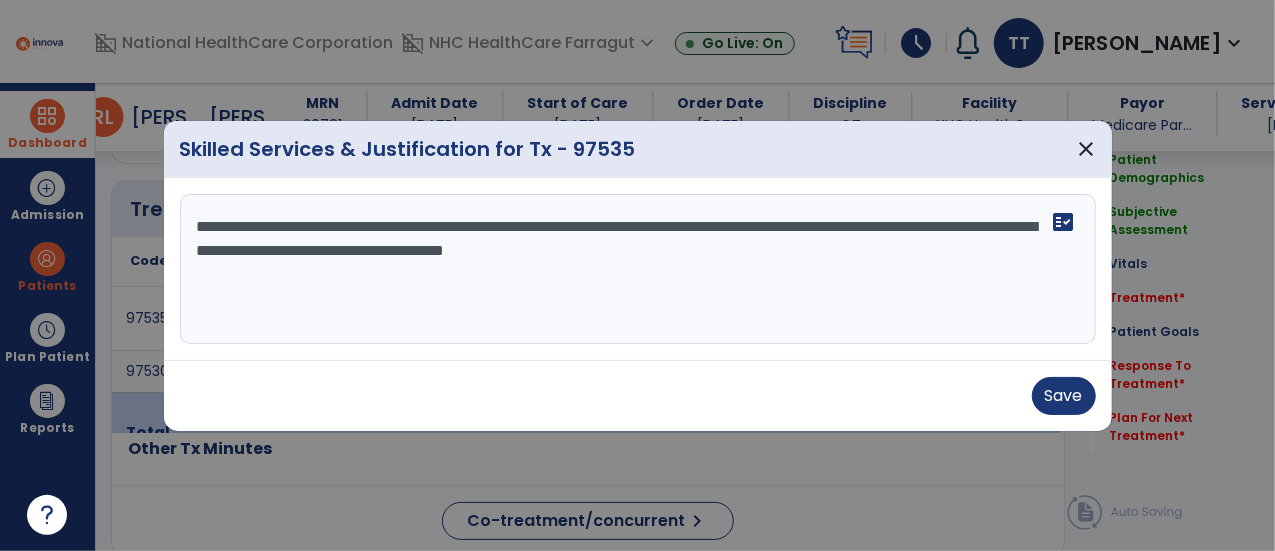 type on "**********" 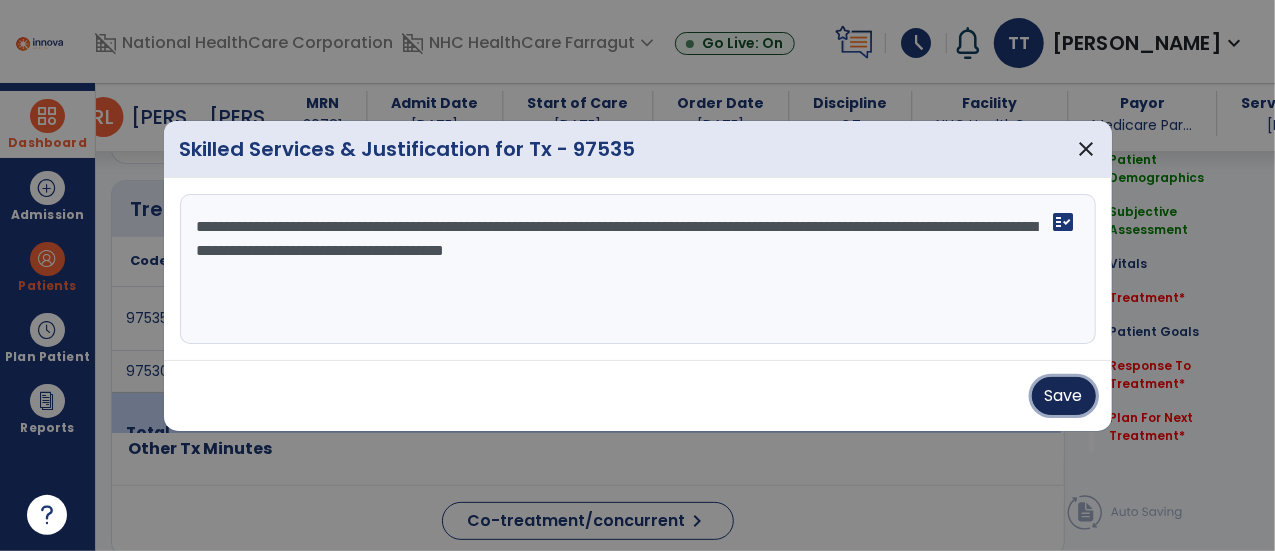 click on "Save" at bounding box center (1064, 396) 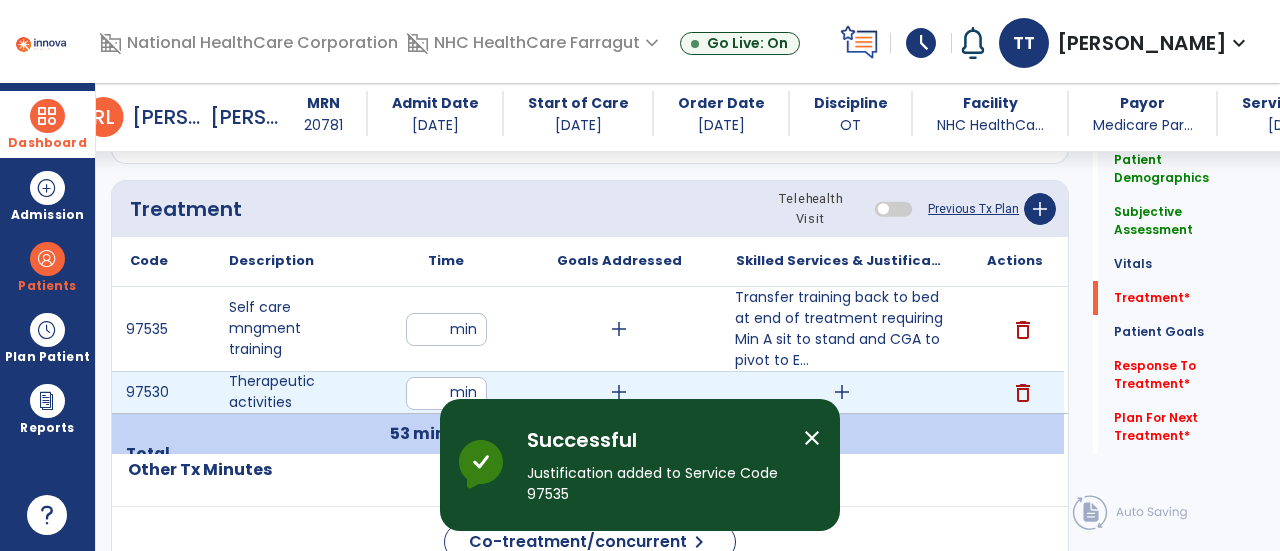 click on "add" at bounding box center (842, 392) 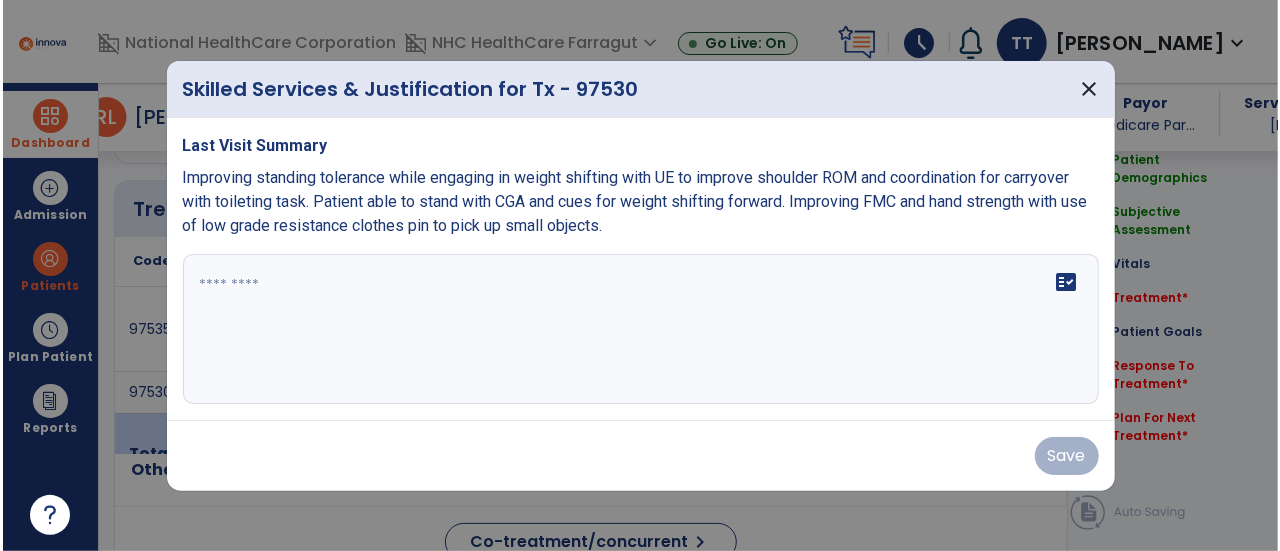 scroll, scrollTop: 1069, scrollLeft: 0, axis: vertical 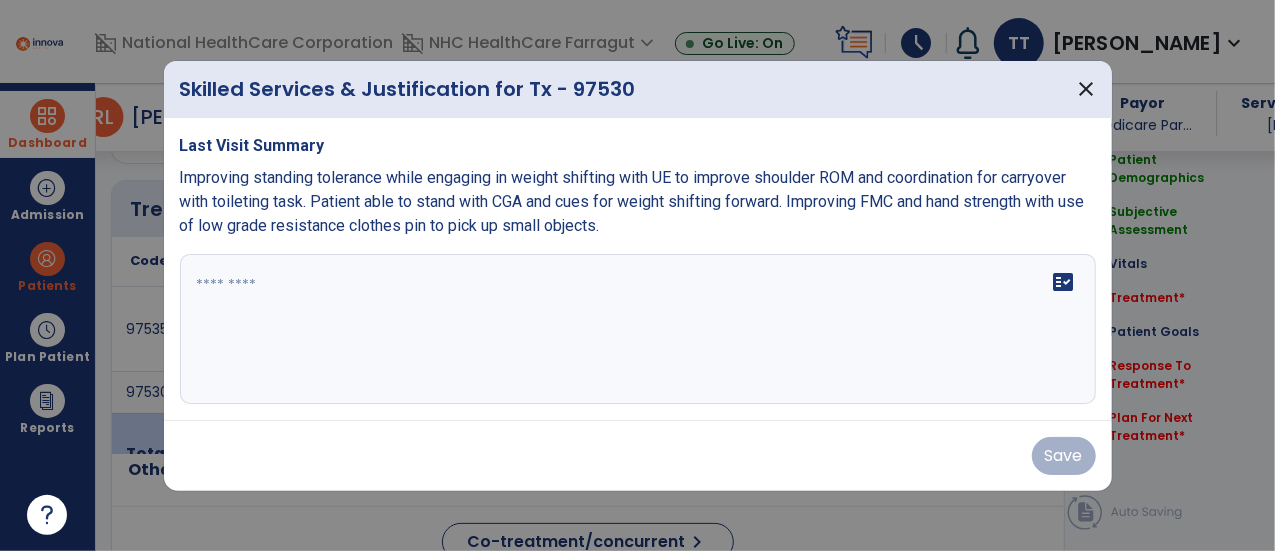 click on "fact_check" at bounding box center [638, 329] 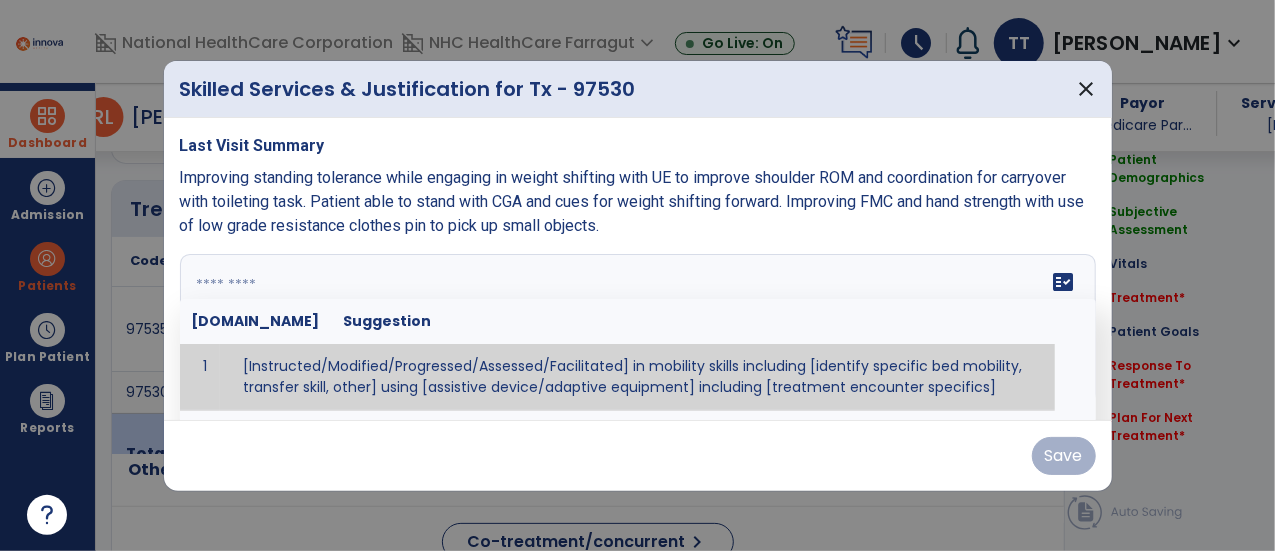 click at bounding box center (636, 329) 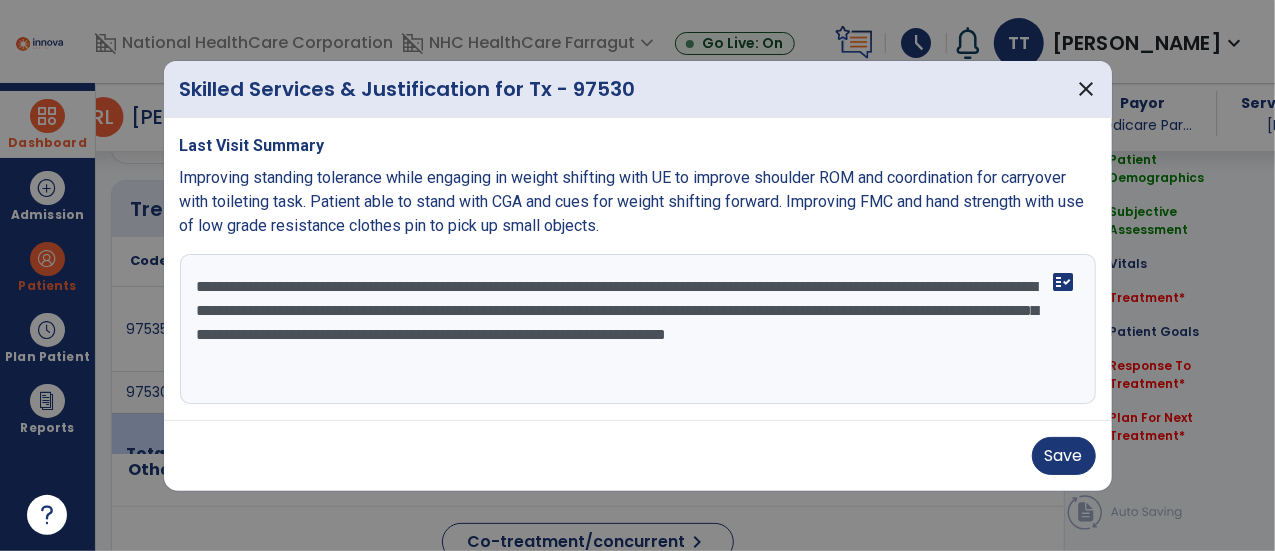 click on "**********" at bounding box center [638, 329] 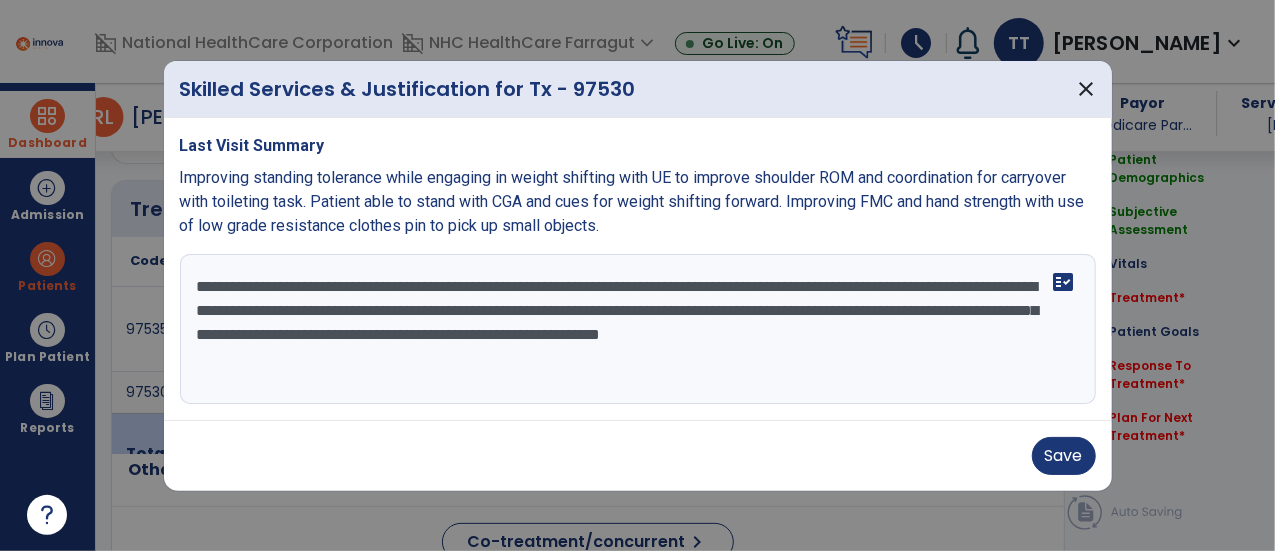 click on "**********" at bounding box center (638, 329) 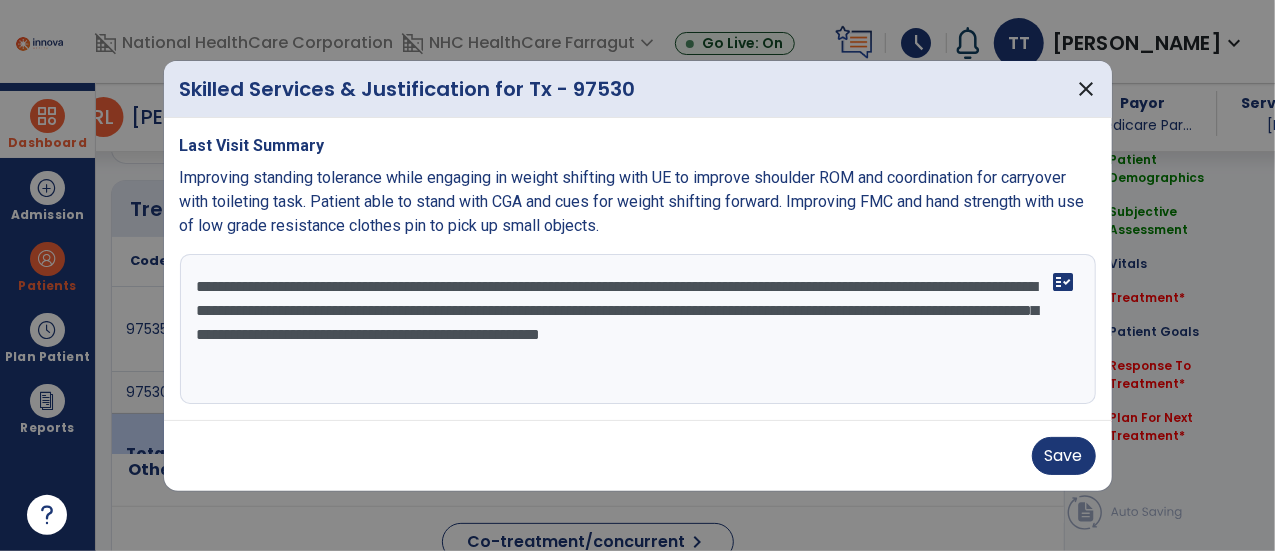 click on "**********" at bounding box center [638, 329] 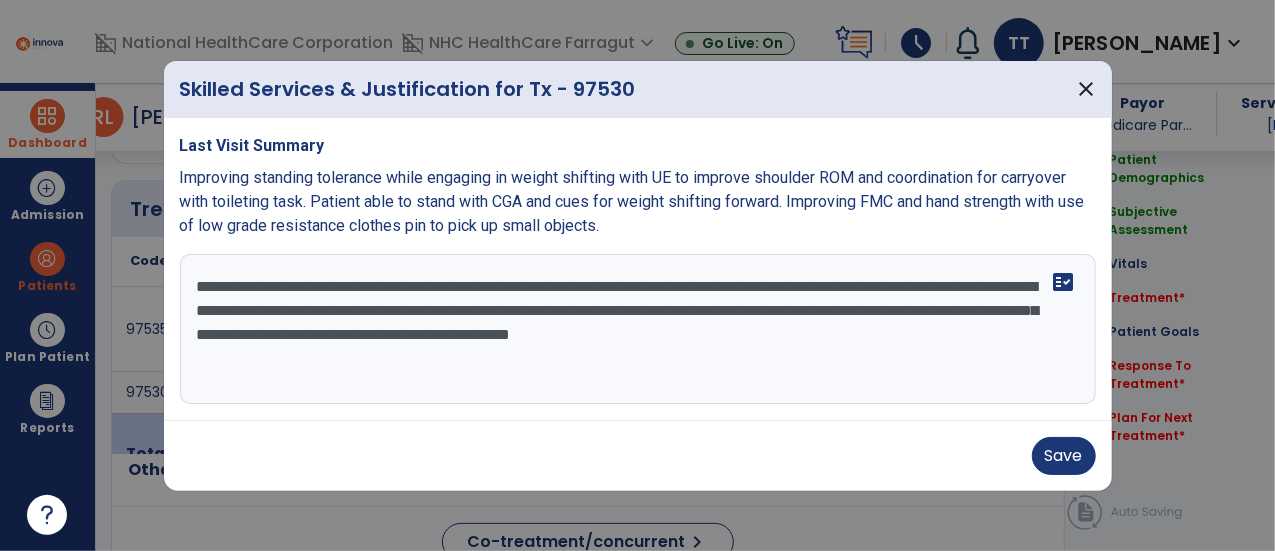 click on "**********" at bounding box center [638, 329] 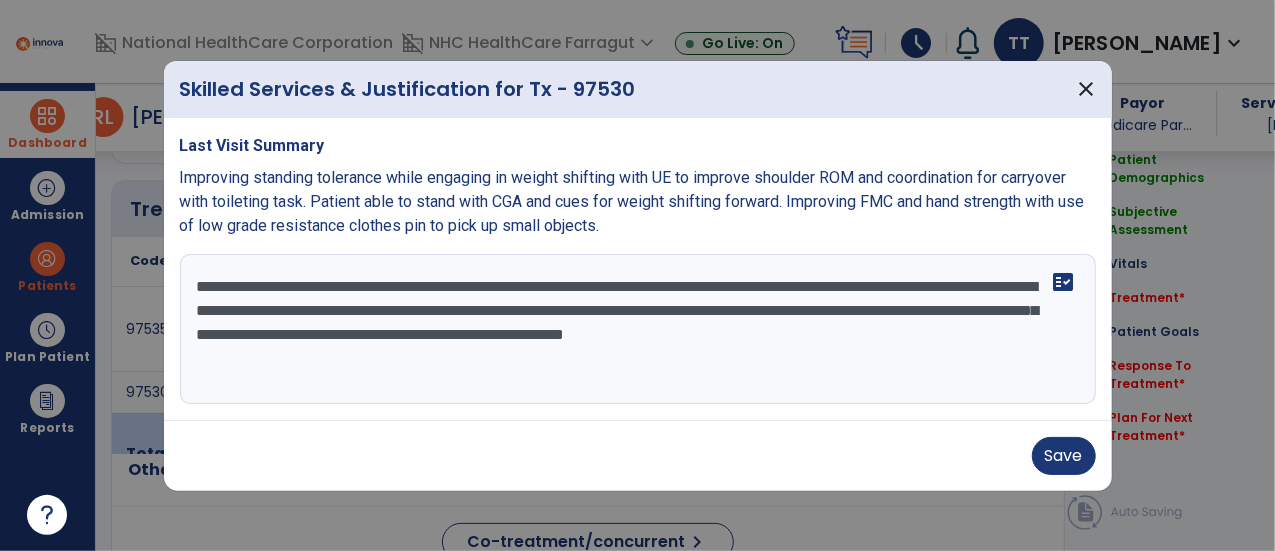 click on "**********" at bounding box center [638, 329] 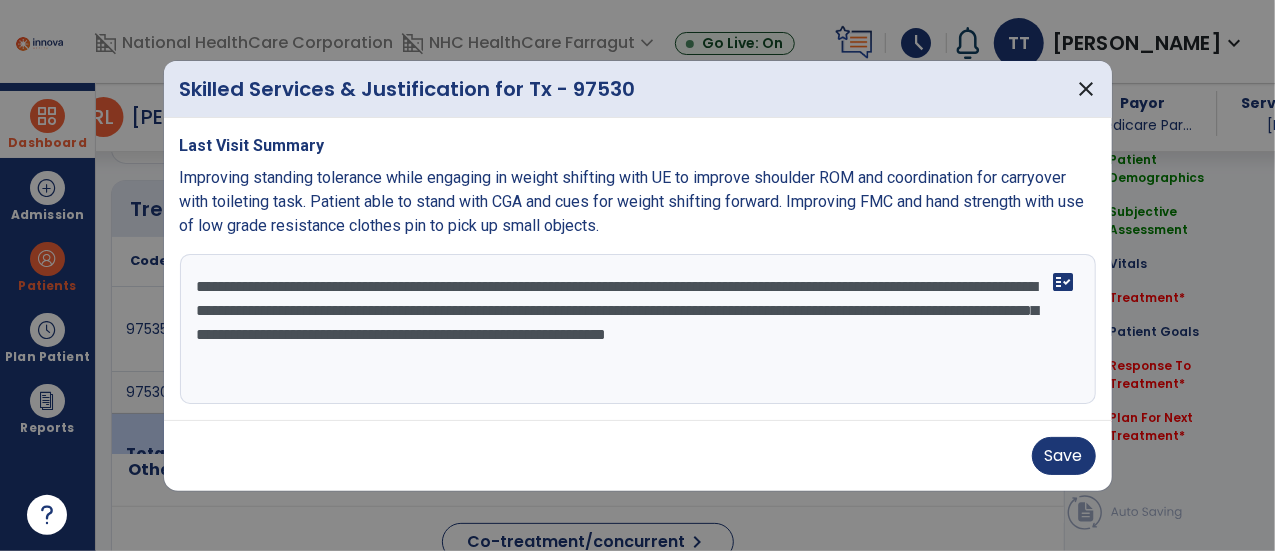 click on "**********" at bounding box center [638, 329] 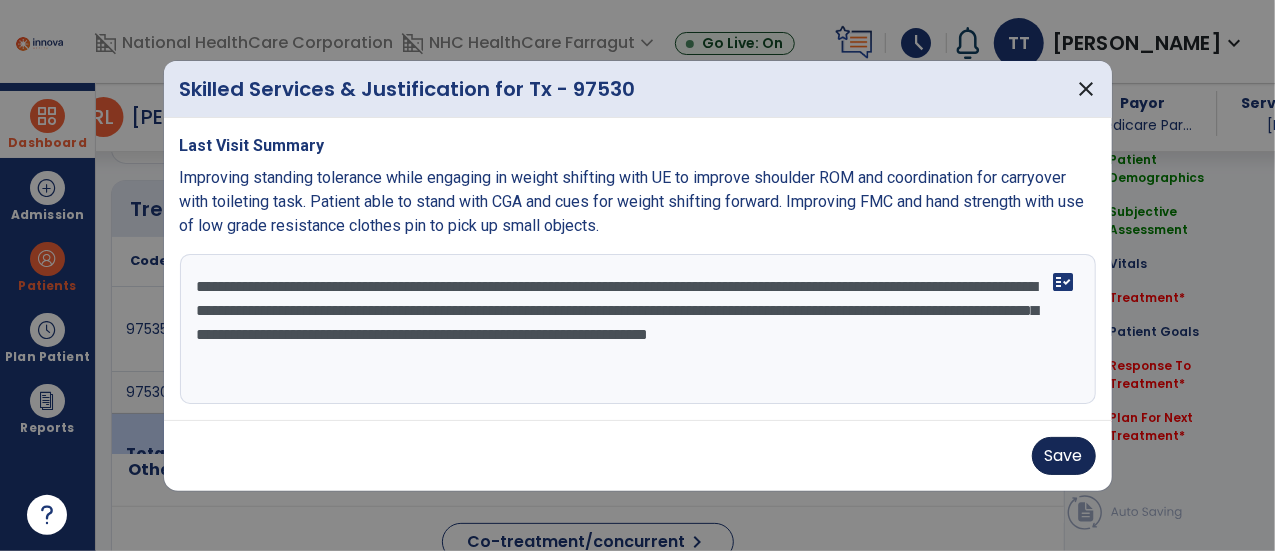 type on "**********" 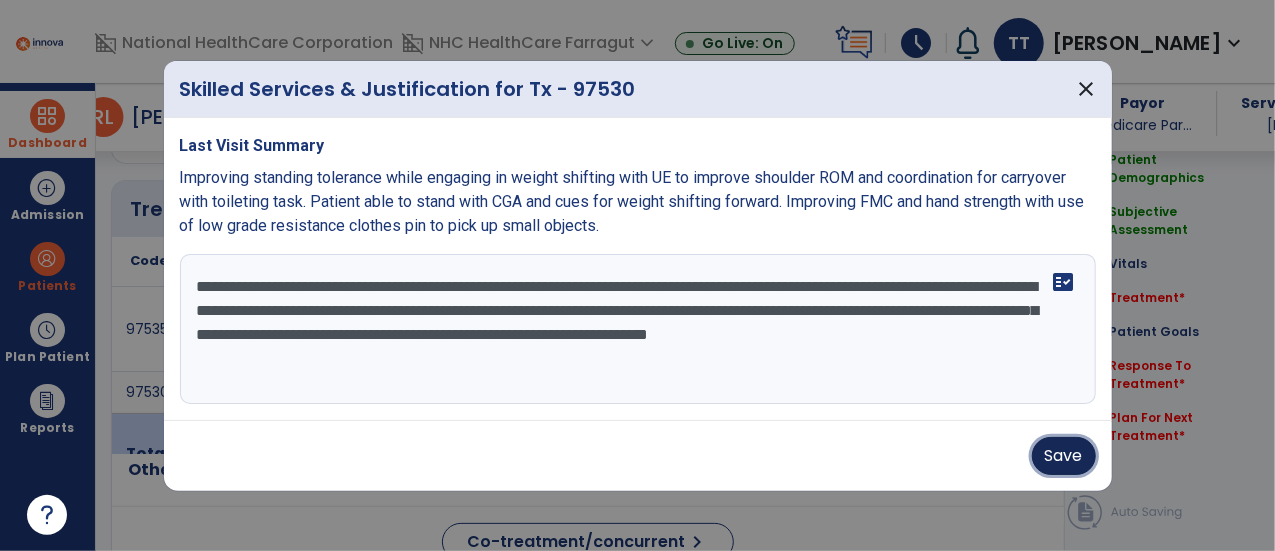 click on "Save" at bounding box center [1064, 456] 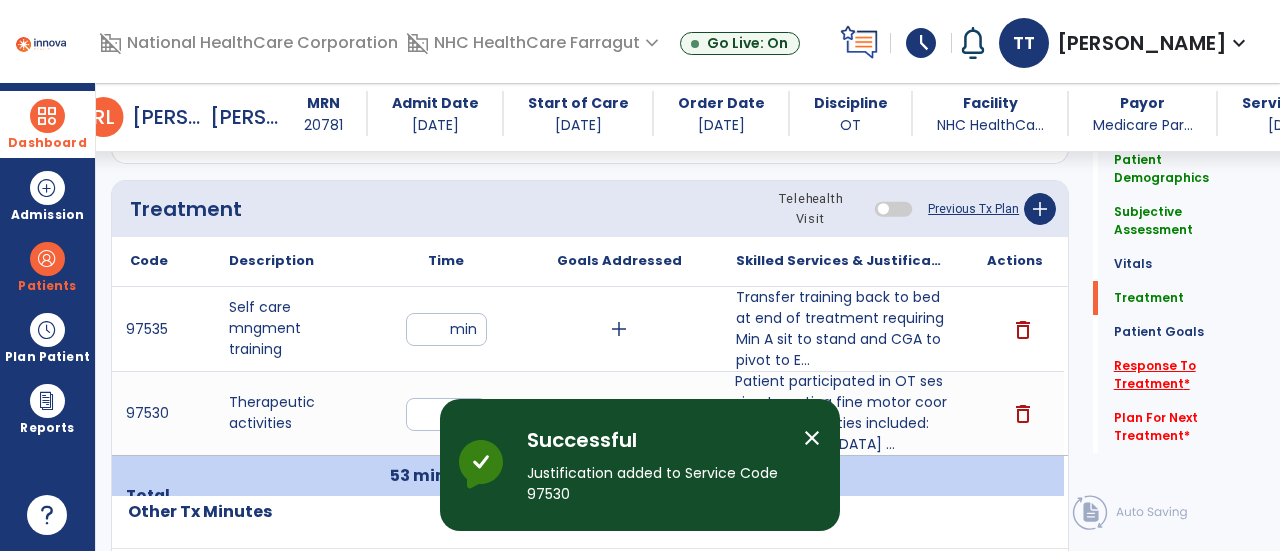 click on "Response To Treatment   *" 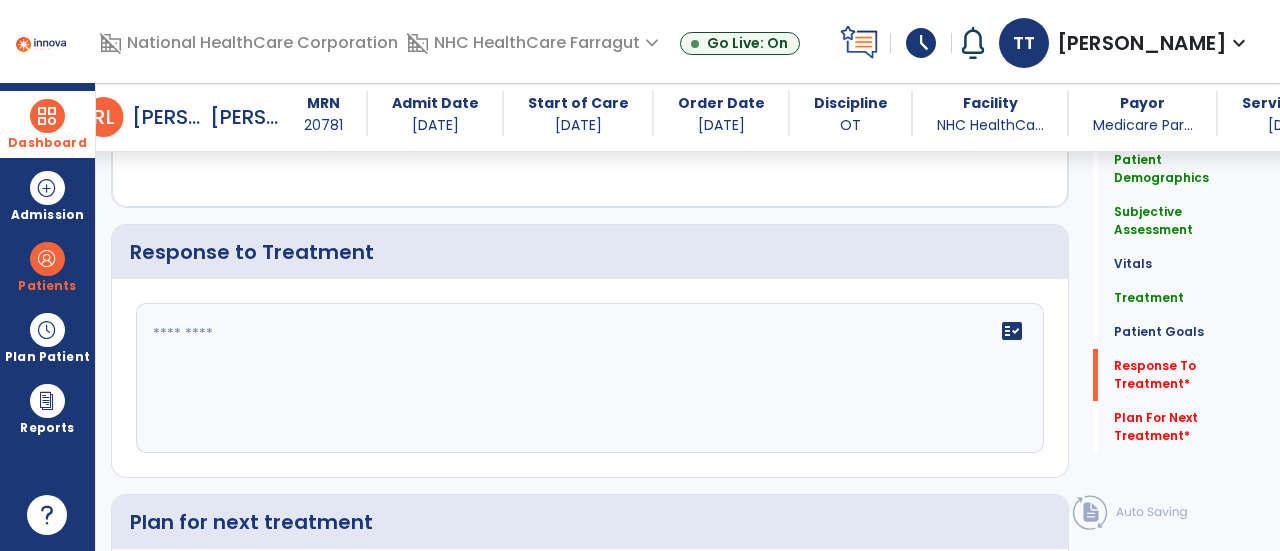 scroll, scrollTop: 2466, scrollLeft: 0, axis: vertical 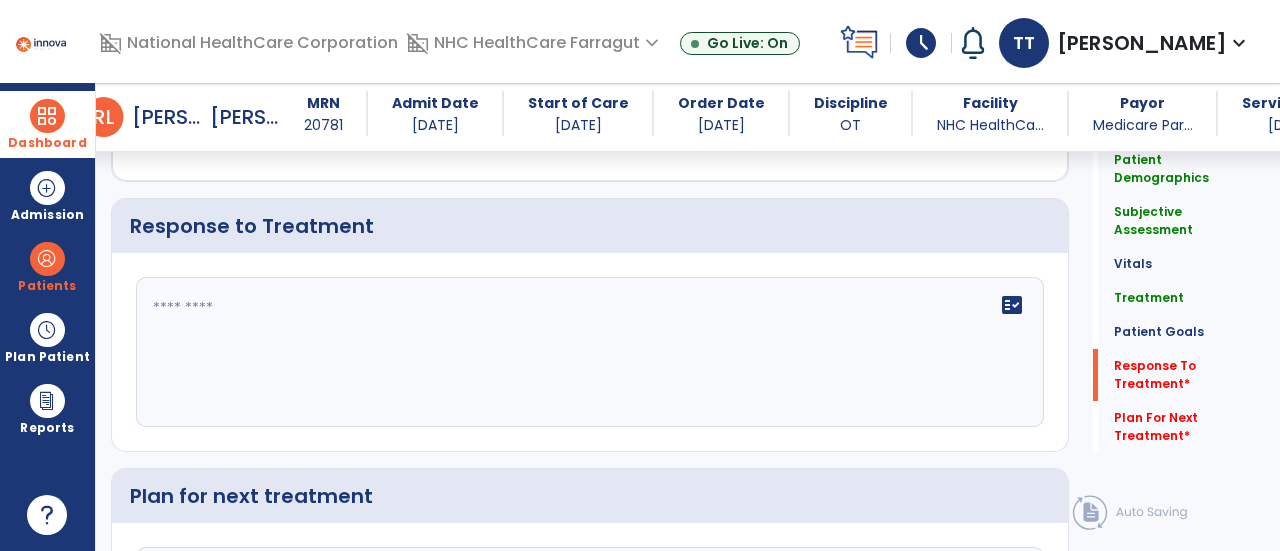 click on "fact_check" 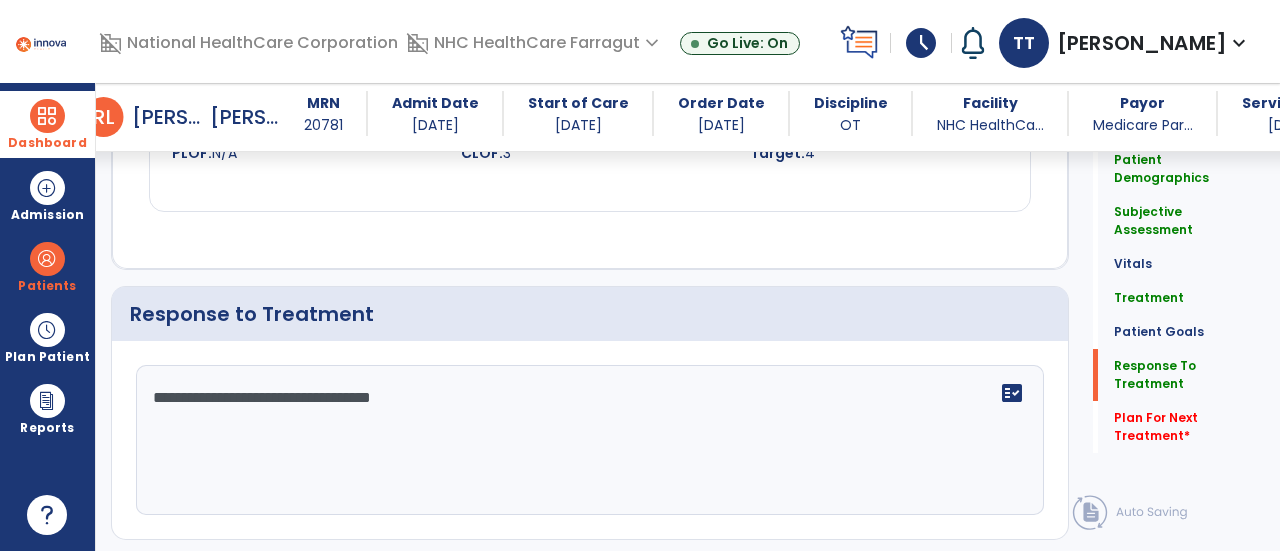 scroll, scrollTop: 2466, scrollLeft: 0, axis: vertical 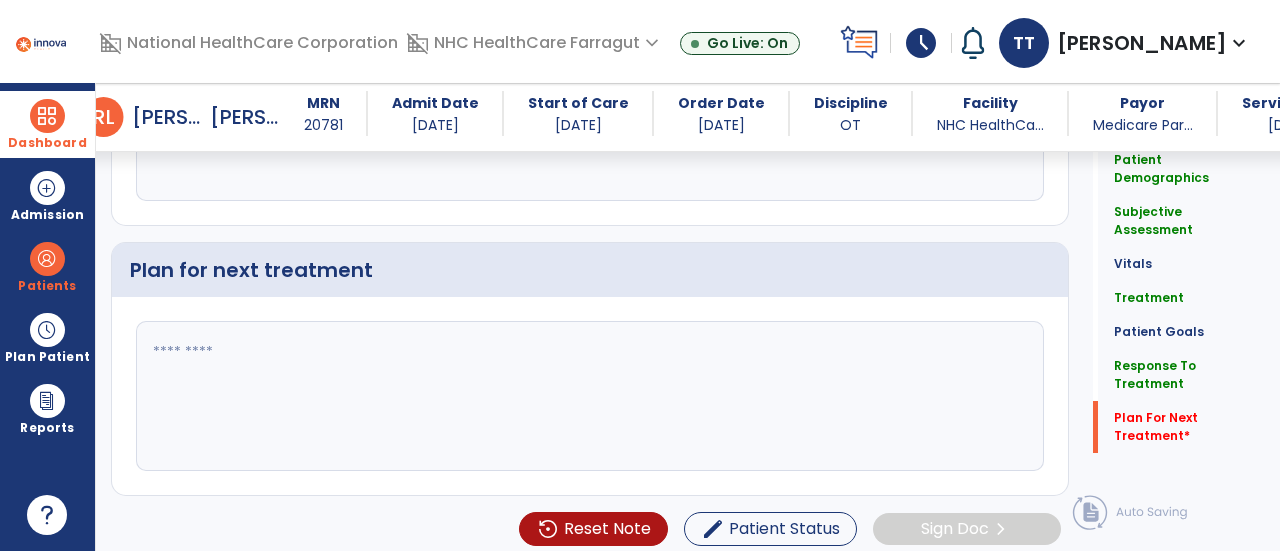 type on "**********" 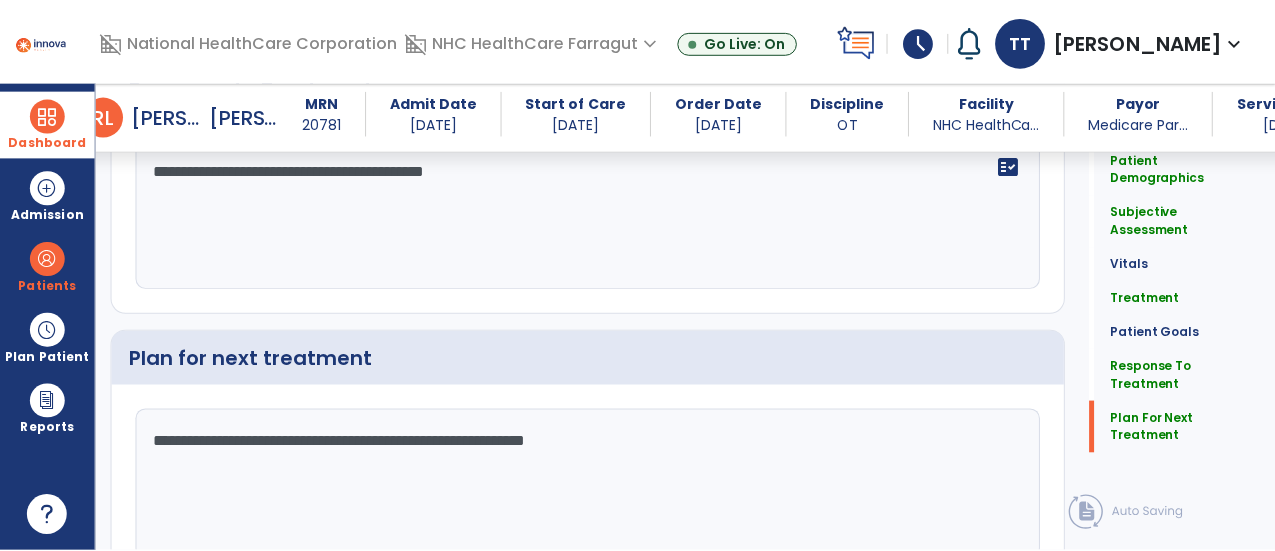 scroll, scrollTop: 2692, scrollLeft: 0, axis: vertical 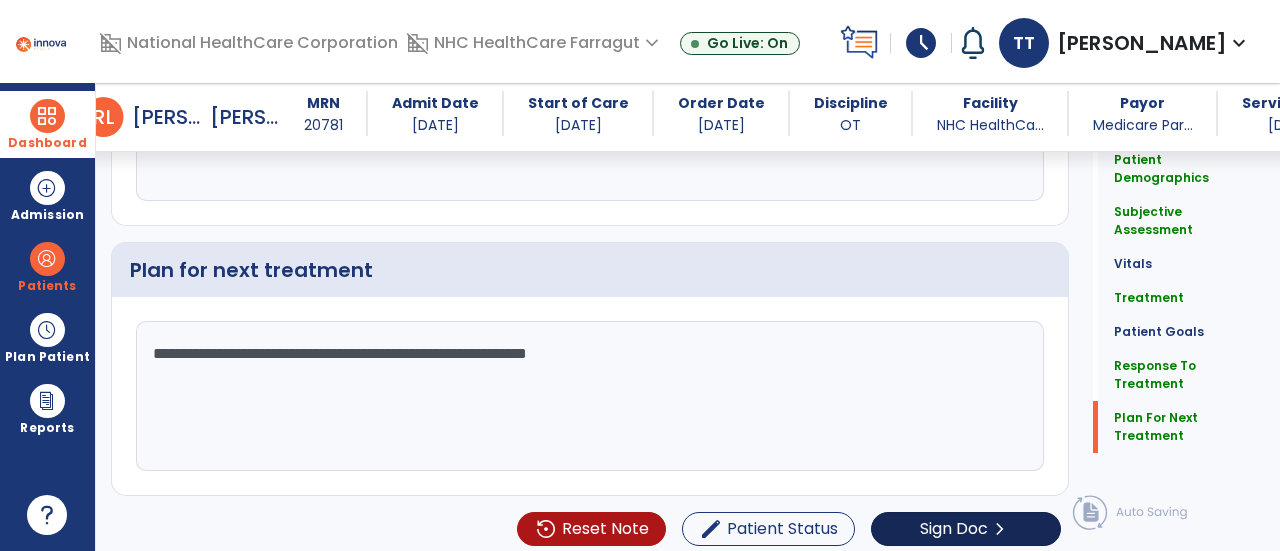 type on "**********" 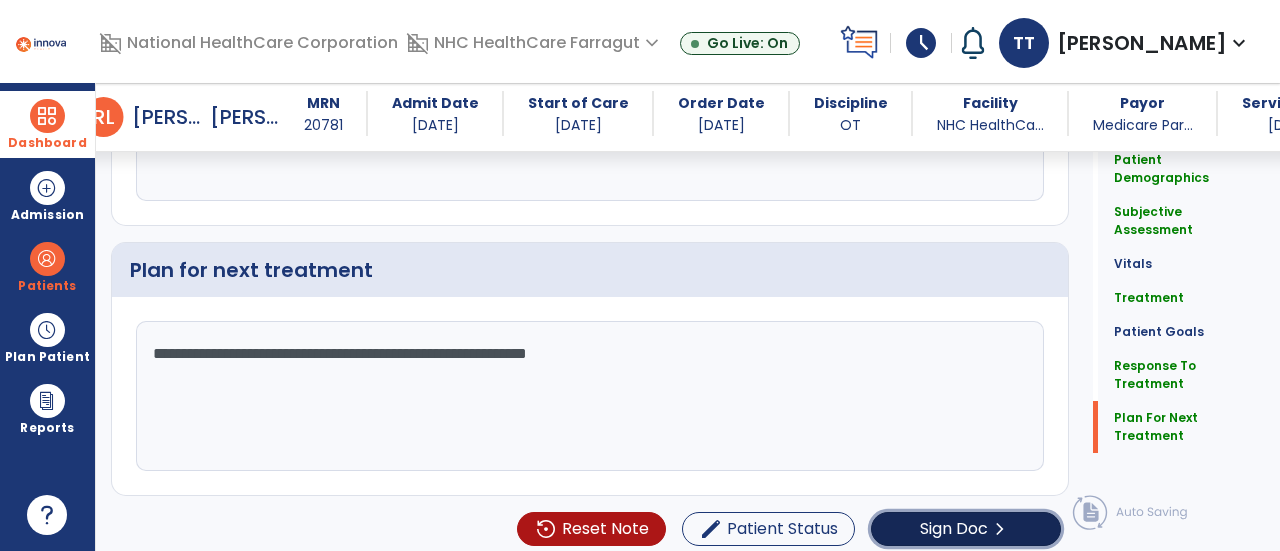 click on "chevron_right" 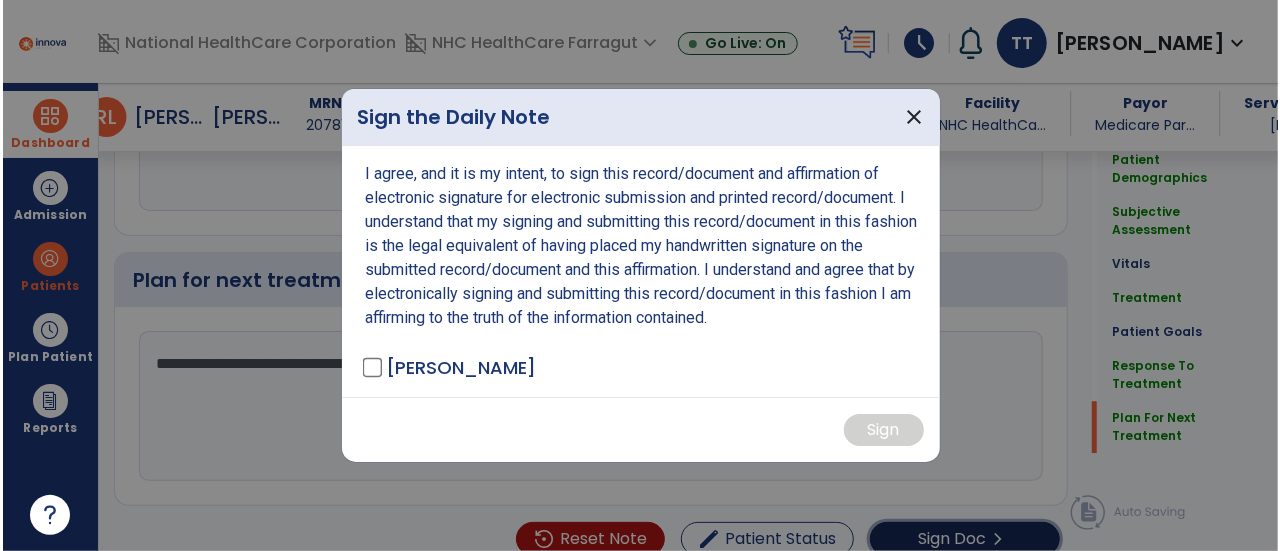 scroll, scrollTop: 2692, scrollLeft: 0, axis: vertical 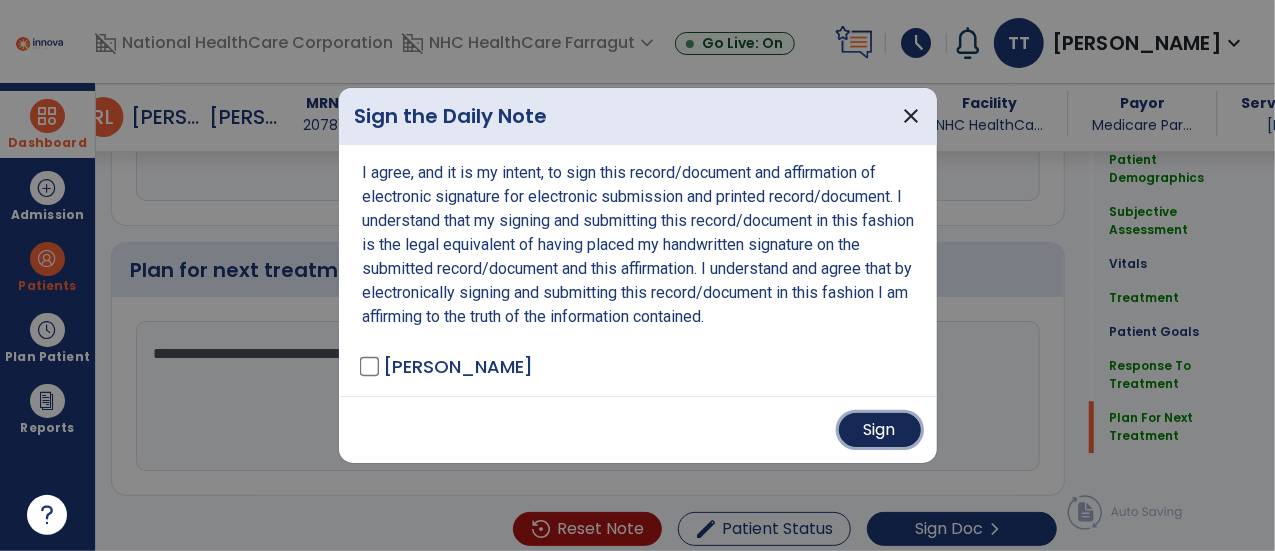 click on "Sign" at bounding box center [880, 430] 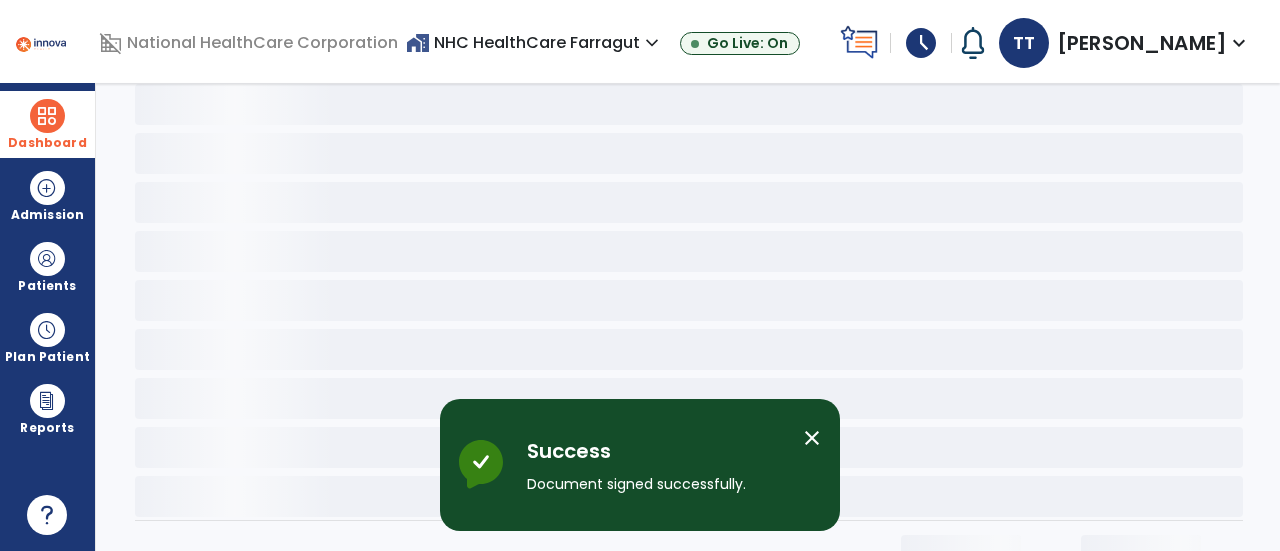 scroll, scrollTop: 0, scrollLeft: 0, axis: both 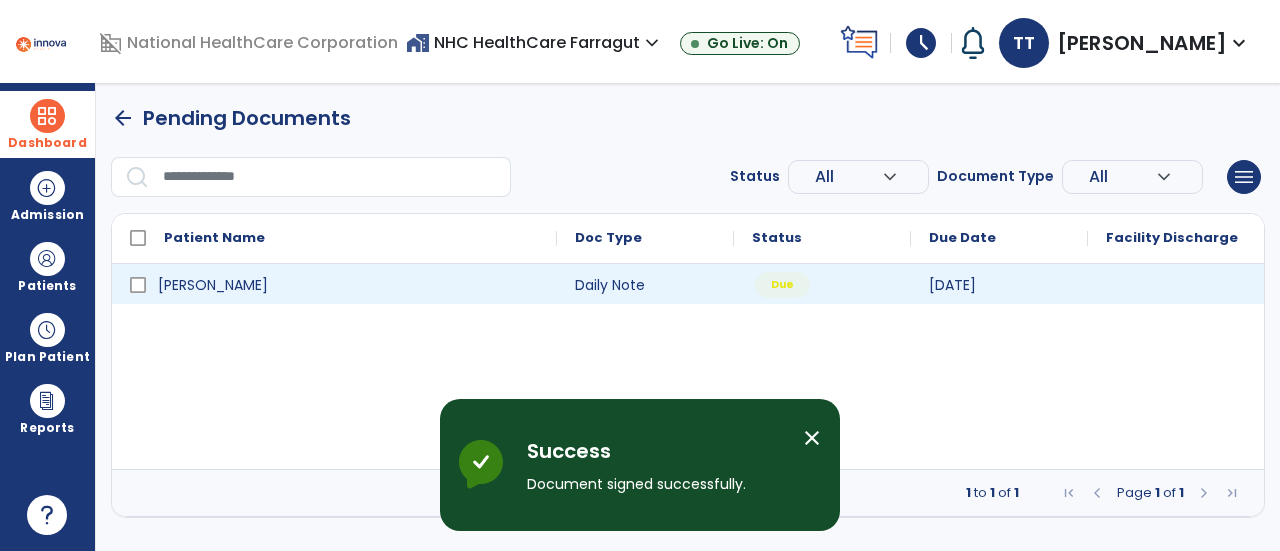 click on "Due" at bounding box center (822, 284) 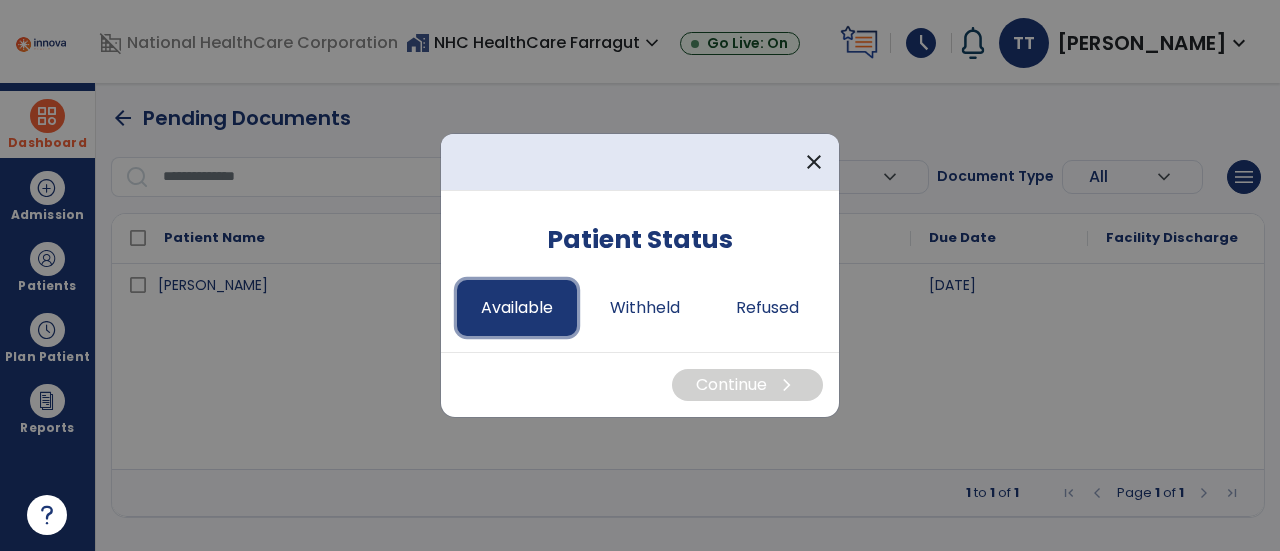 click on "Available" at bounding box center (517, 308) 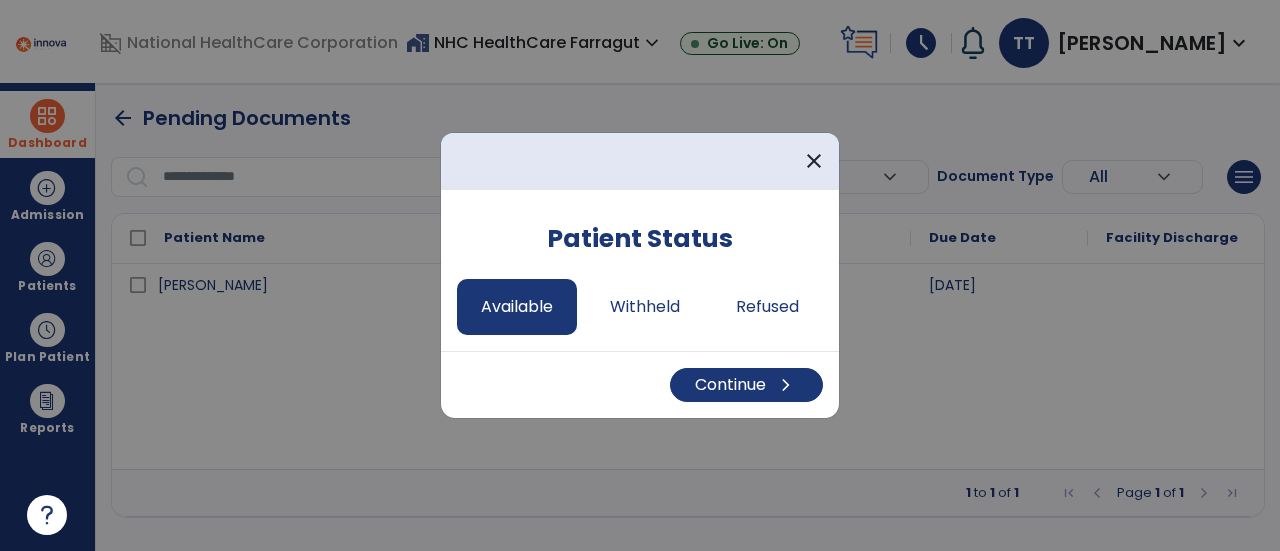 drag, startPoint x: 292, startPoint y: 321, endPoint x: 283, endPoint y: 304, distance: 19.235384 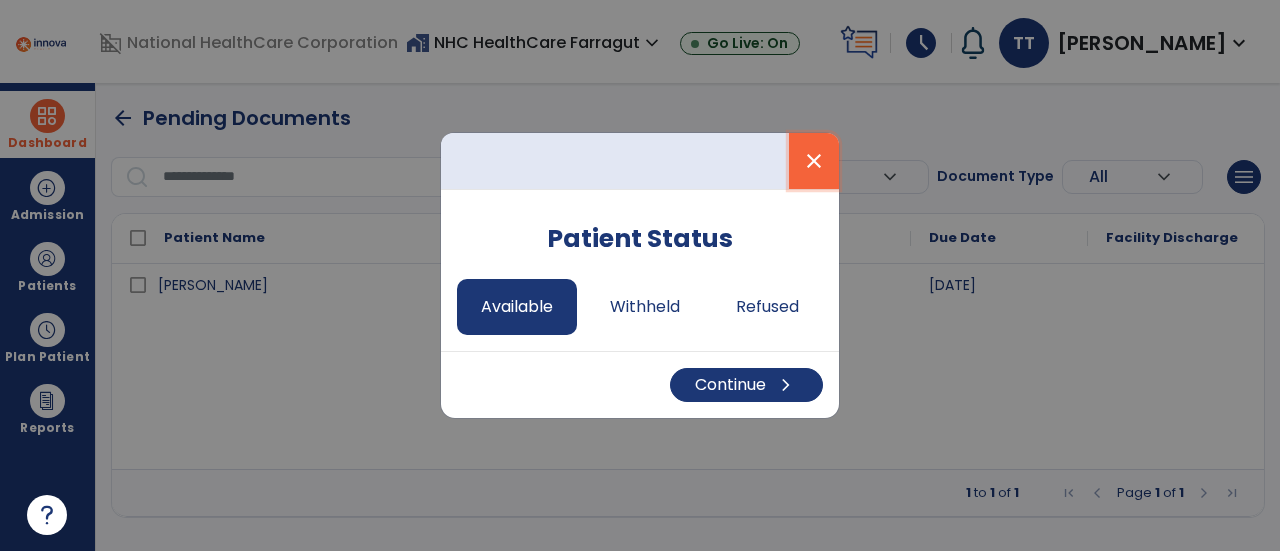 click on "close" at bounding box center (814, 161) 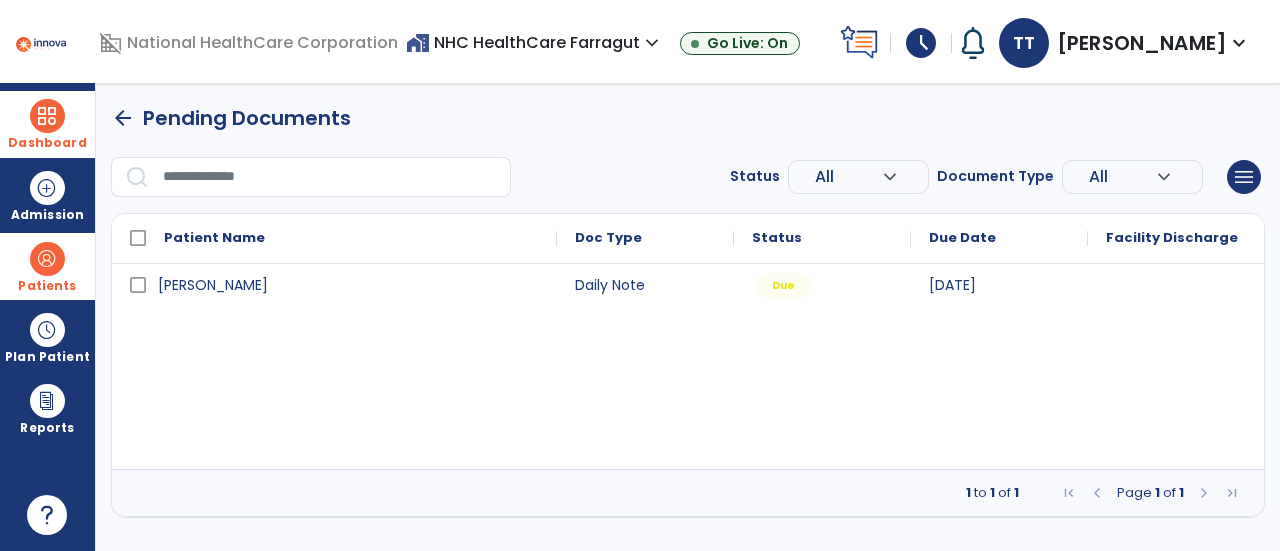 drag, startPoint x: 48, startPoint y: 265, endPoint x: 86, endPoint y: 270, distance: 38.327538 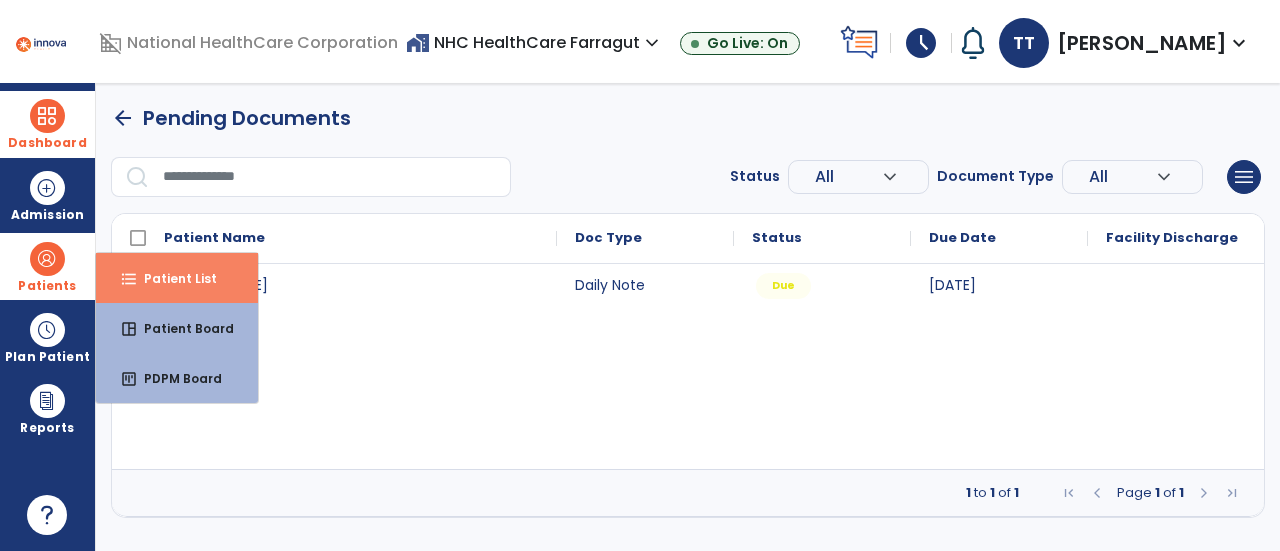 click on "Patient List" at bounding box center (172, 278) 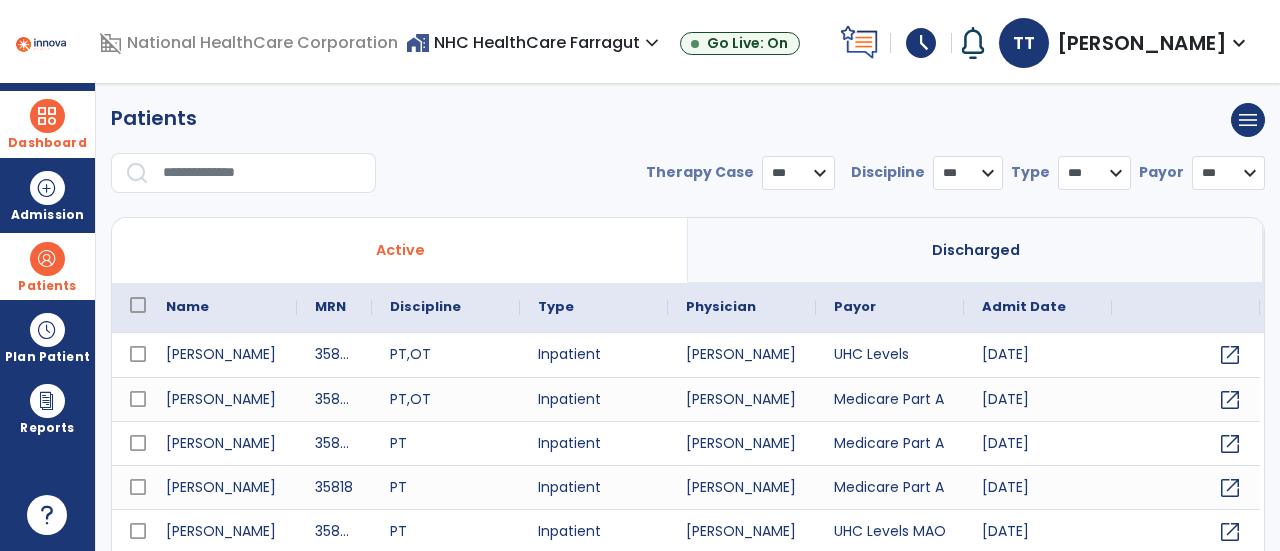 select on "***" 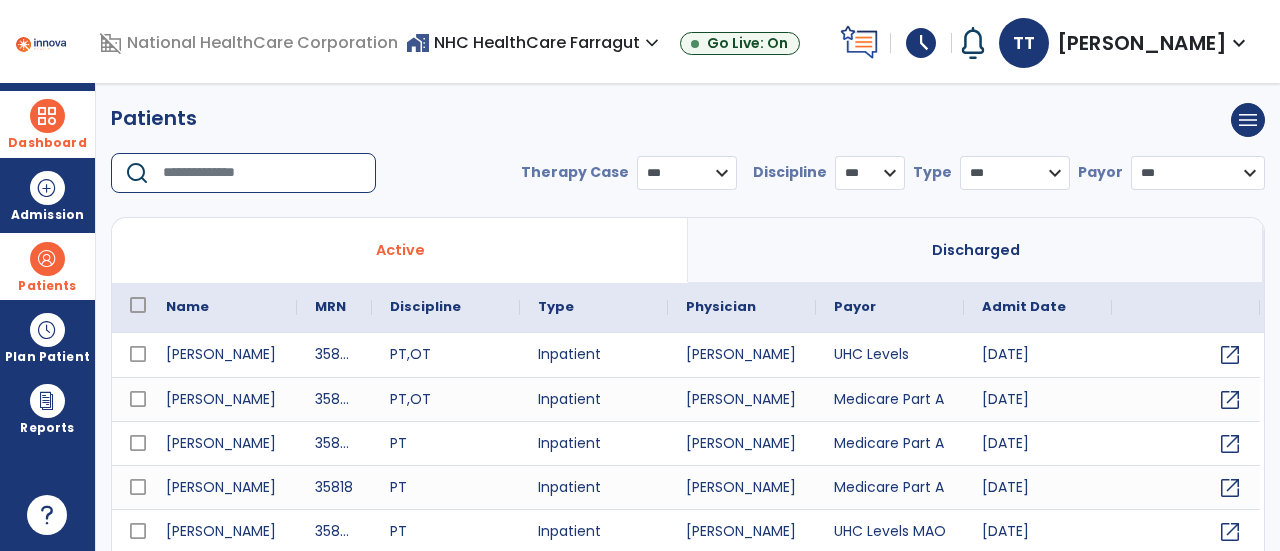 click at bounding box center (262, 173) 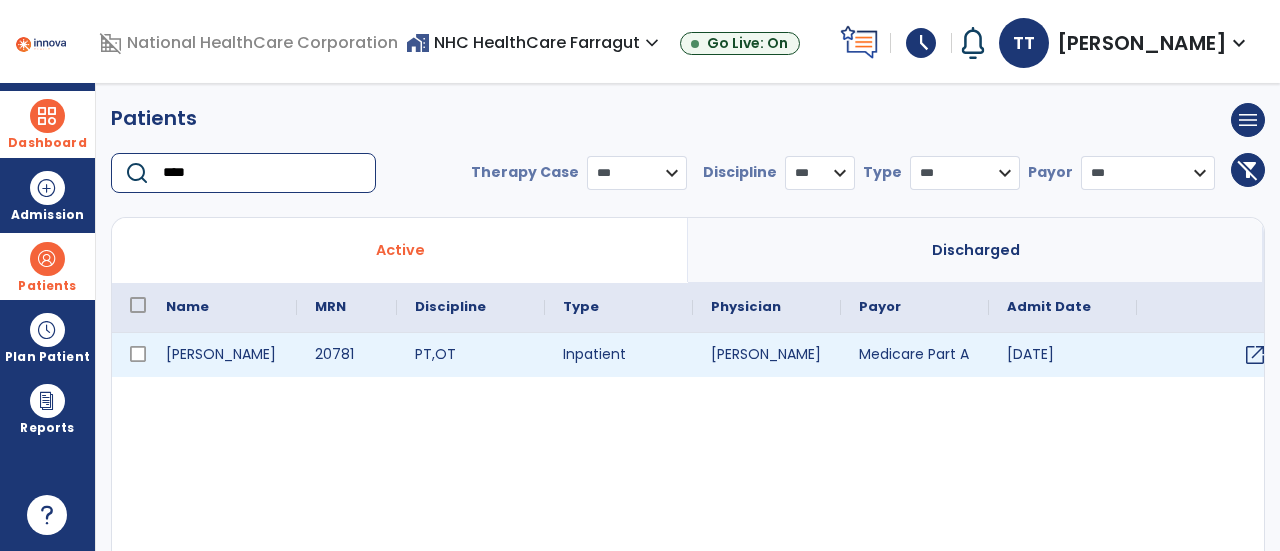 type on "****" 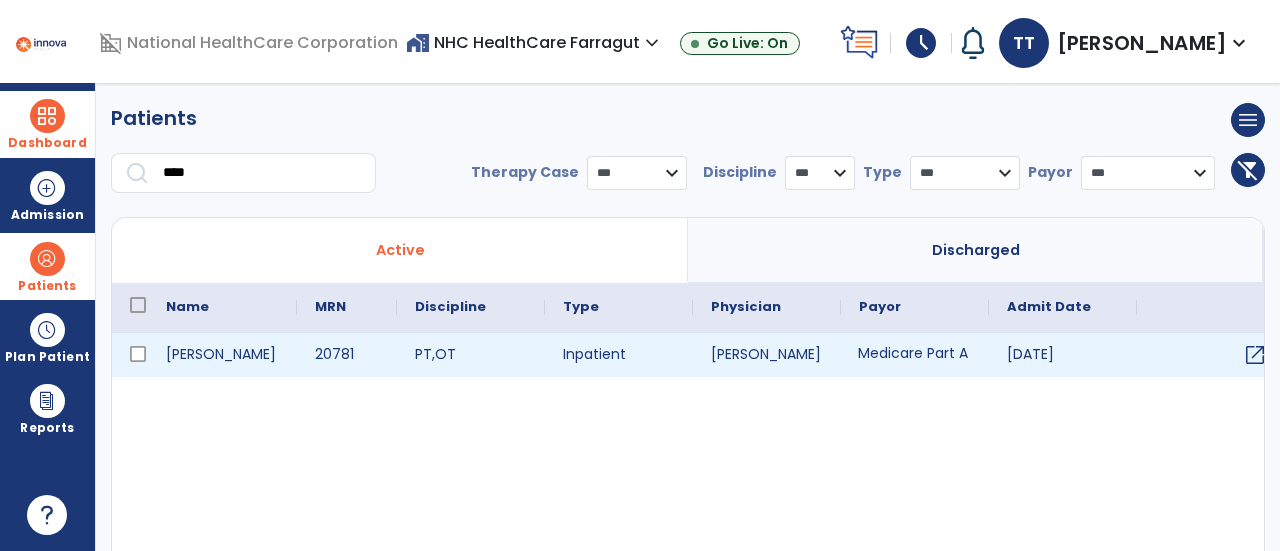 click on "Medicare Part A" at bounding box center (915, 355) 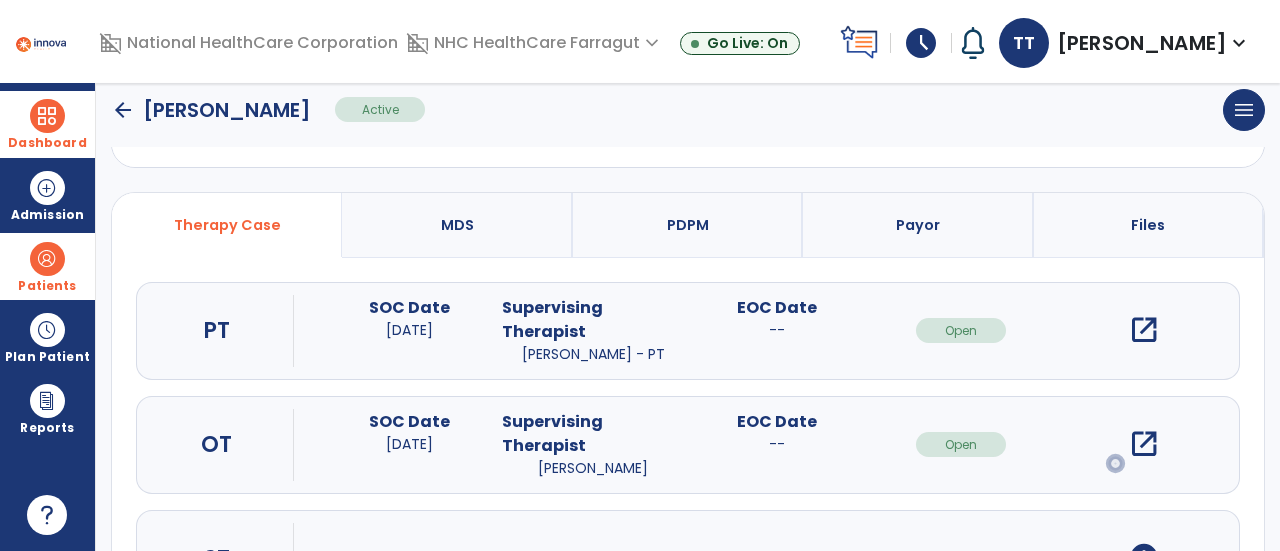 scroll, scrollTop: 200, scrollLeft: 0, axis: vertical 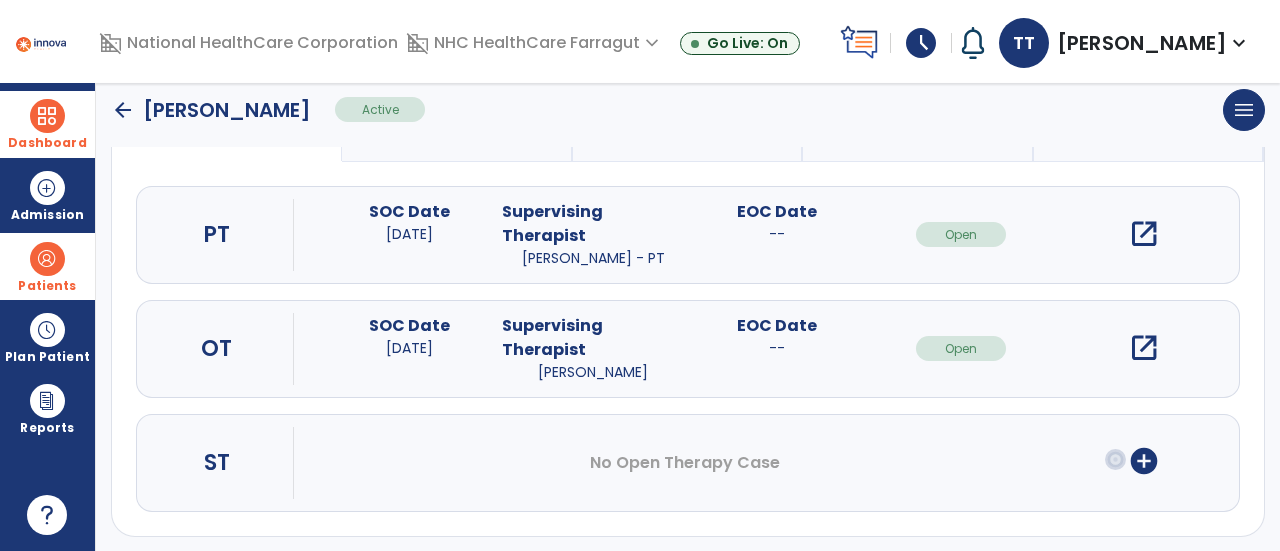 click on "open_in_new" at bounding box center [1144, 348] 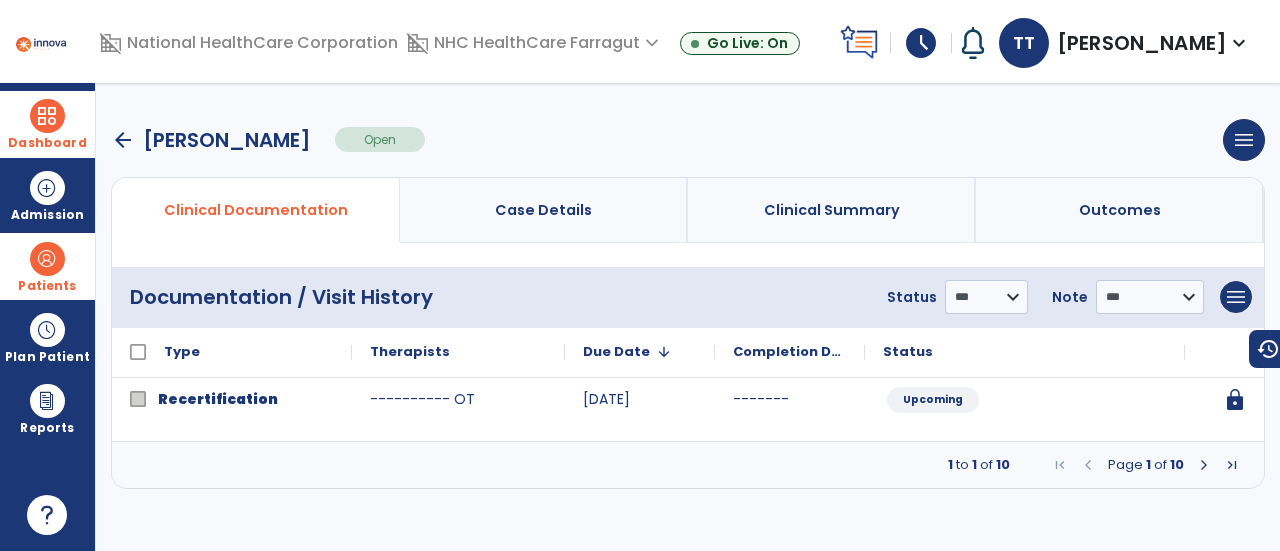 scroll, scrollTop: 0, scrollLeft: 0, axis: both 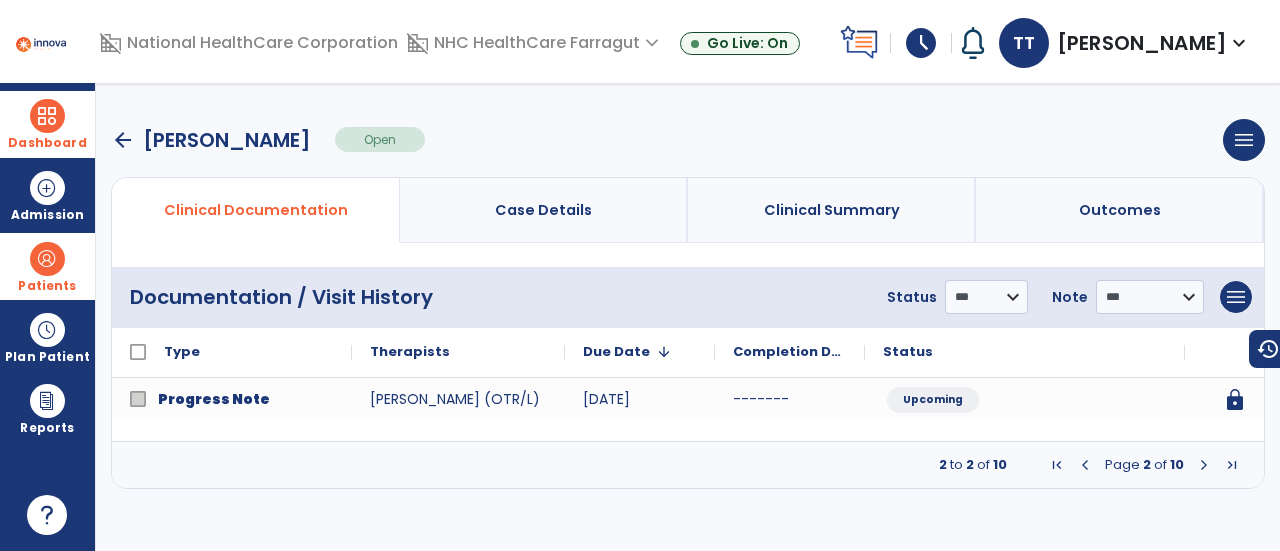 click at bounding box center [1204, 465] 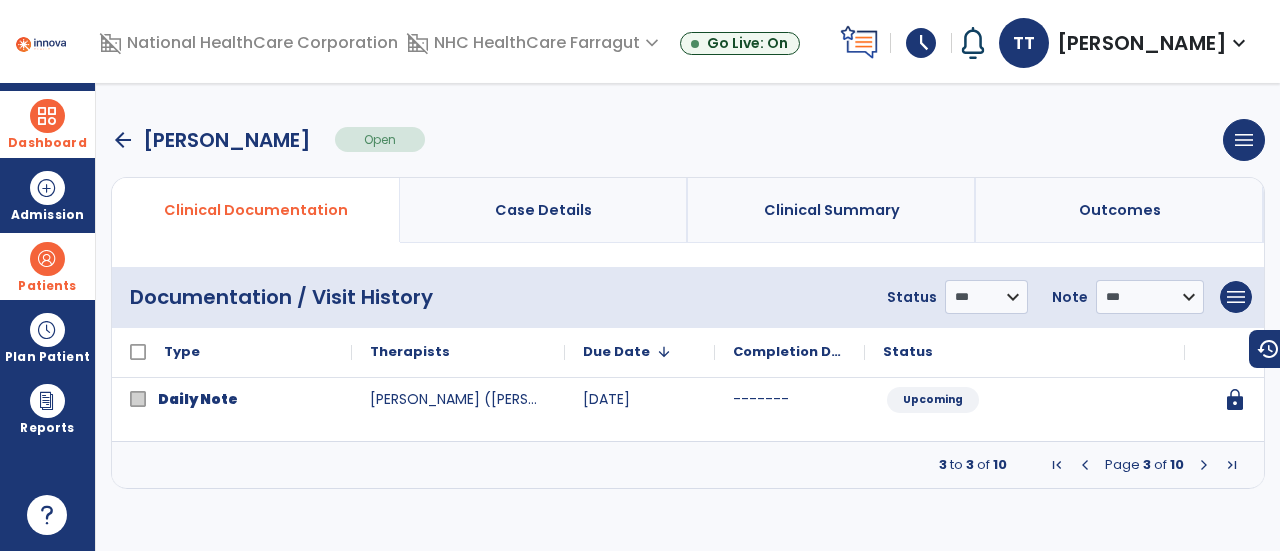 click at bounding box center [1204, 465] 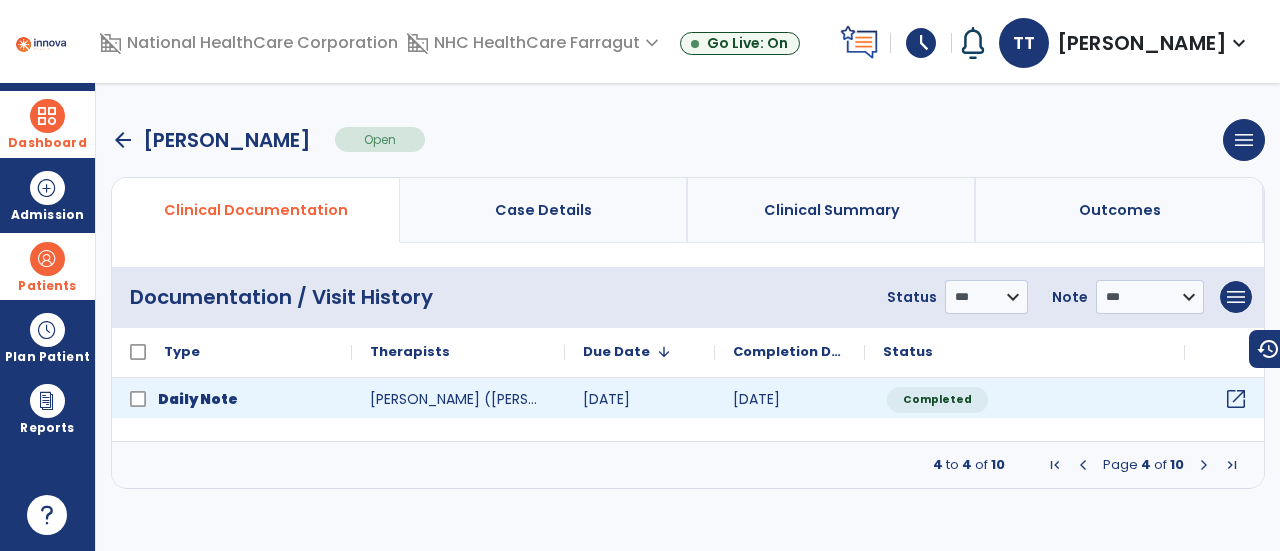 click on "open_in_new" 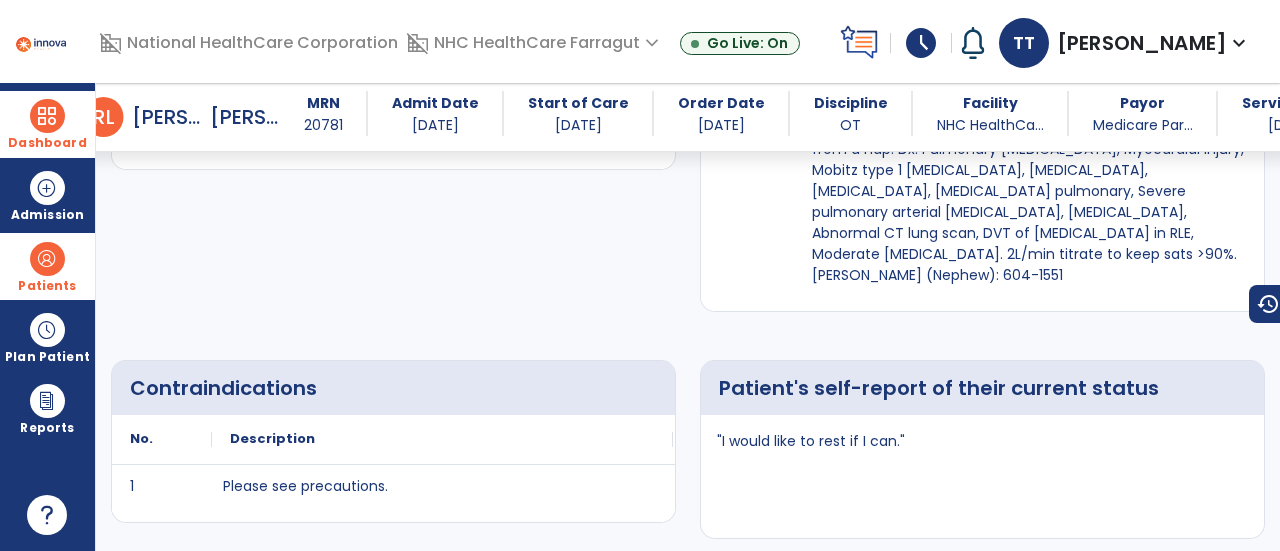 scroll, scrollTop: 0, scrollLeft: 0, axis: both 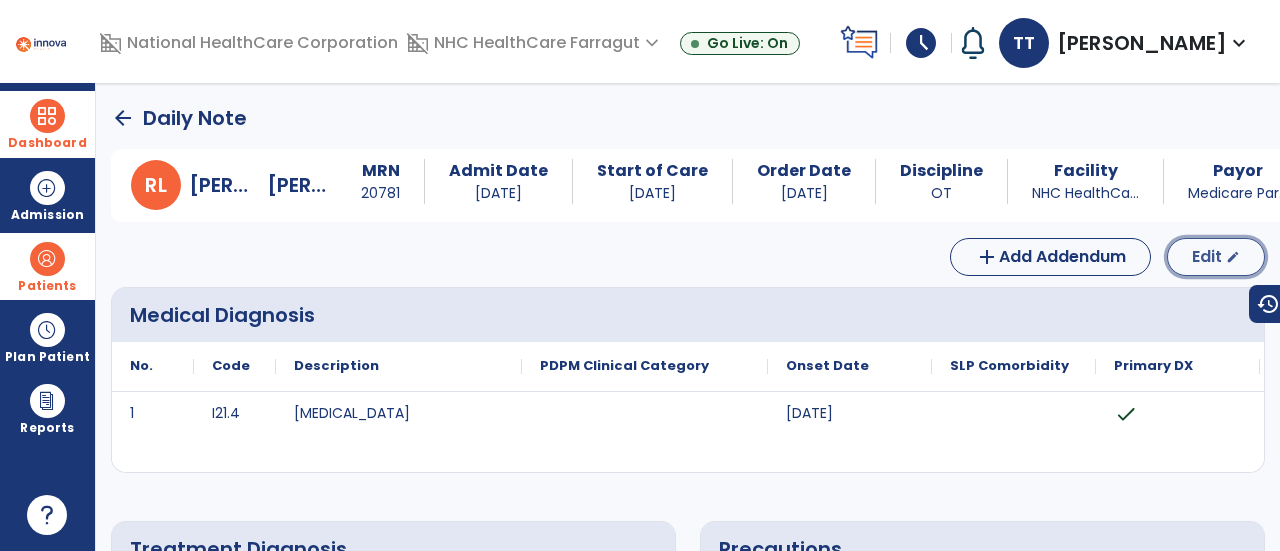 click on "edit" 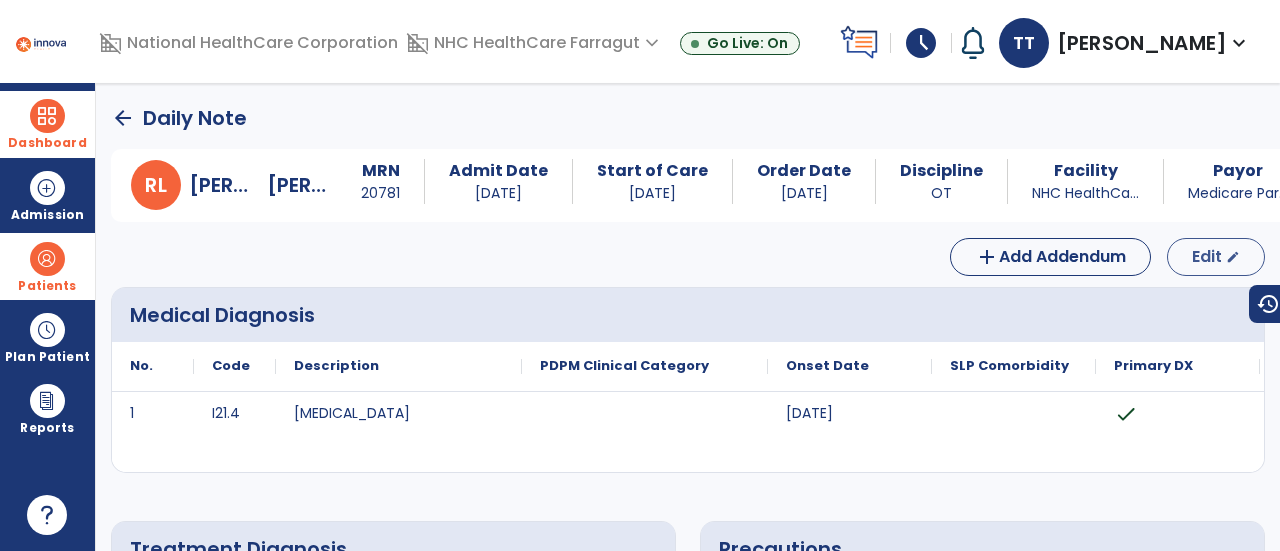 select on "*" 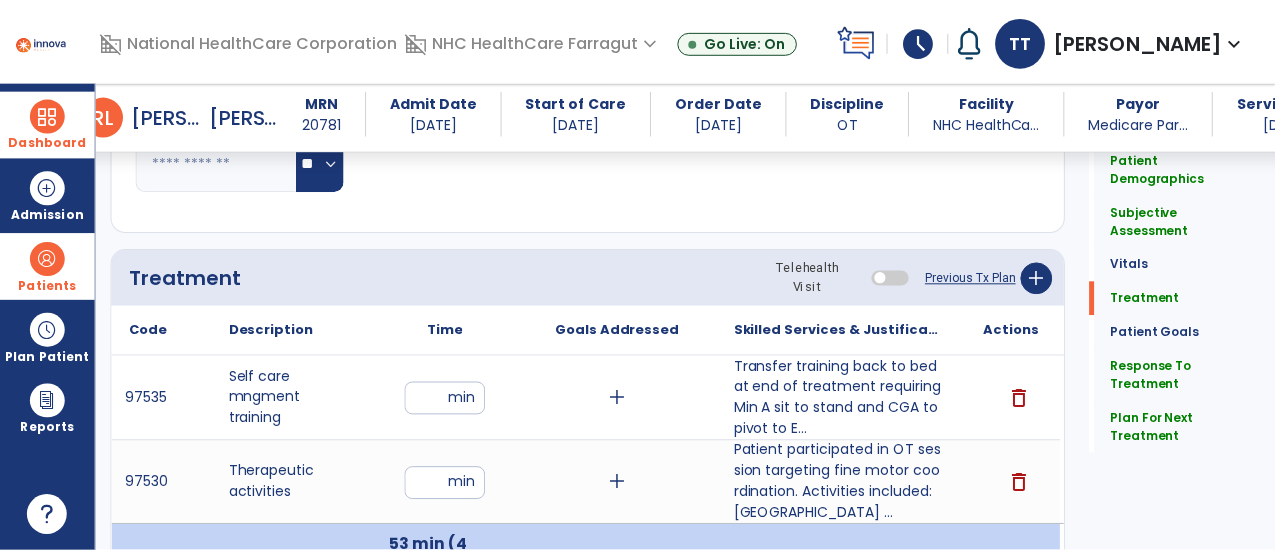 scroll, scrollTop: 1300, scrollLeft: 0, axis: vertical 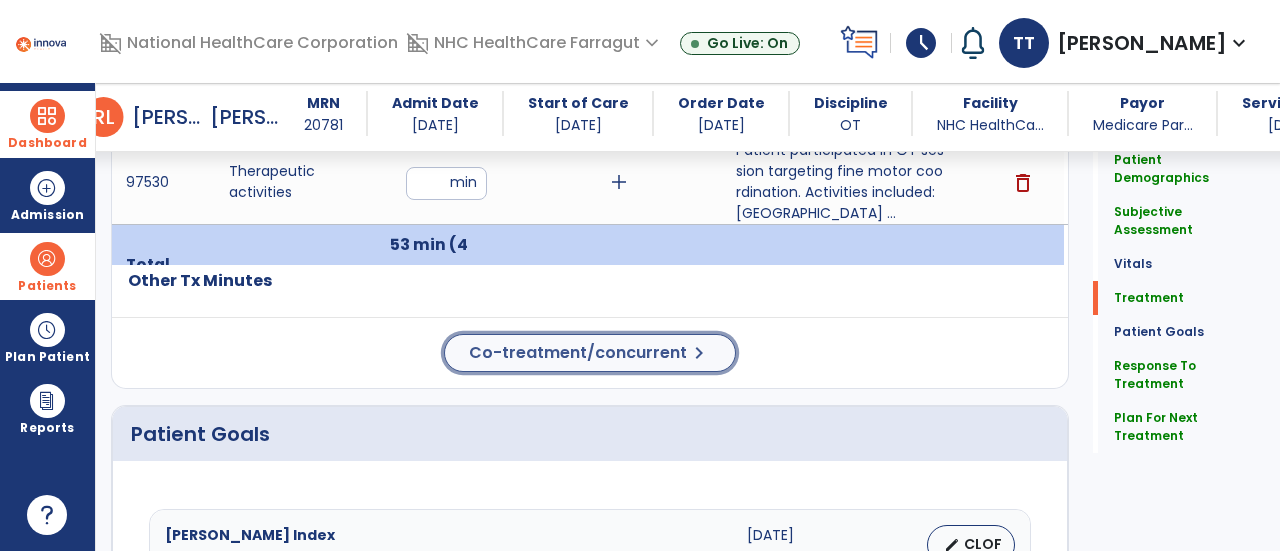 click on "Co-treatment/concurrent" 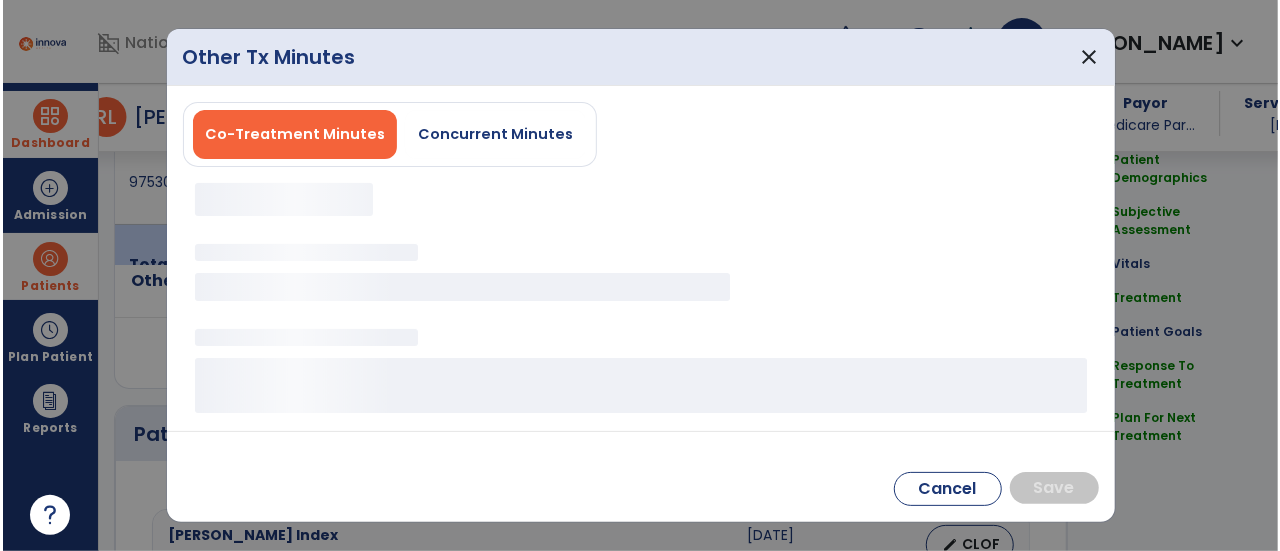 scroll, scrollTop: 1300, scrollLeft: 0, axis: vertical 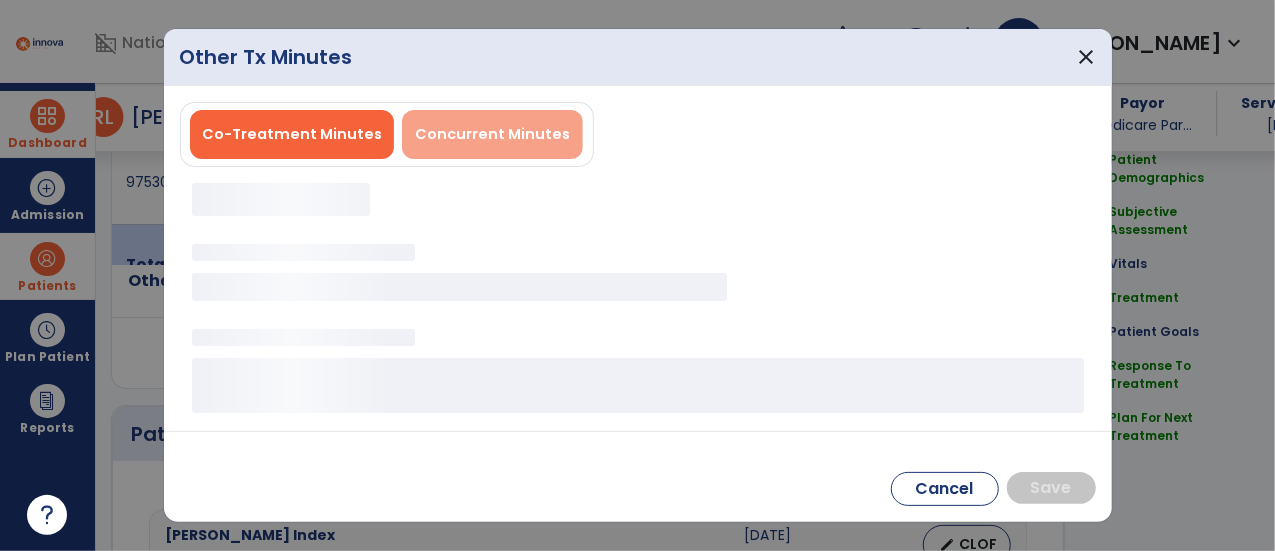 click on "Concurrent Minutes" at bounding box center [492, 134] 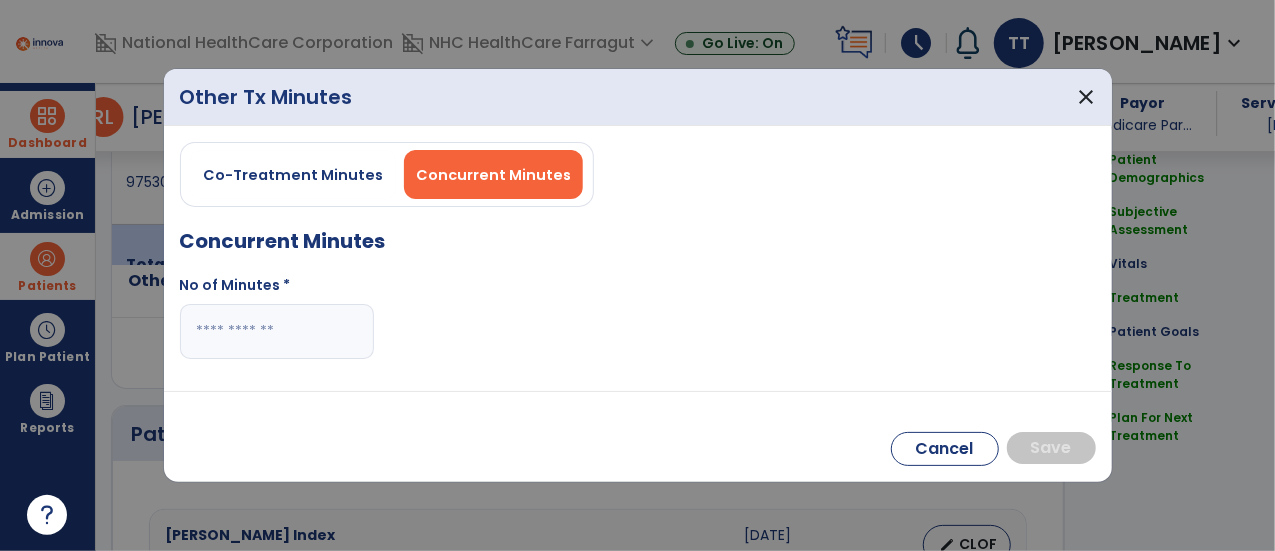 click at bounding box center (277, 331) 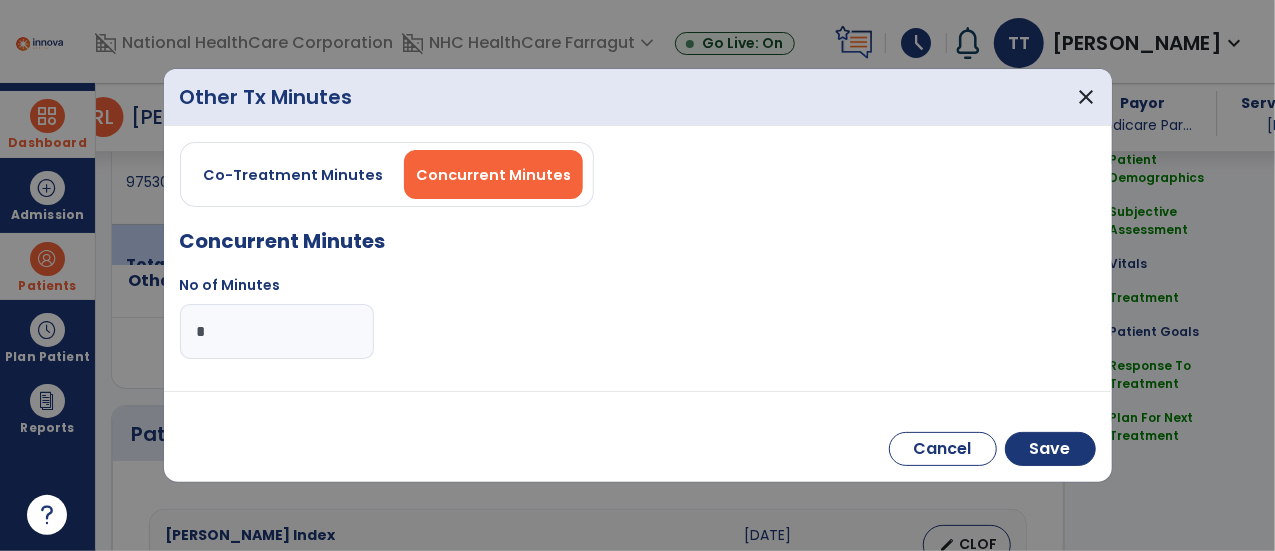 type on "**" 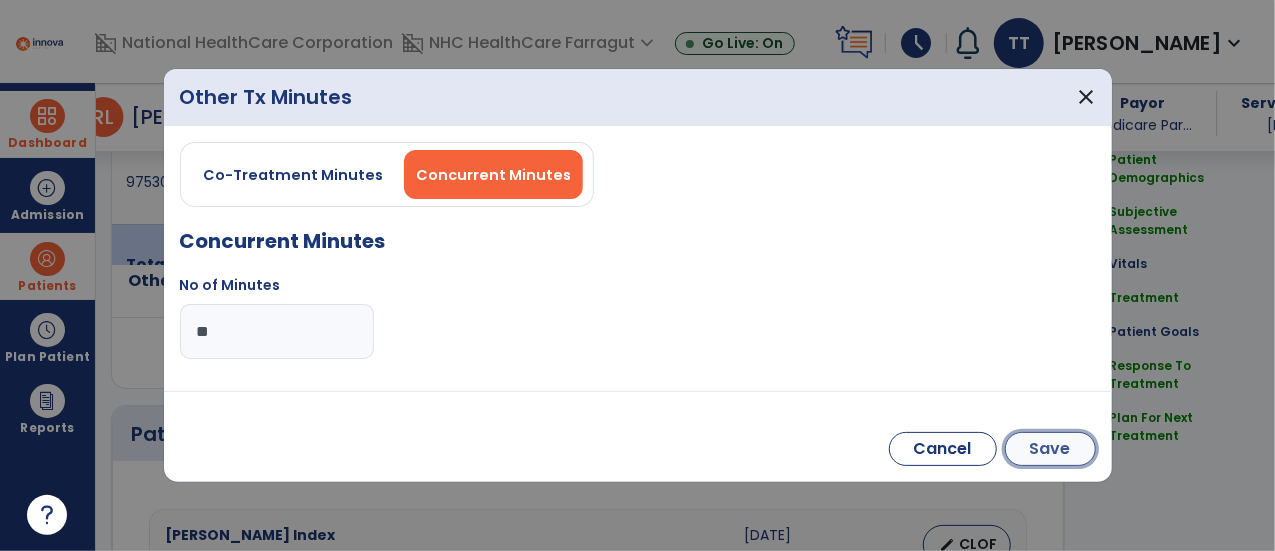 click on "Save" at bounding box center [1050, 449] 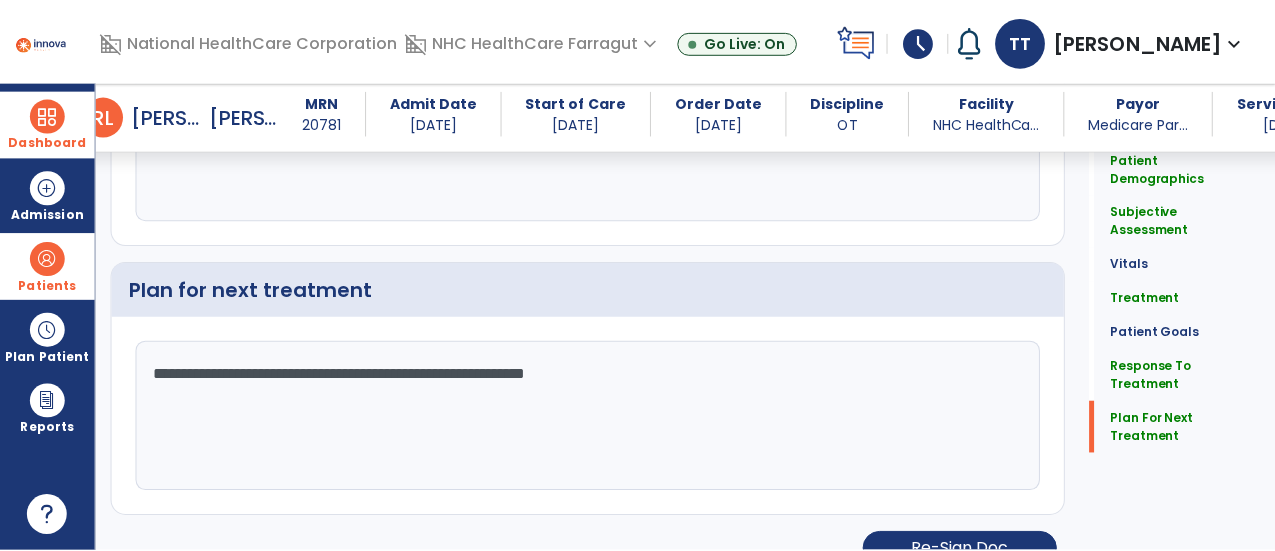 scroll, scrollTop: 2848, scrollLeft: 0, axis: vertical 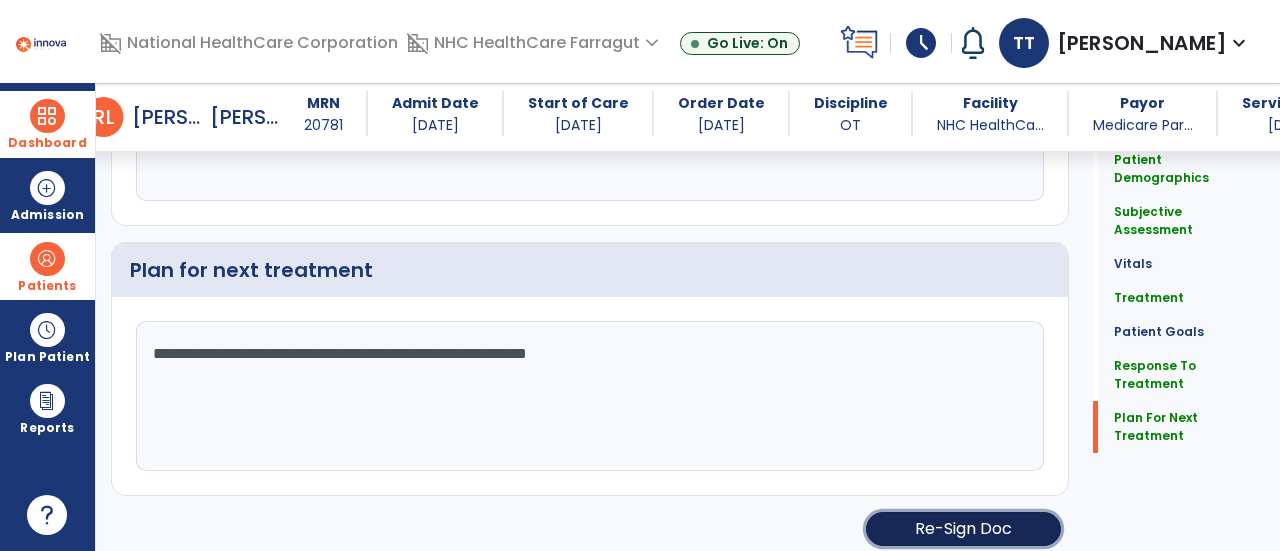 click on "Re-Sign Doc" 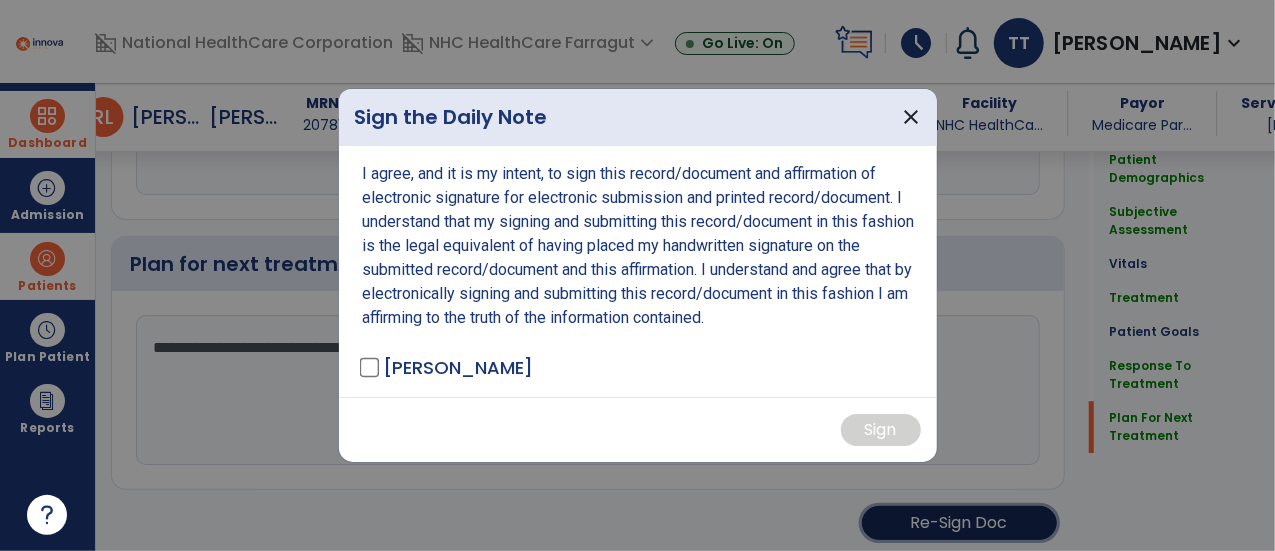 scroll, scrollTop: 2848, scrollLeft: 0, axis: vertical 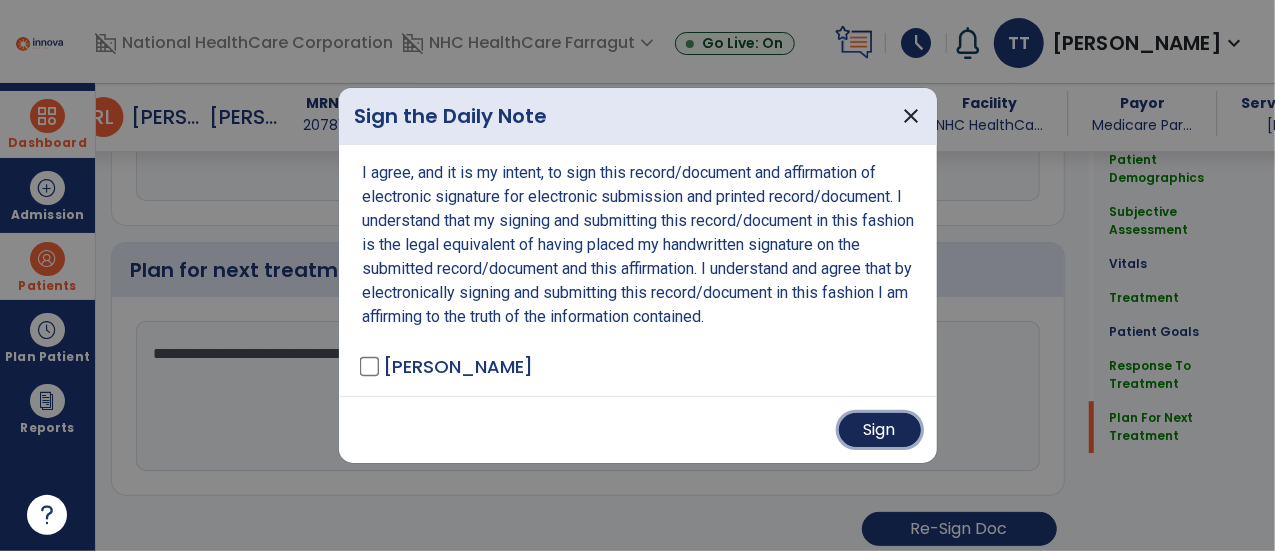 click on "Sign" at bounding box center (880, 430) 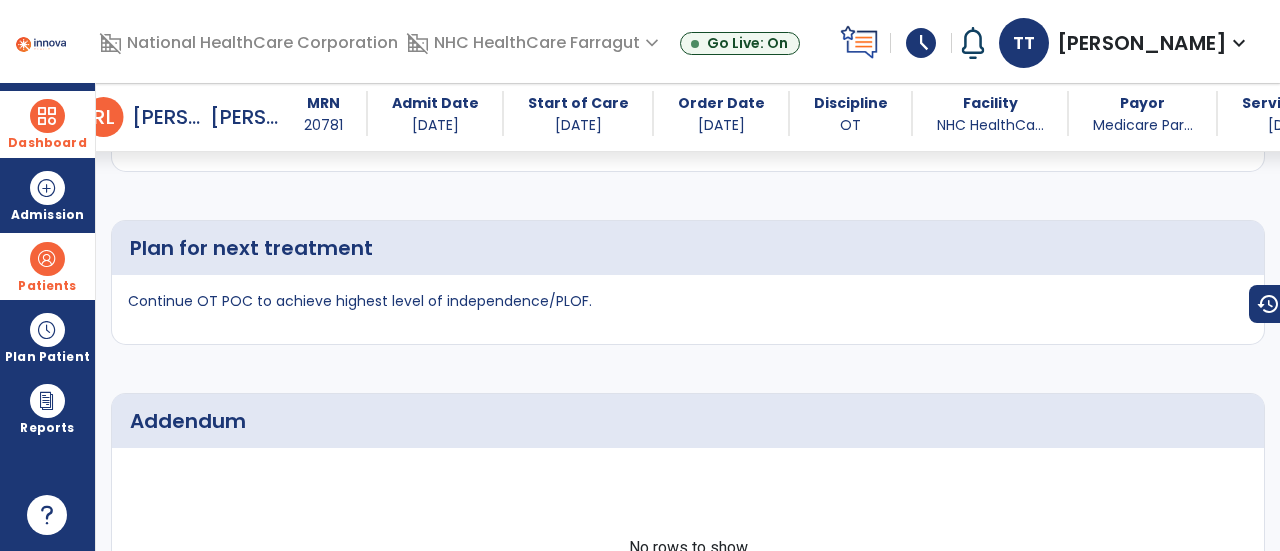 click at bounding box center [47, 116] 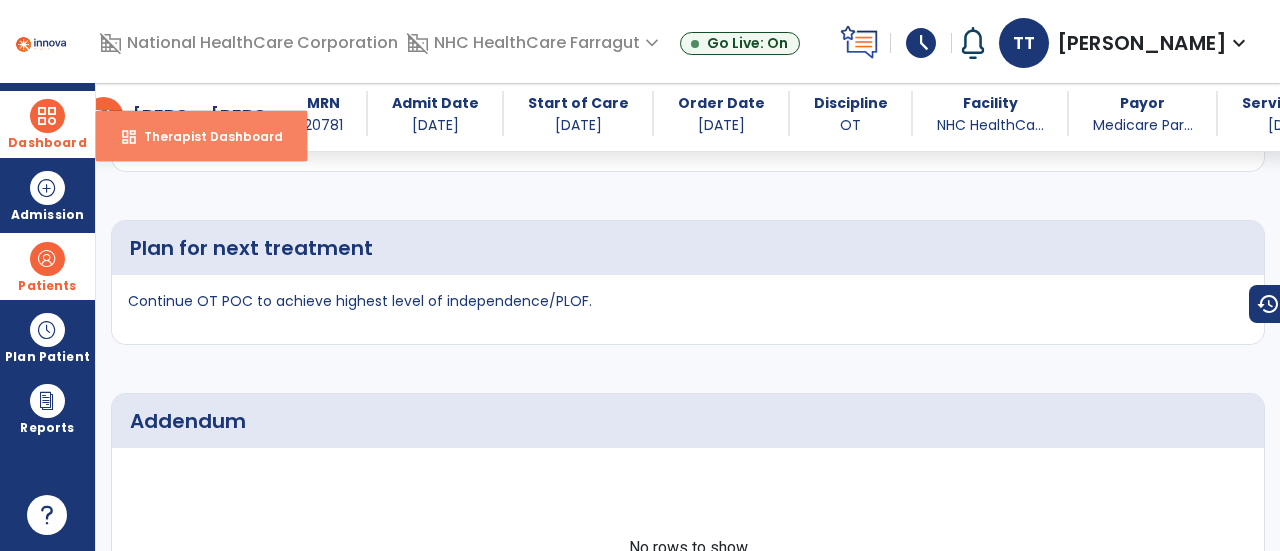 click on "Therapist Dashboard" at bounding box center (205, 136) 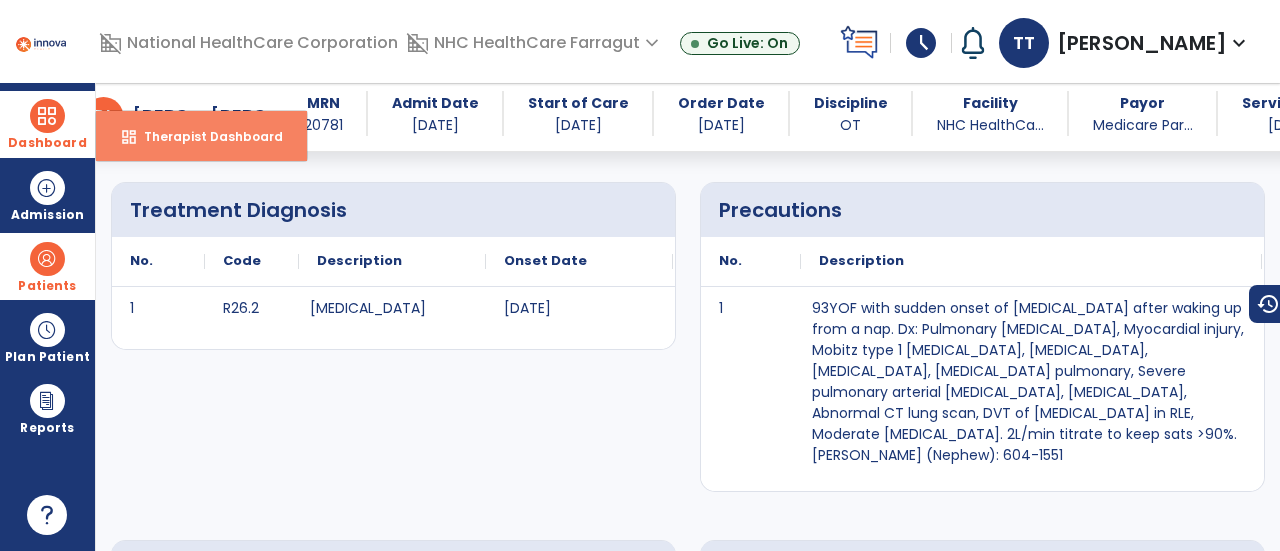 select on "****" 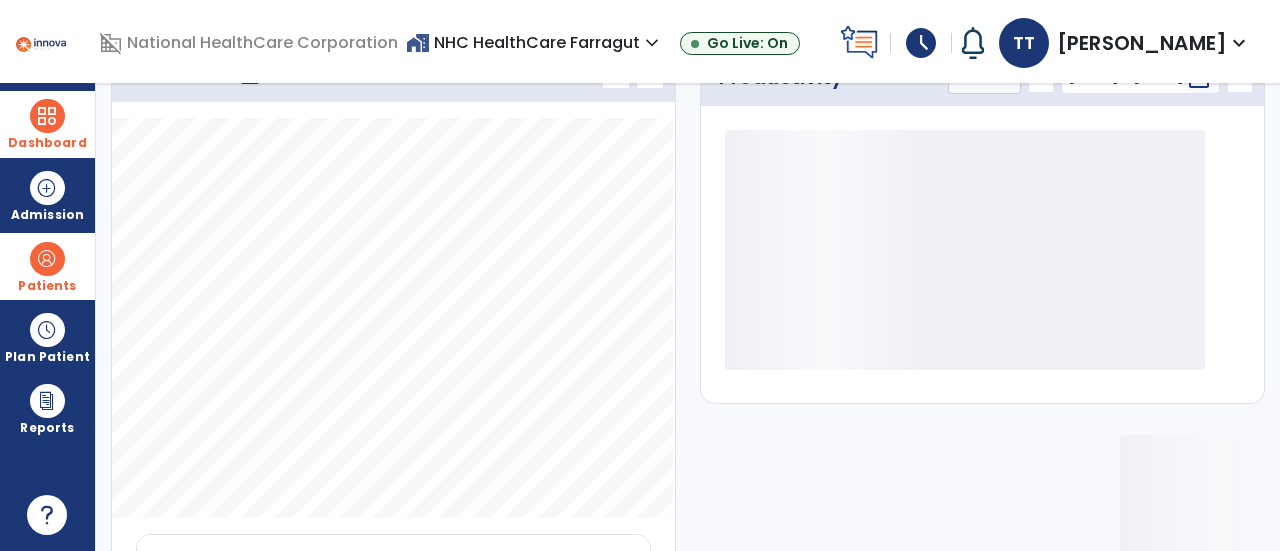 scroll, scrollTop: 0, scrollLeft: 0, axis: both 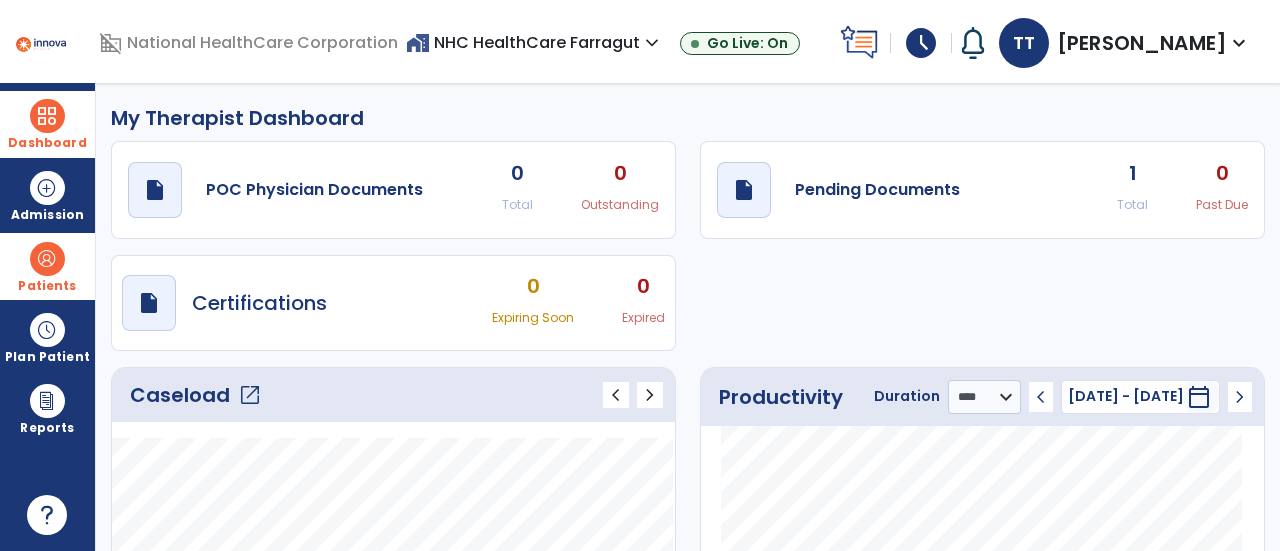 click on "draft   open_in_new  Pending Documents 1 Total 0 Past Due" 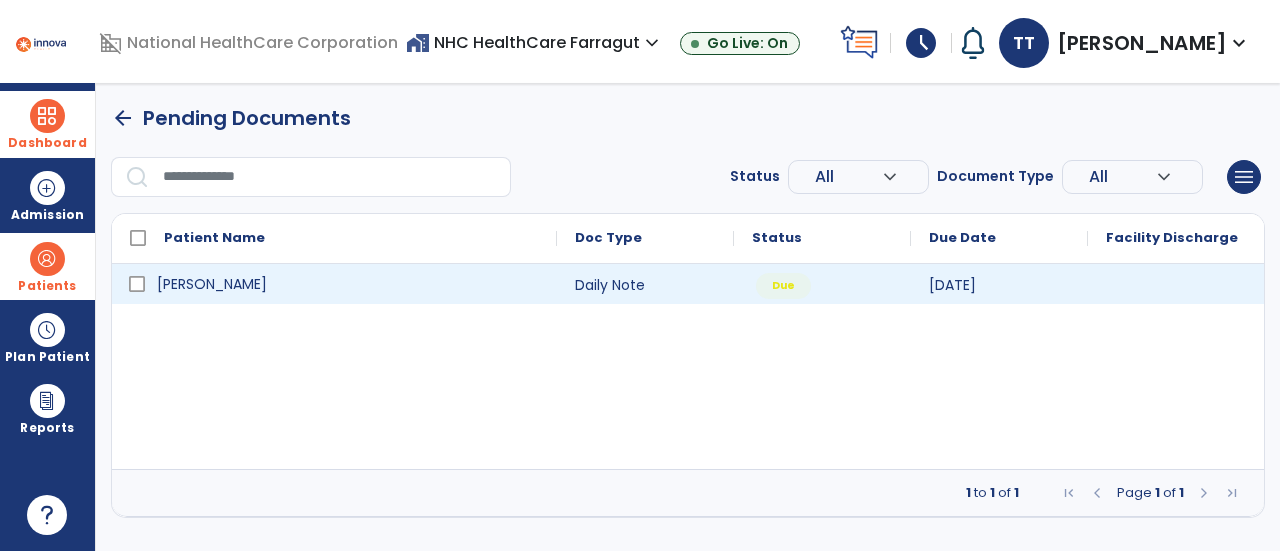 click on "[PERSON_NAME]" at bounding box center [348, 284] 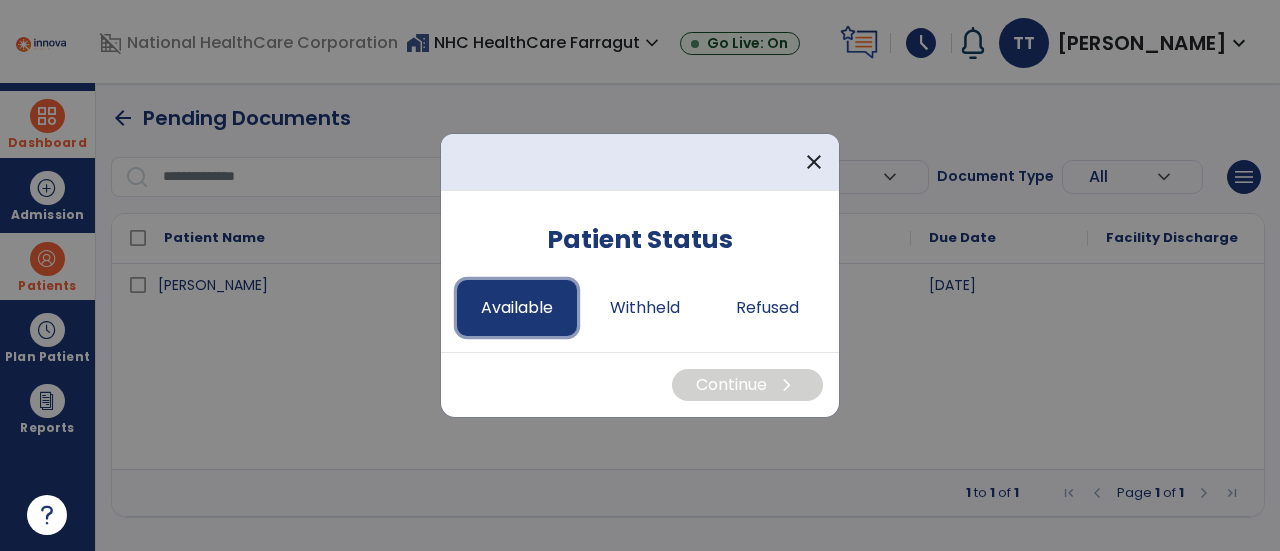 drag, startPoint x: 563, startPoint y: 324, endPoint x: 502, endPoint y: 312, distance: 62.169125 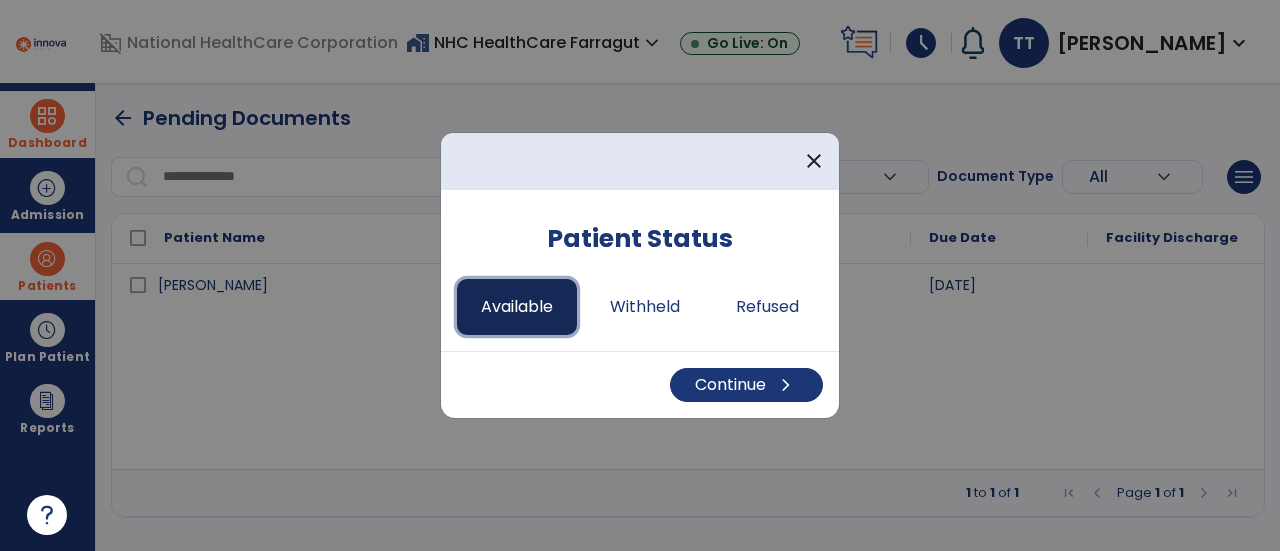 click on "Available" at bounding box center [517, 307] 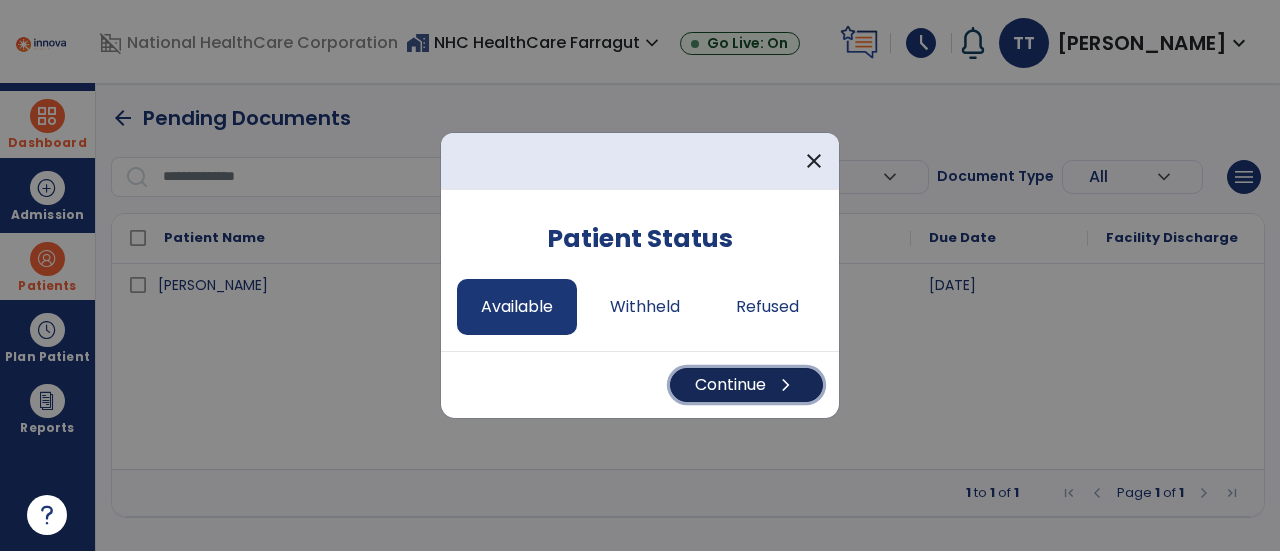 click on "chevron_right" at bounding box center [786, 385] 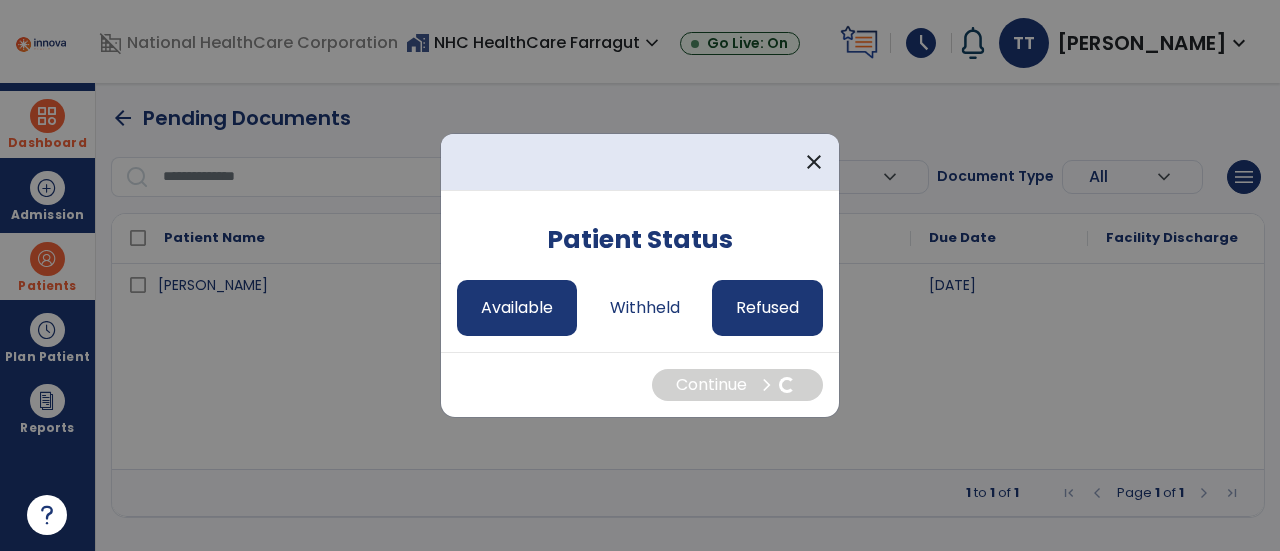 select on "*" 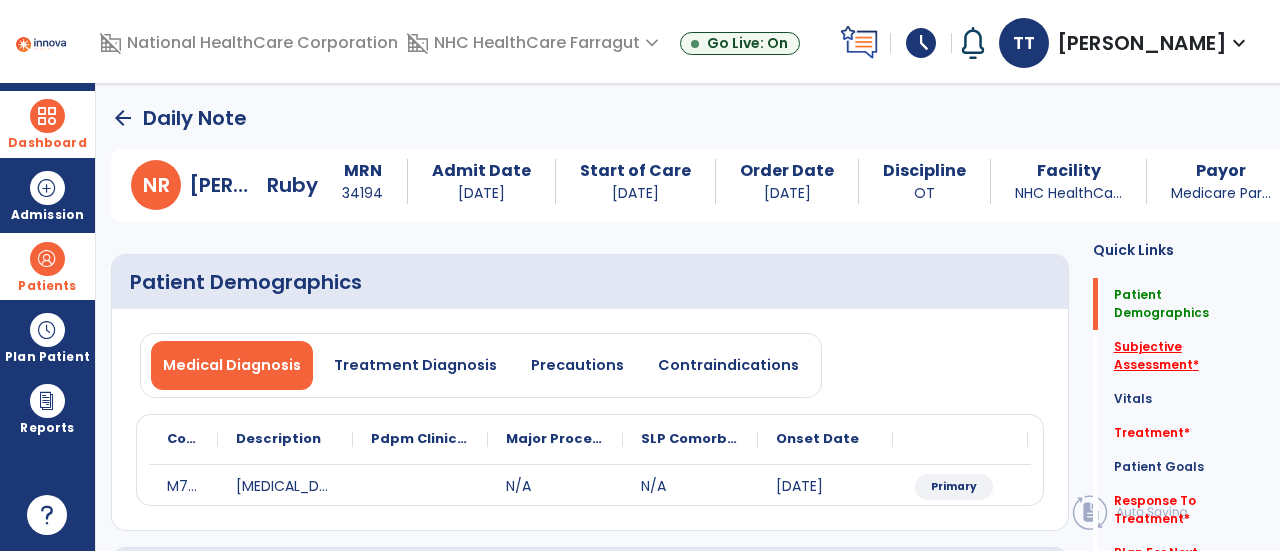 click on "Subjective Assessment   *" 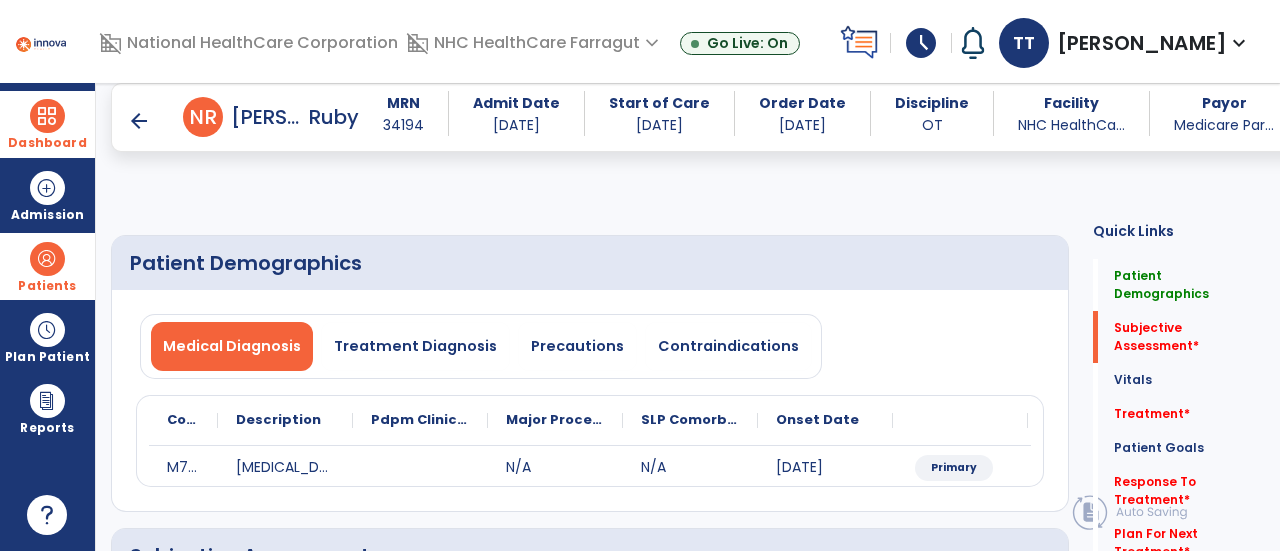 scroll, scrollTop: 369, scrollLeft: 0, axis: vertical 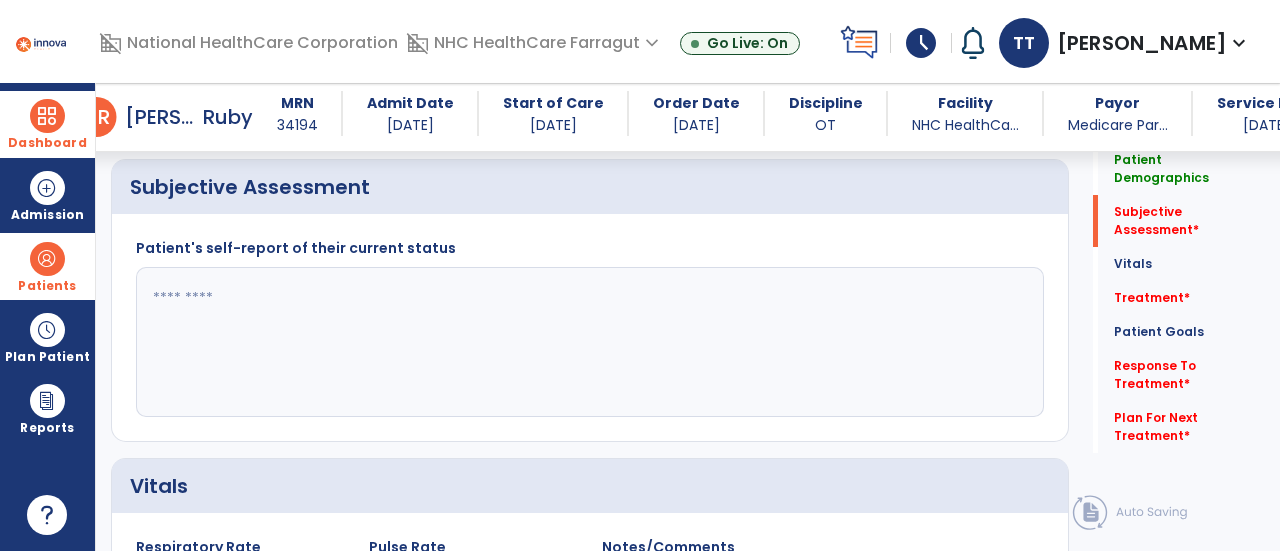 click 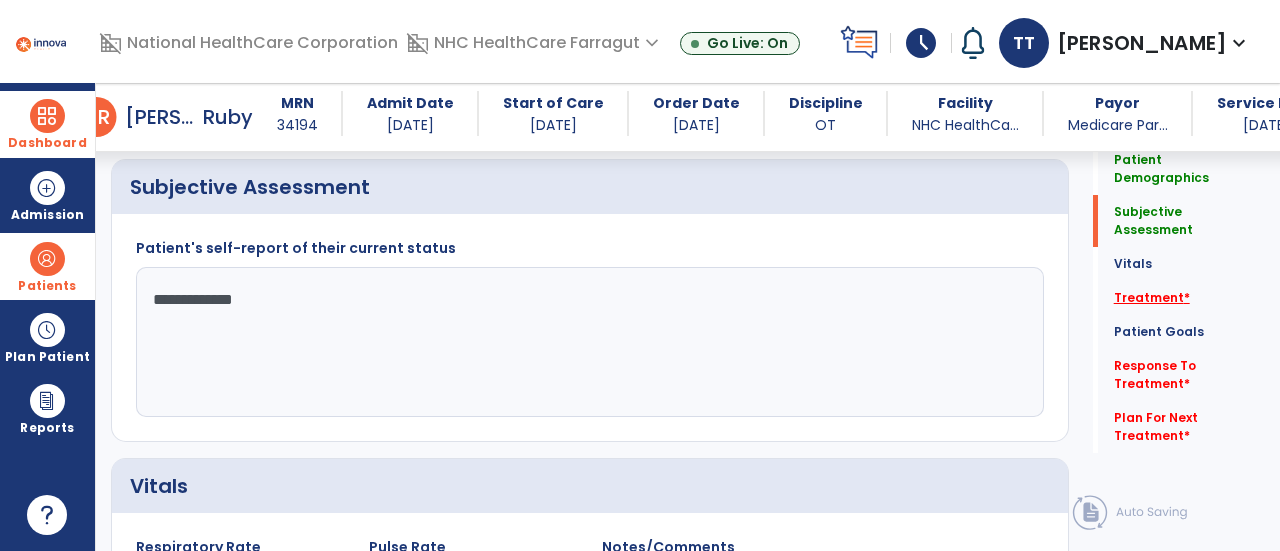 type on "**********" 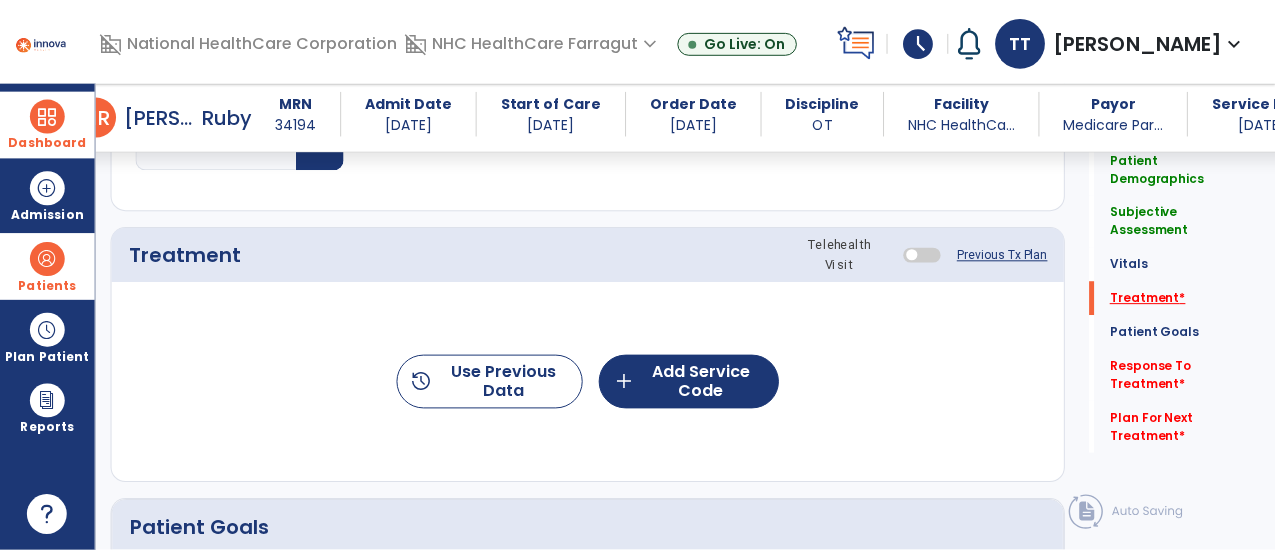 scroll, scrollTop: 1057, scrollLeft: 0, axis: vertical 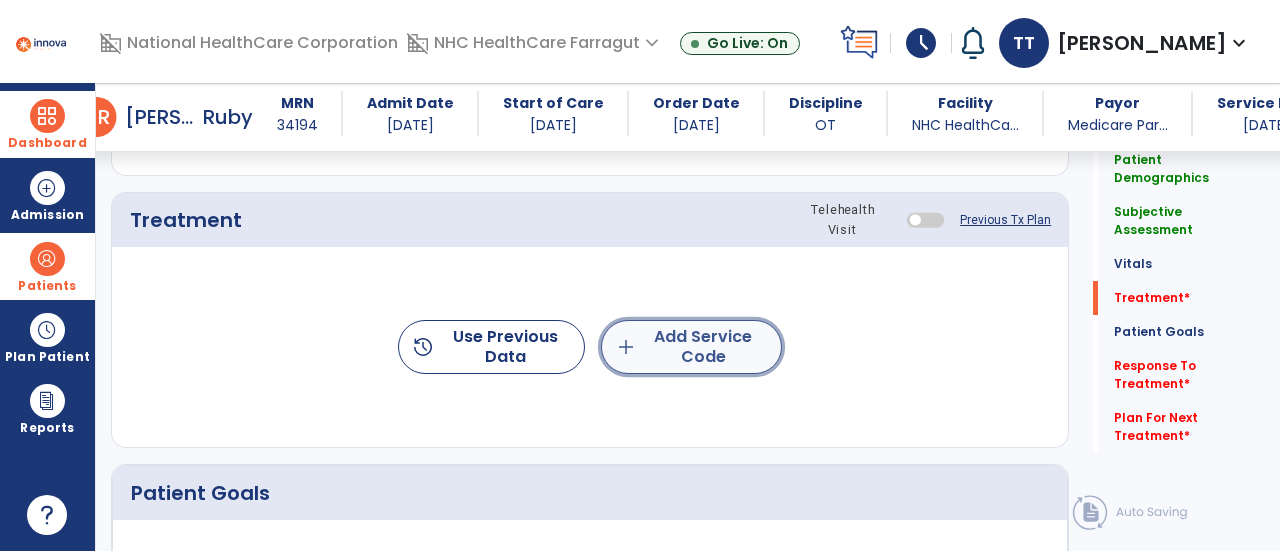 click on "add  Add Service Code" 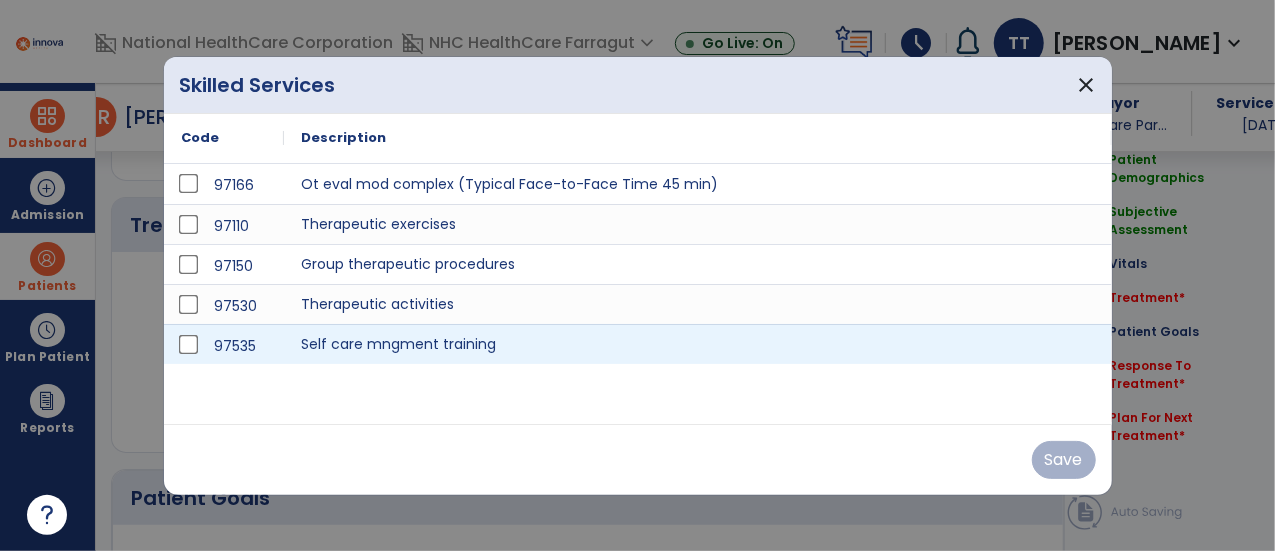scroll, scrollTop: 1057, scrollLeft: 0, axis: vertical 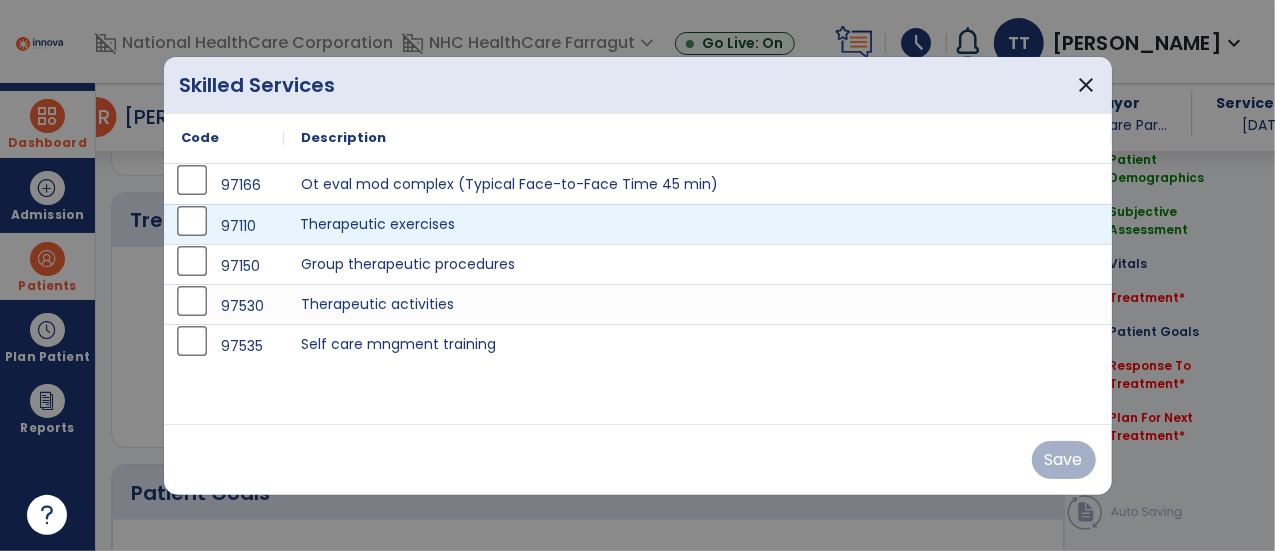 click on "Therapeutic exercises" at bounding box center [698, 224] 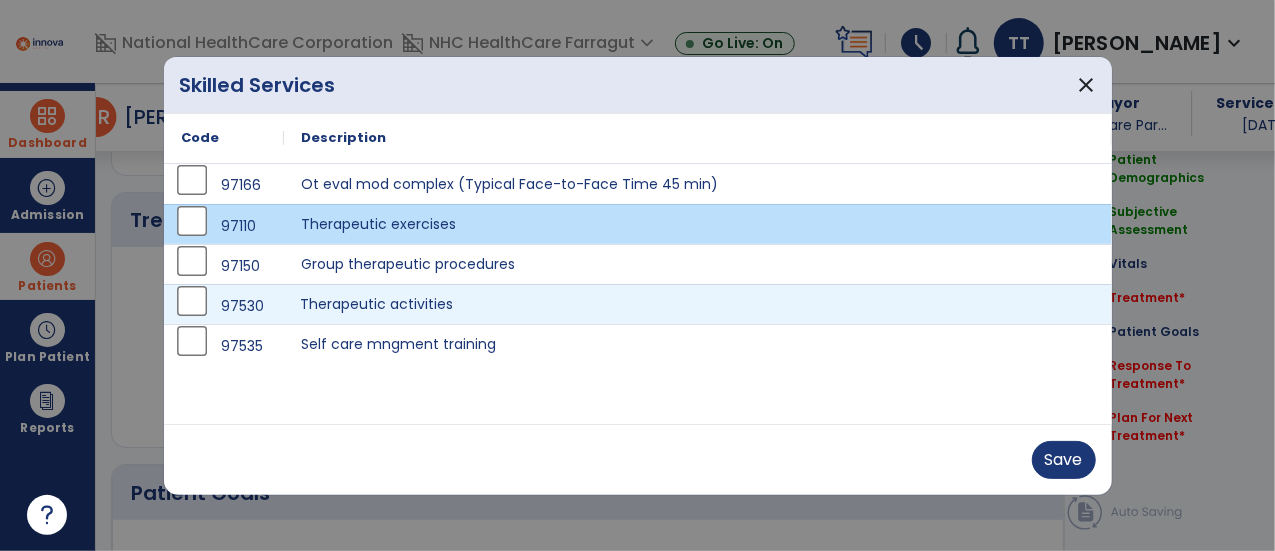 click on "Therapeutic activities" at bounding box center [698, 304] 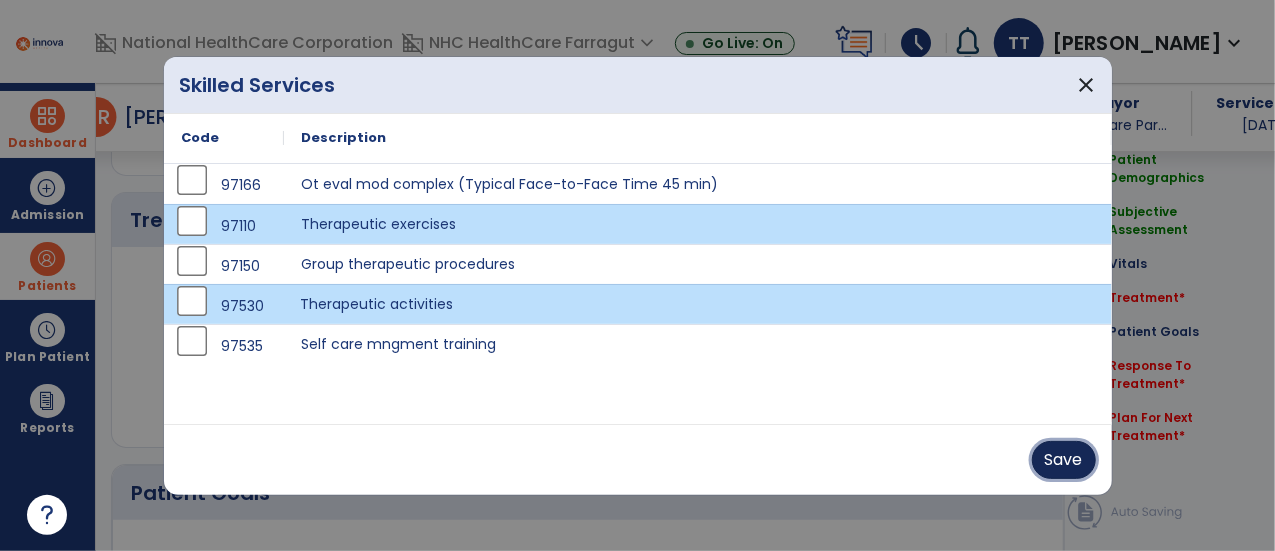 click on "Save" at bounding box center [1064, 460] 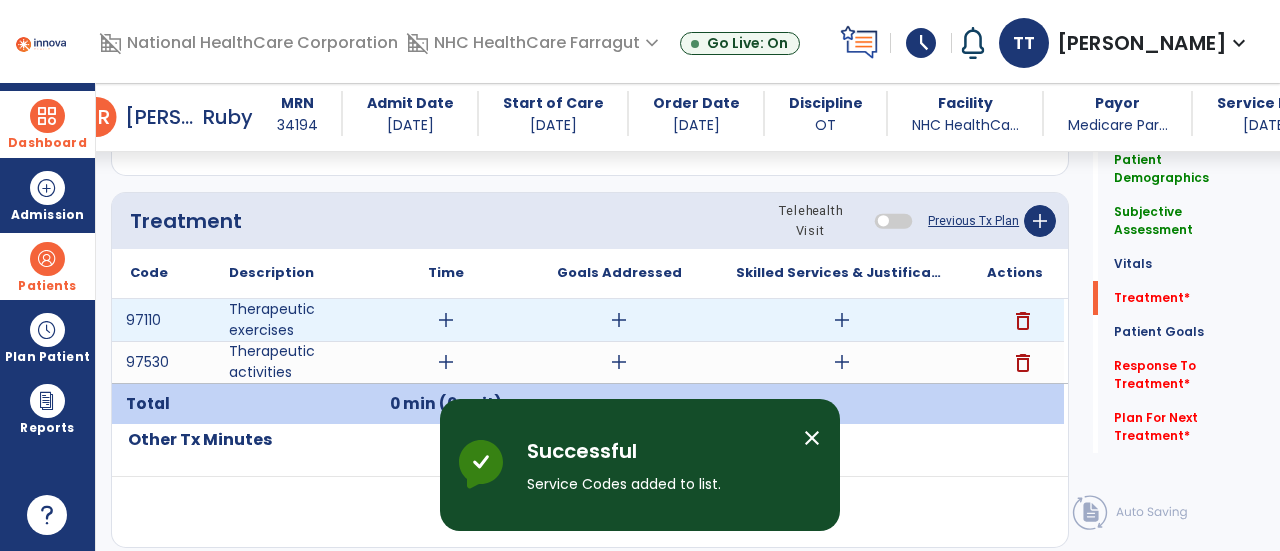 click on "add" at bounding box center (446, 320) 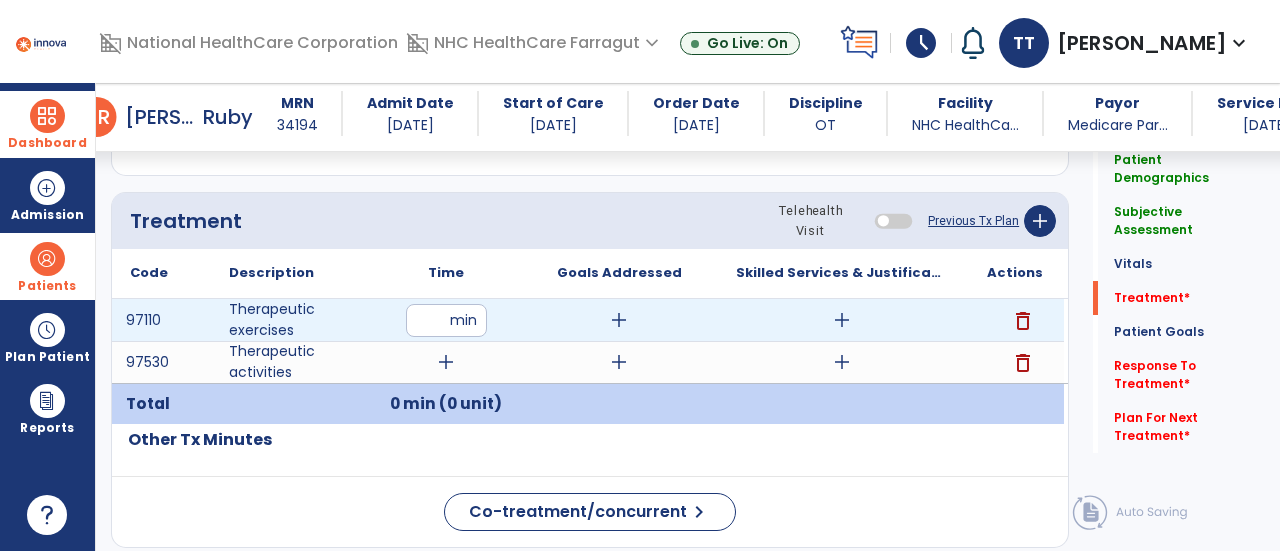 type on "**" 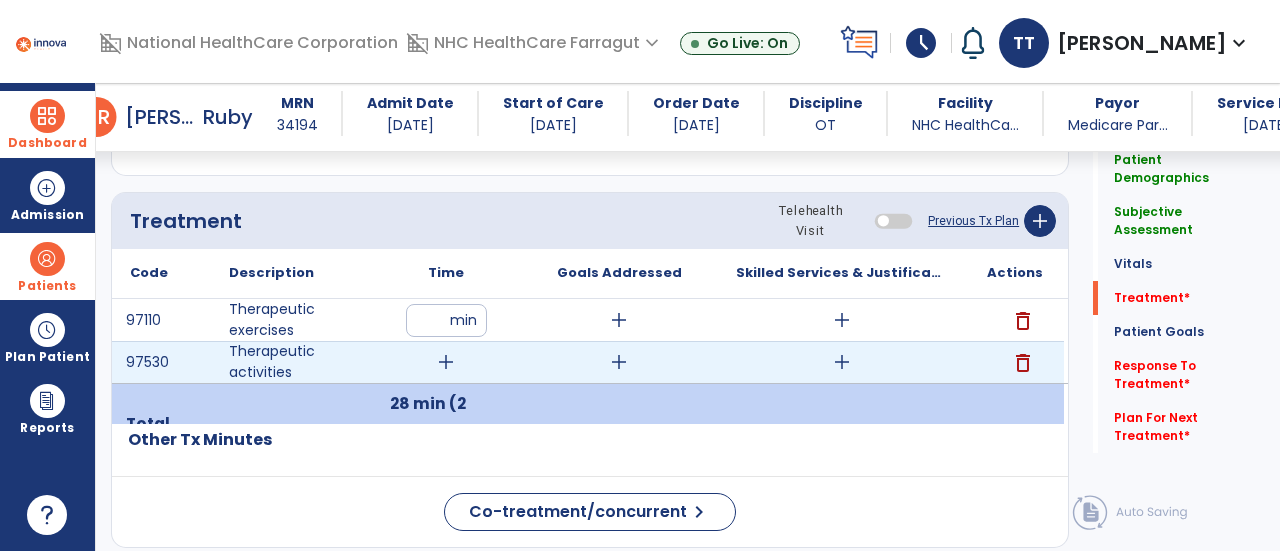 click on "add" at bounding box center (446, 362) 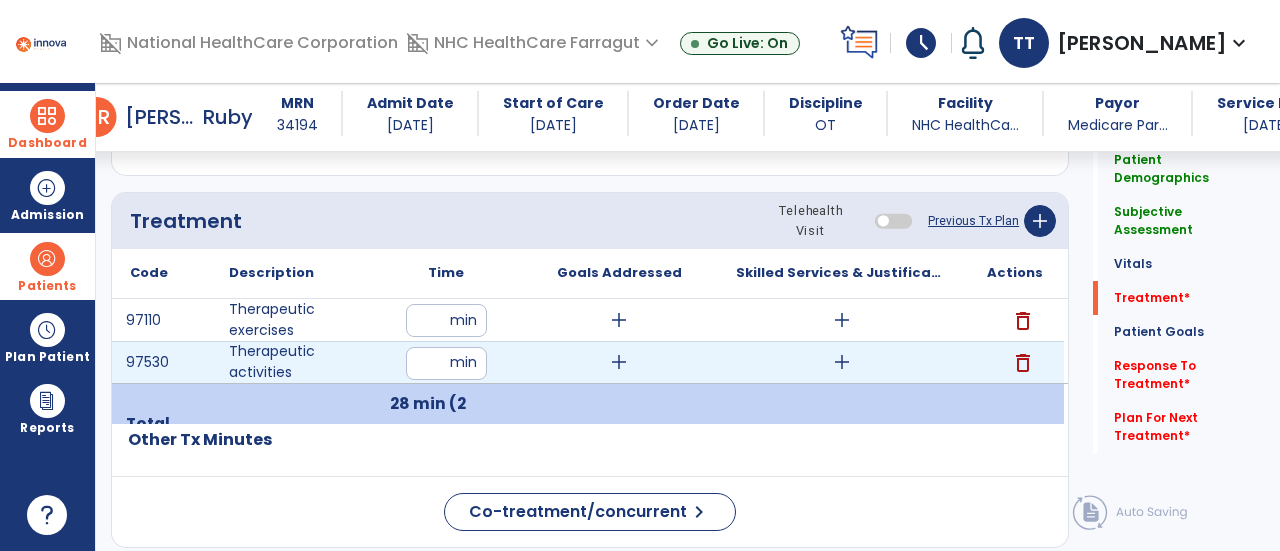 type on "*" 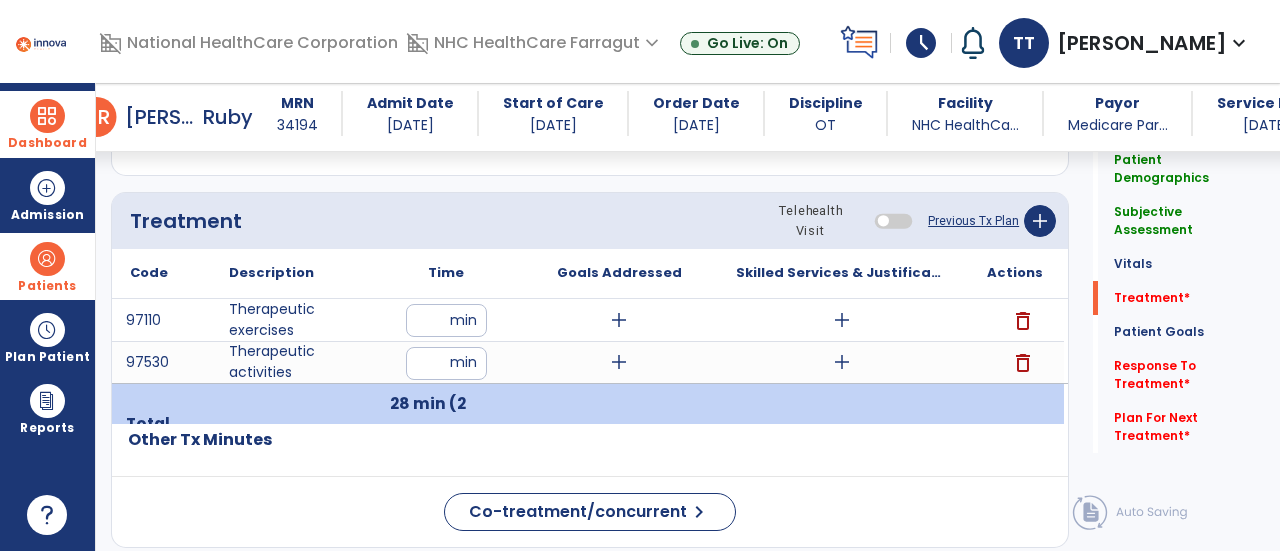 click on "Treatment Telehealth Visit  Previous Tx Plan   add" 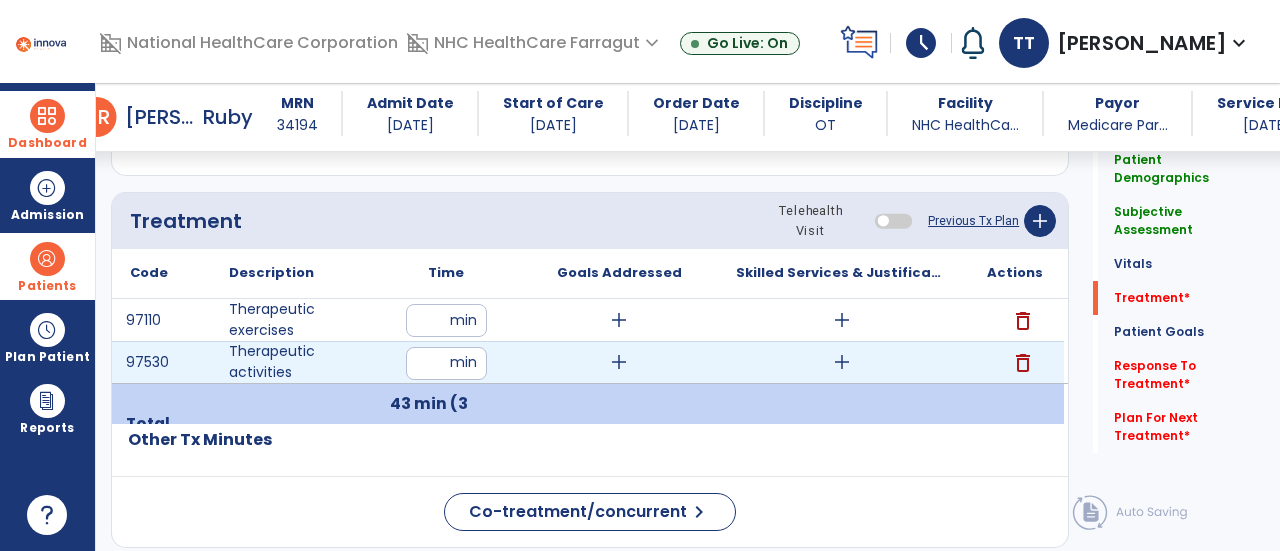 click on "**" at bounding box center (446, 363) 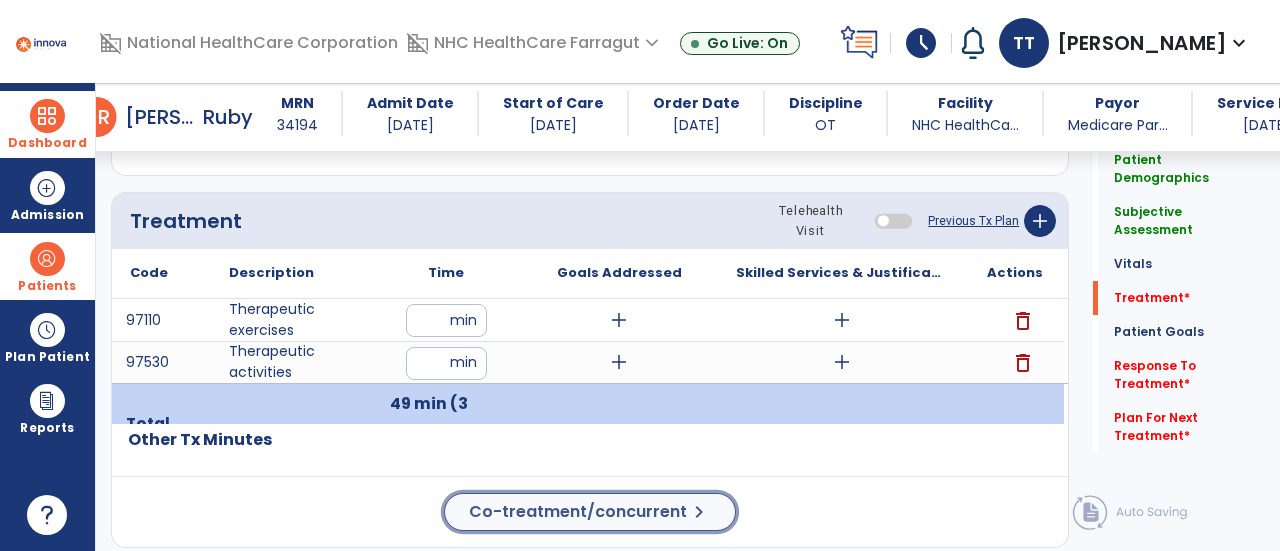 click on "Co-treatment/concurrent" 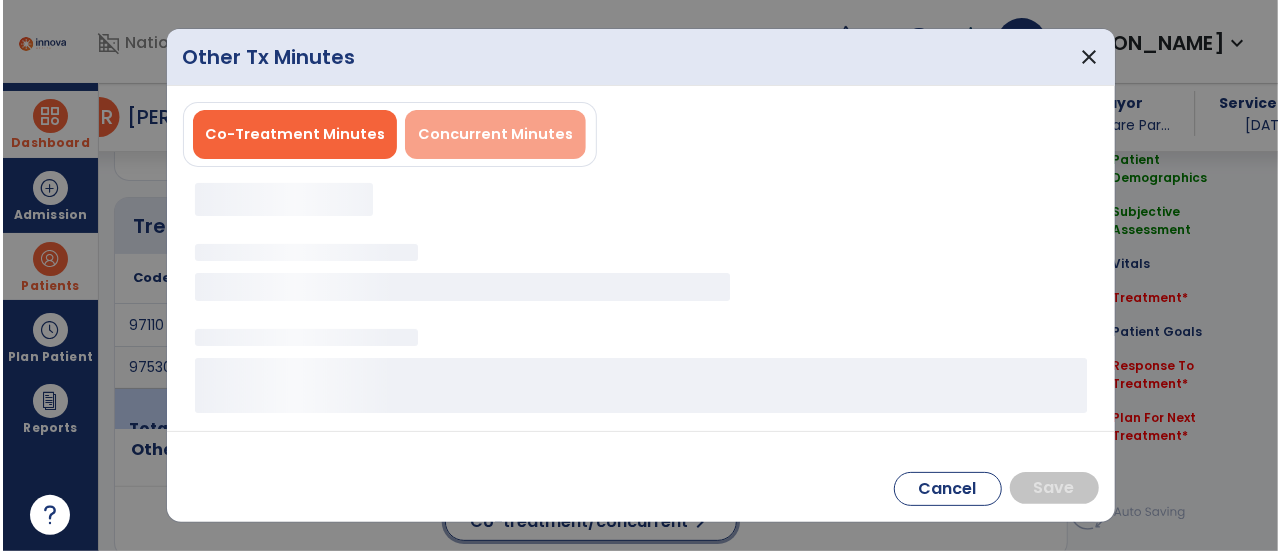 scroll, scrollTop: 1057, scrollLeft: 0, axis: vertical 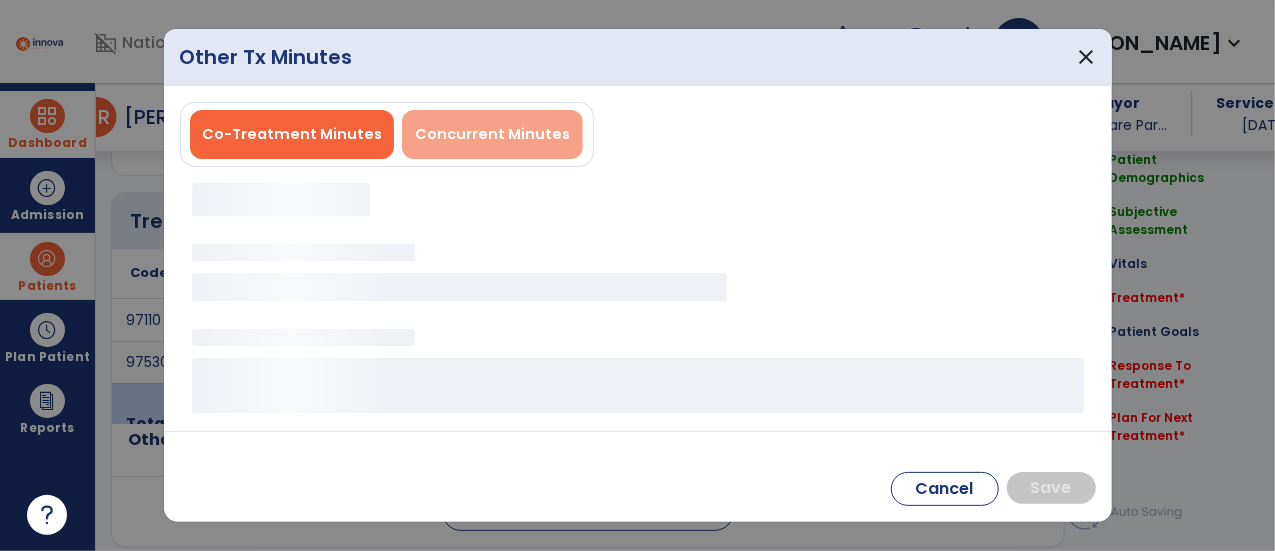 click on "Concurrent Minutes" at bounding box center [492, 134] 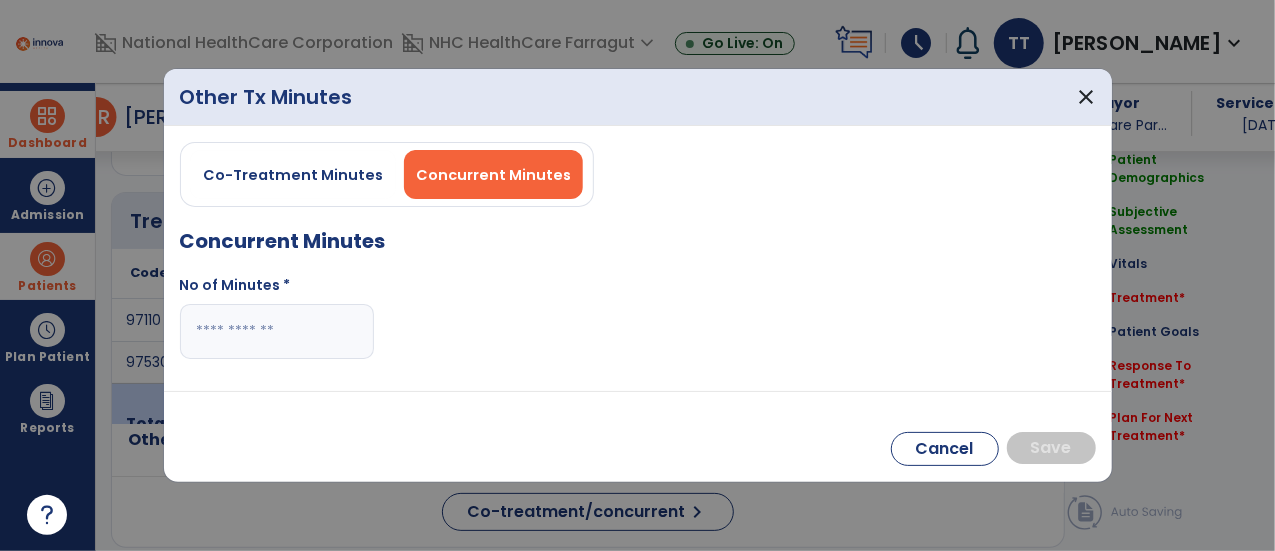 click at bounding box center (277, 331) 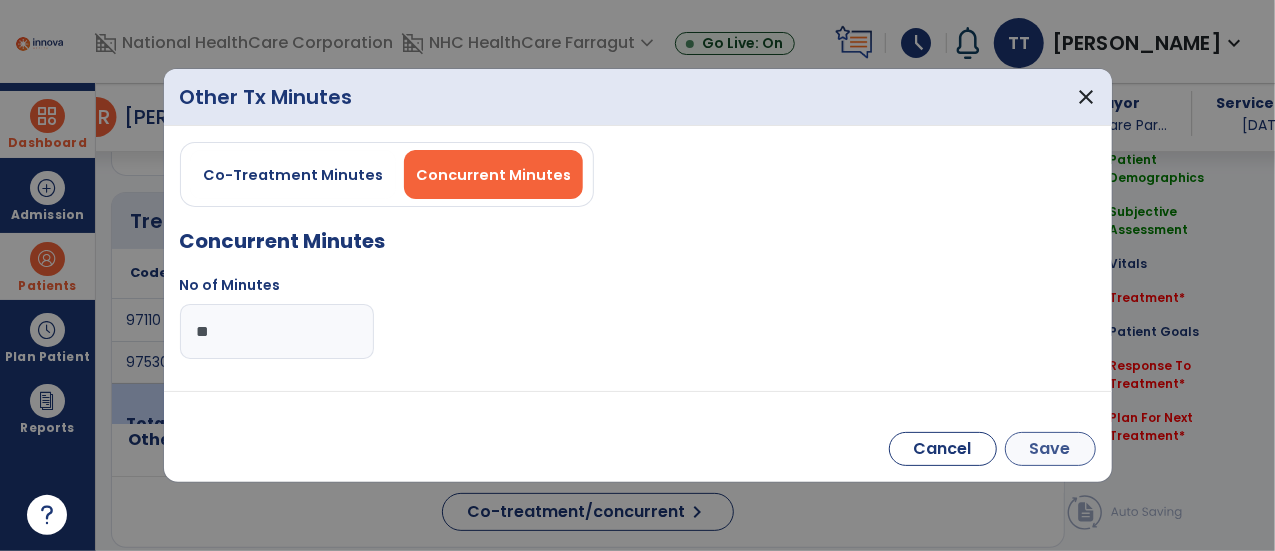 type on "**" 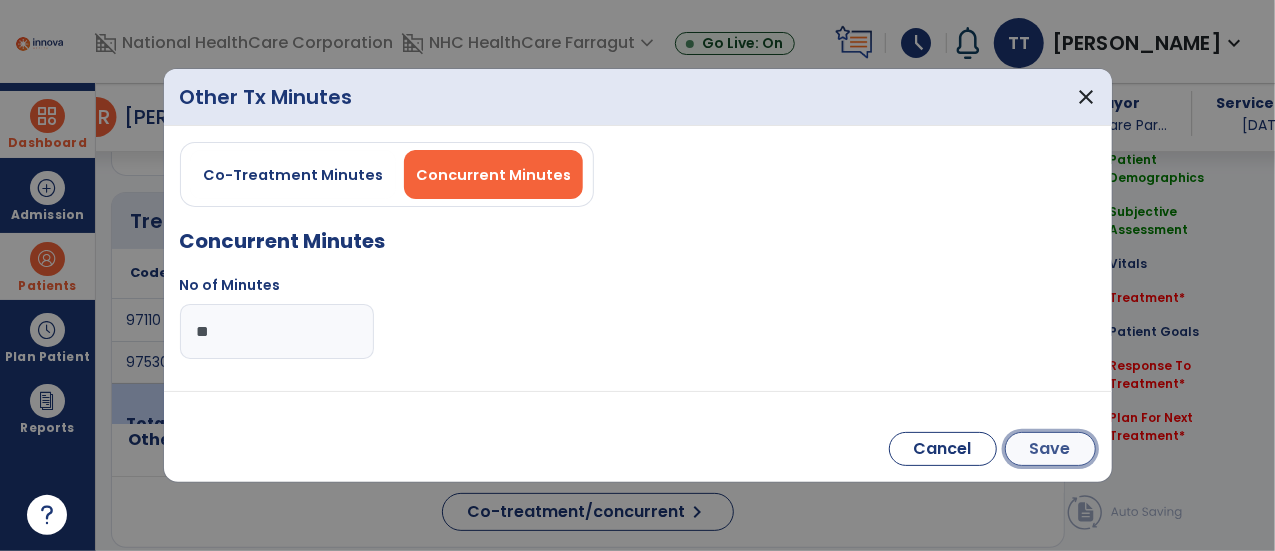 click on "Save" at bounding box center (1050, 449) 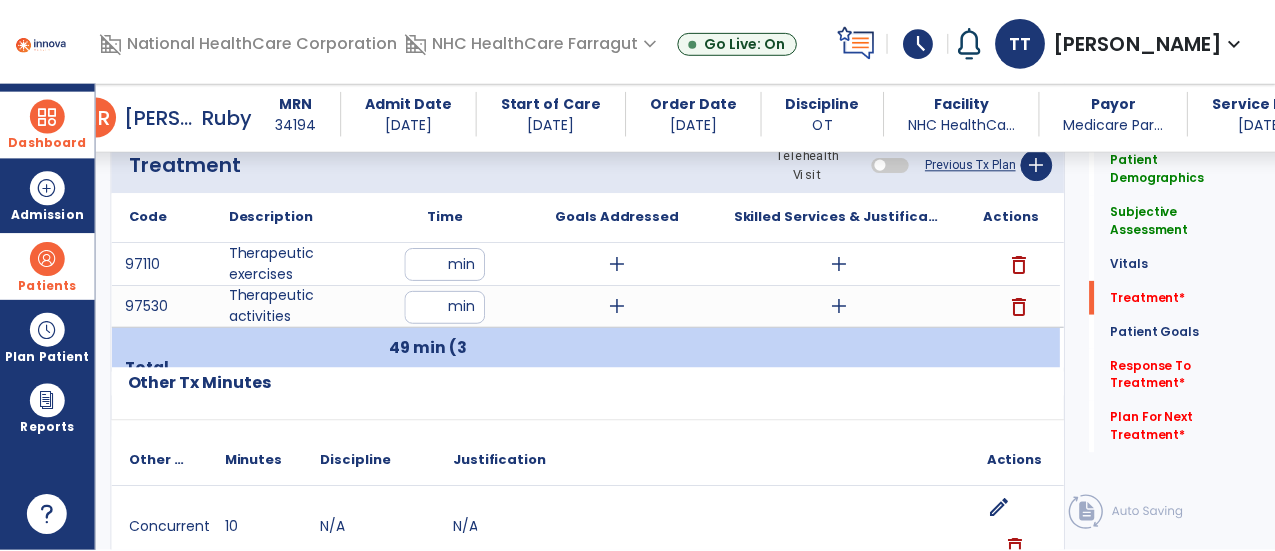 scroll, scrollTop: 1057, scrollLeft: 0, axis: vertical 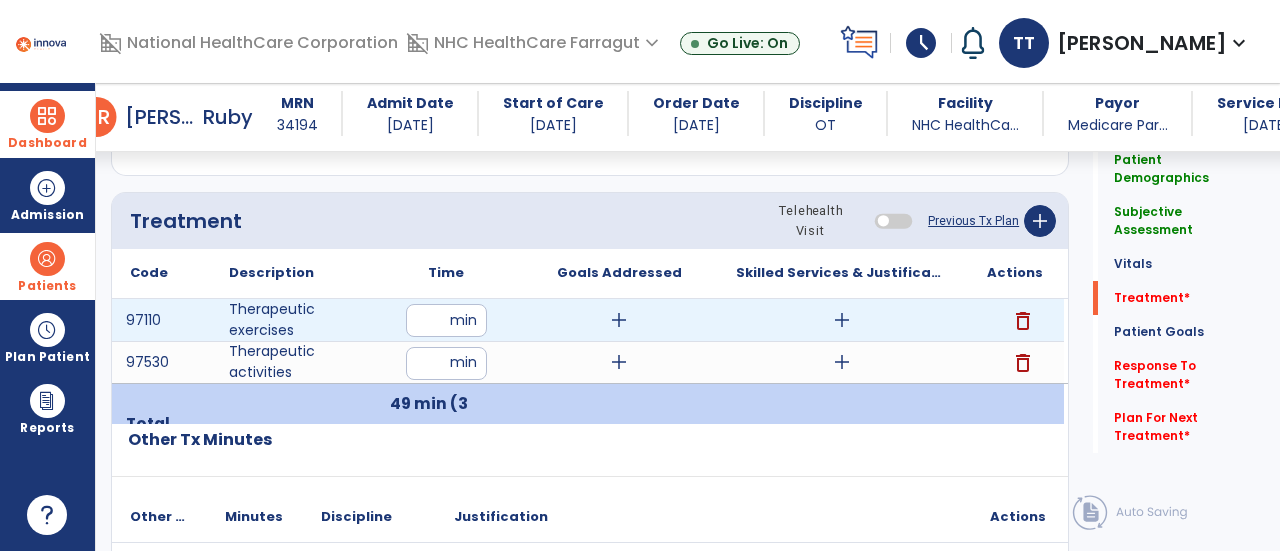 click on "add" at bounding box center [842, 320] 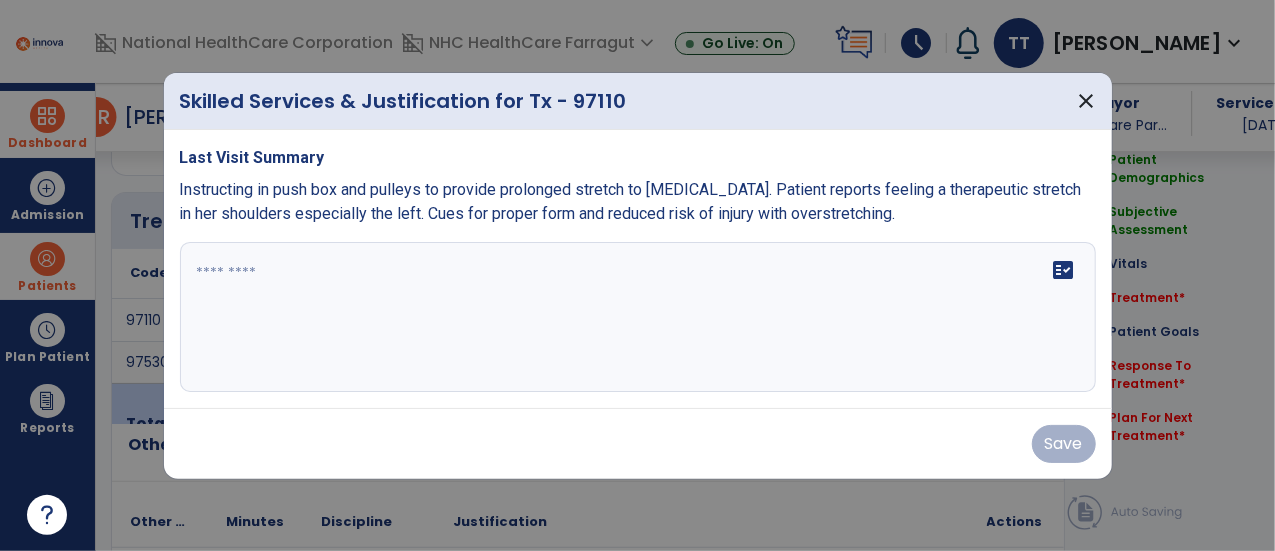 scroll, scrollTop: 1057, scrollLeft: 0, axis: vertical 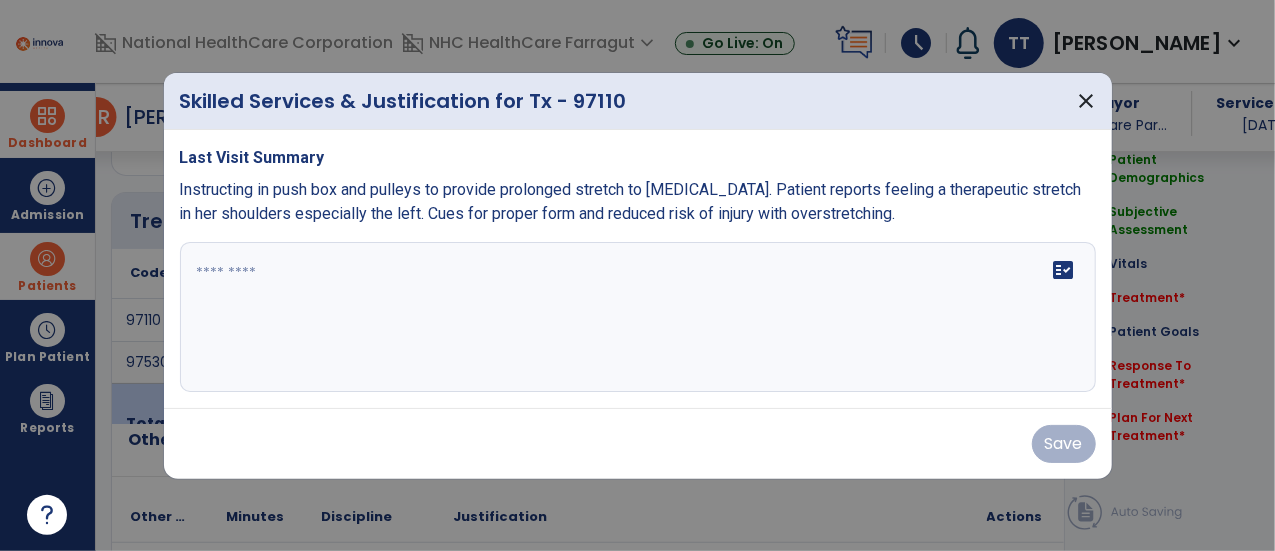 click on "fact_check" at bounding box center [638, 317] 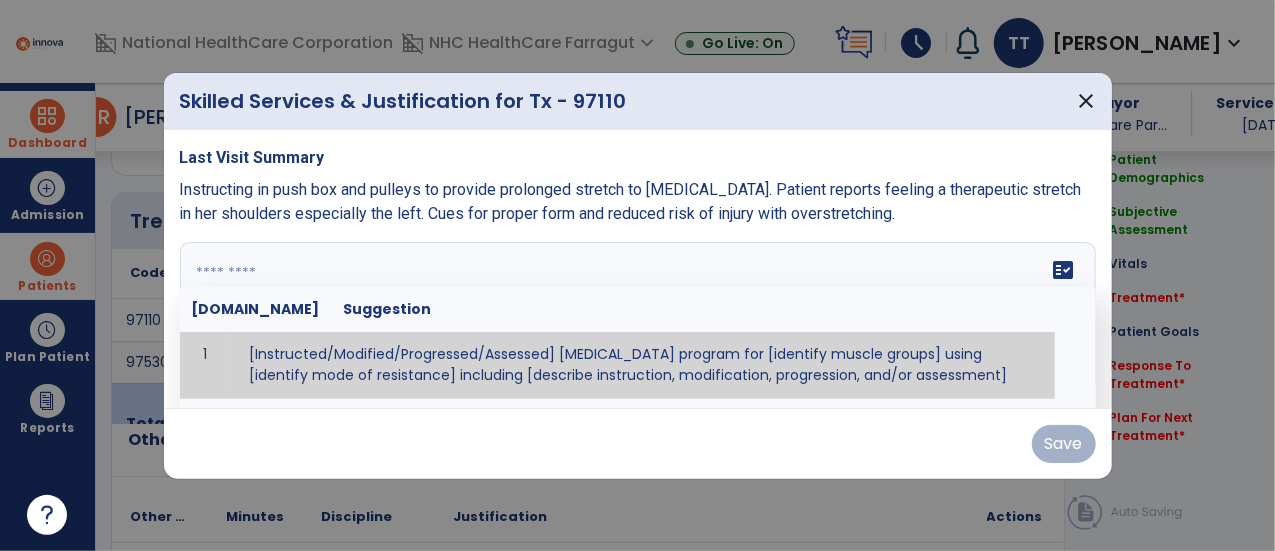 click at bounding box center [636, 317] 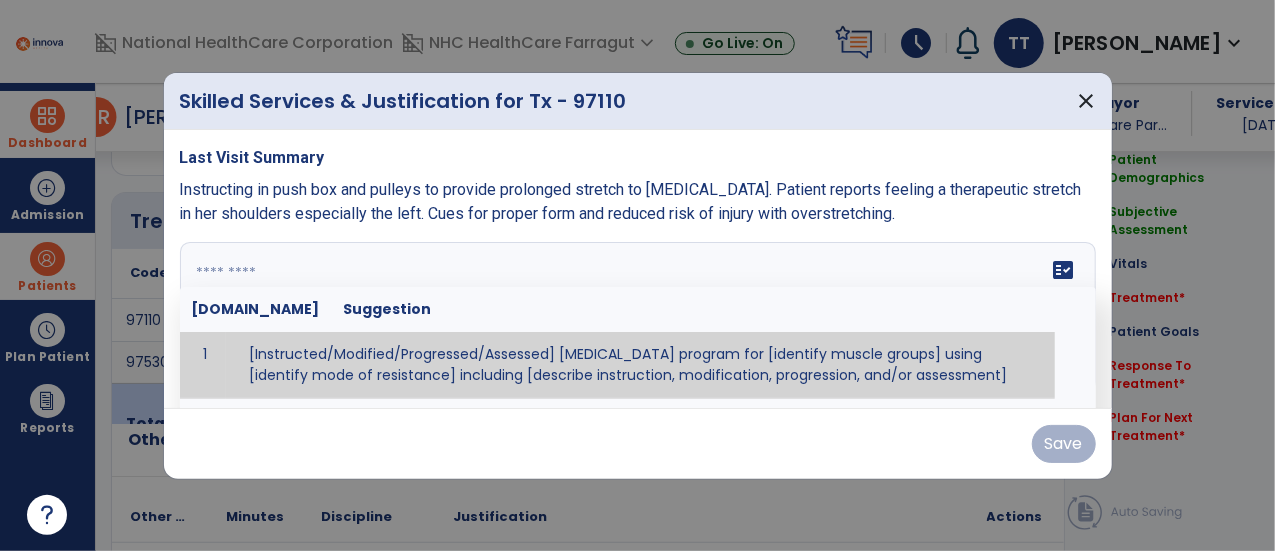 paste on "**********" 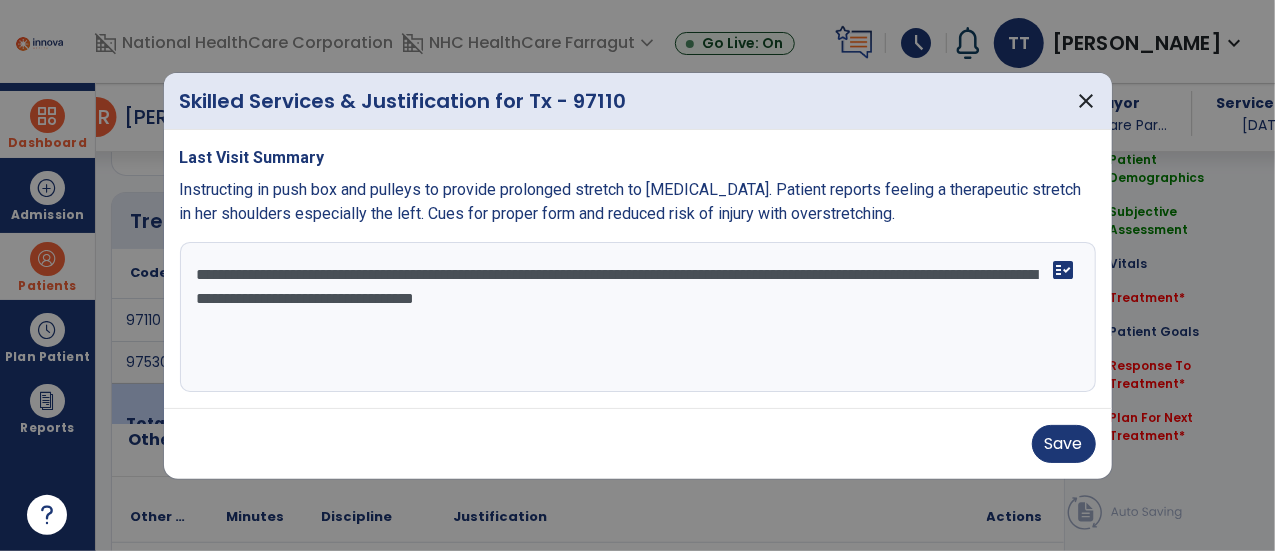 click on "**********" at bounding box center (638, 317) 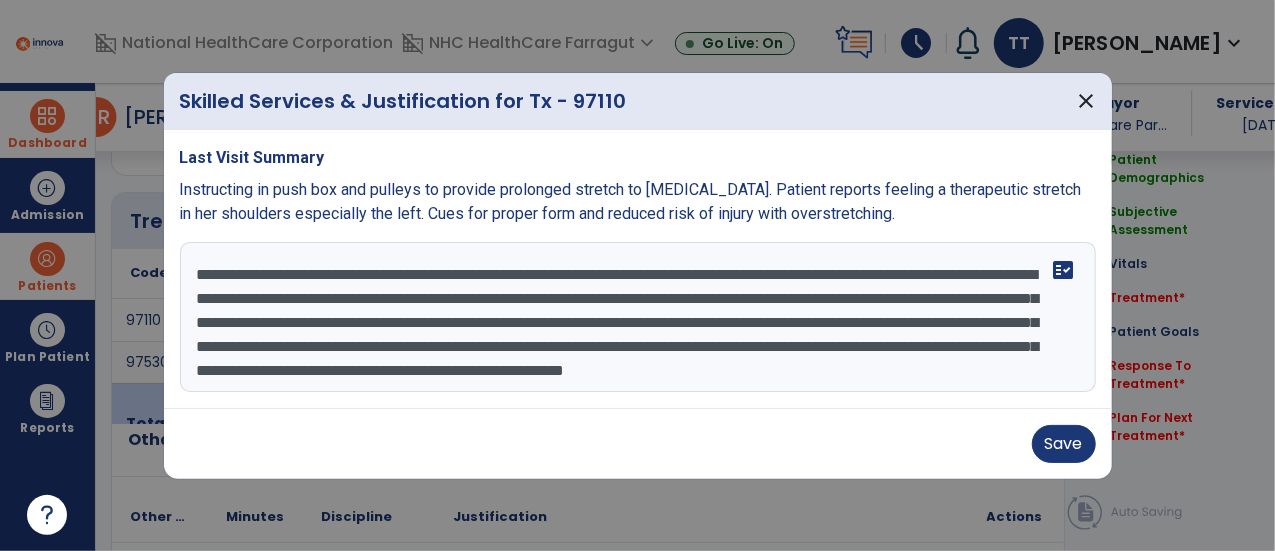 scroll, scrollTop: 14, scrollLeft: 0, axis: vertical 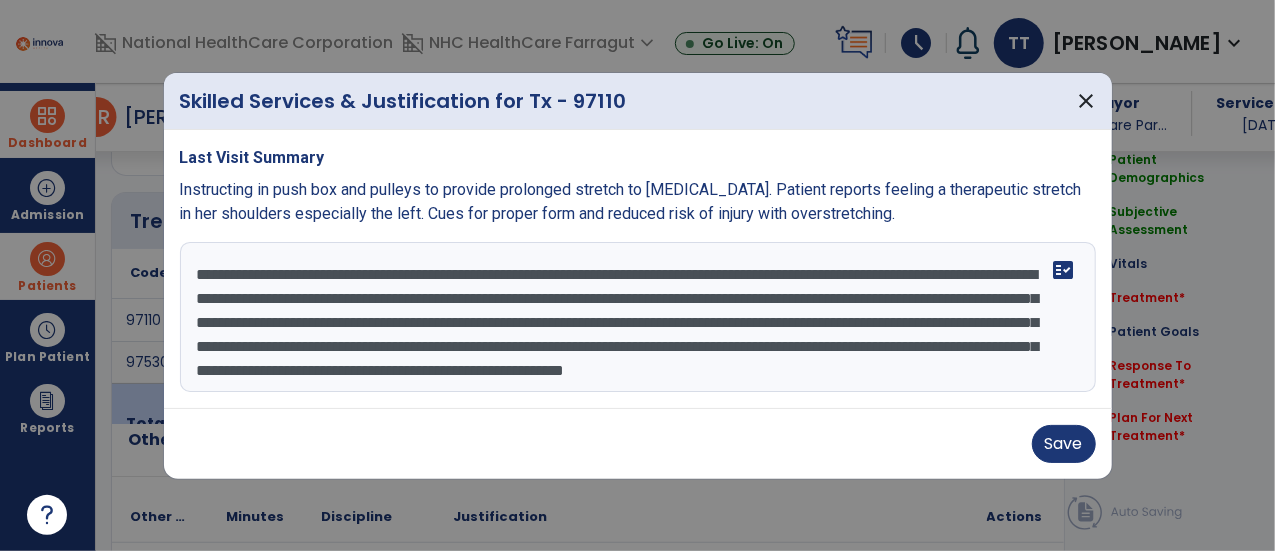 click on "**********" at bounding box center [638, 317] 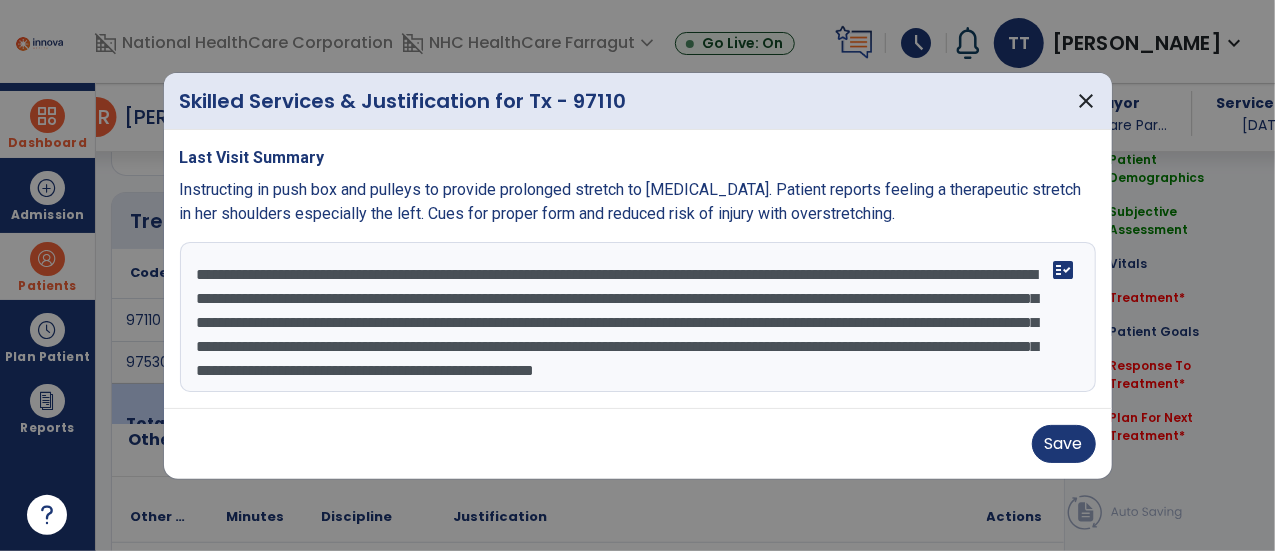 click on "**********" at bounding box center [638, 317] 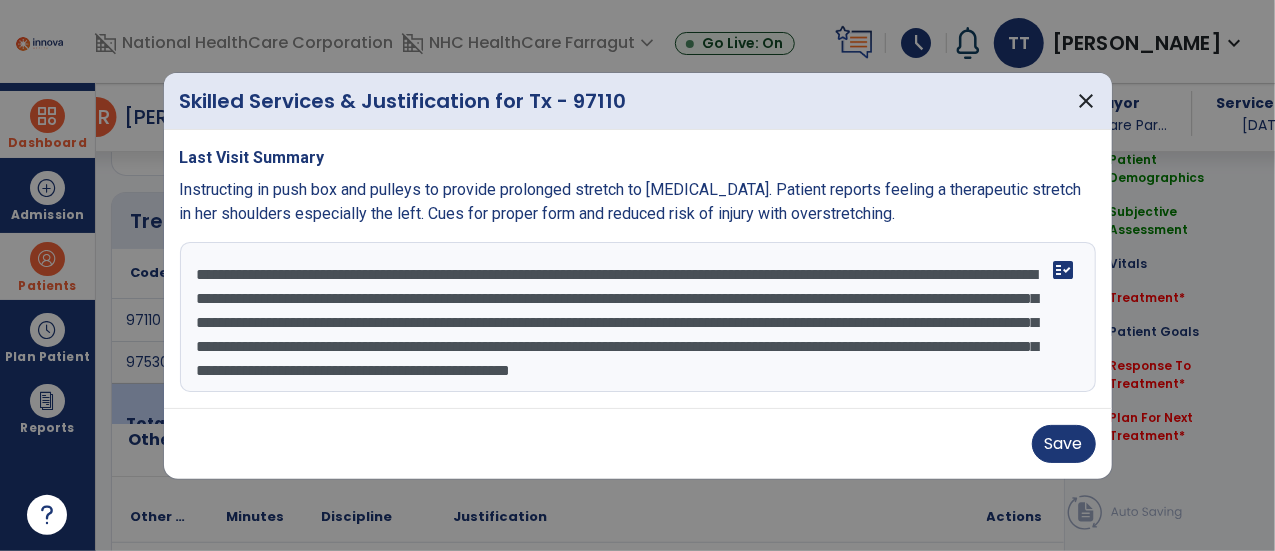 click on "**********" at bounding box center [638, 317] 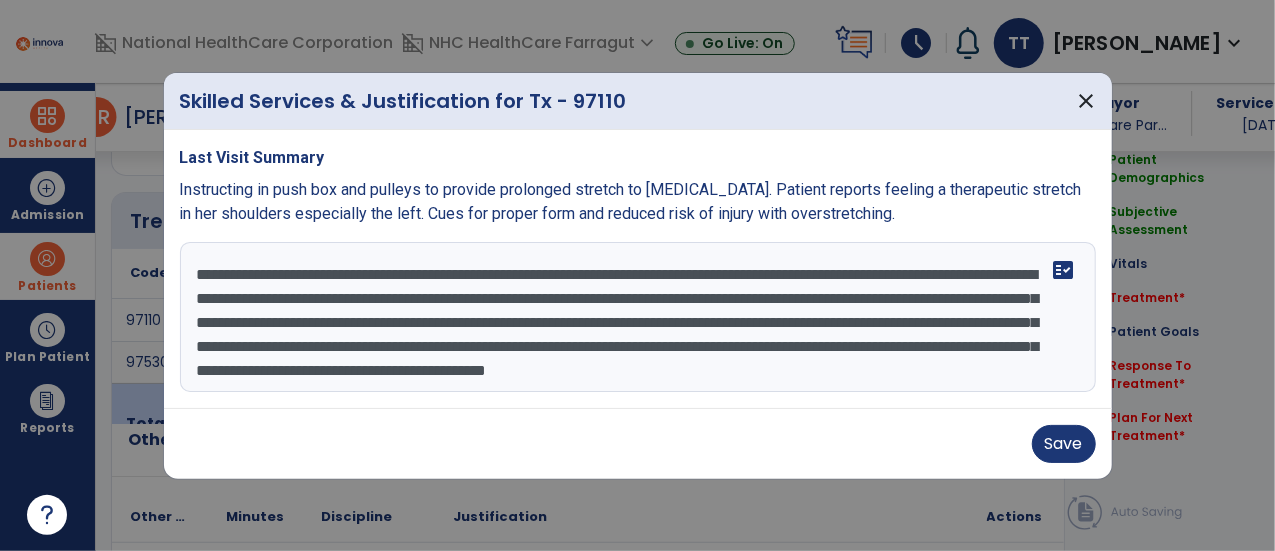 click on "**********" at bounding box center (638, 317) 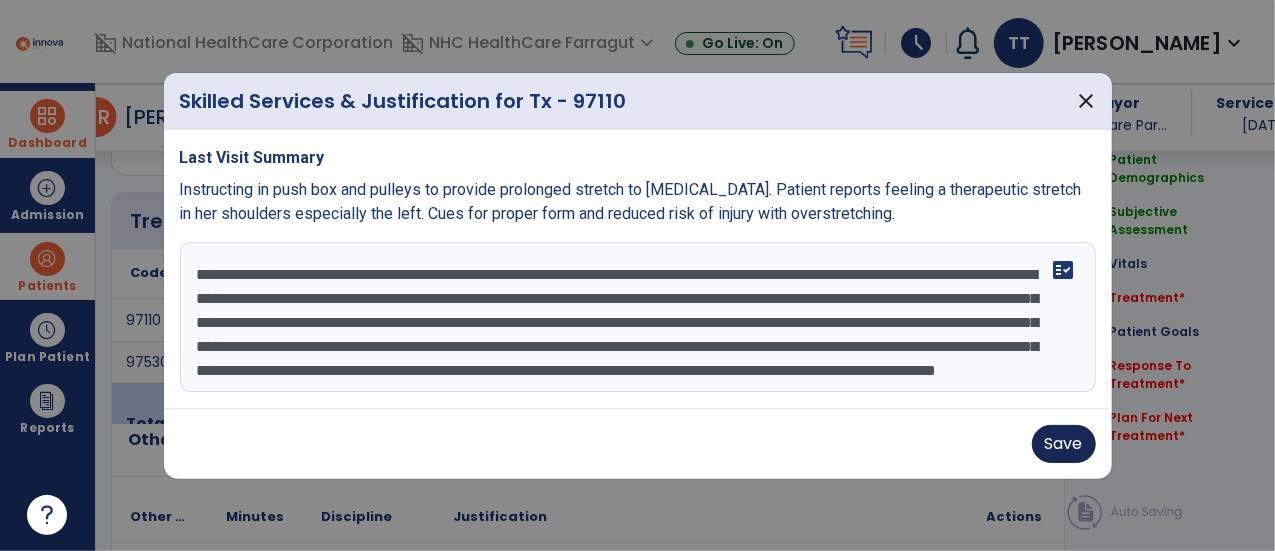 type on "**********" 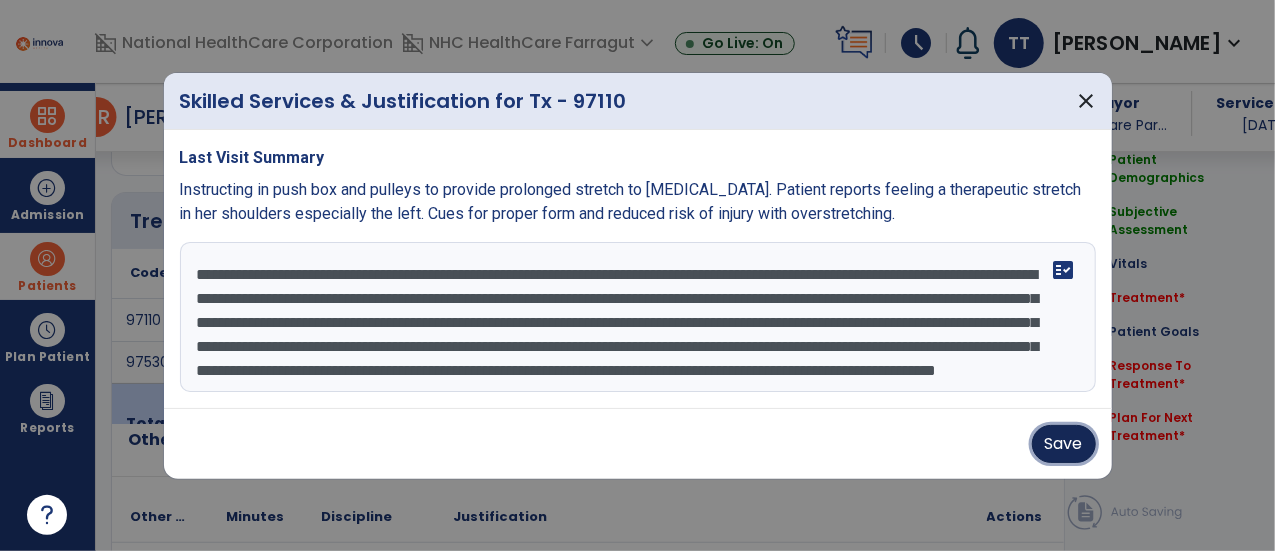 click on "Save" at bounding box center (1064, 444) 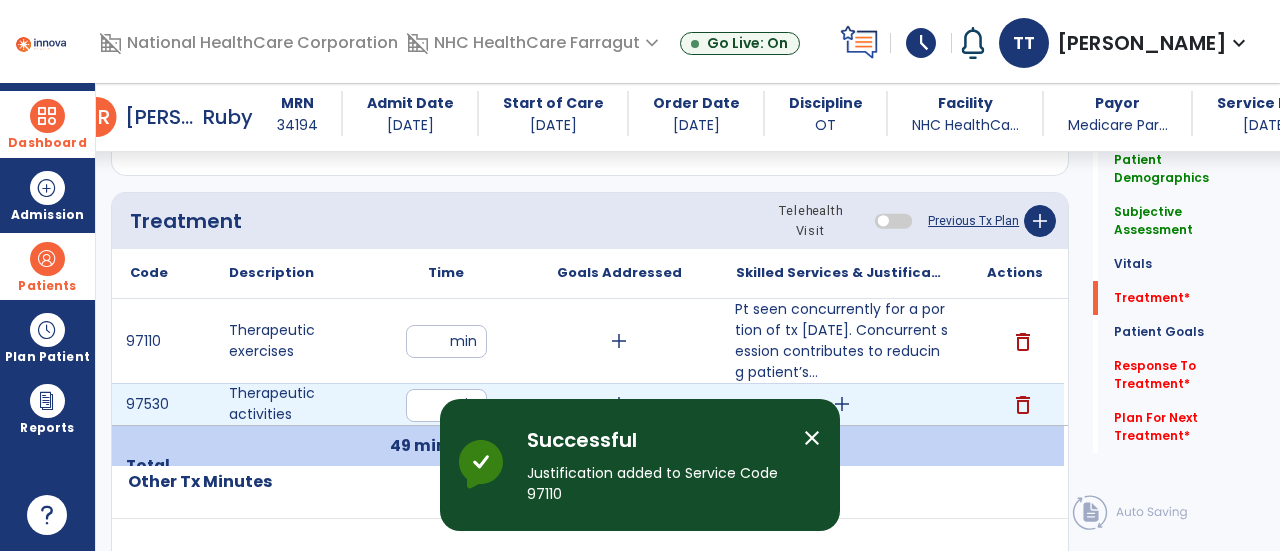 click on "add" at bounding box center (841, 404) 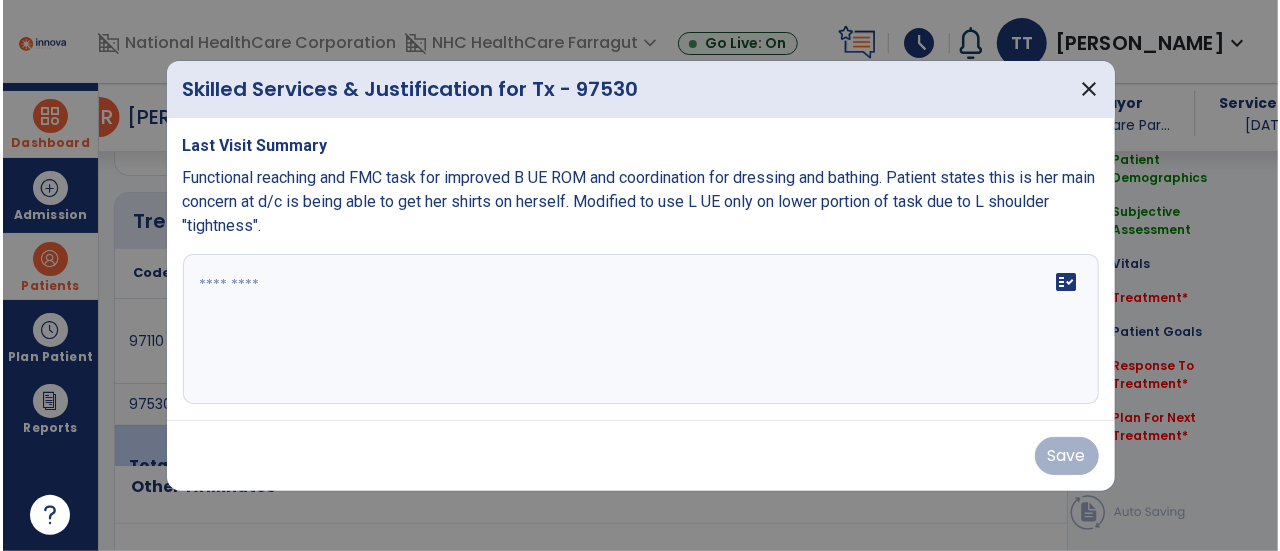 scroll, scrollTop: 1057, scrollLeft: 0, axis: vertical 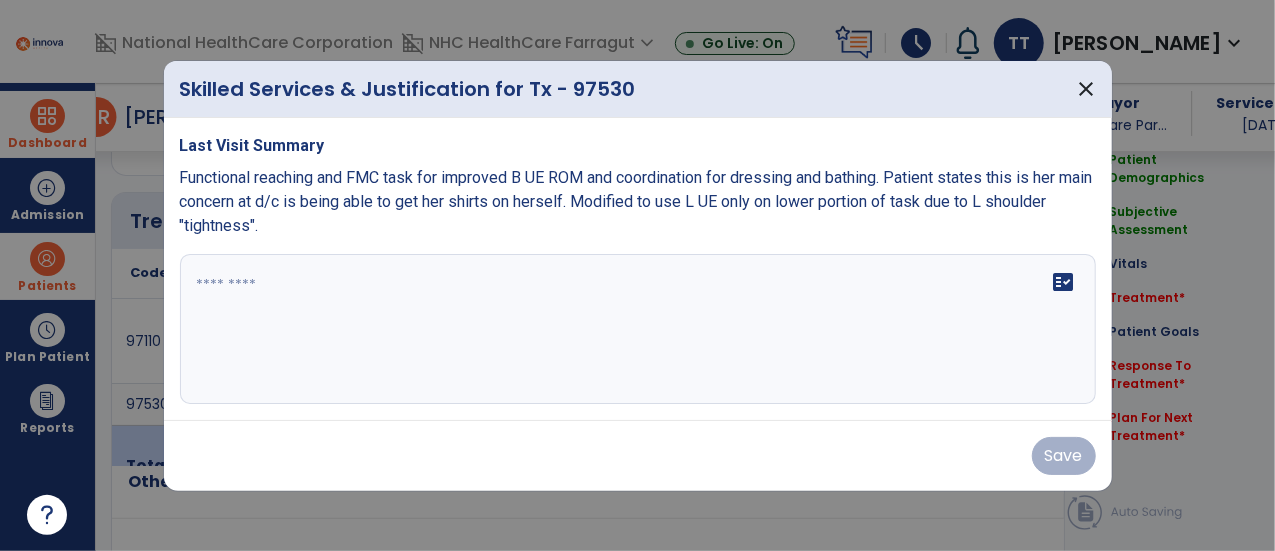 click on "fact_check" at bounding box center (638, 329) 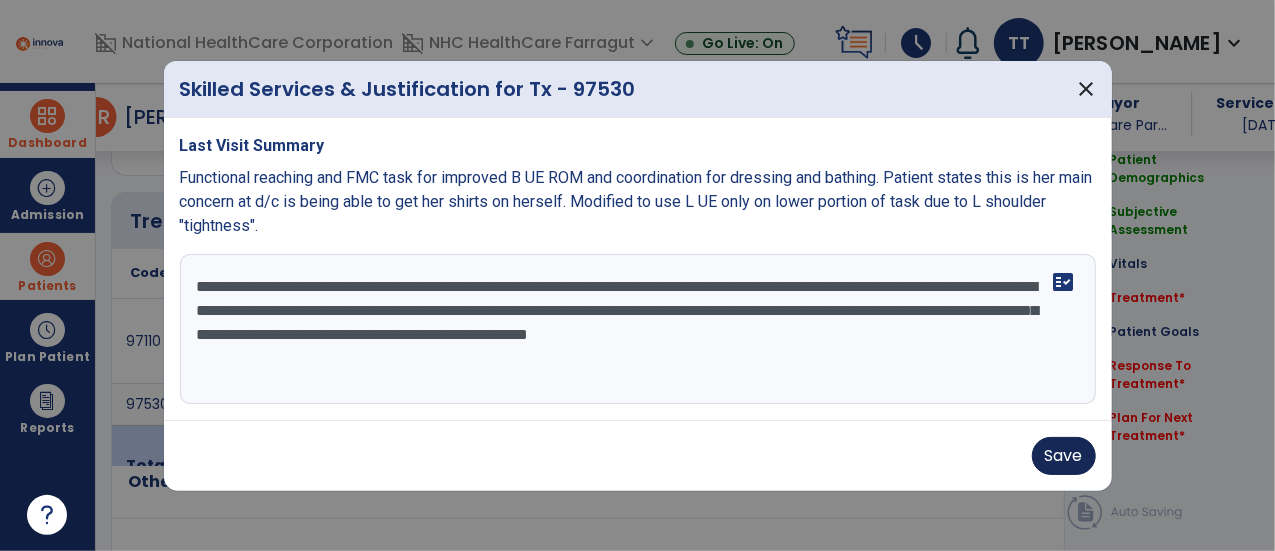 type on "**********" 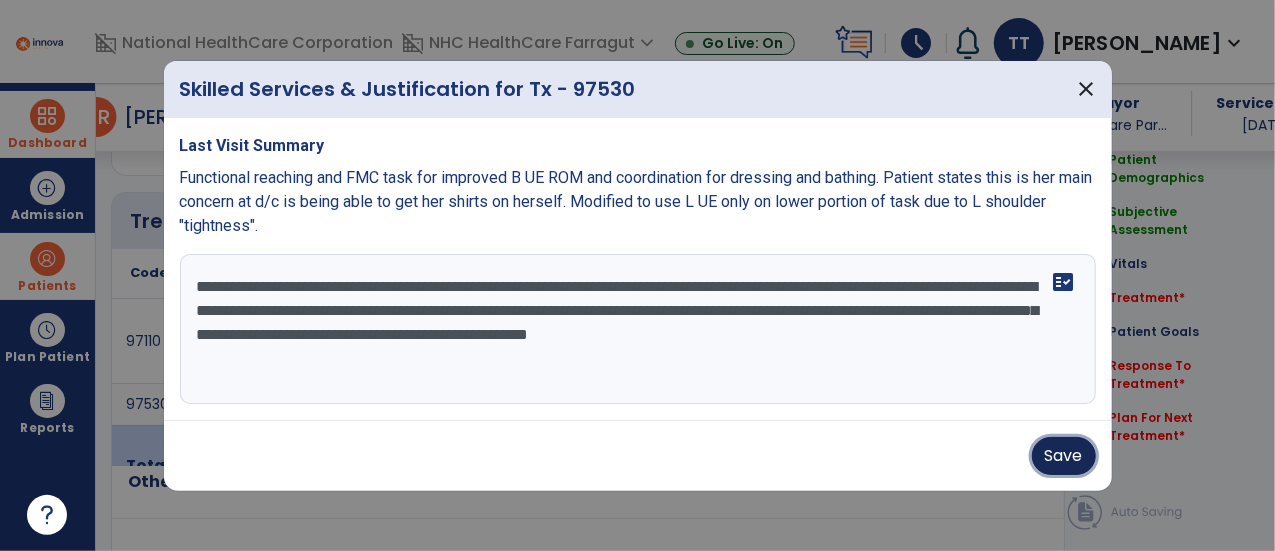 click on "Save" at bounding box center [1064, 456] 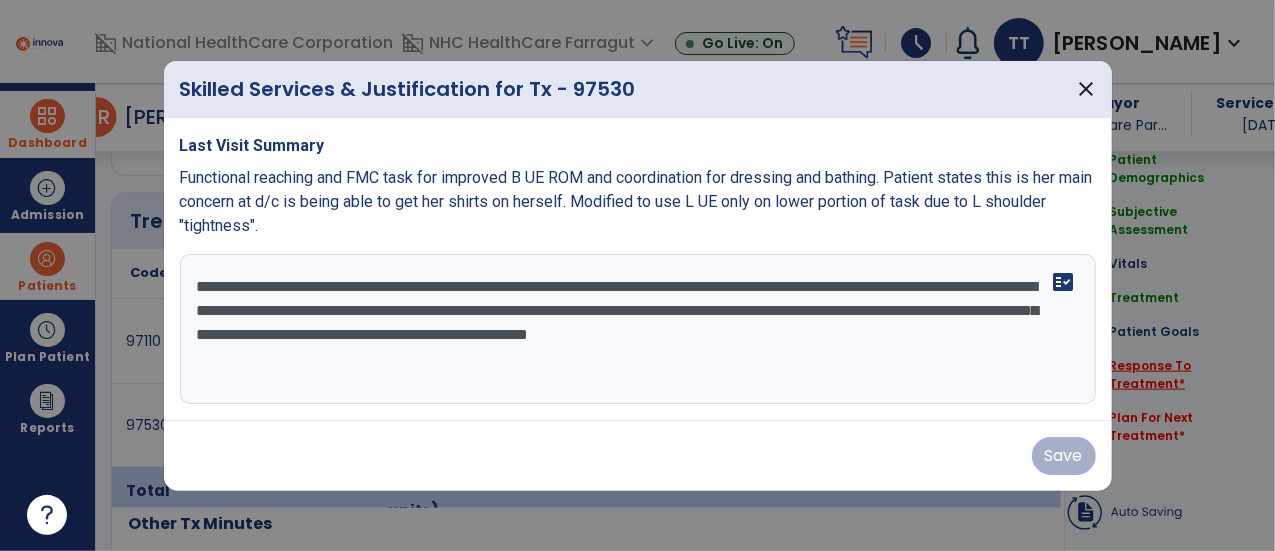click on "Response To Treatment   *" 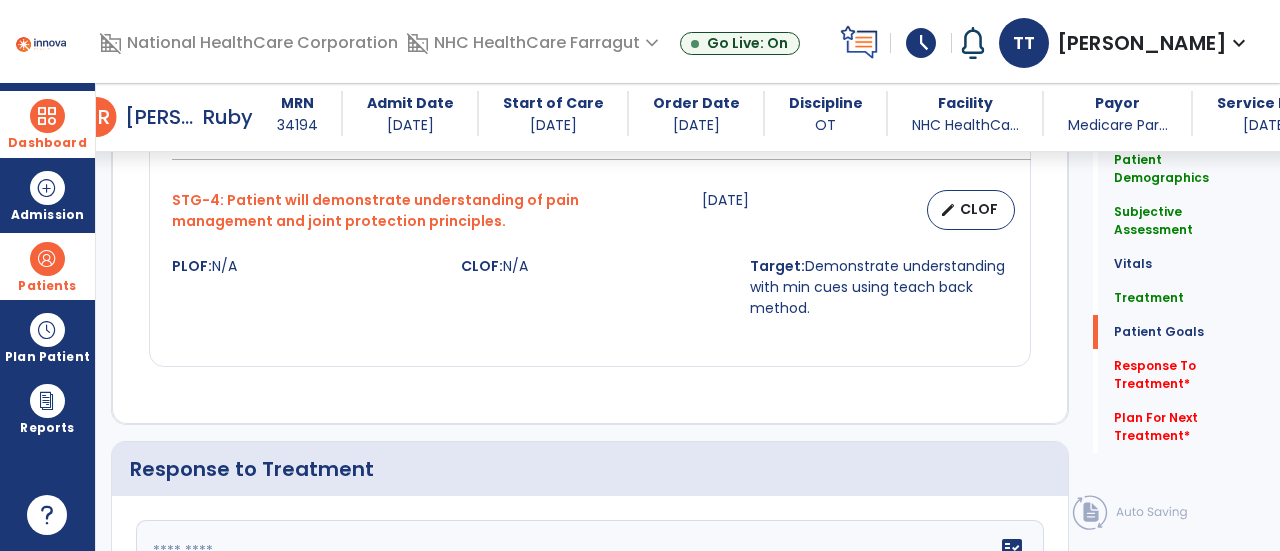 scroll, scrollTop: 2396, scrollLeft: 0, axis: vertical 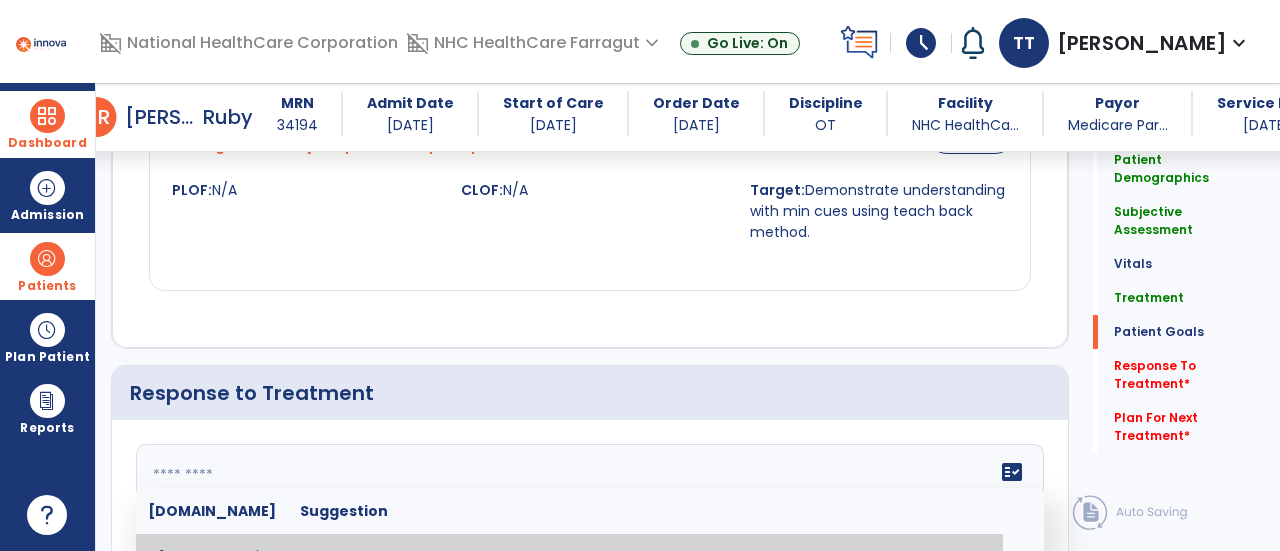 click 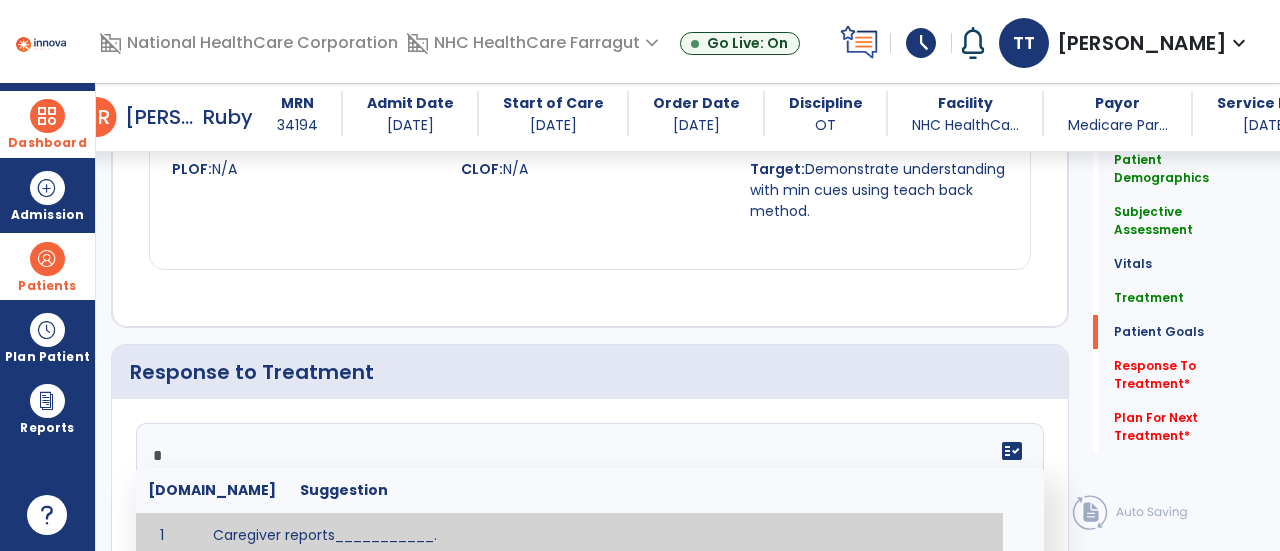 type on "*" 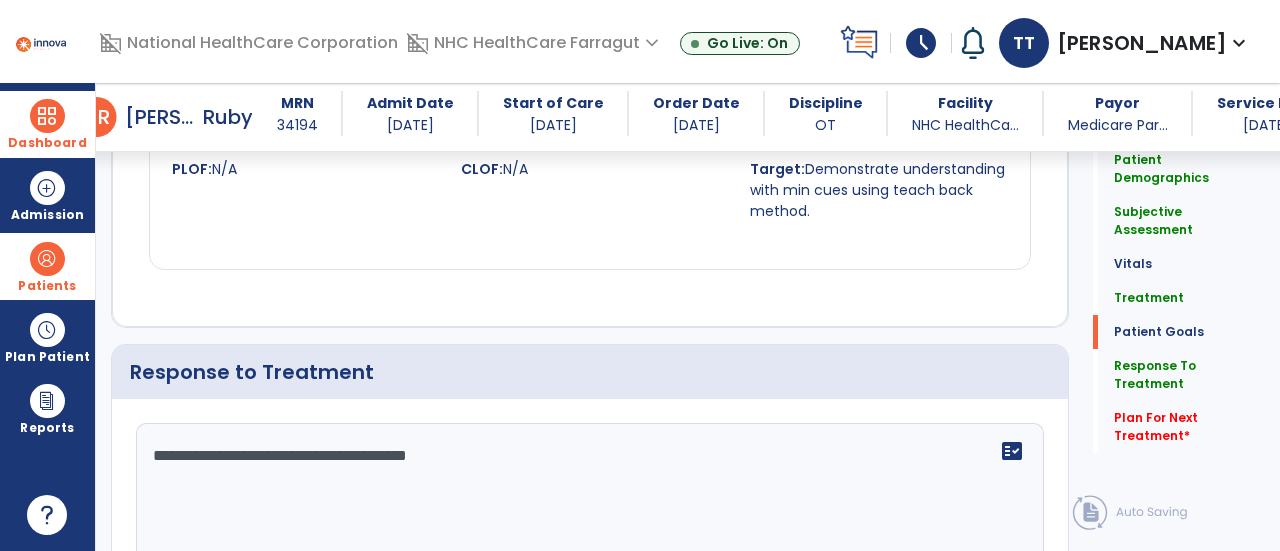 scroll, scrollTop: 2417, scrollLeft: 0, axis: vertical 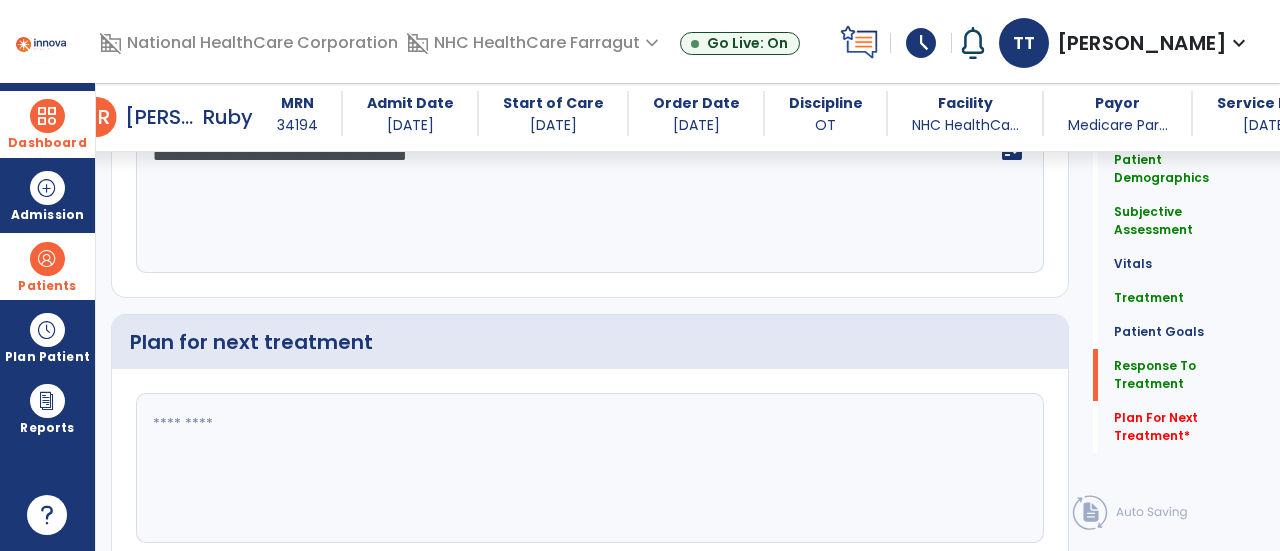type on "**********" 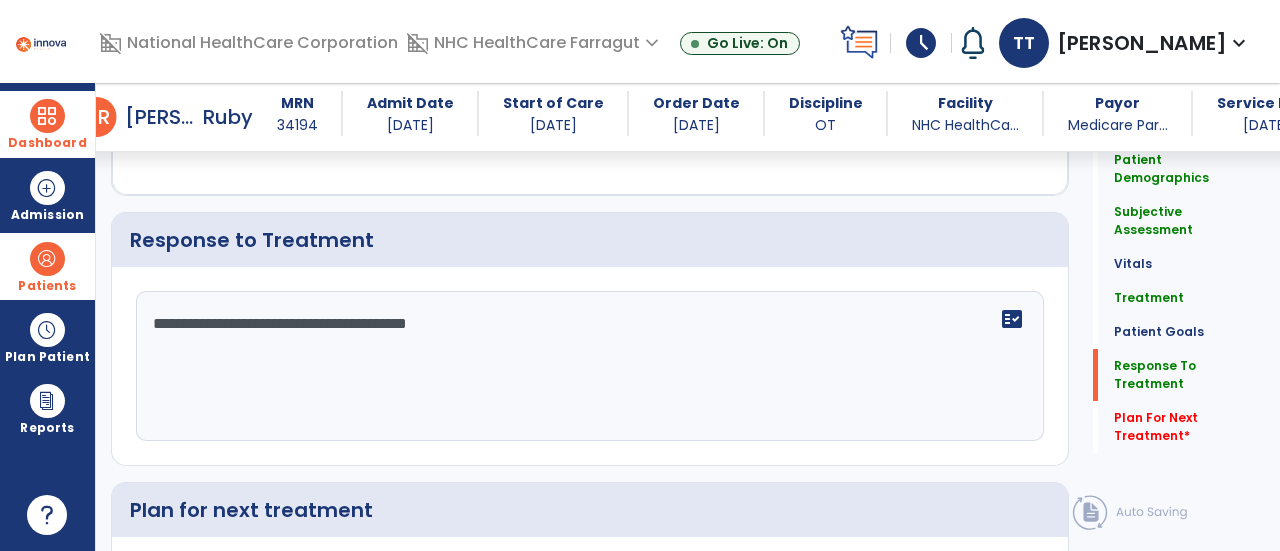 scroll, scrollTop: 2717, scrollLeft: 0, axis: vertical 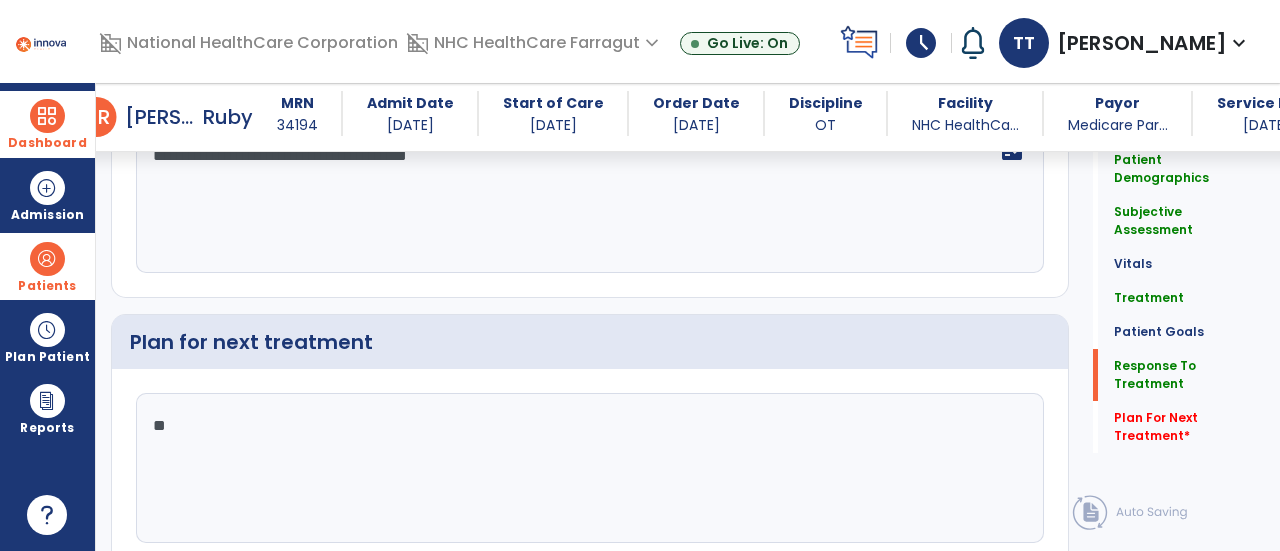 type on "*" 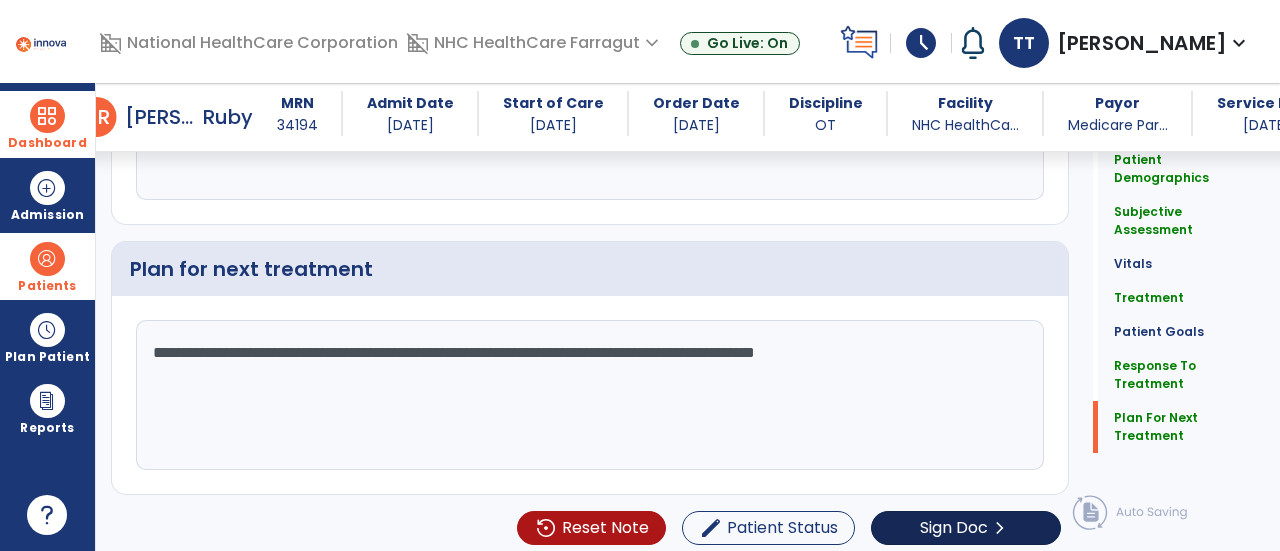 type on "**********" 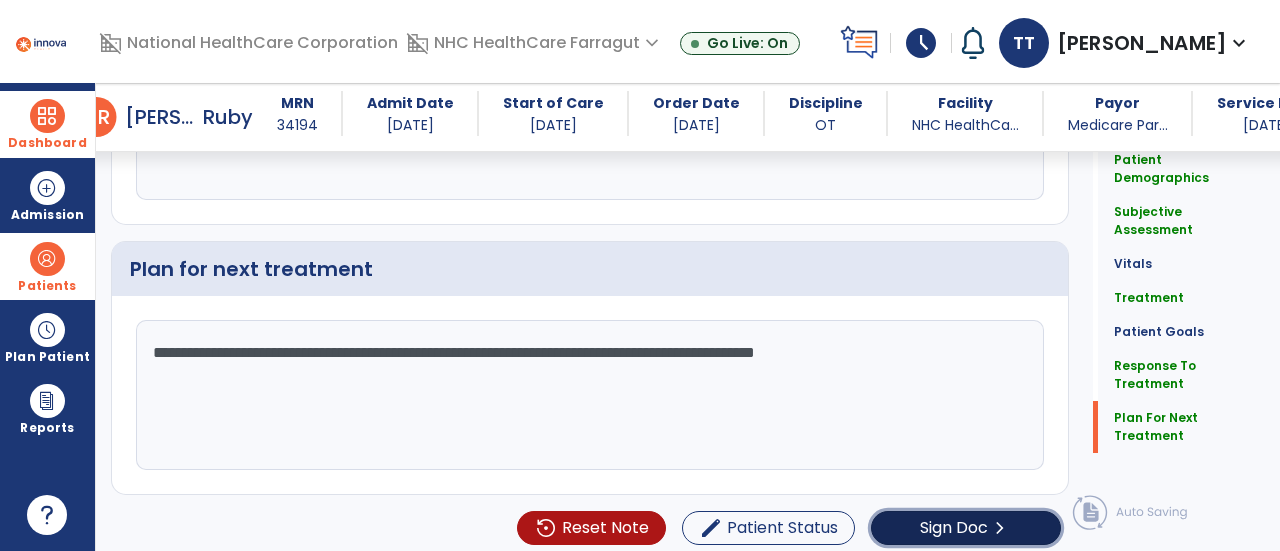 click on "Sign Doc  chevron_right" 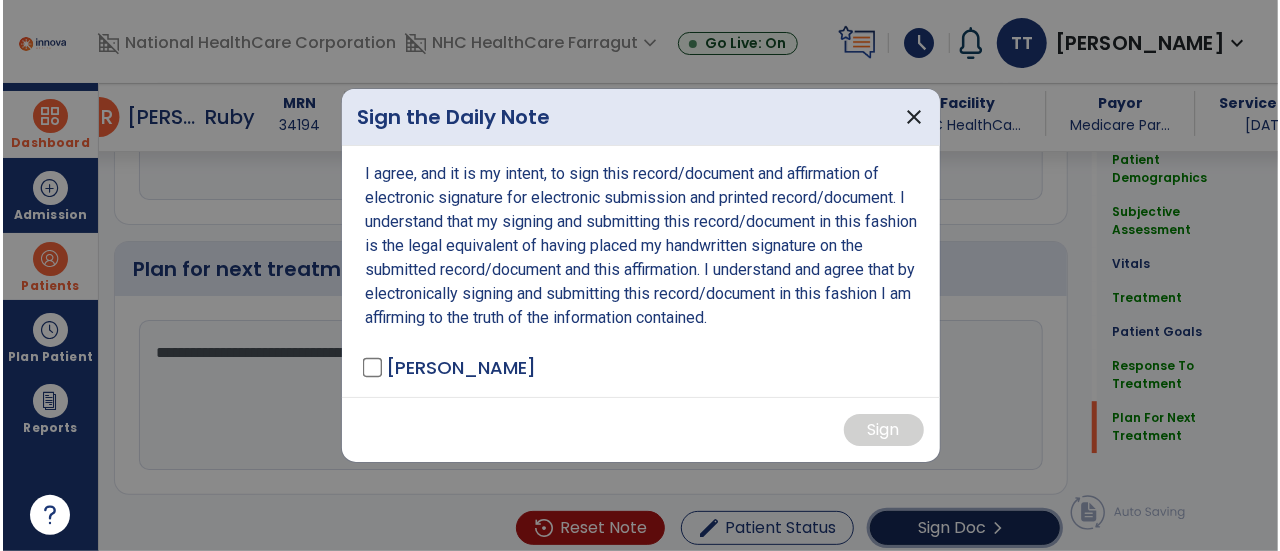 scroll, scrollTop: 2790, scrollLeft: 0, axis: vertical 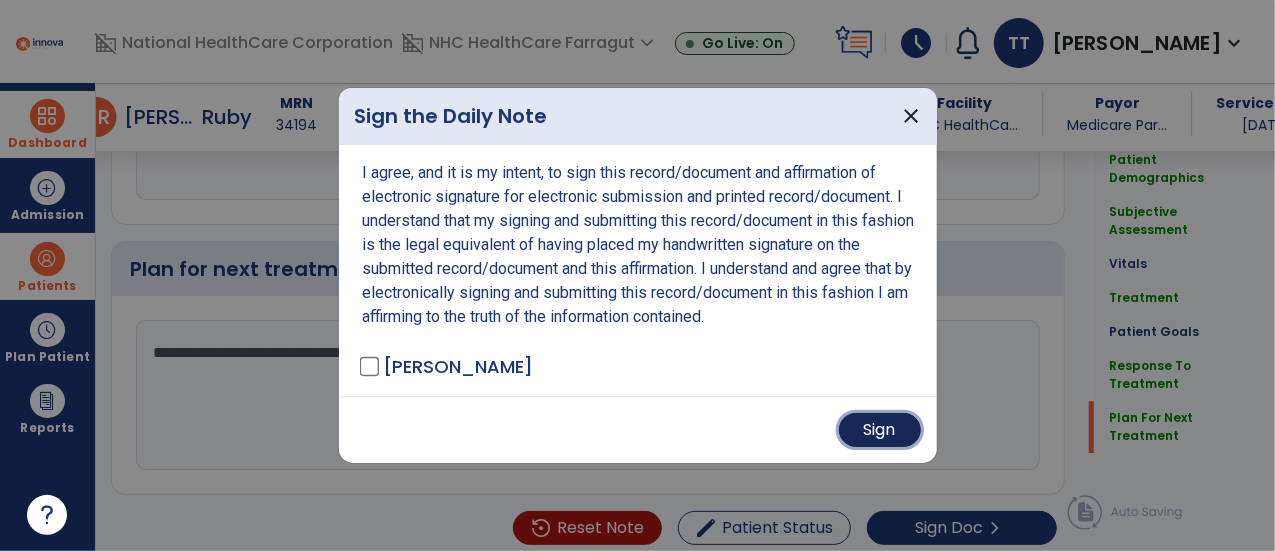 click on "Sign" at bounding box center (880, 430) 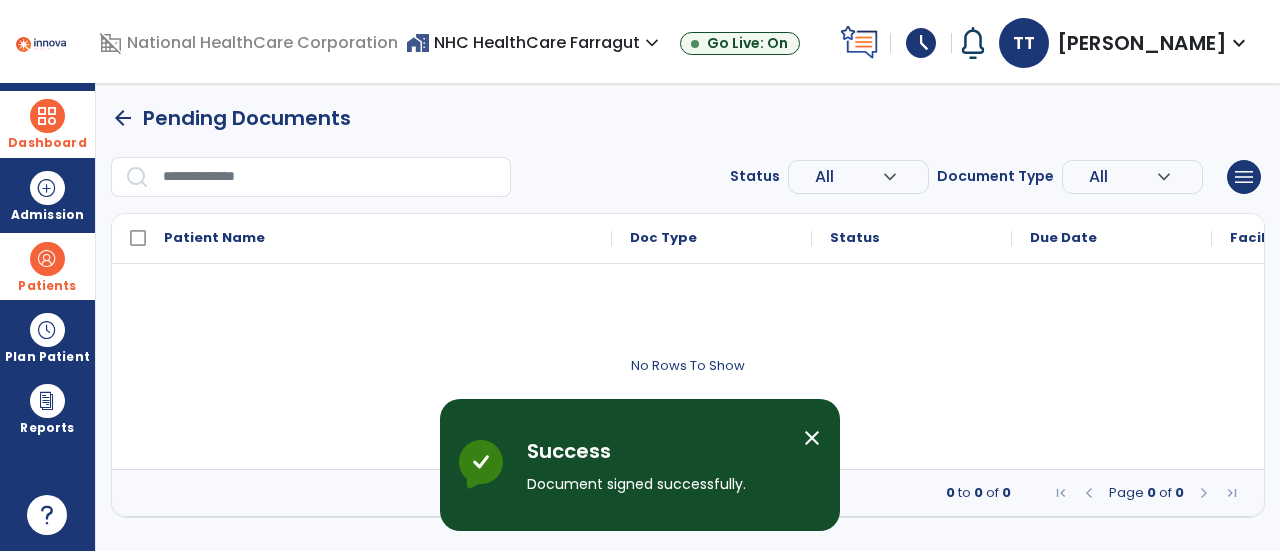 scroll, scrollTop: 0, scrollLeft: 0, axis: both 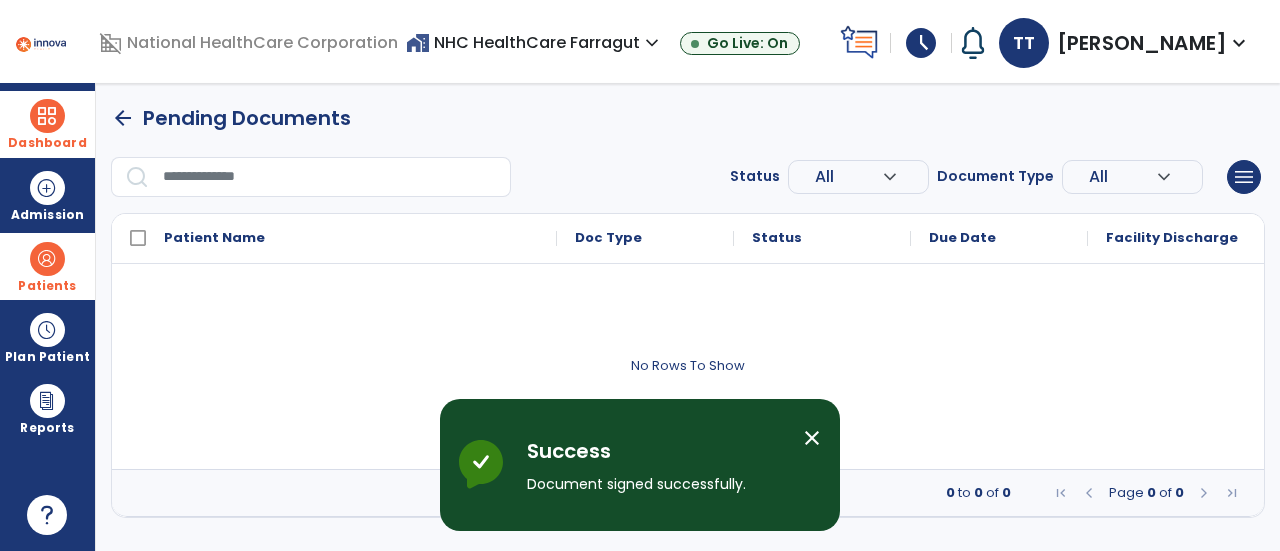 click at bounding box center (47, 116) 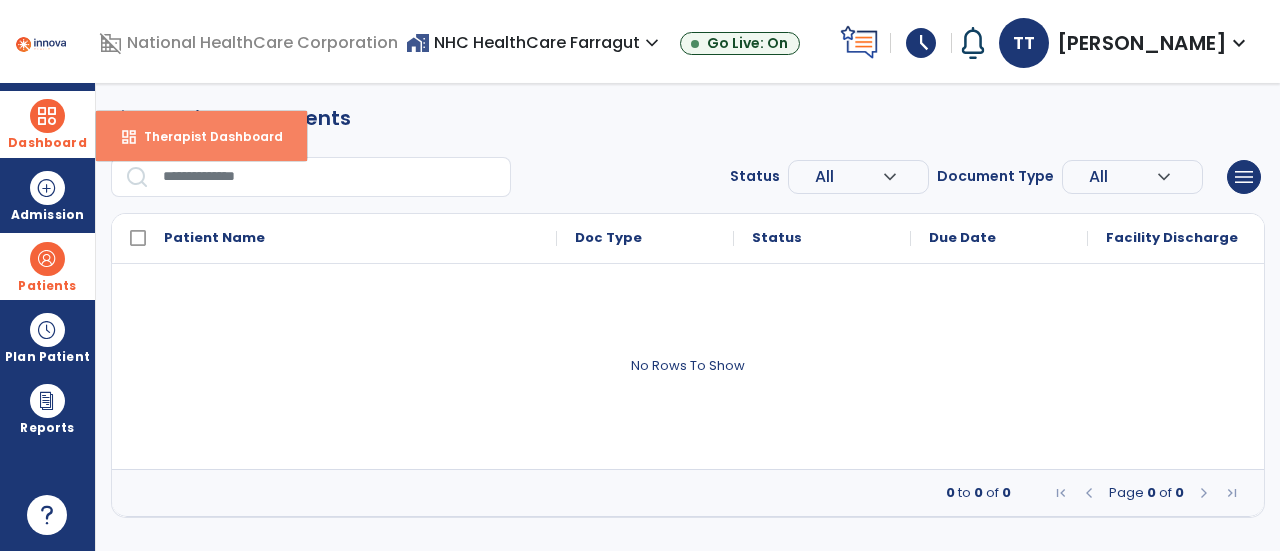click on "Therapist Dashboard" at bounding box center [205, 136] 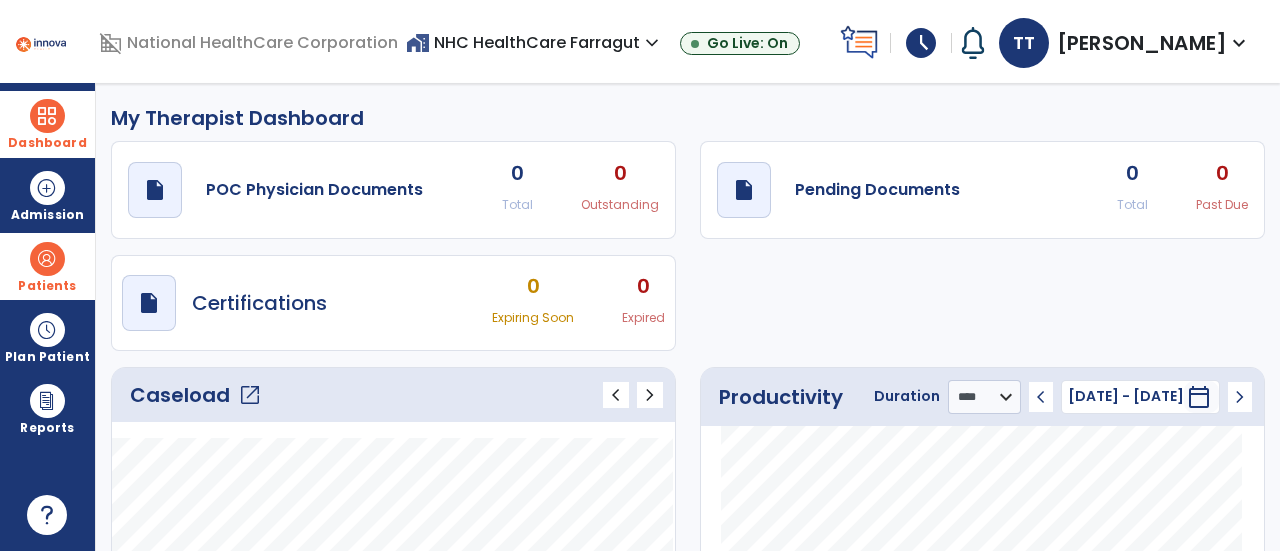 click on "schedule" at bounding box center [921, 43] 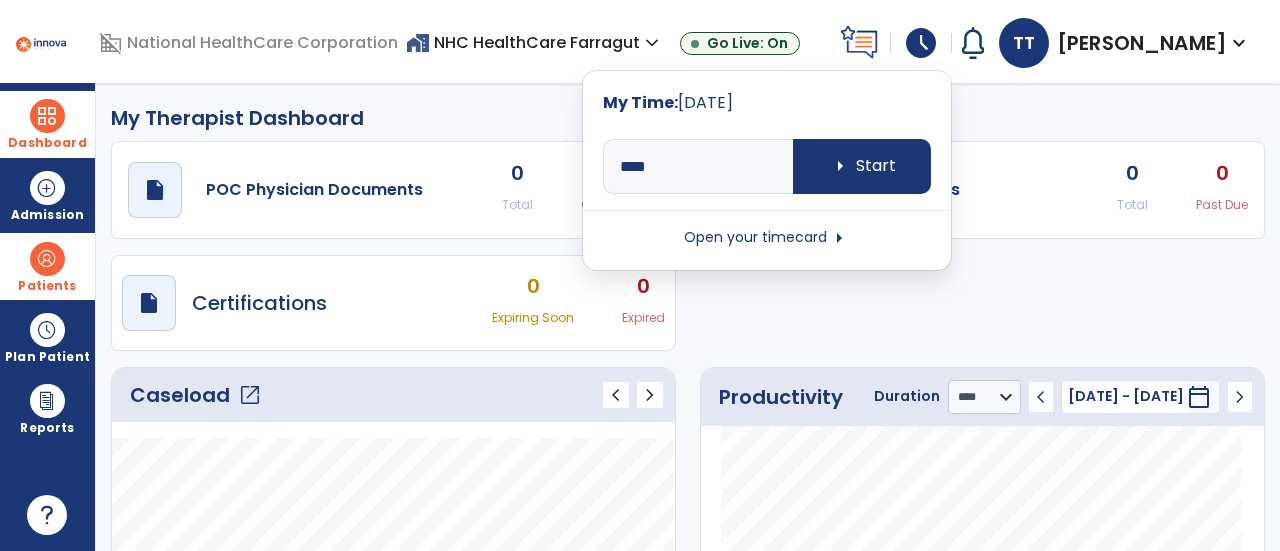 click on "Open your timecard  arrow_right" at bounding box center [767, 238] 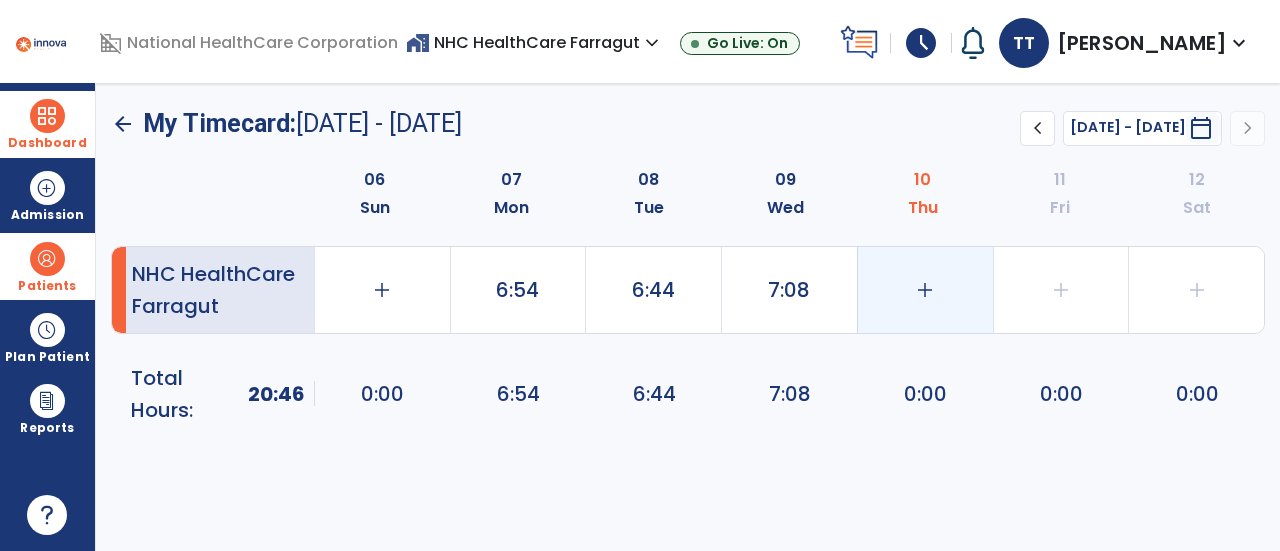 click on "add" 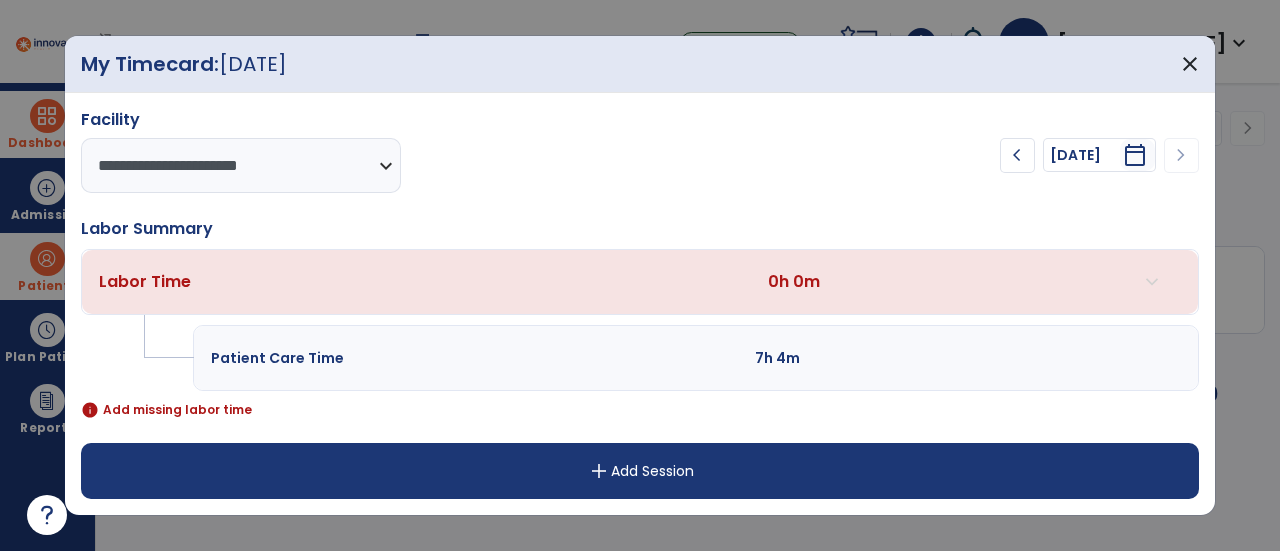 click on "add  Add Session" at bounding box center (640, 471) 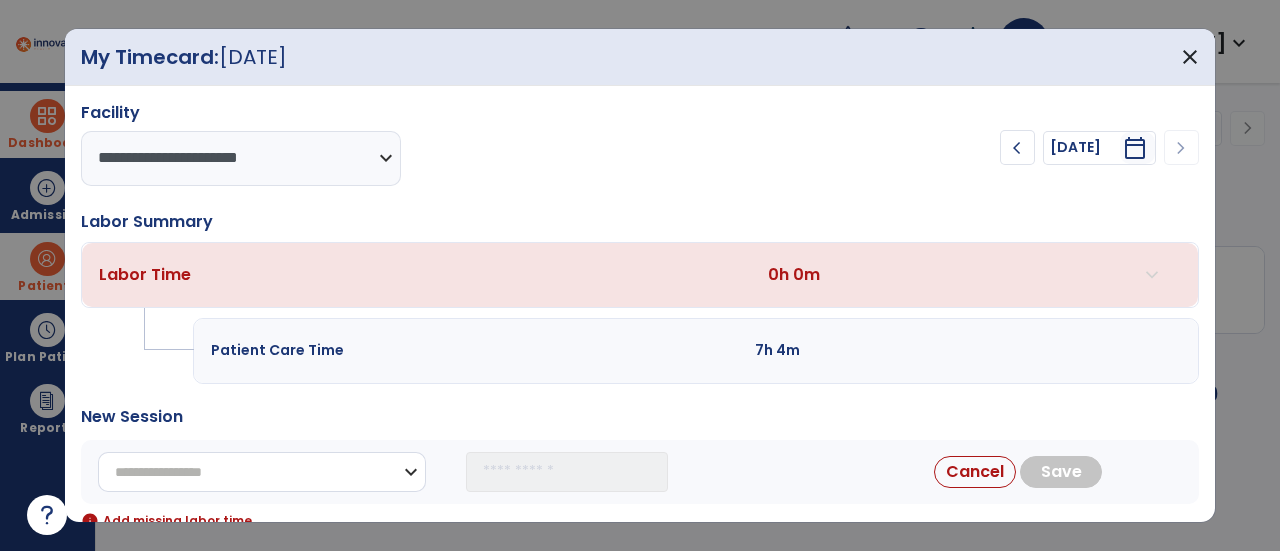 click on "**********" at bounding box center (262, 472) 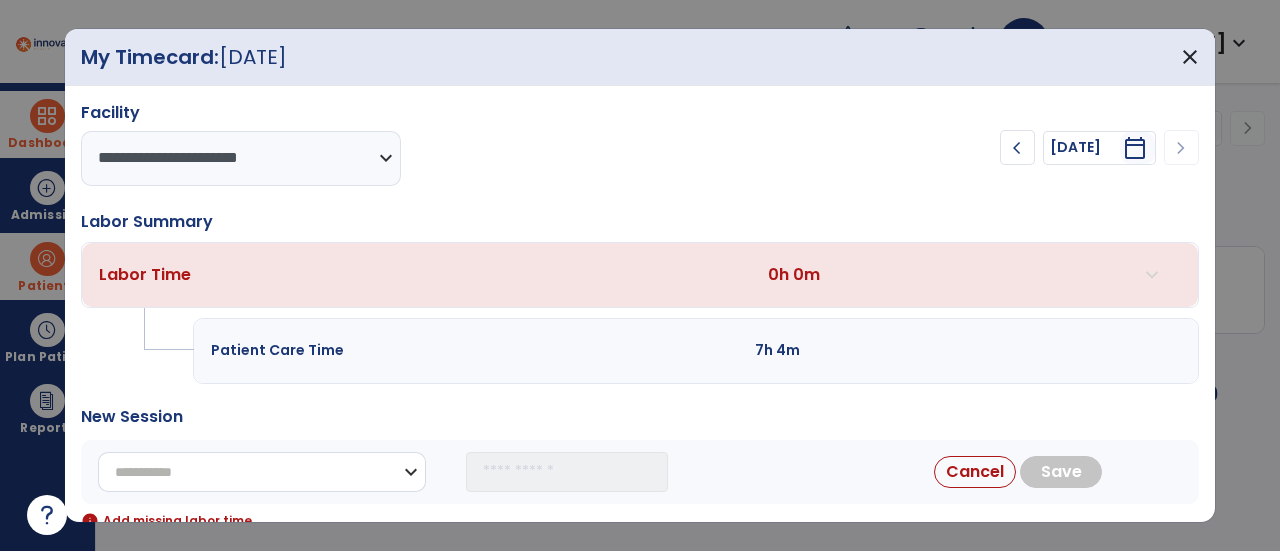 click on "**********" at bounding box center (262, 472) 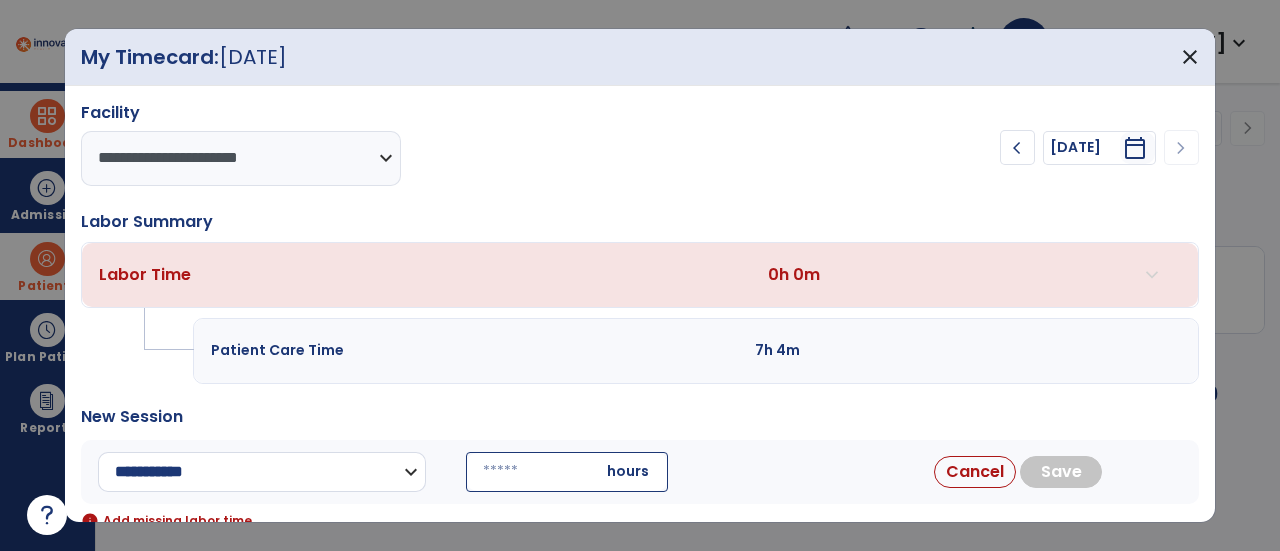 drag, startPoint x: 308, startPoint y: 473, endPoint x: 308, endPoint y: 455, distance: 18 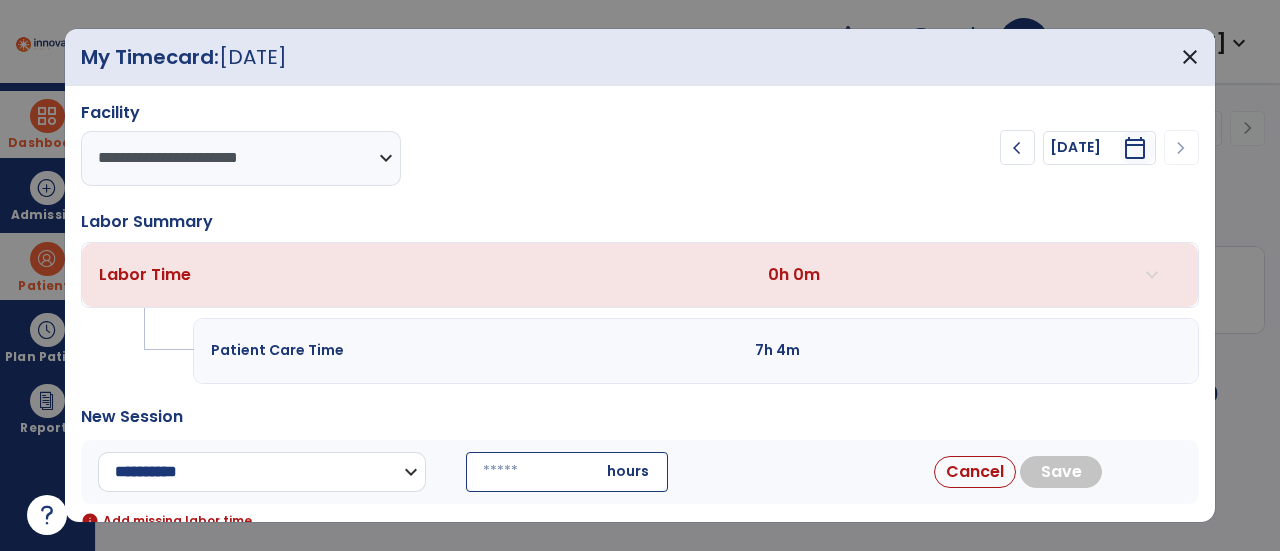 click on "**********" at bounding box center [262, 472] 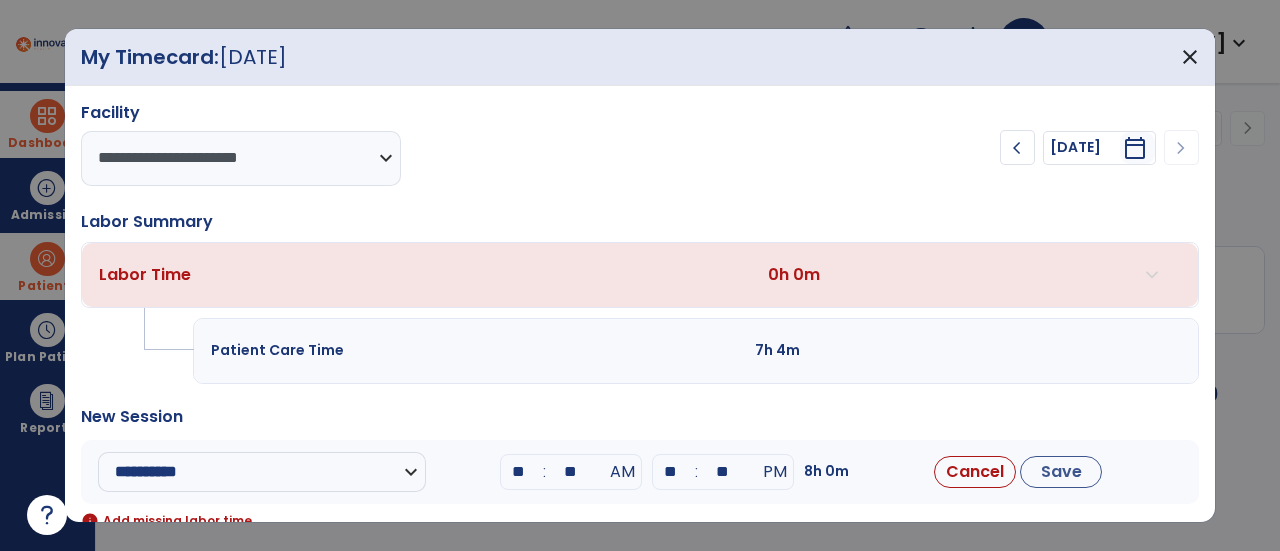 click on "**" at bounding box center (519, 472) 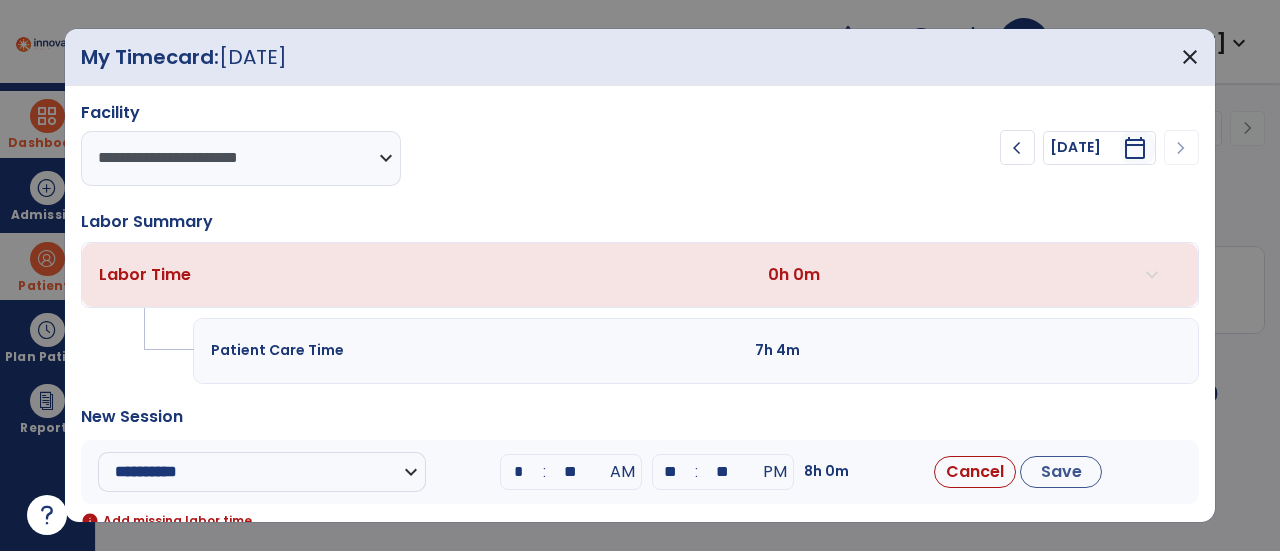type on "**" 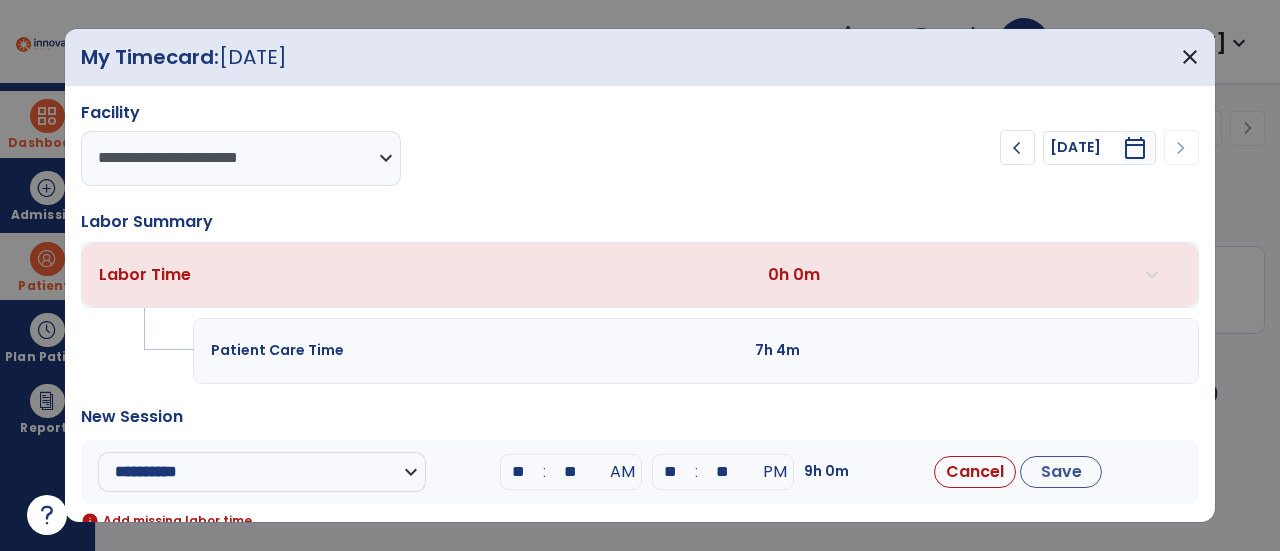type on "**" 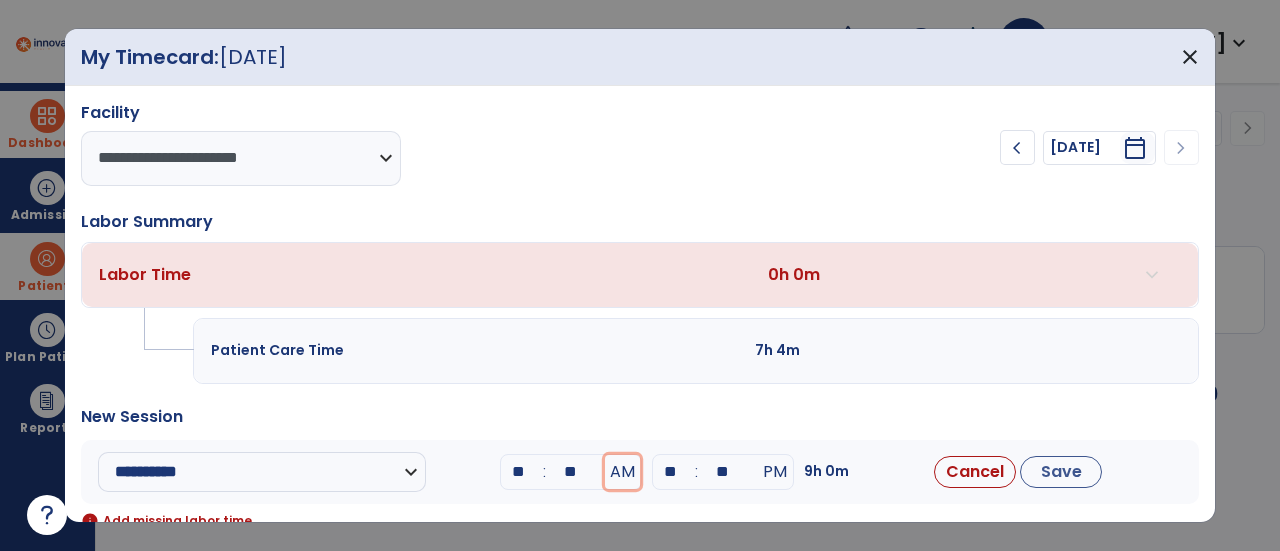 type 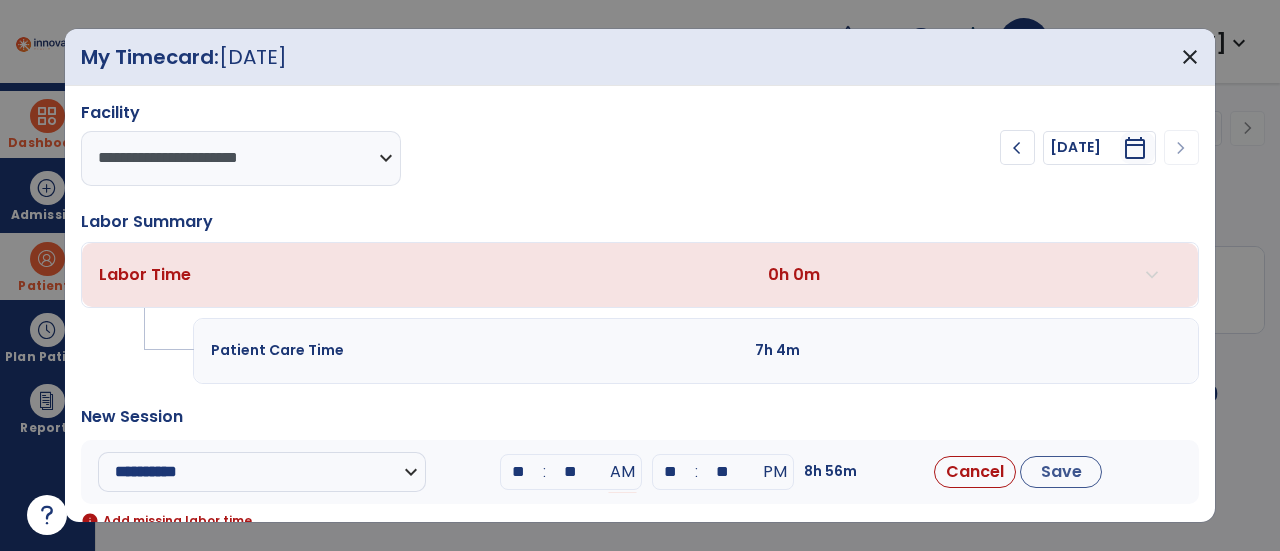 type on "*" 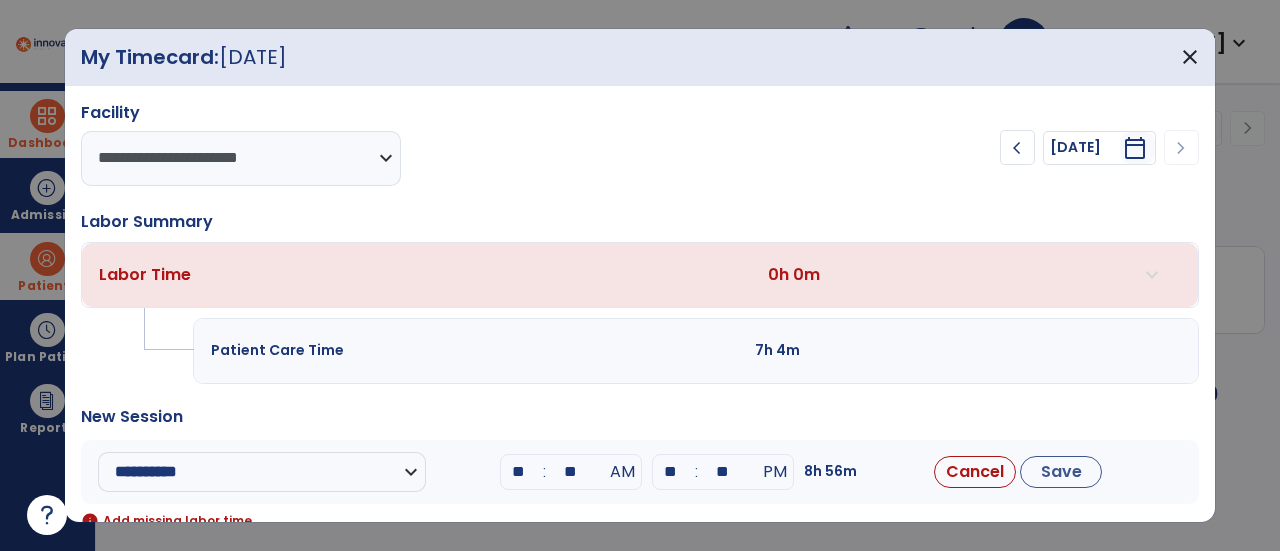 type on "**" 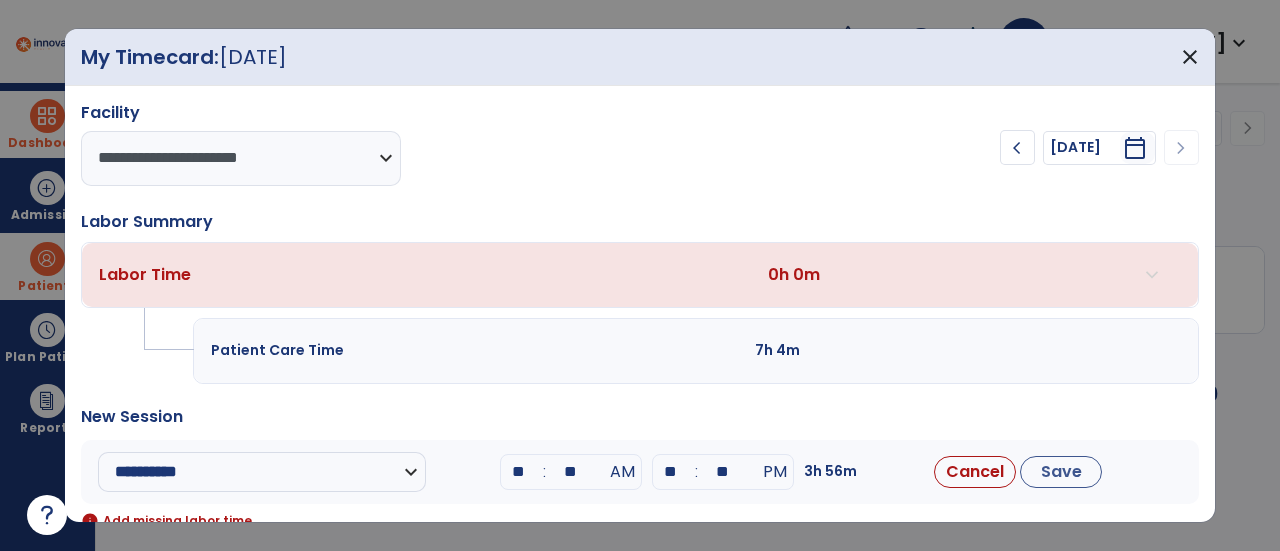 type on "**" 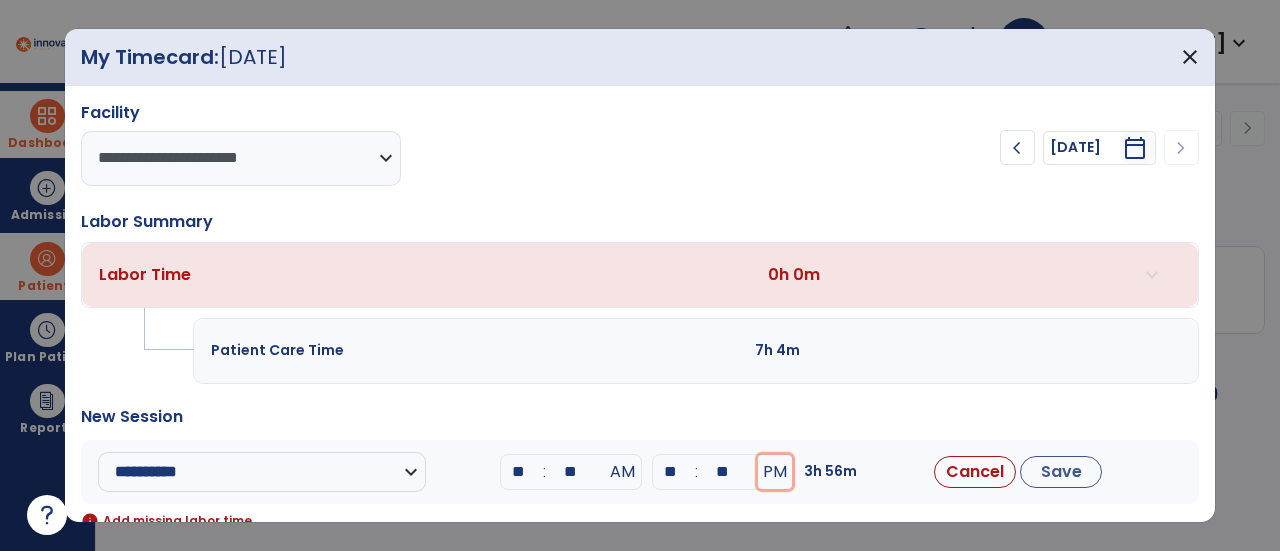 type 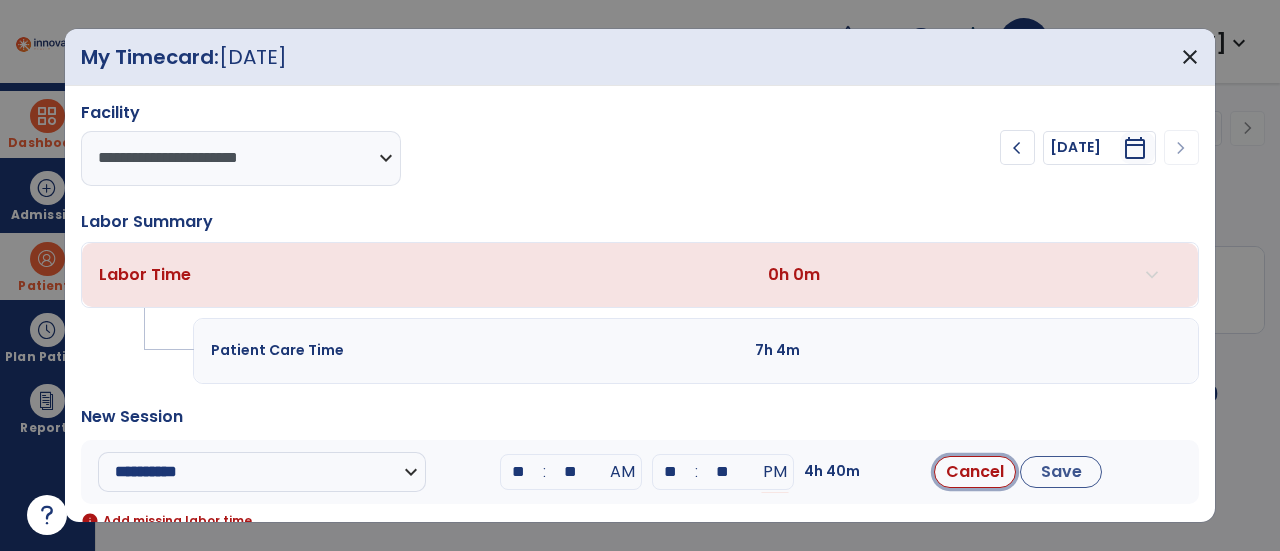 type 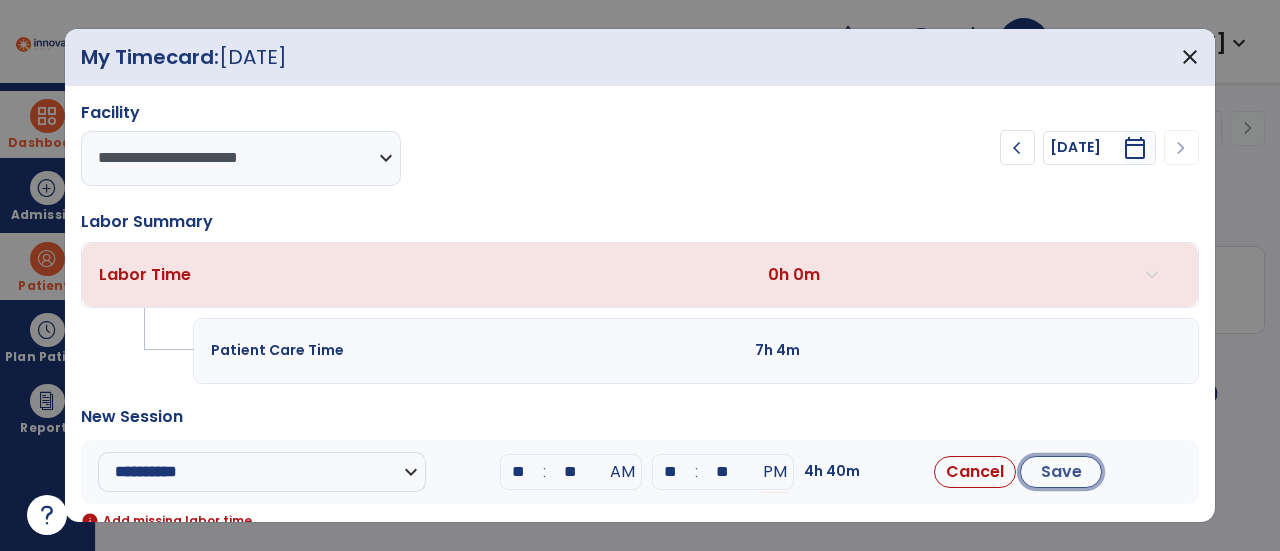 type 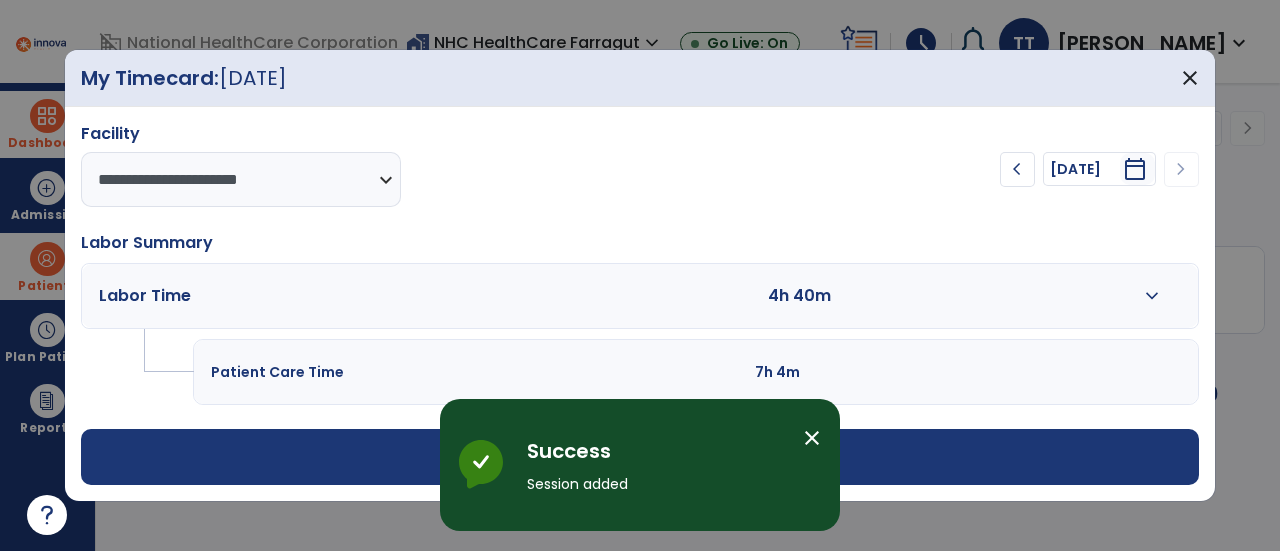 click on "add  Add Session" at bounding box center [640, 457] 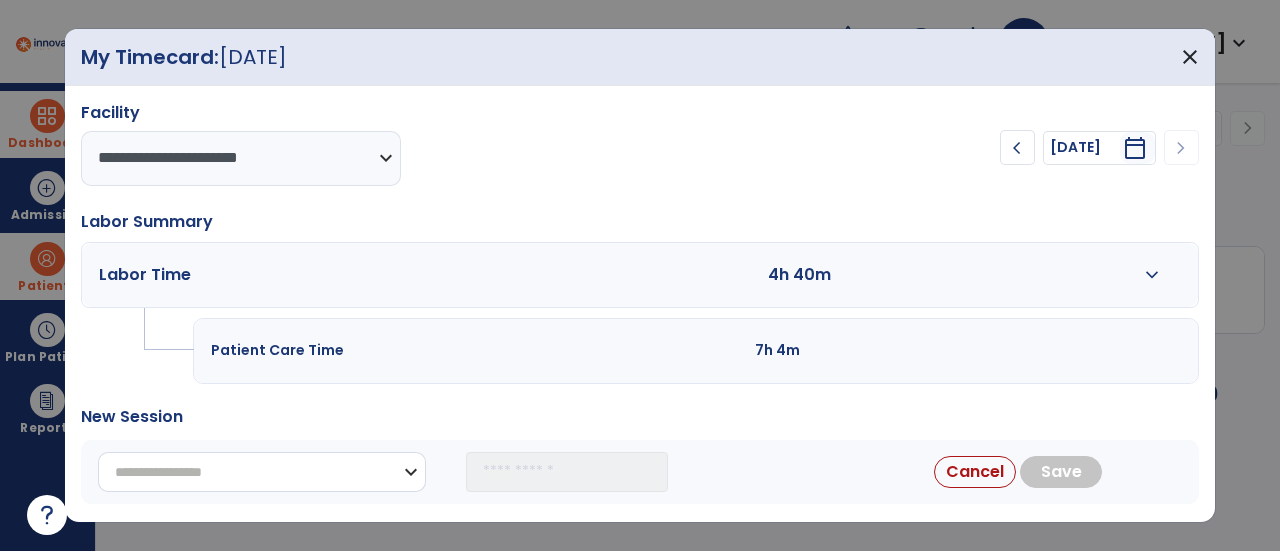 click on "**********" at bounding box center [262, 472] 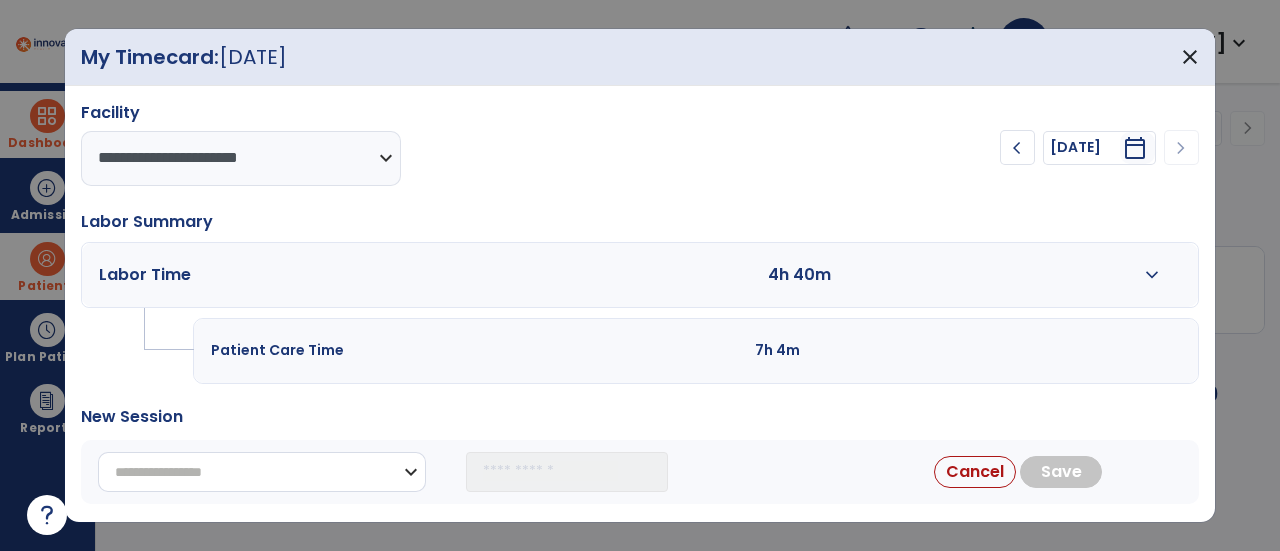 select on "**********" 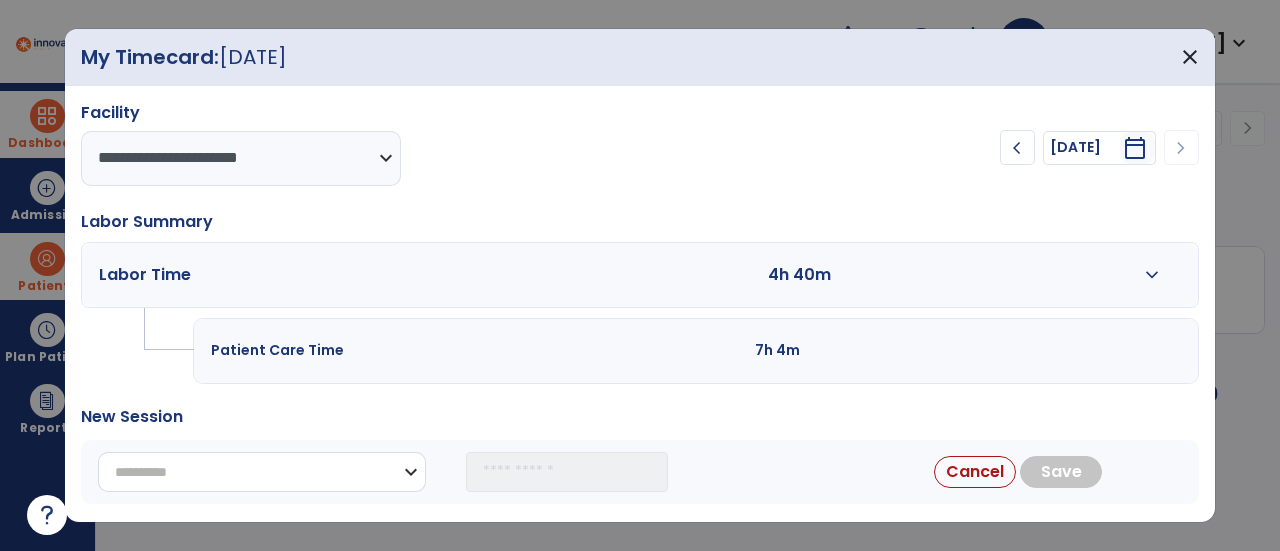 click on "**********" at bounding box center (262, 472) 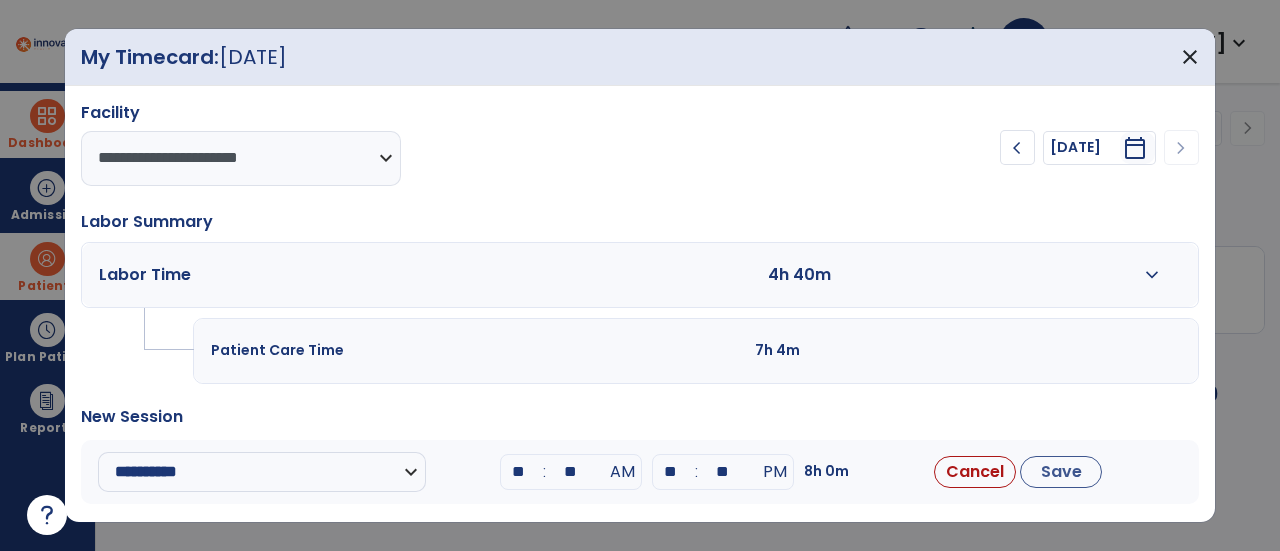 click on "**" at bounding box center [519, 472] 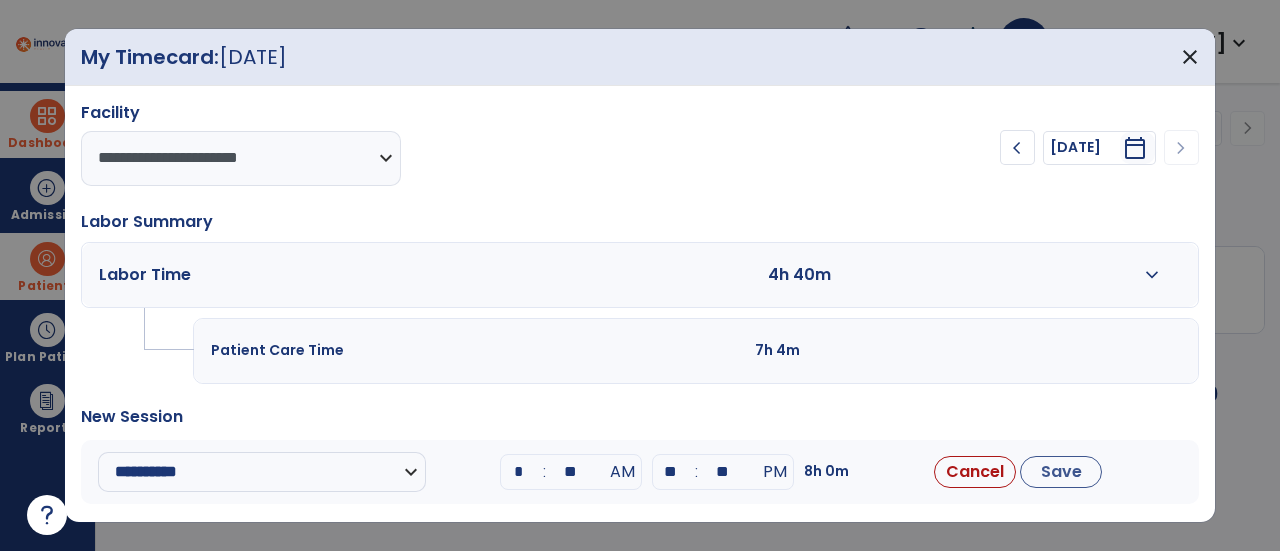 type on "**" 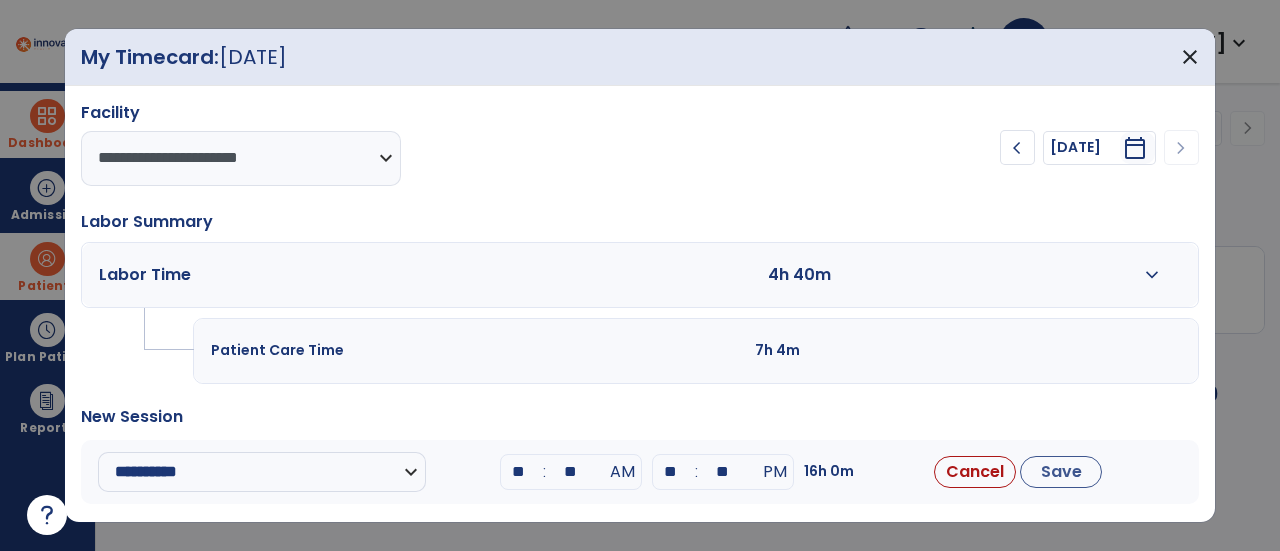 type on "**" 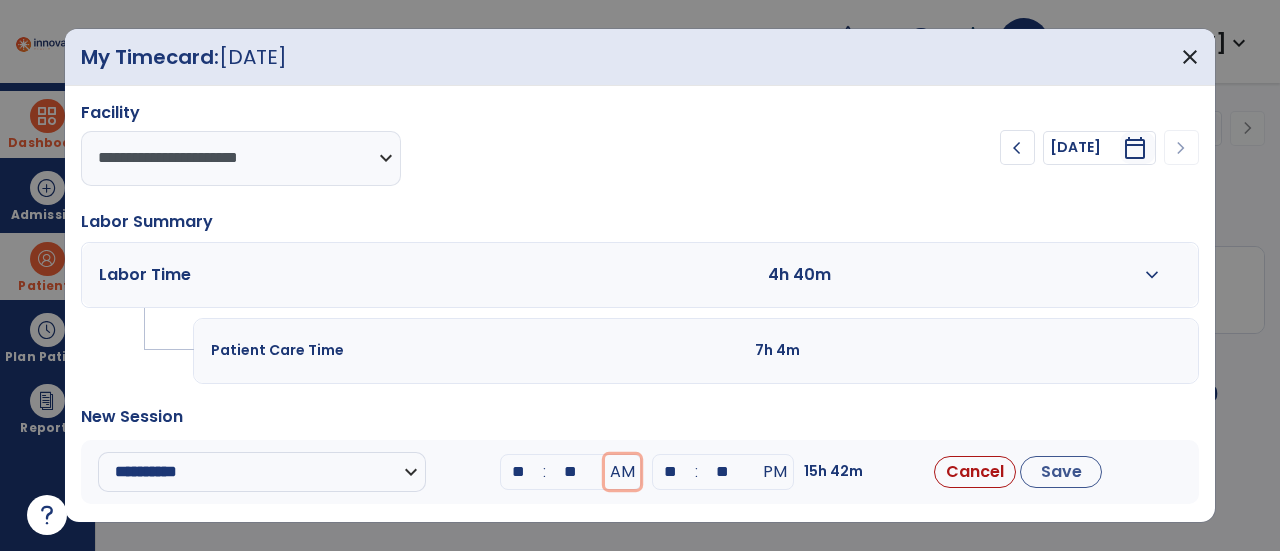 type 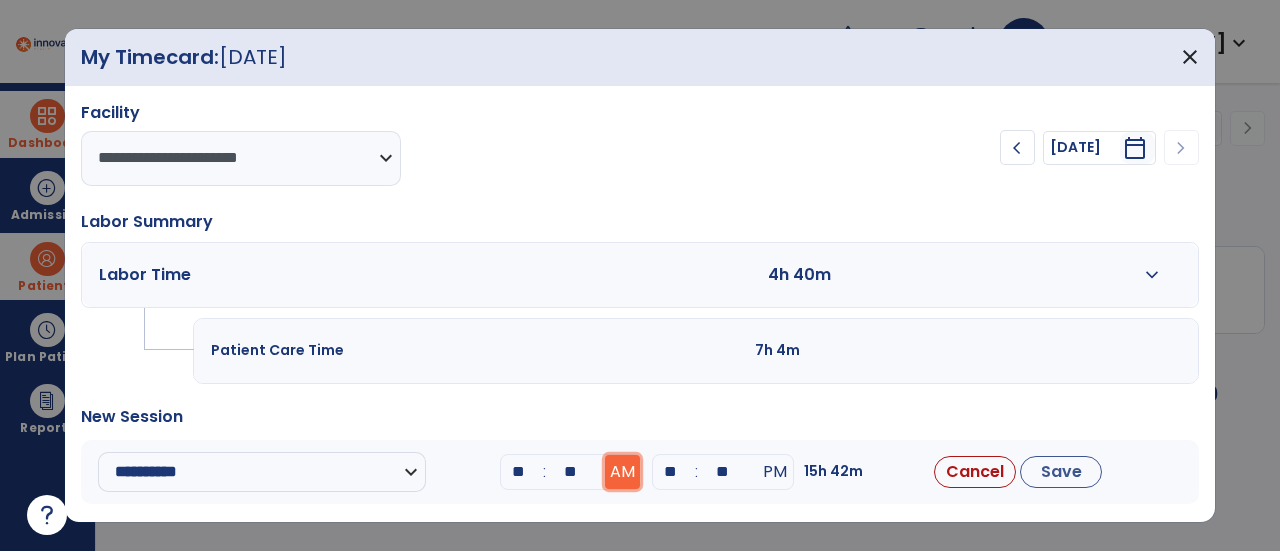 click on "AM" at bounding box center (622, 472) 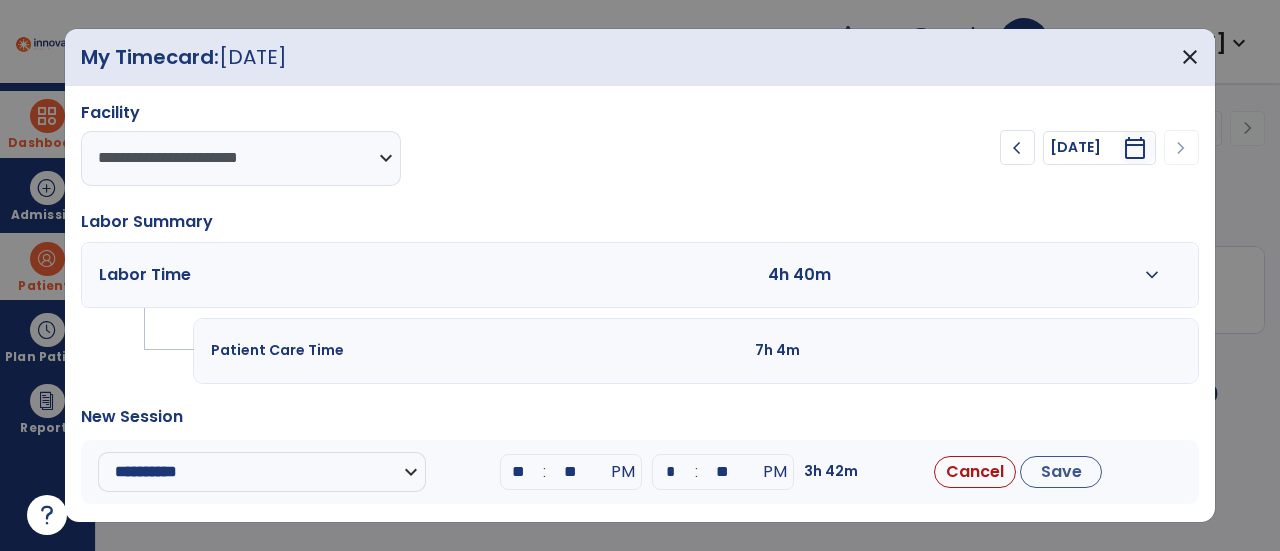 type on "**" 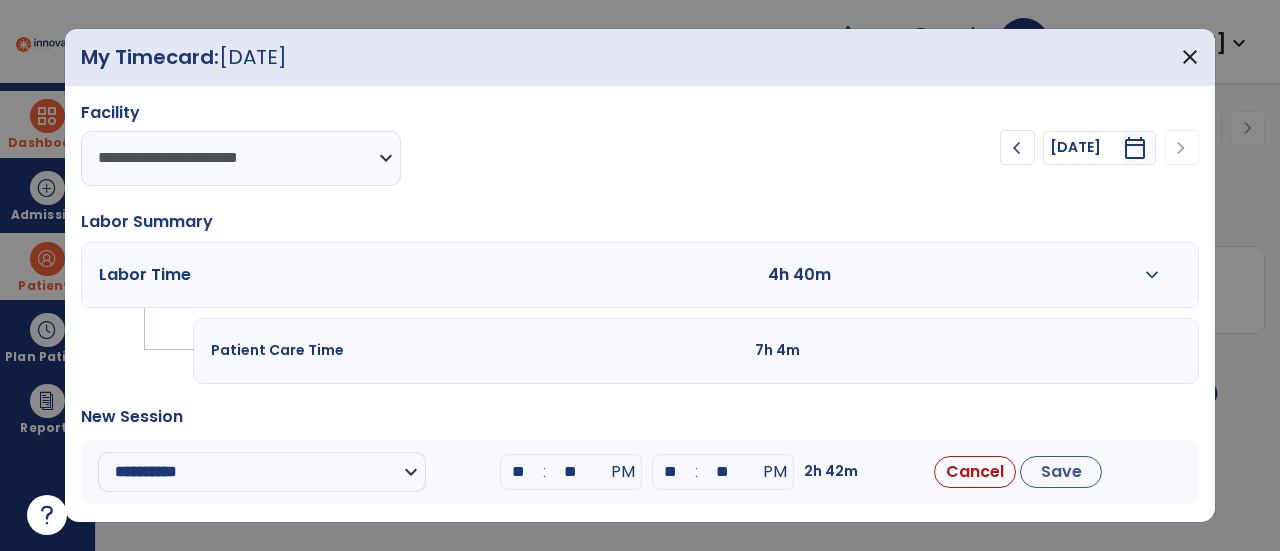 type on "**" 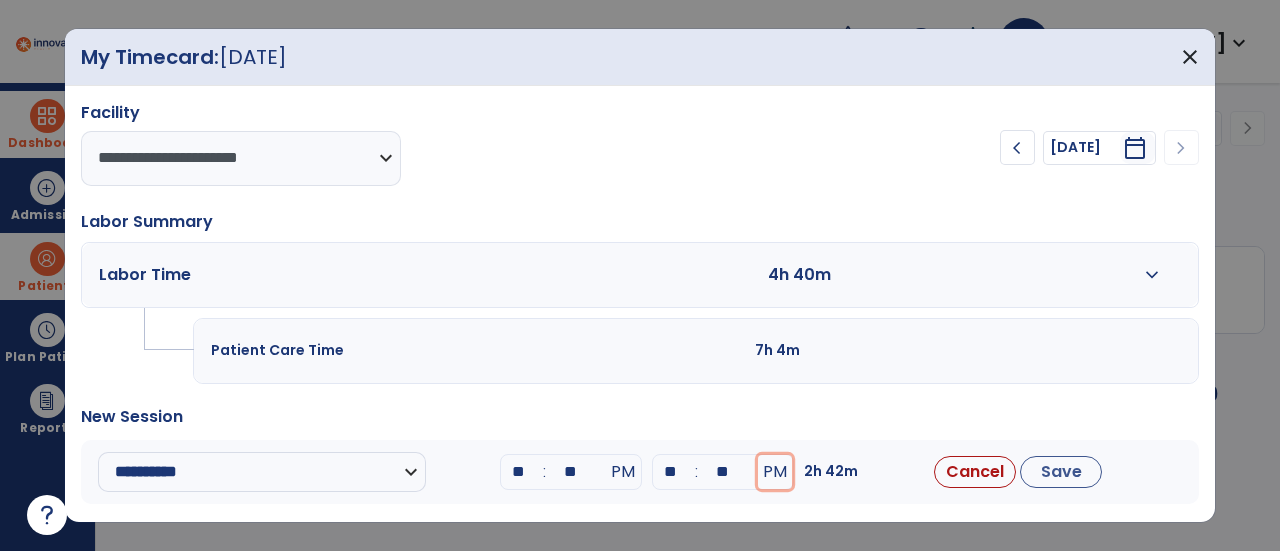 type 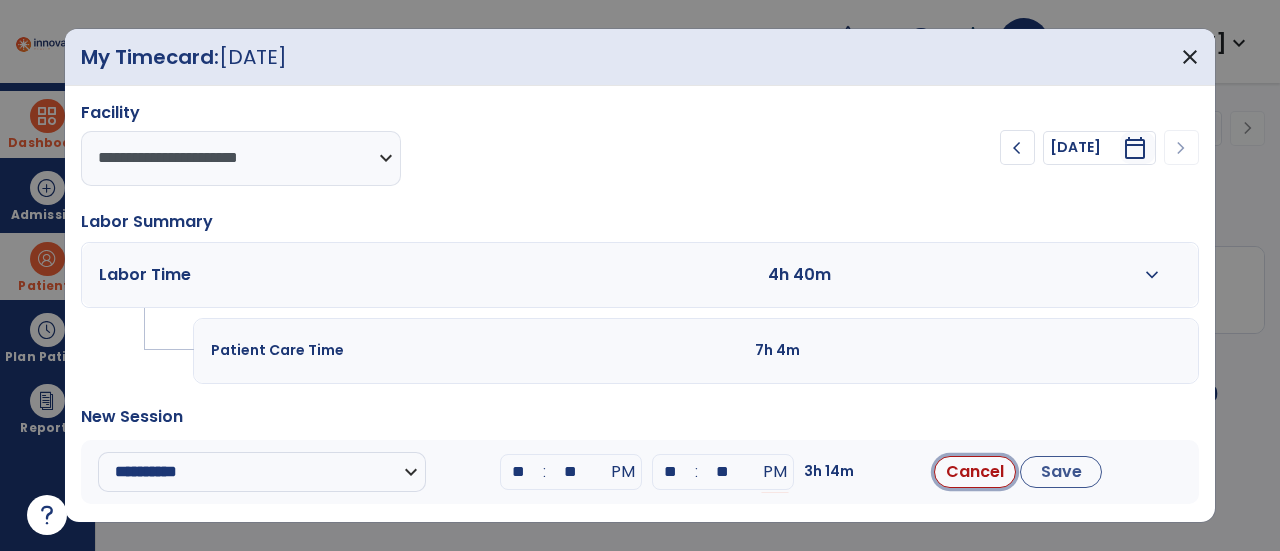 type 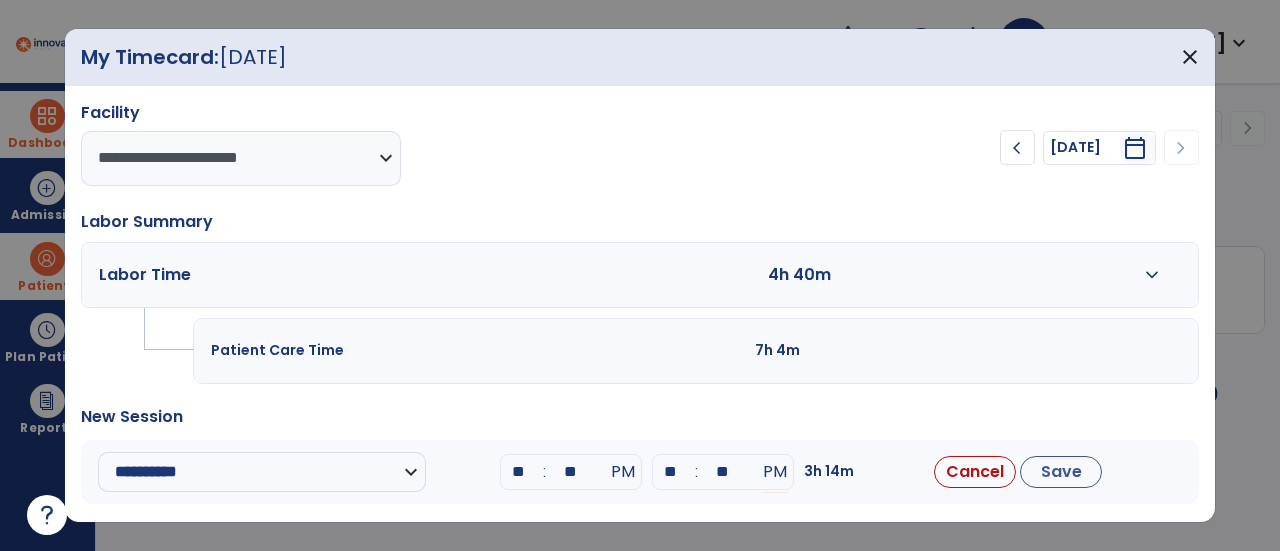click on "**********" at bounding box center [640, 343] 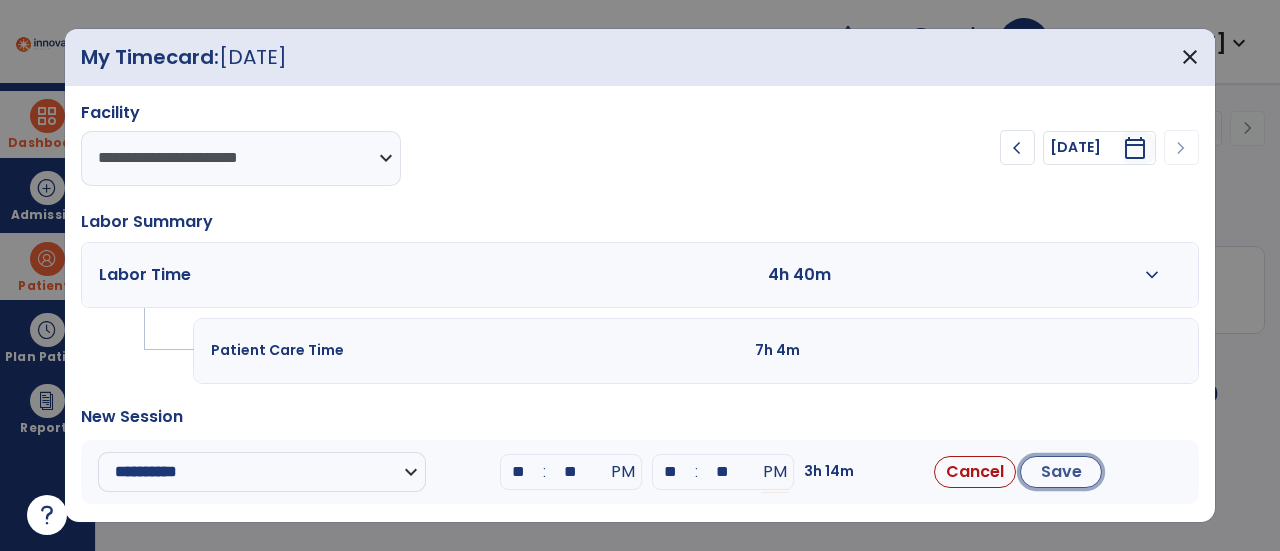 click on "Save" at bounding box center (1061, 472) 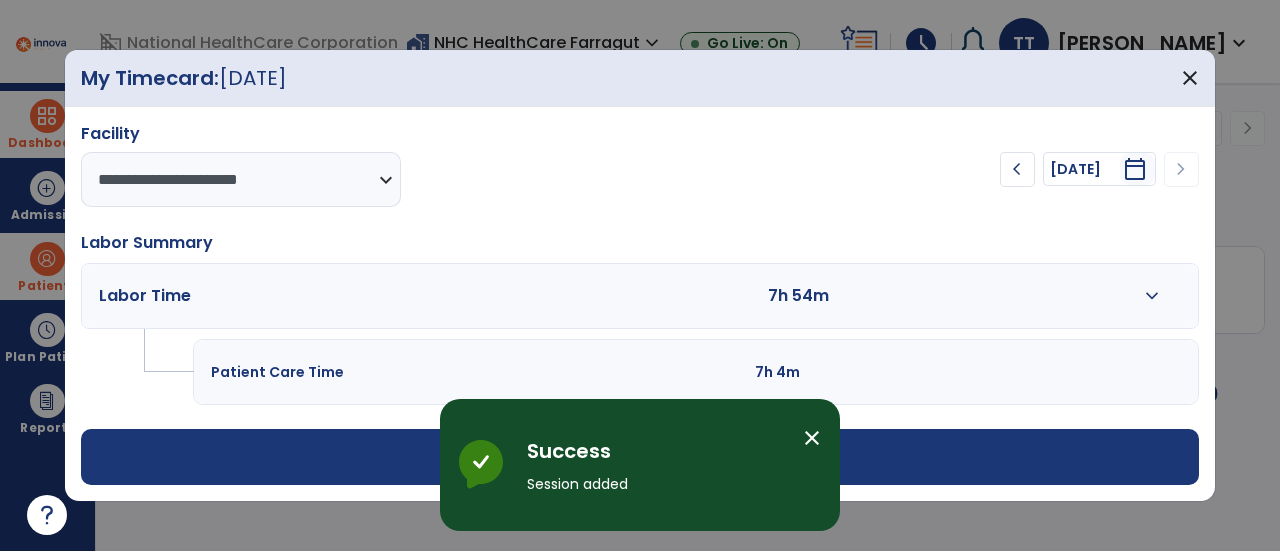 click on "Labor Summary" at bounding box center (640, 243) 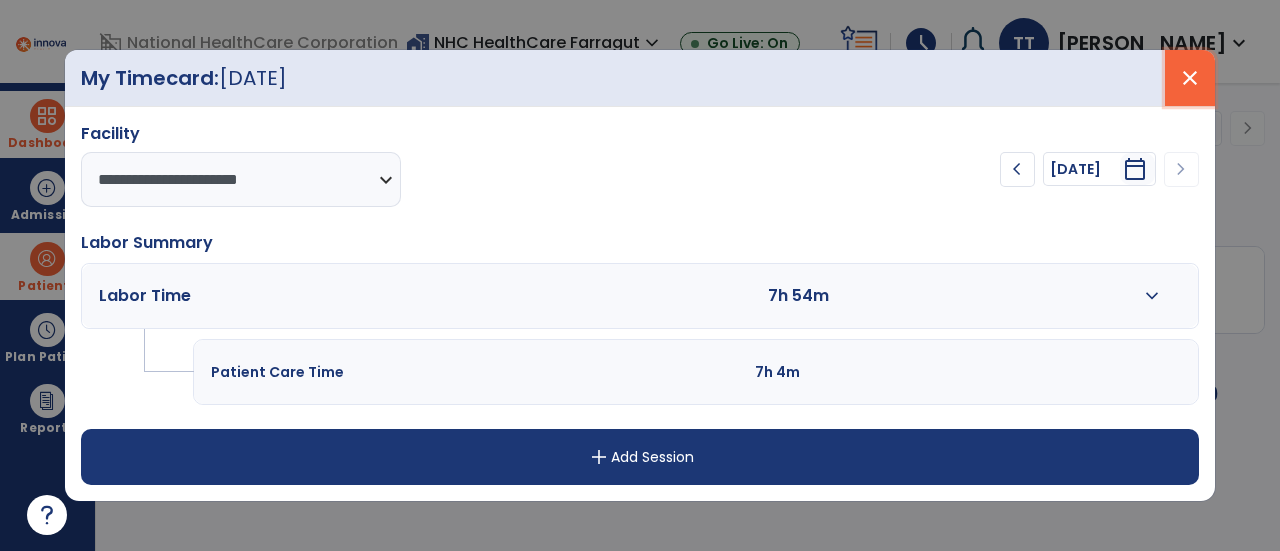click on "close" at bounding box center [1190, 78] 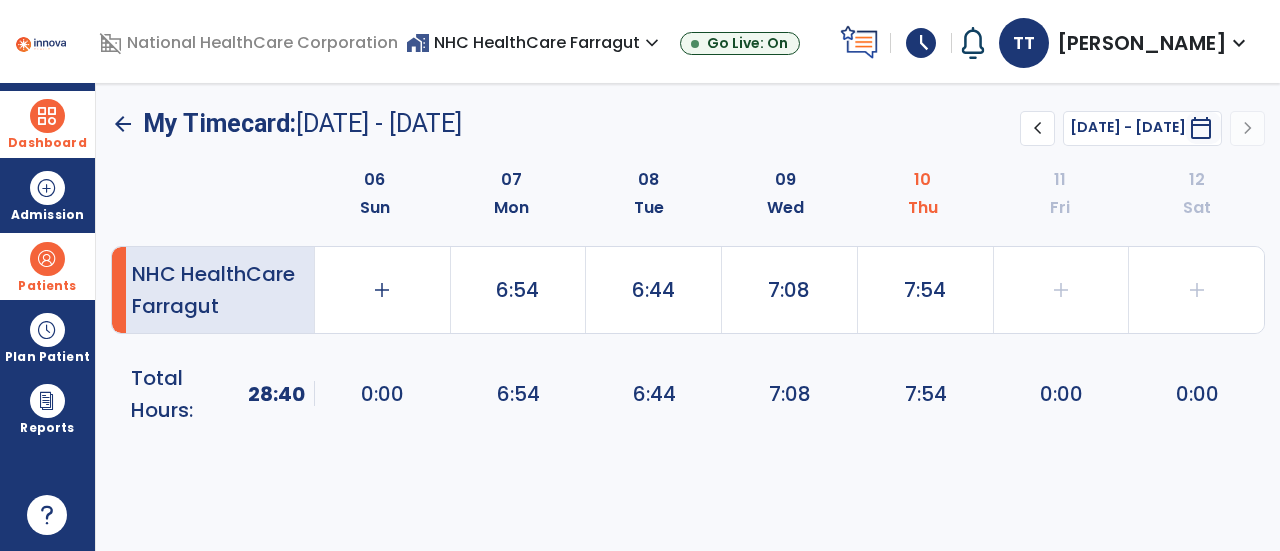 click at bounding box center (47, 116) 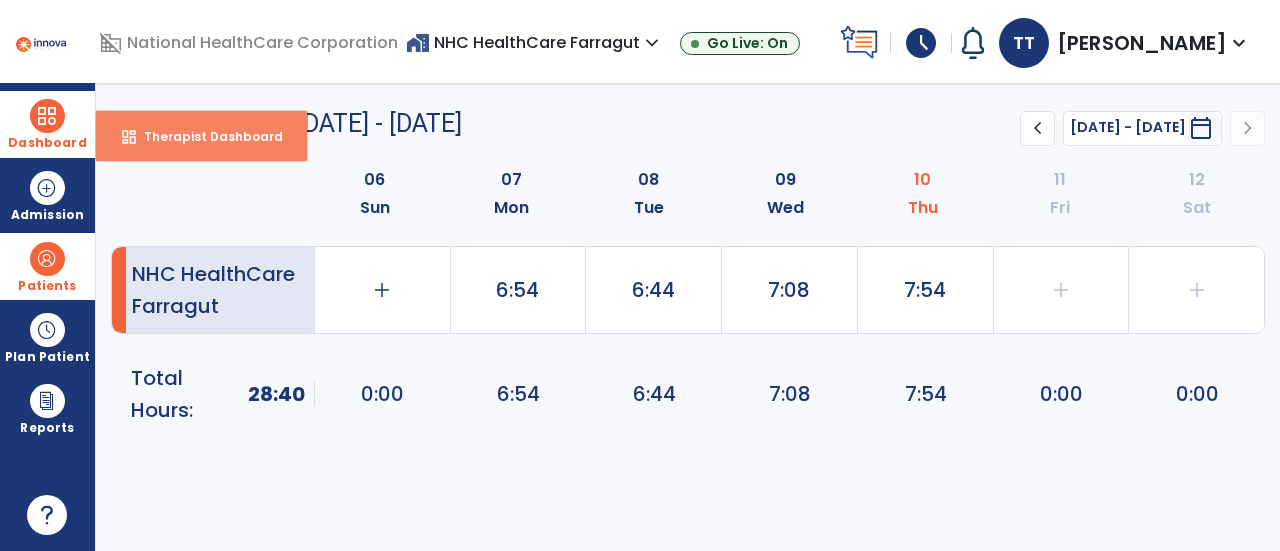 click on "Therapist Dashboard" at bounding box center (205, 136) 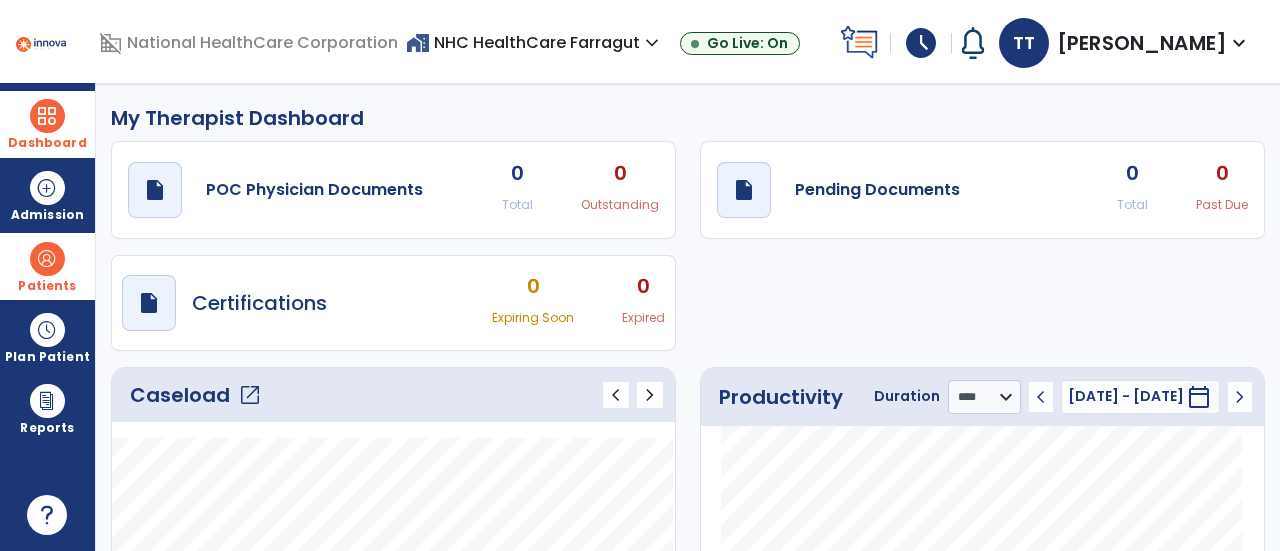 click on "expand_more" at bounding box center [1239, 43] 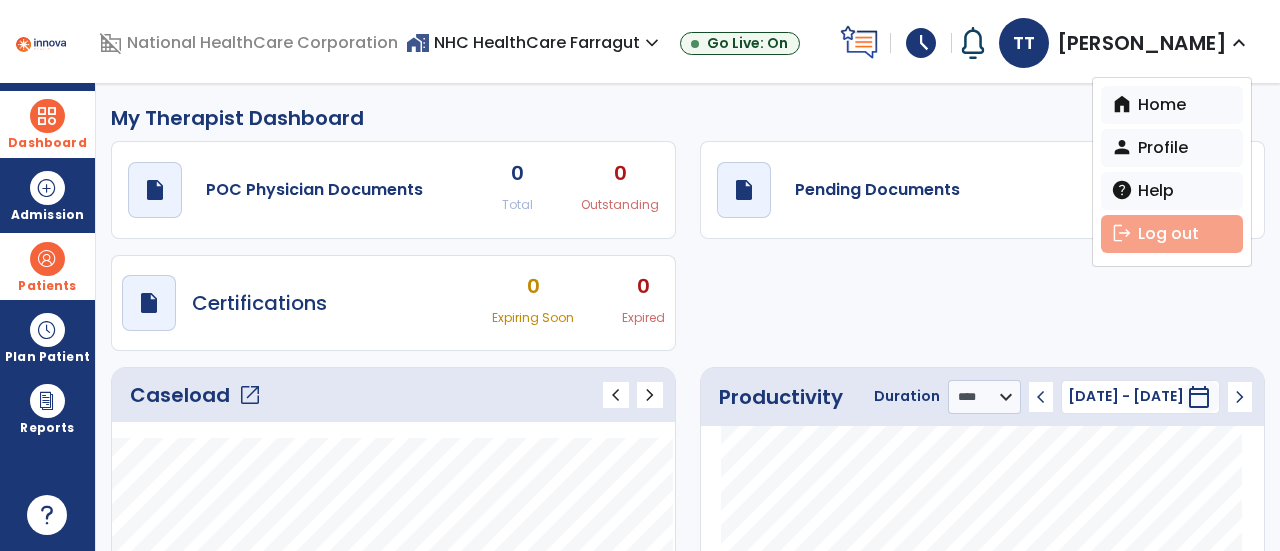 click on "logout   Log out" at bounding box center [1172, 234] 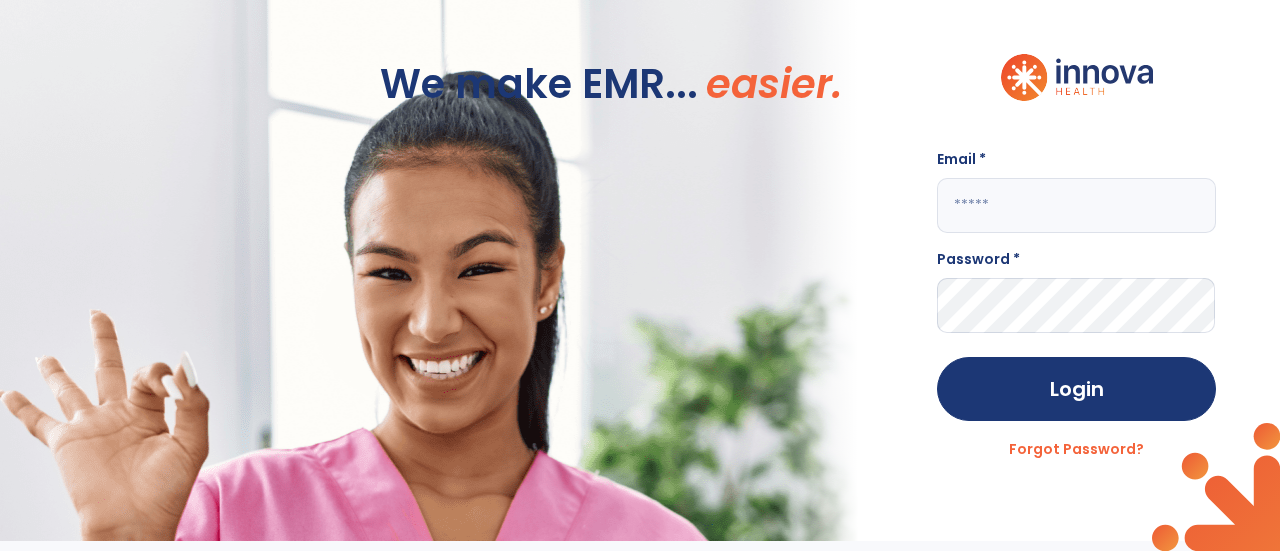 type on "**********" 